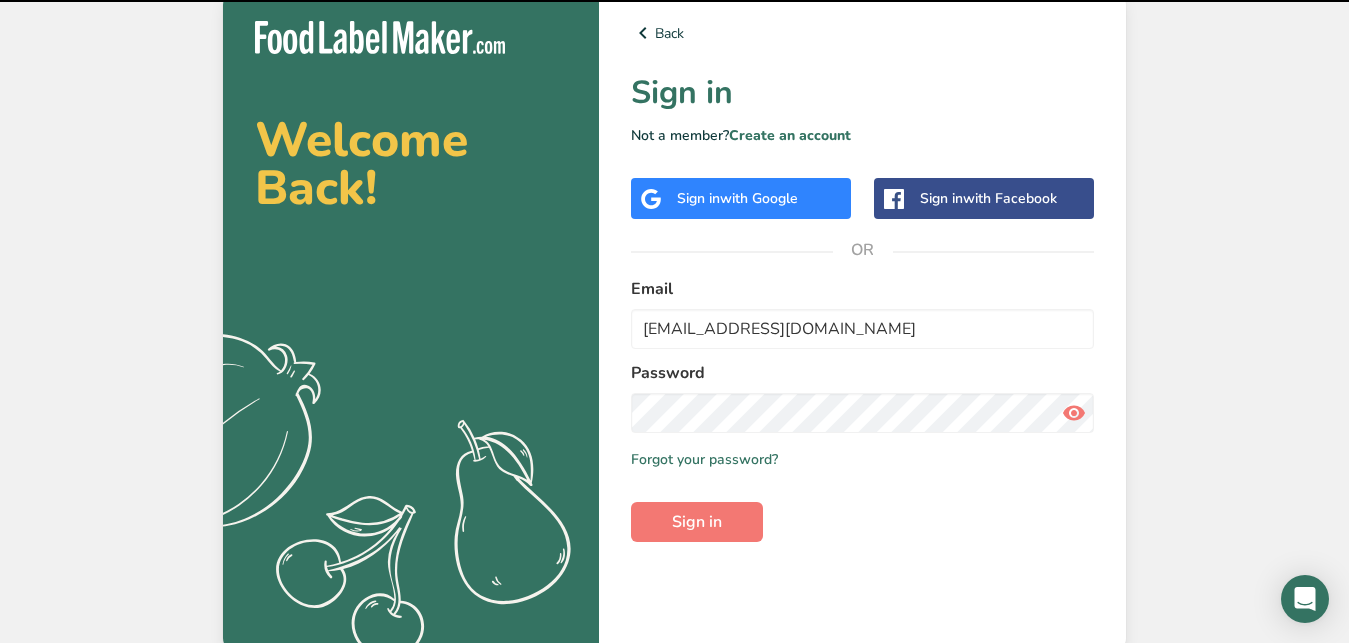 scroll, scrollTop: 0, scrollLeft: 0, axis: both 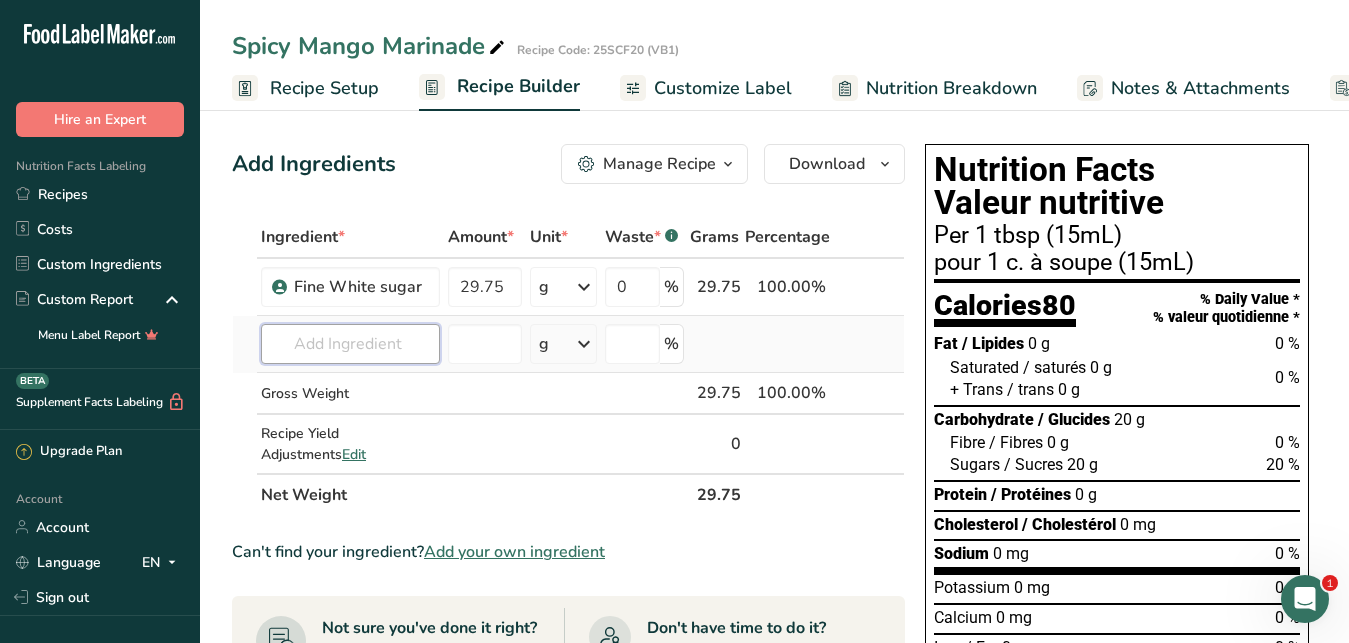 click at bounding box center [350, 344] 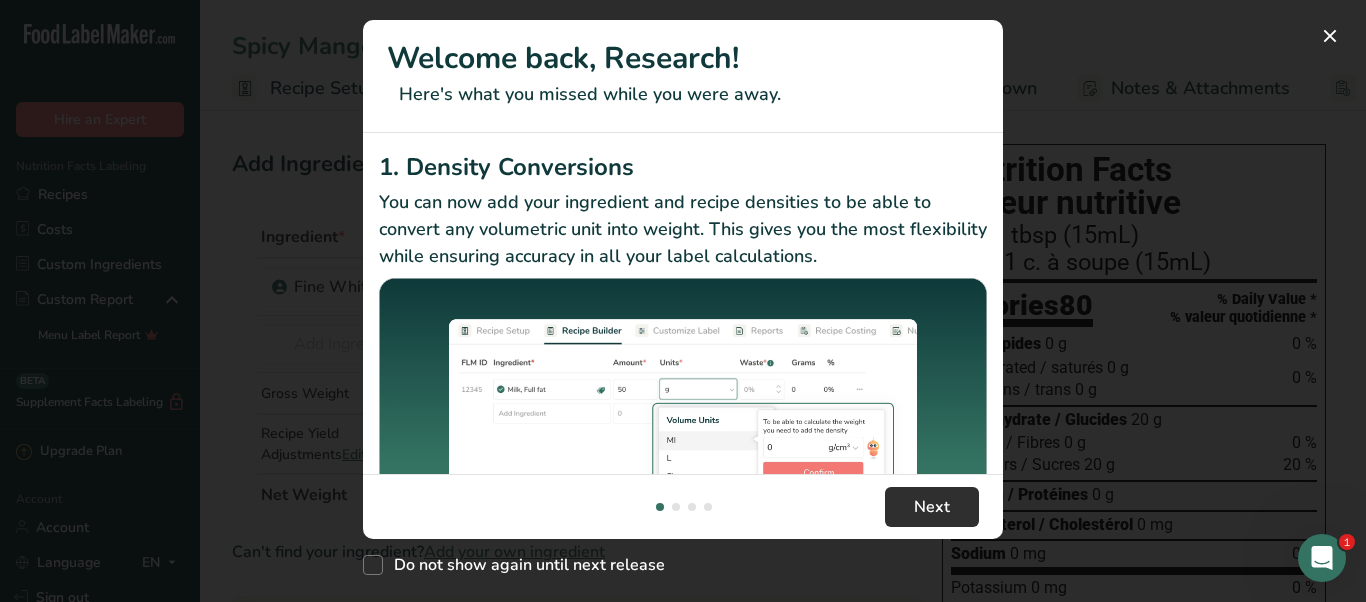 click on "Next" at bounding box center (932, 507) 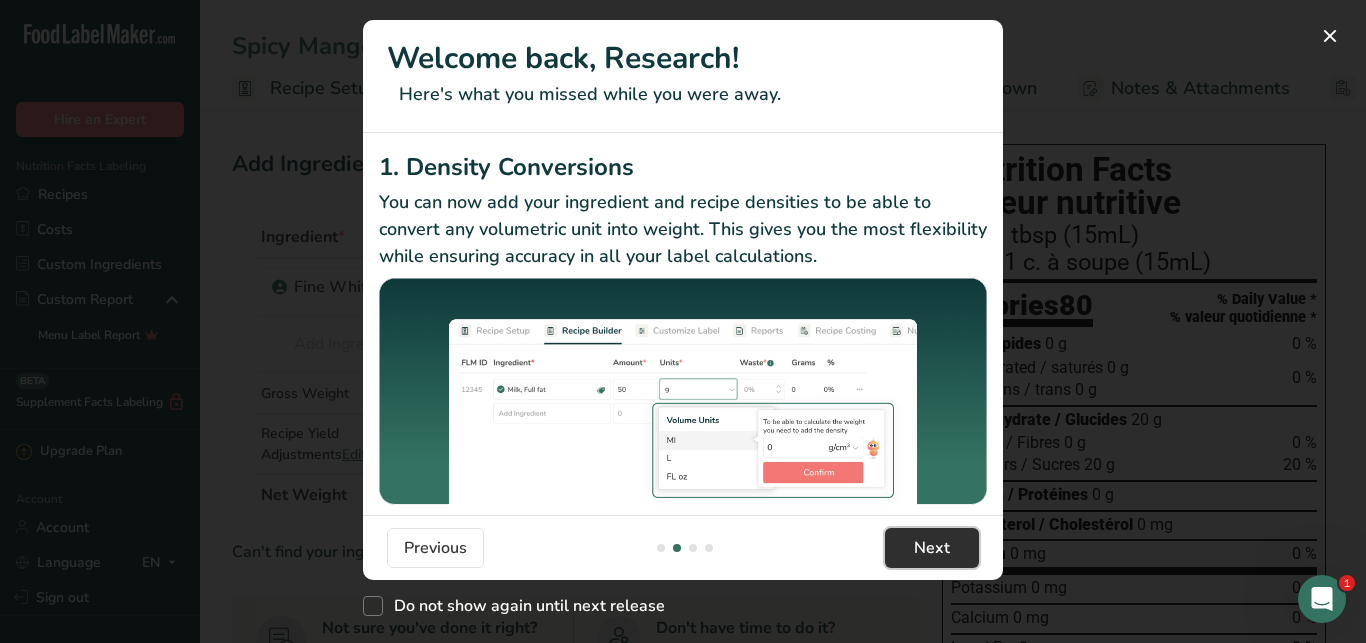 scroll, scrollTop: 0, scrollLeft: 640, axis: horizontal 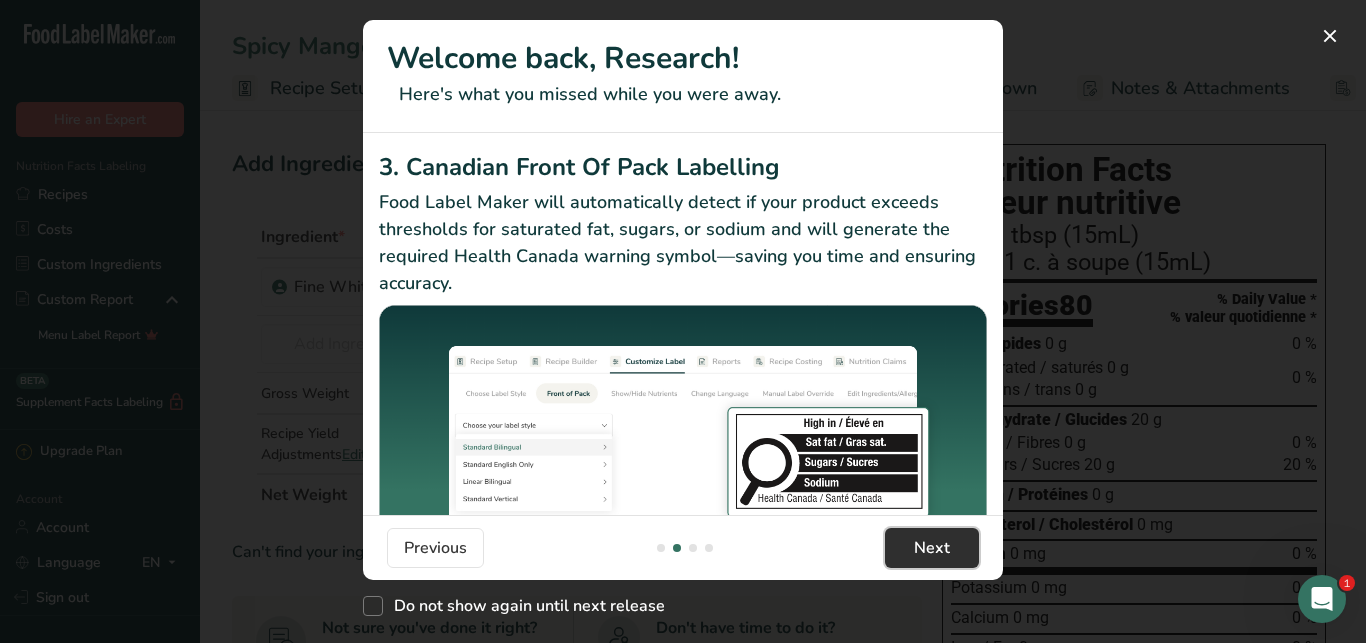 click on "Next" at bounding box center [932, 548] 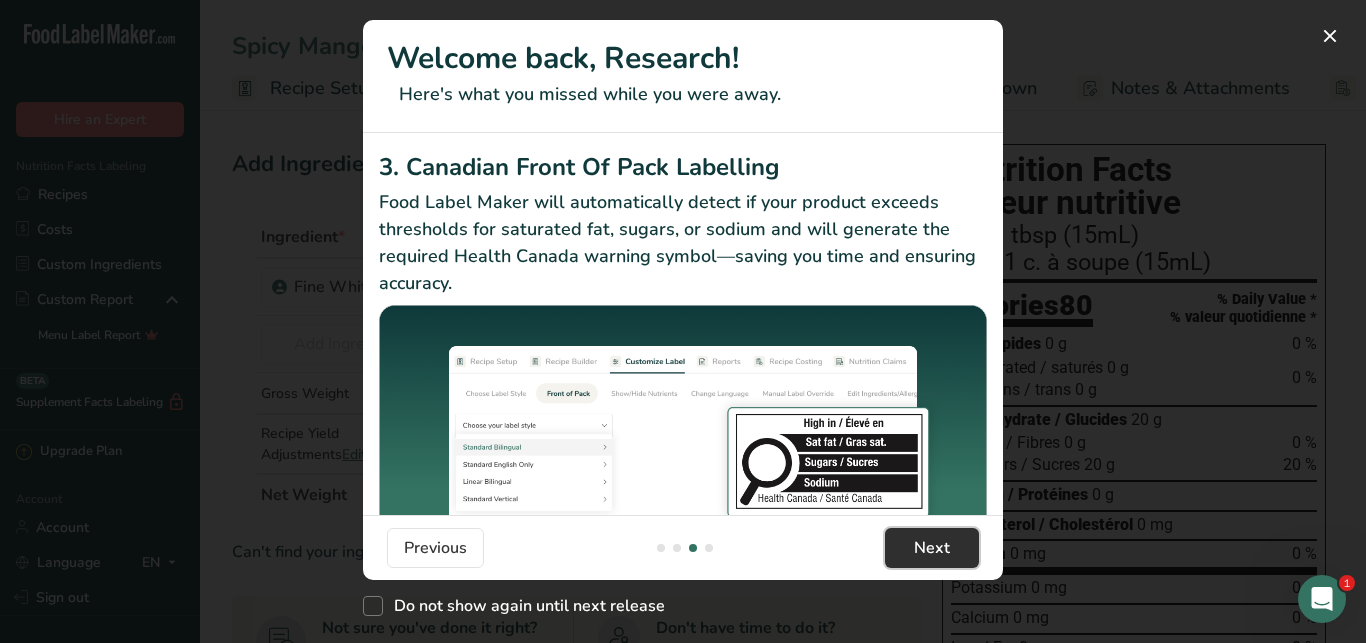 scroll, scrollTop: 0, scrollLeft: 1280, axis: horizontal 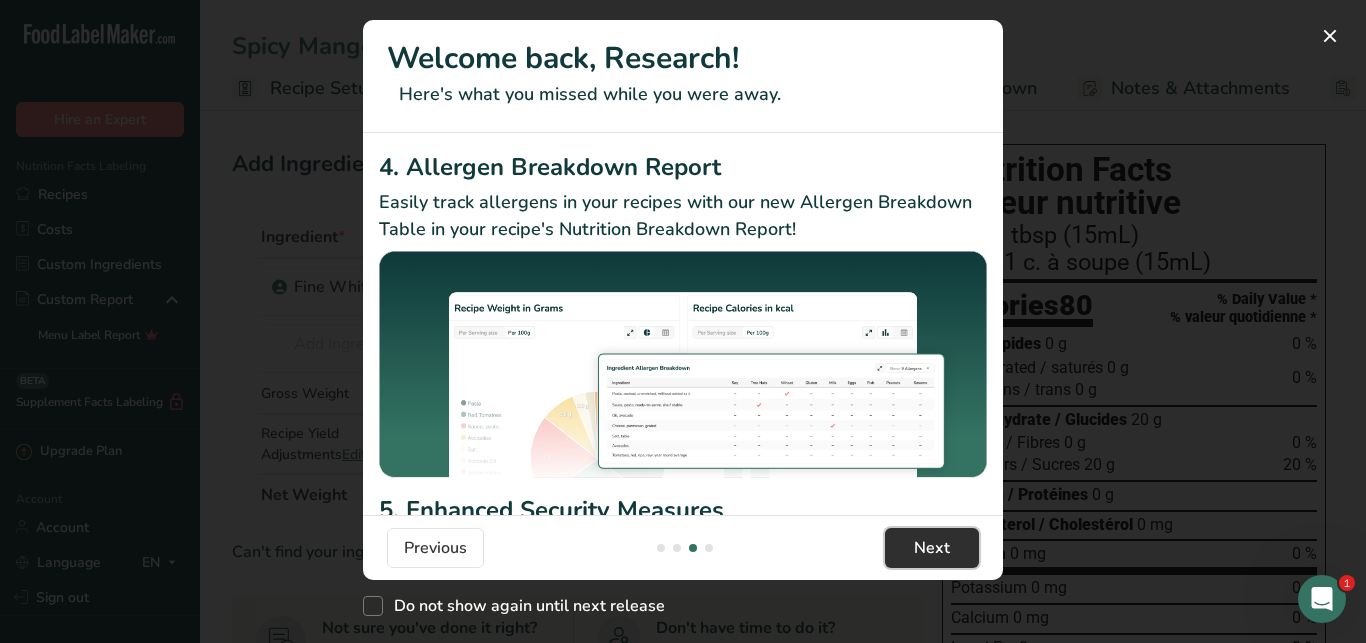 click on "Next" at bounding box center (932, 548) 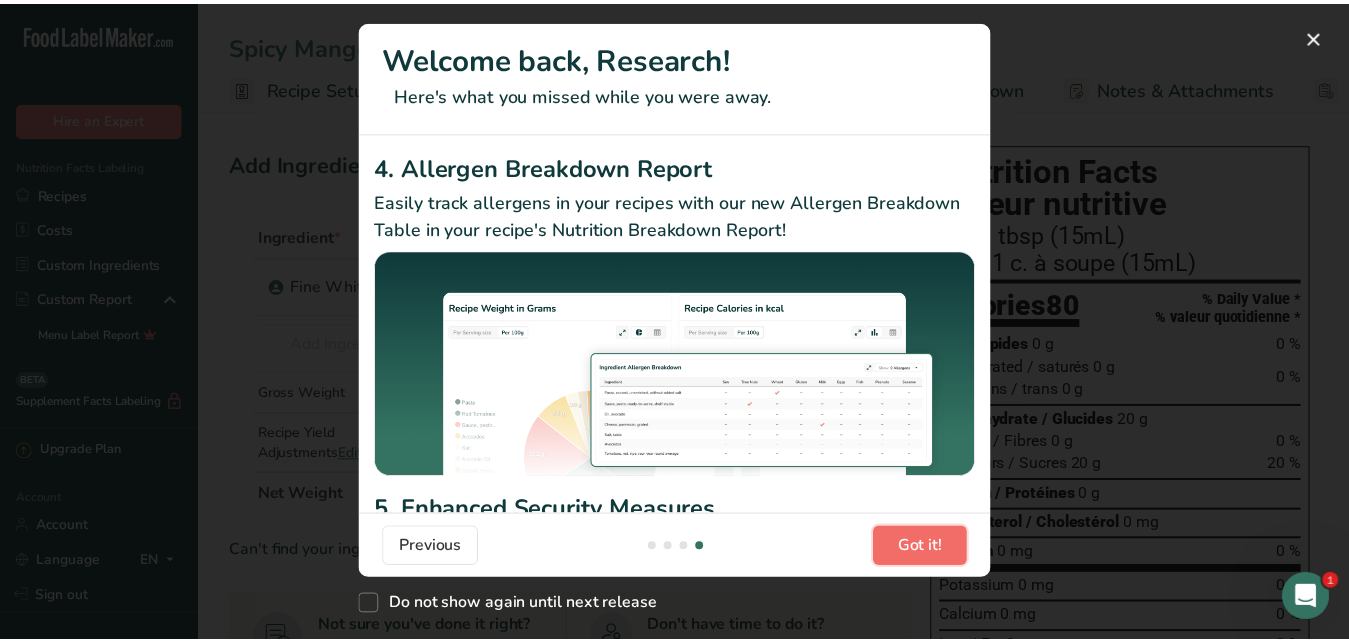 scroll, scrollTop: 0, scrollLeft: 1920, axis: horizontal 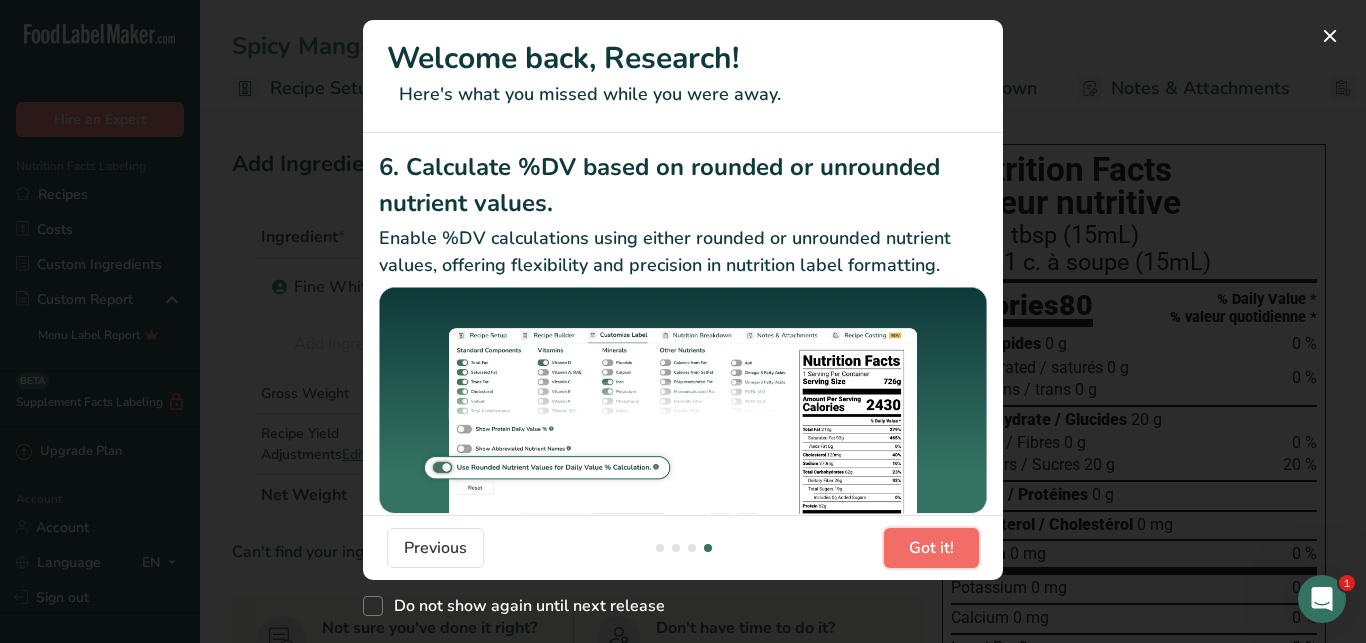 click on "Got it!" at bounding box center (931, 548) 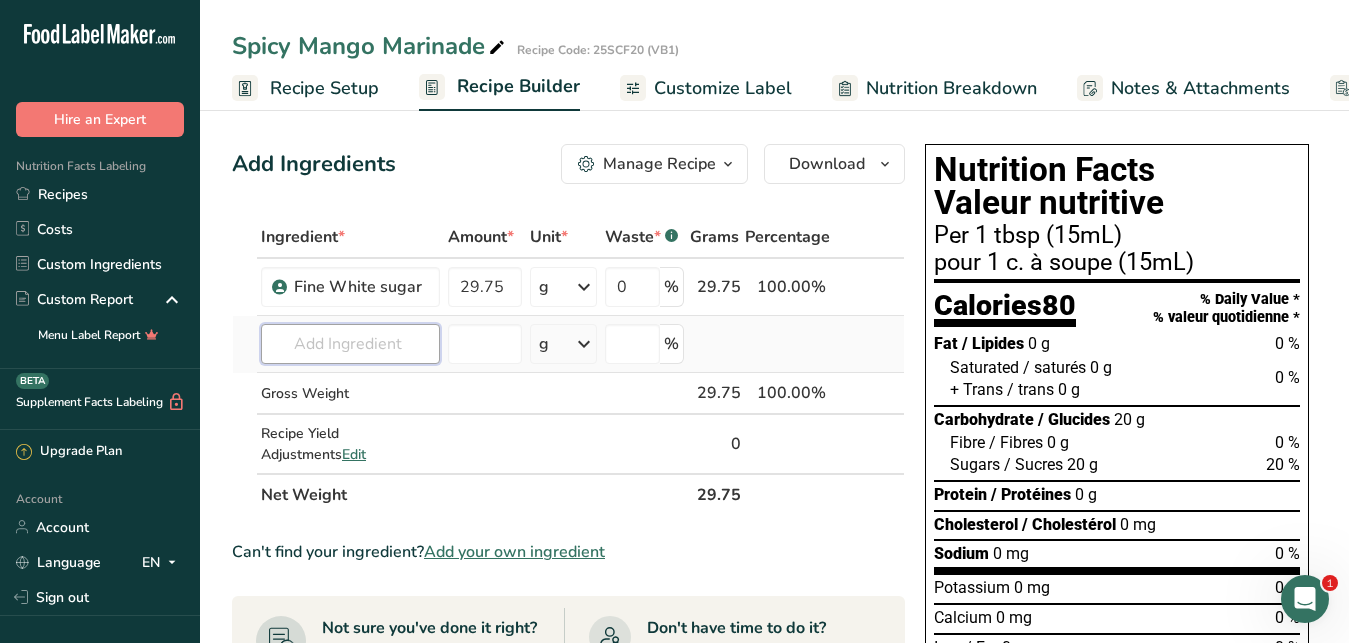 click at bounding box center (350, 344) 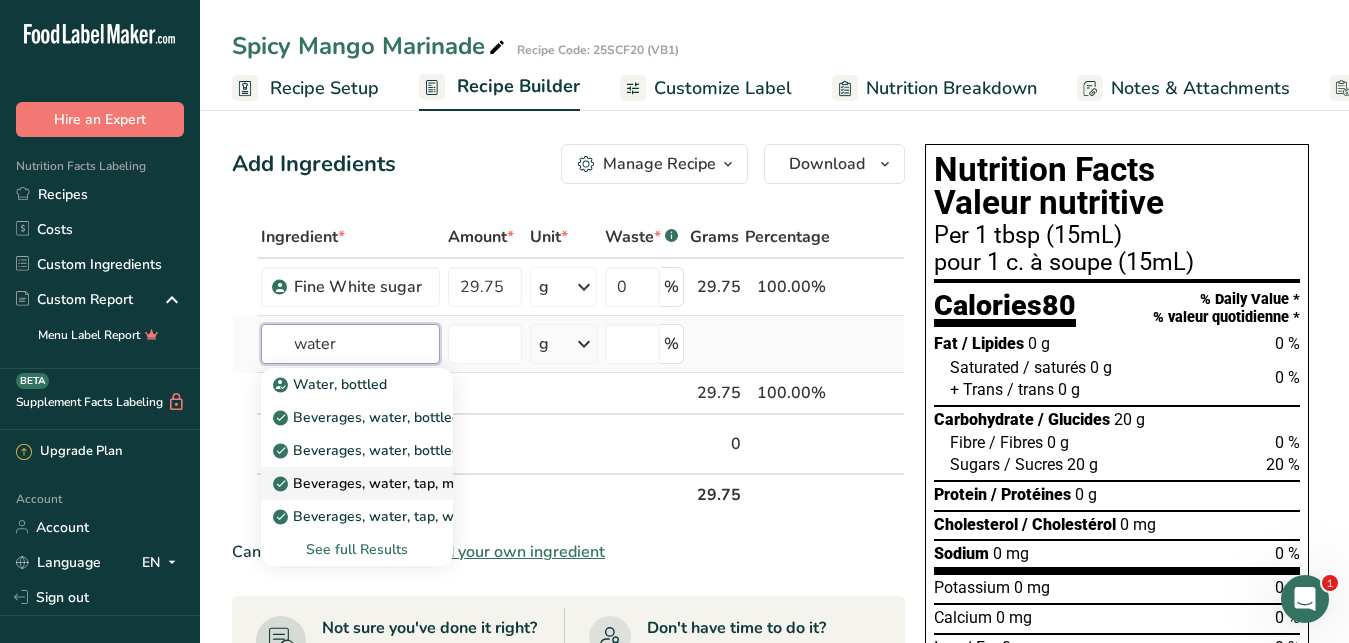 type on "water" 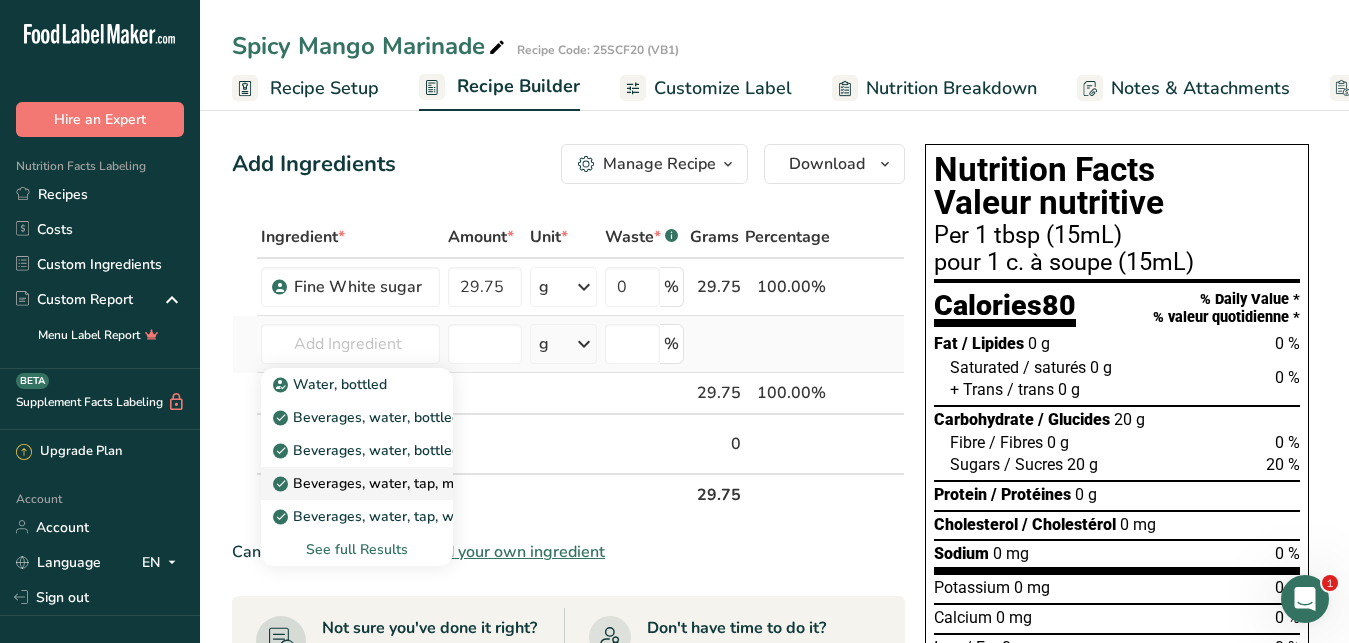 click on "Beverages, water, tap, municipal" at bounding box center (390, 483) 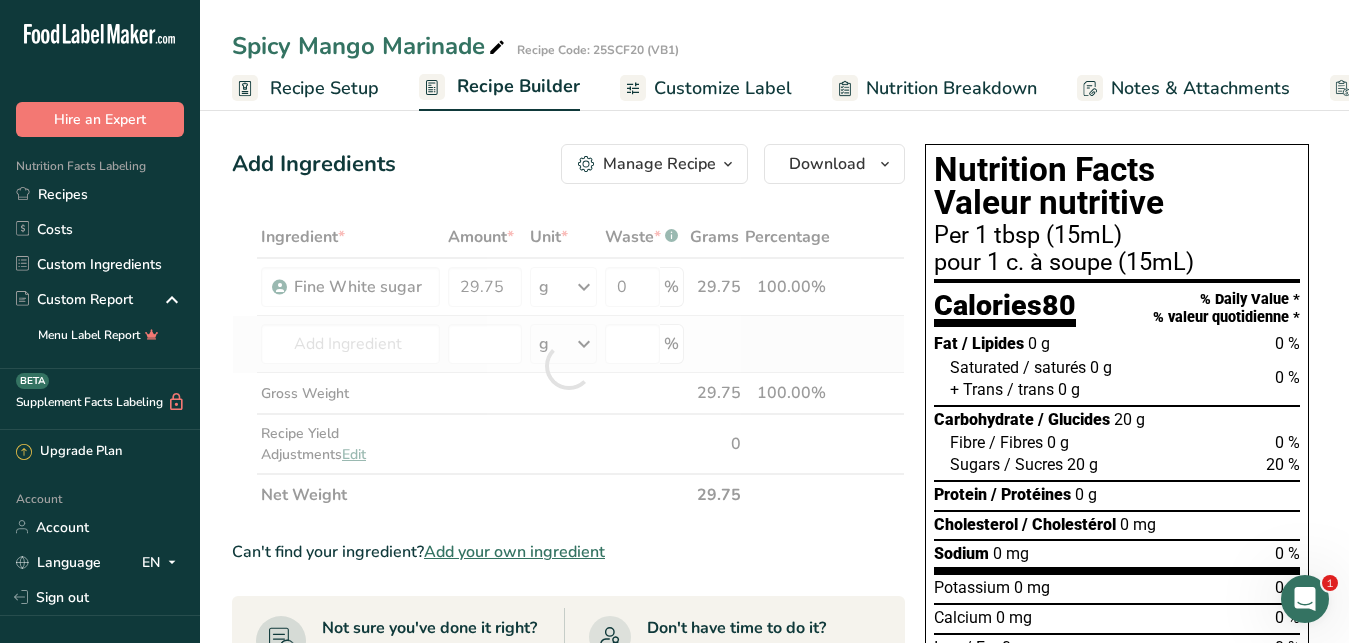 type on "Beverages, water, tap, municipal" 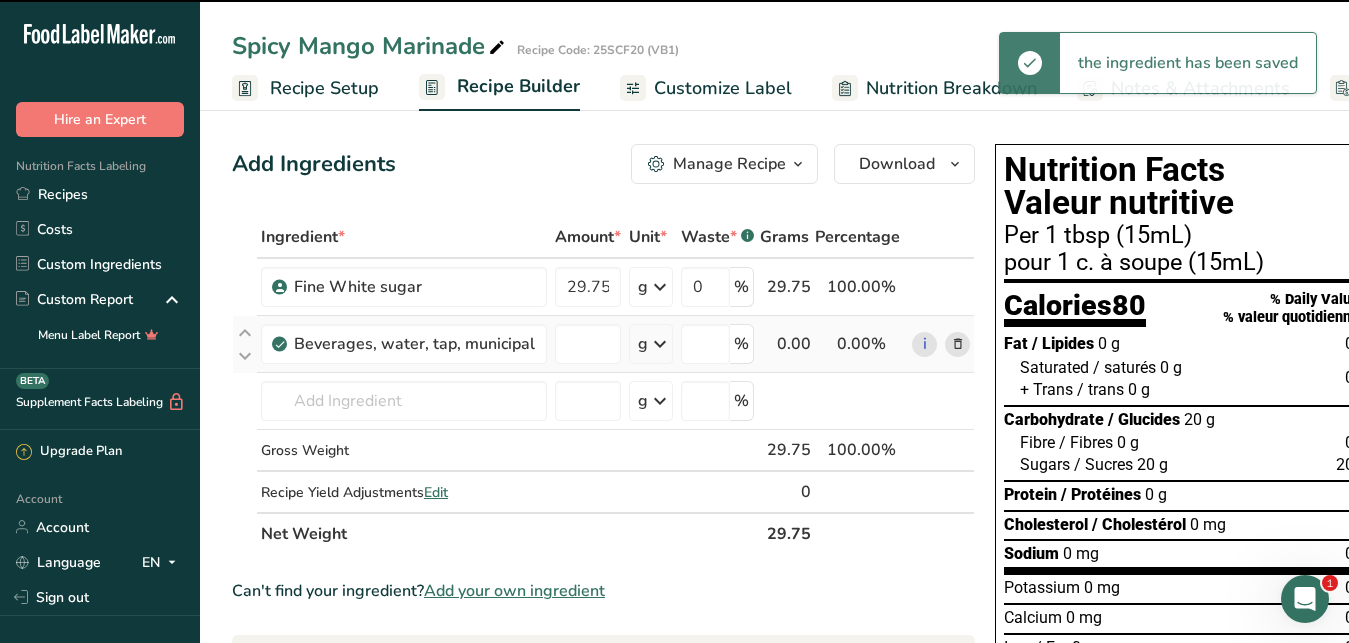 type on "0" 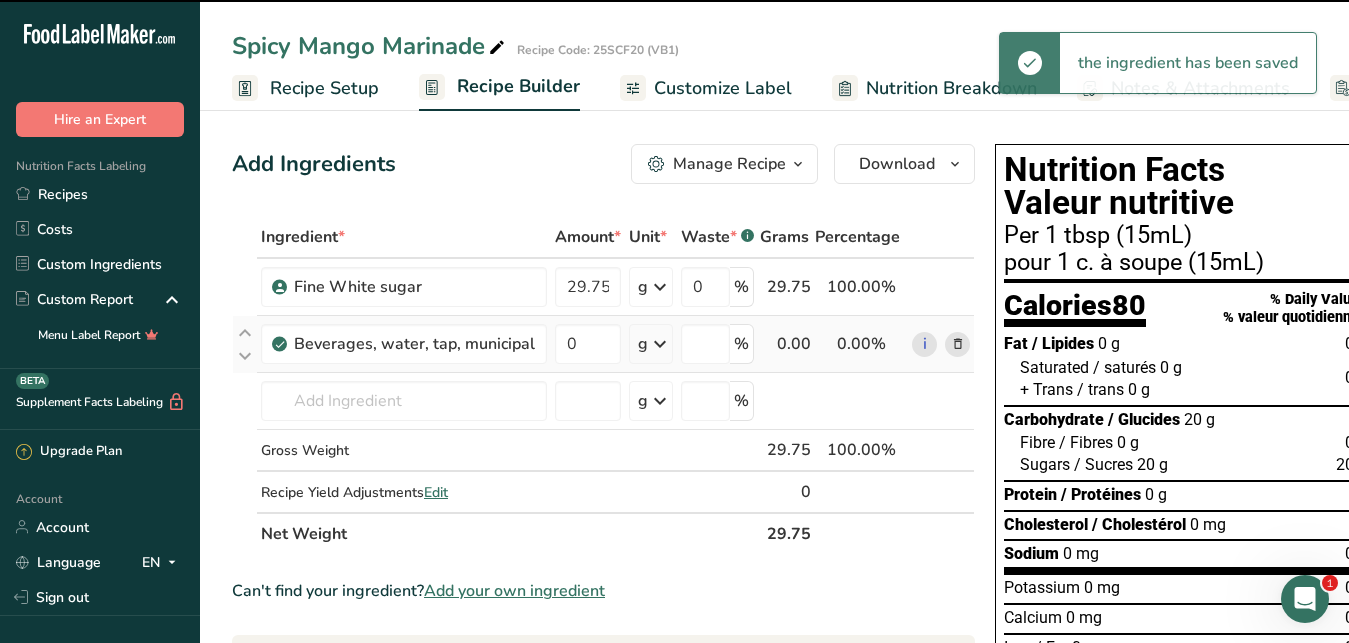 type on "0" 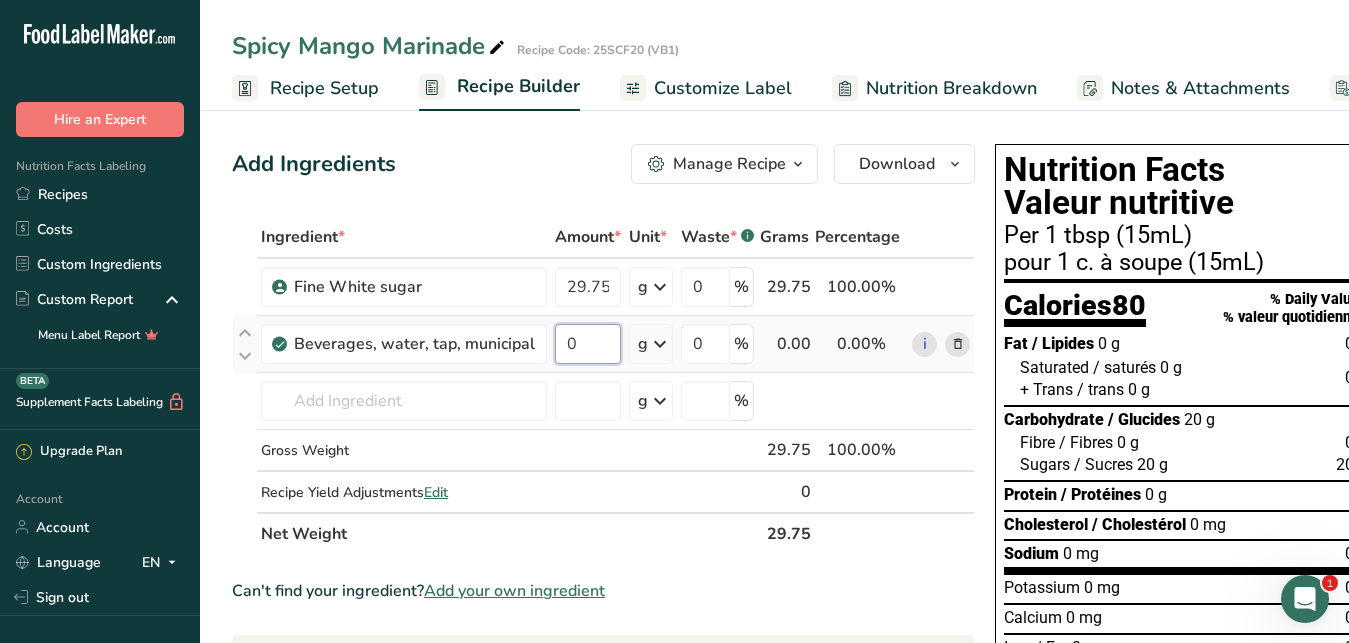 click on "0" at bounding box center (588, 344) 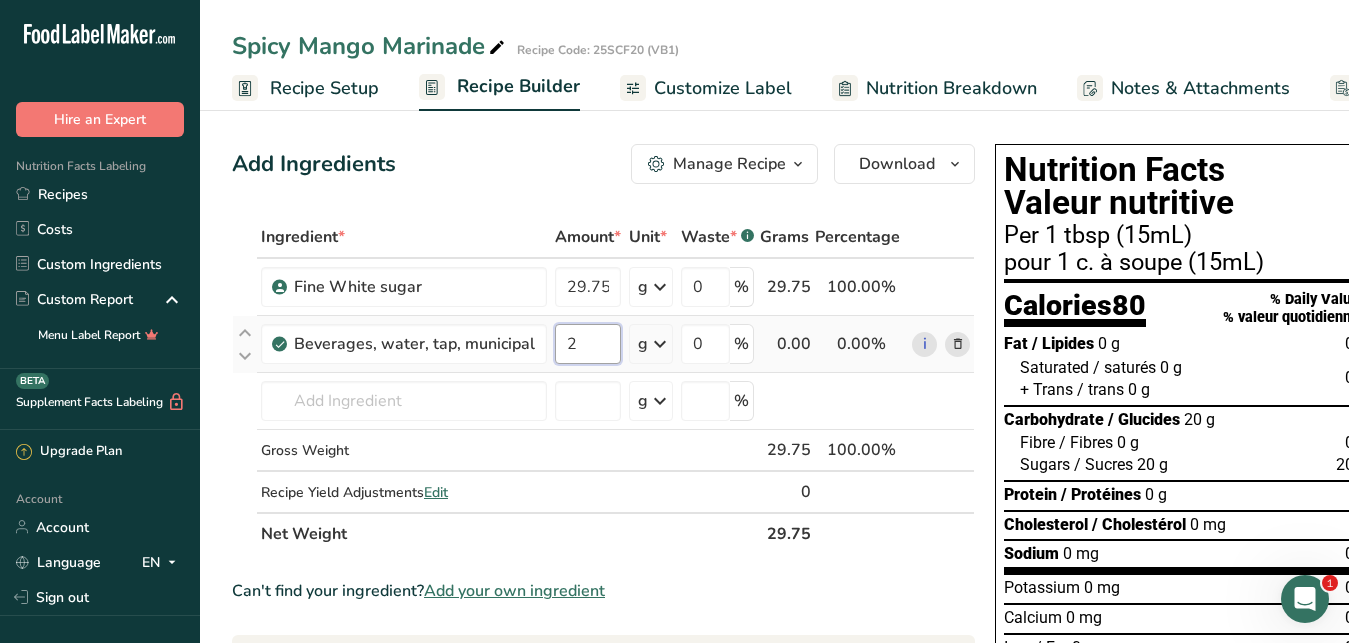 type on "25" 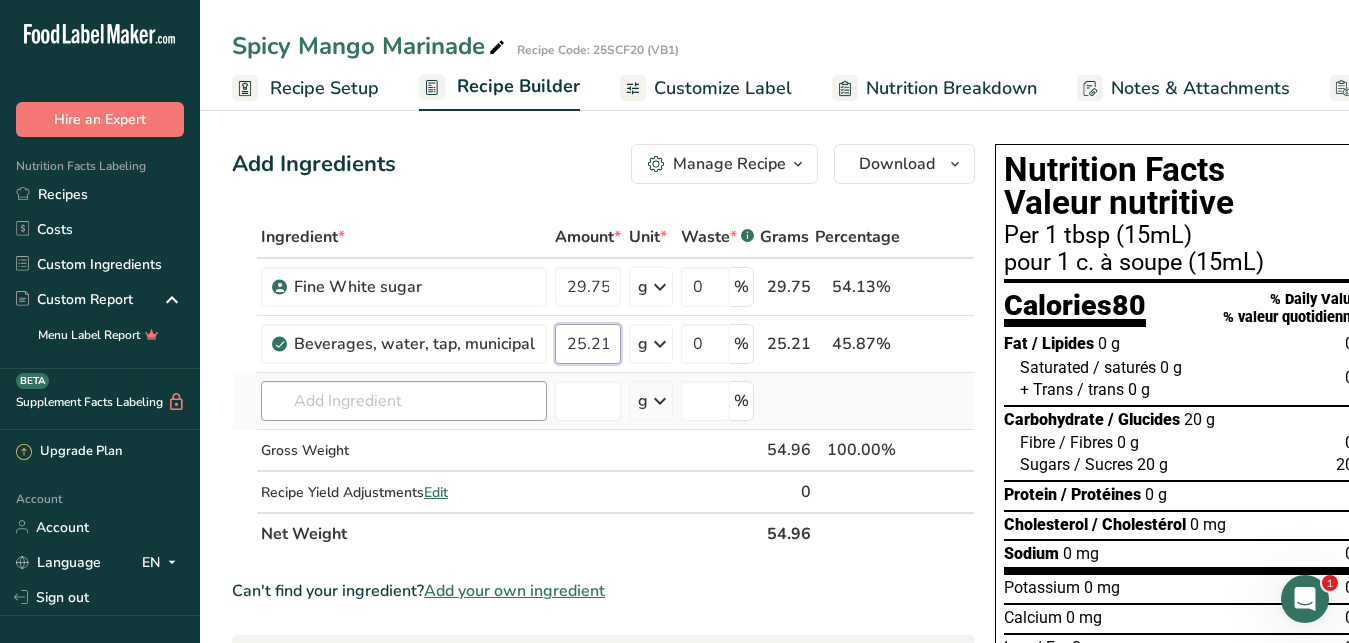 type on "25.21" 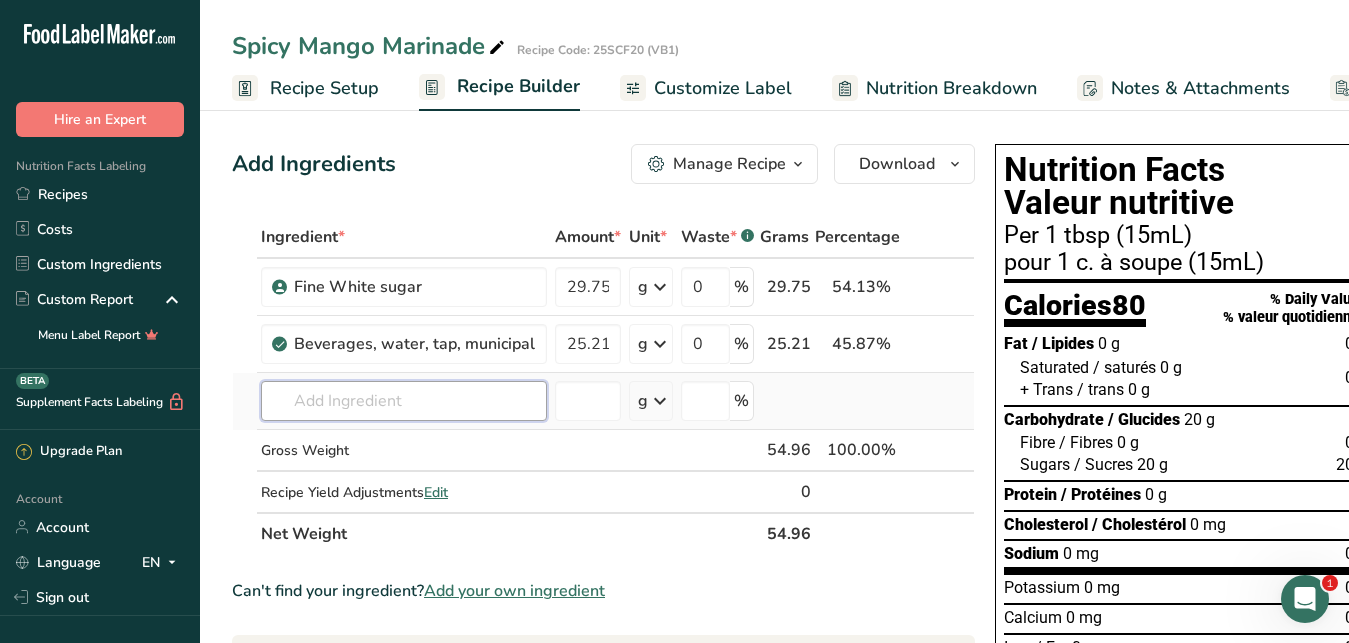 click at bounding box center [404, 401] 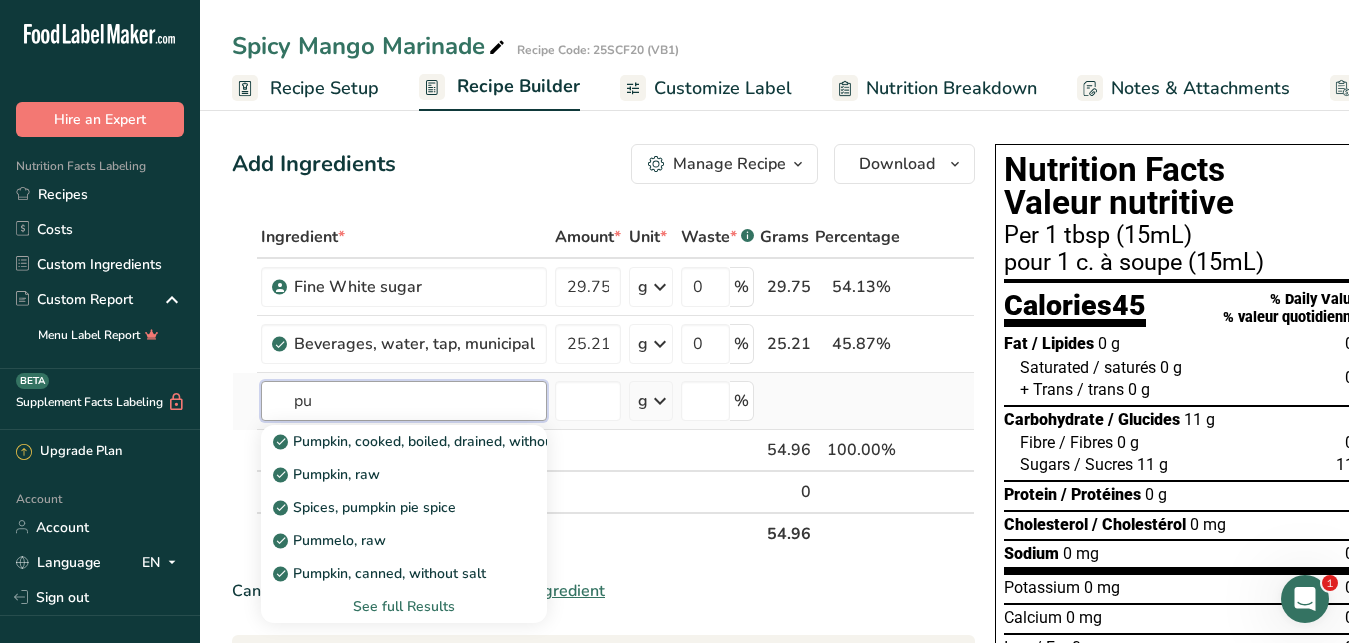 type on "p" 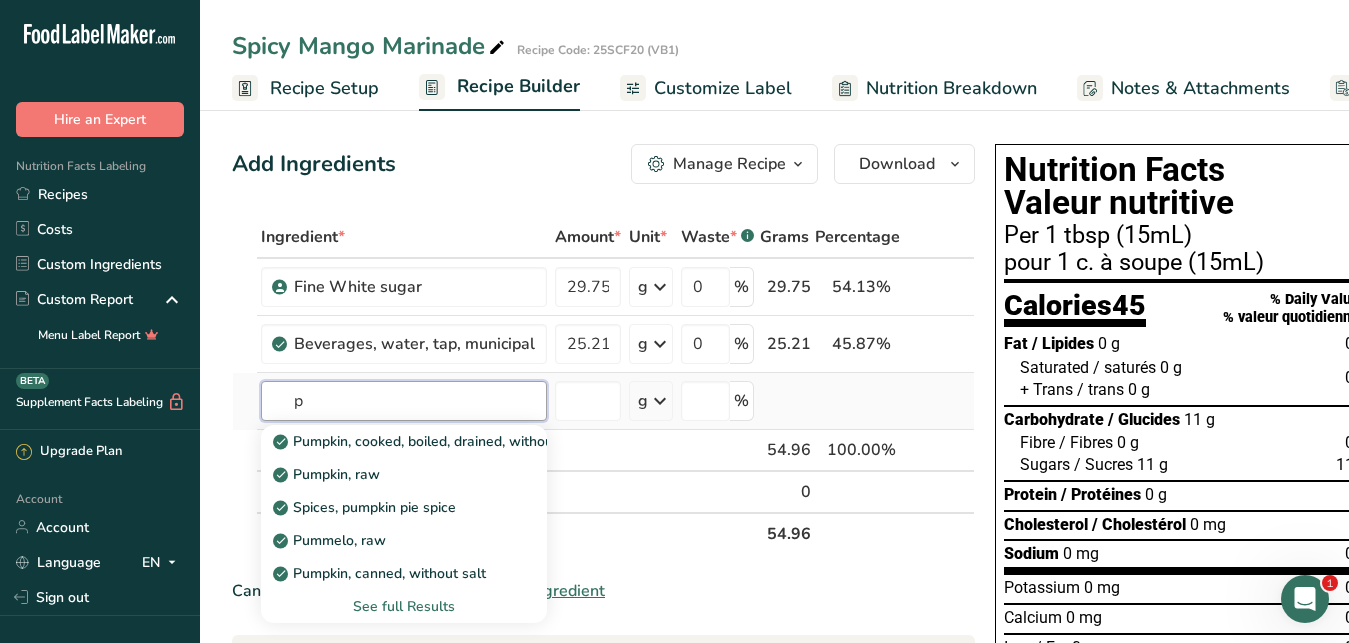 type 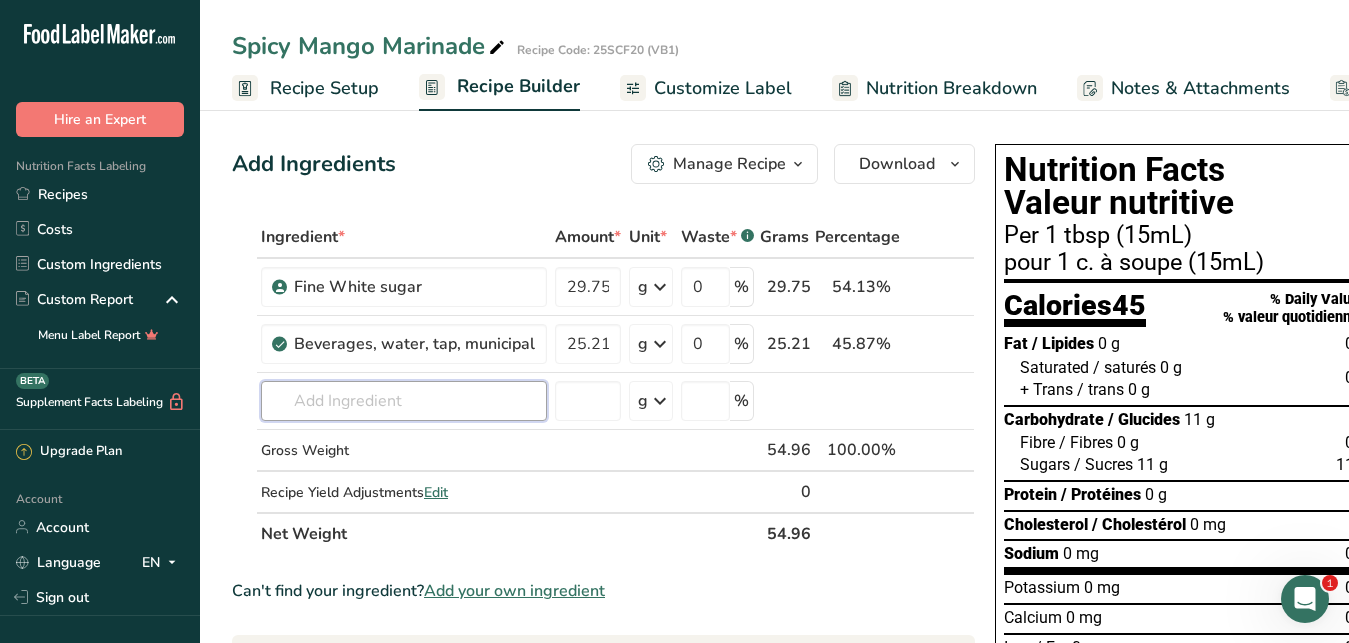 scroll, scrollTop: 481, scrollLeft: 0, axis: vertical 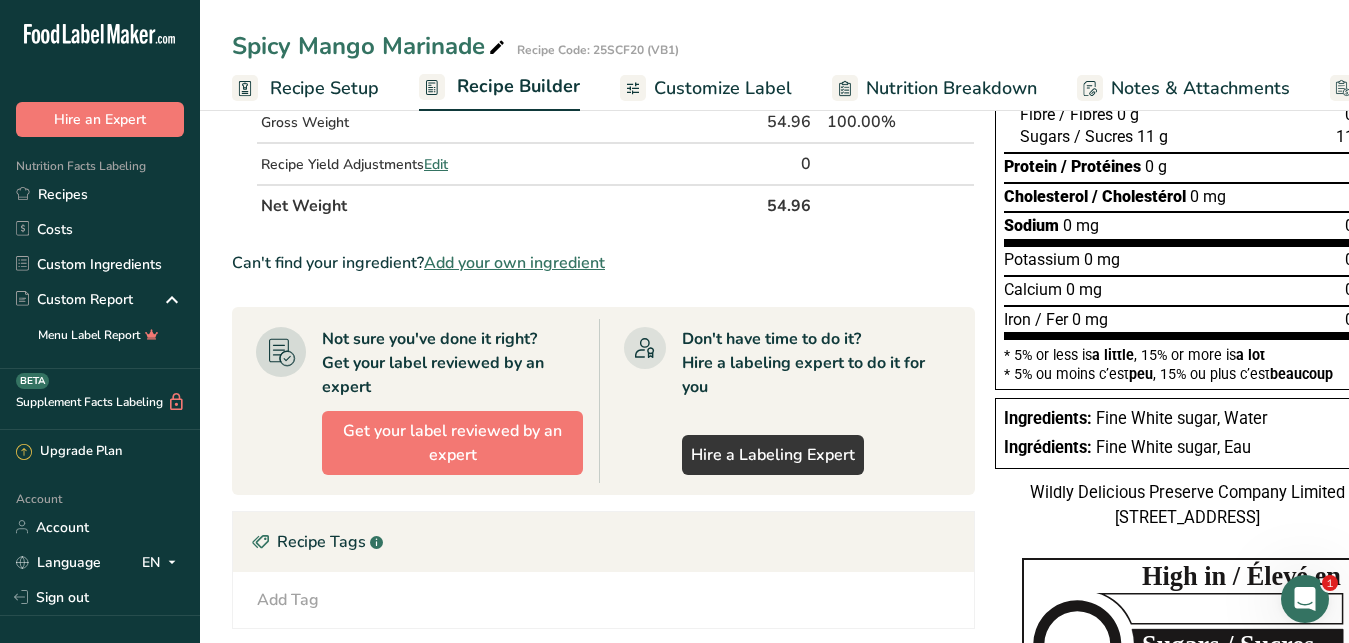 click on "Add your own ingredient" at bounding box center (514, 263) 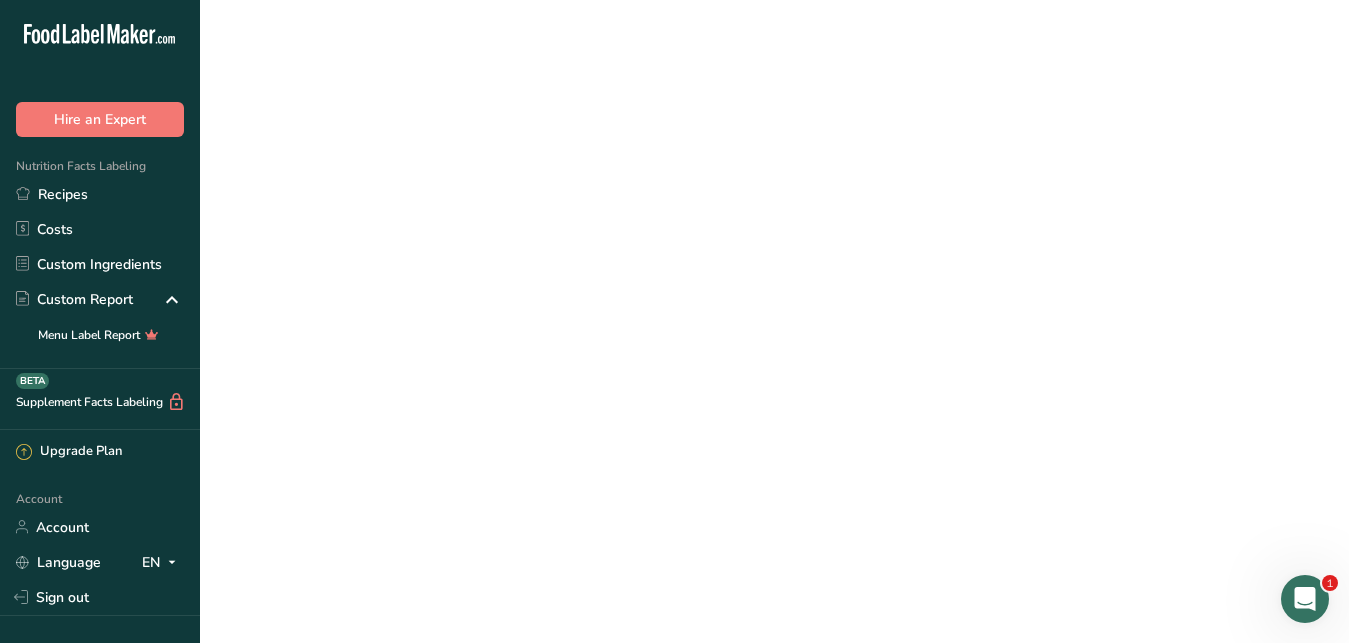 scroll, scrollTop: 0, scrollLeft: 0, axis: both 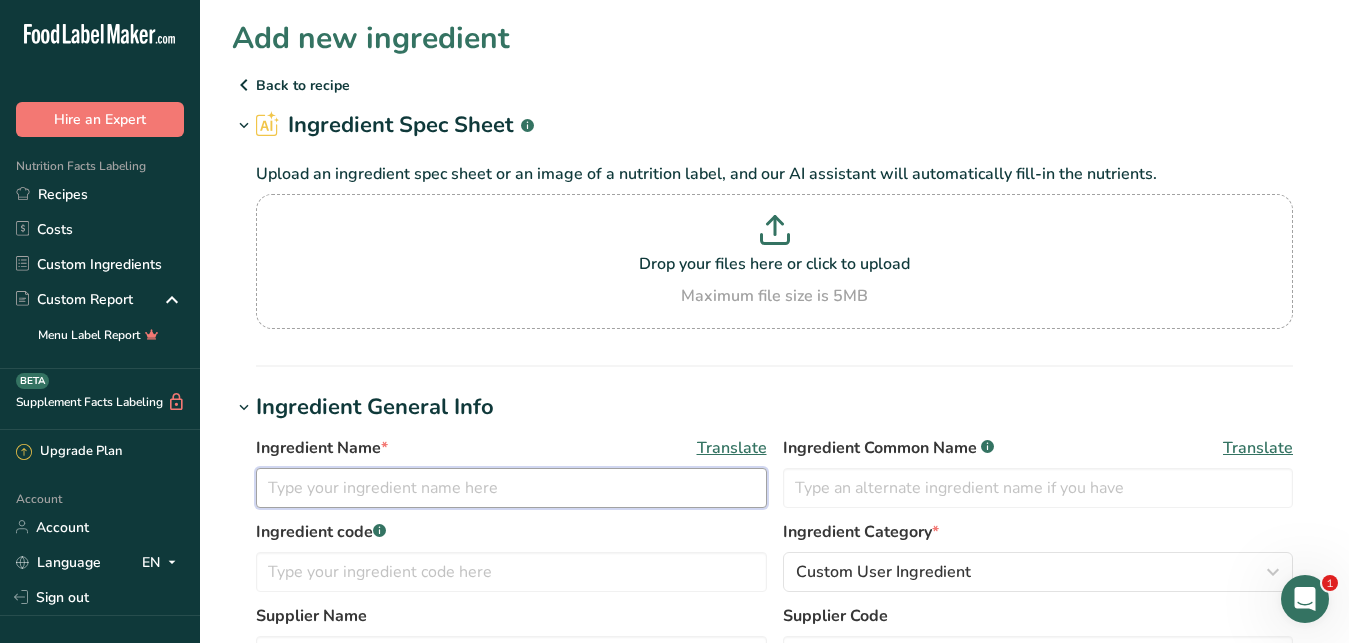 click at bounding box center (511, 488) 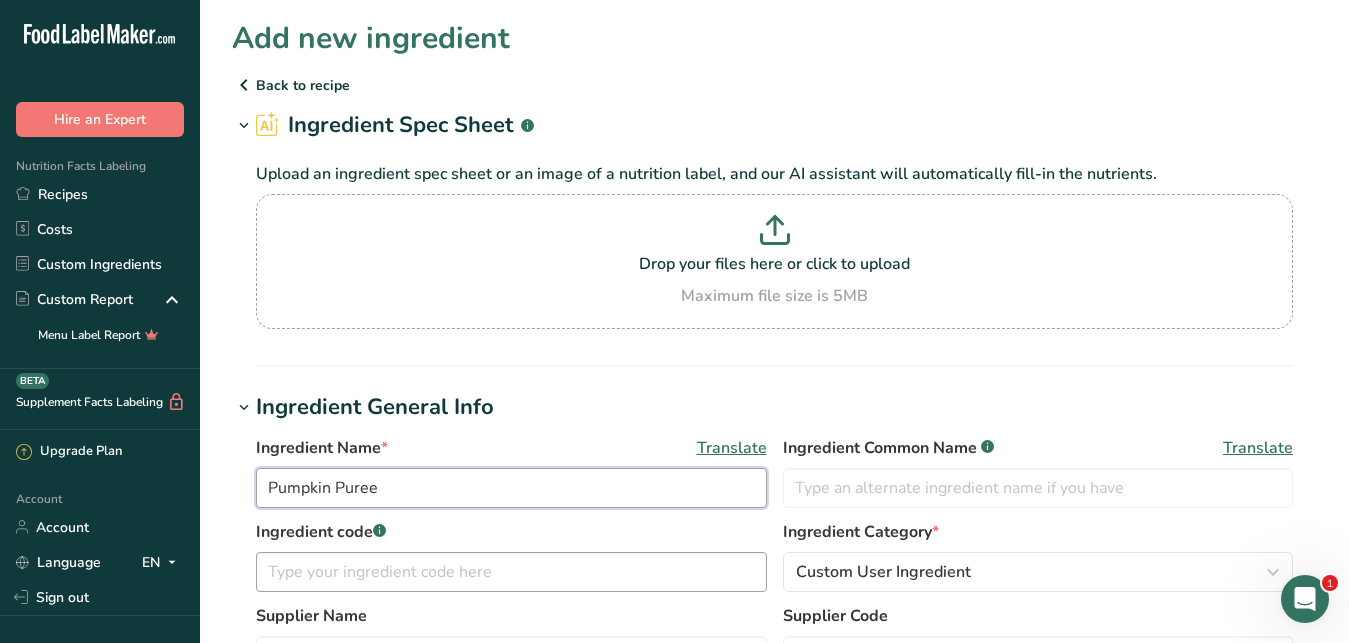type on "Pumpkin Puree" 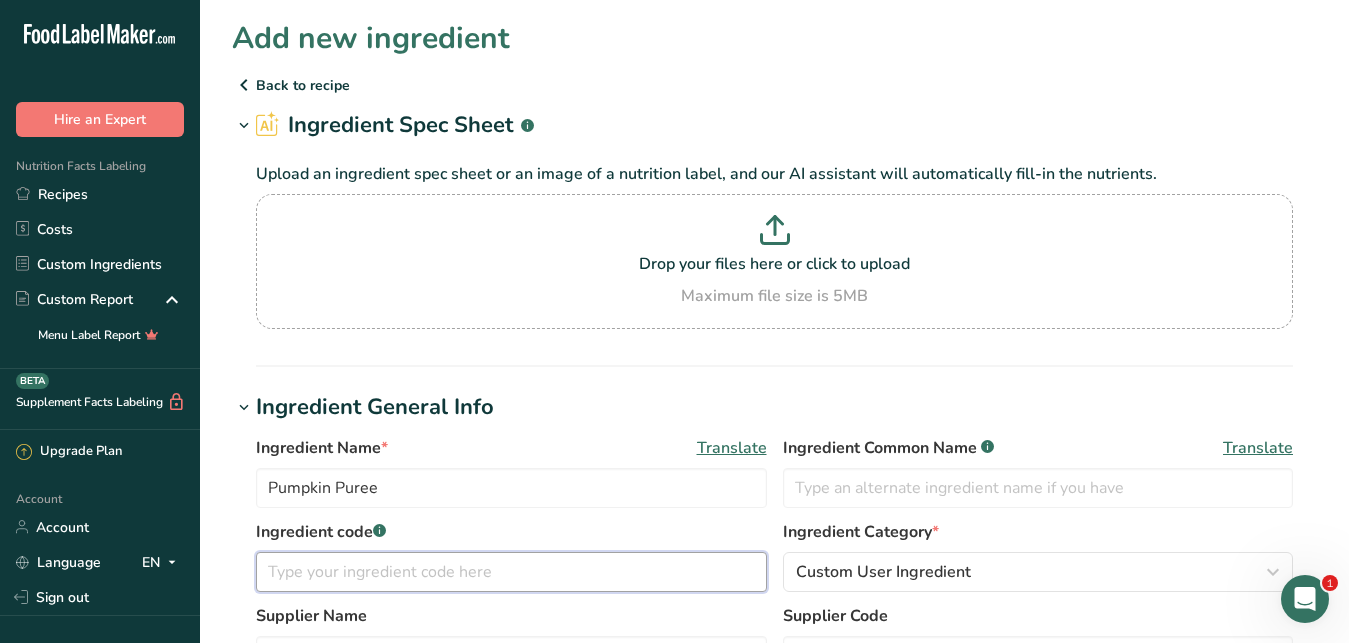 click at bounding box center (511, 572) 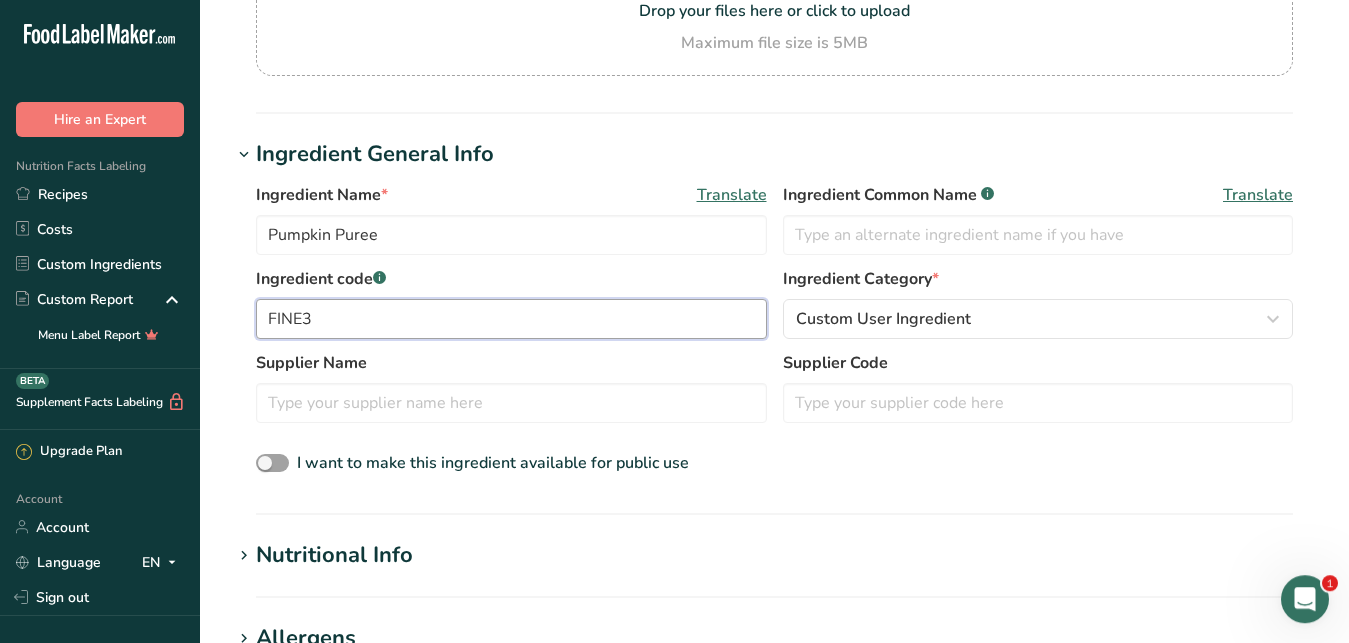 scroll, scrollTop: 255, scrollLeft: 0, axis: vertical 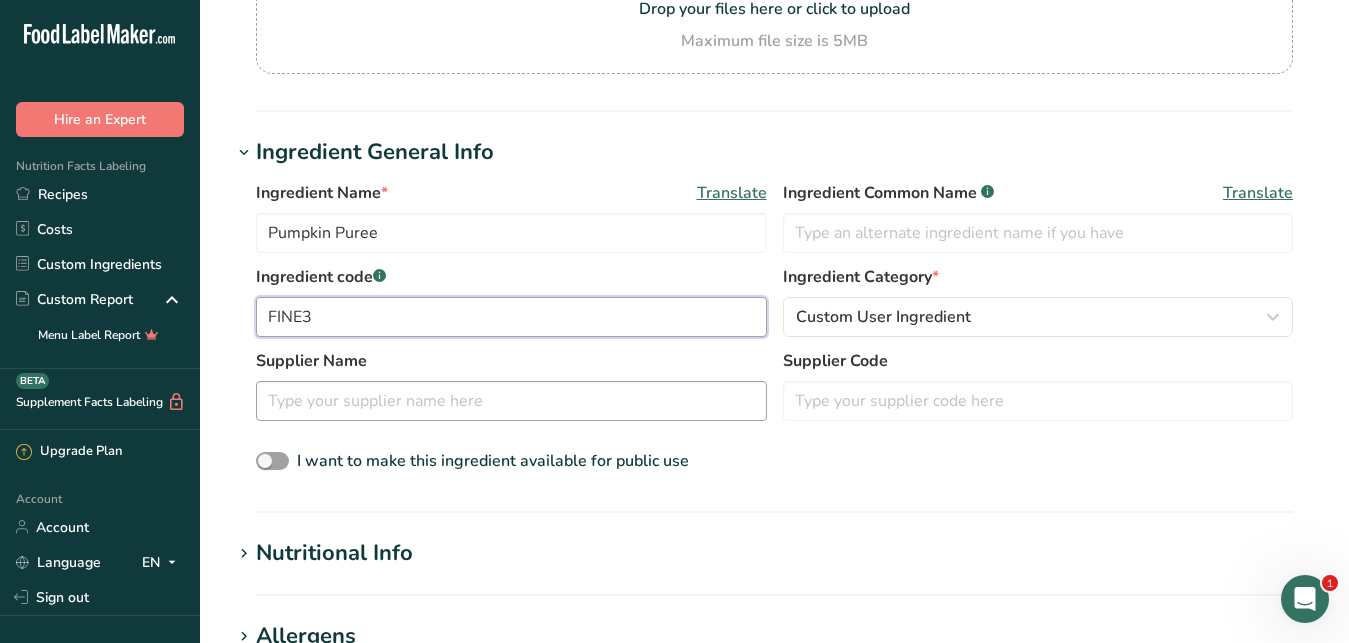 type on "FINE3" 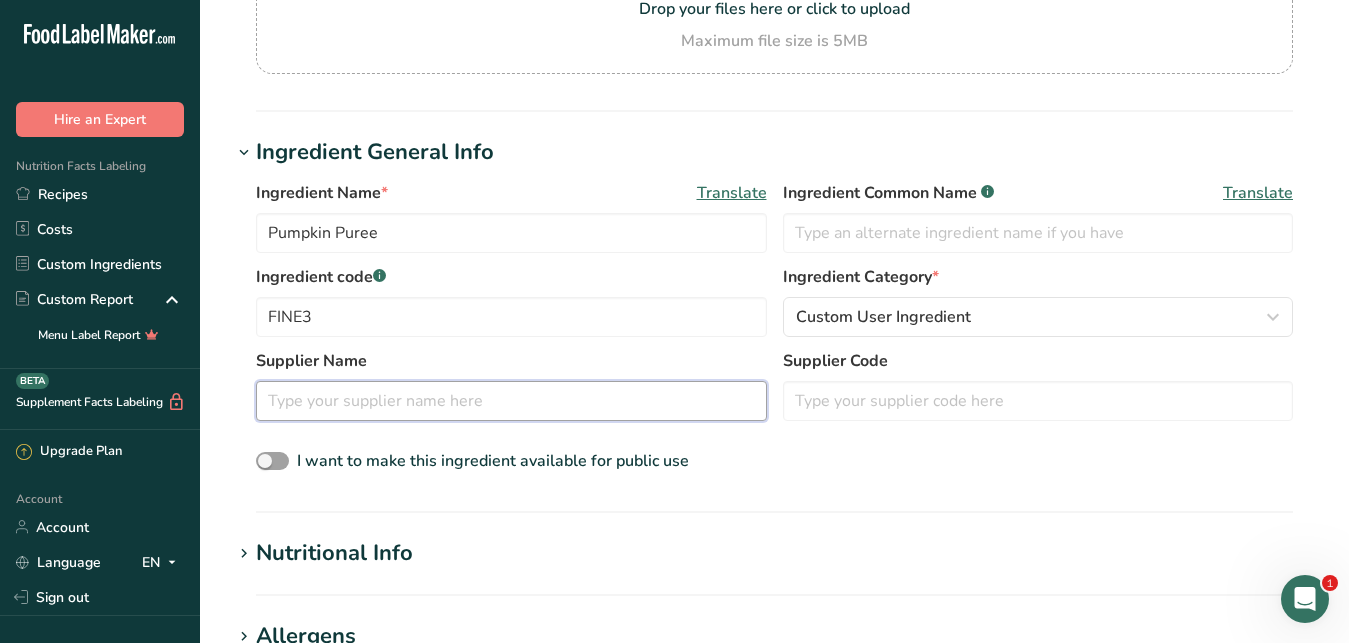 click at bounding box center (511, 401) 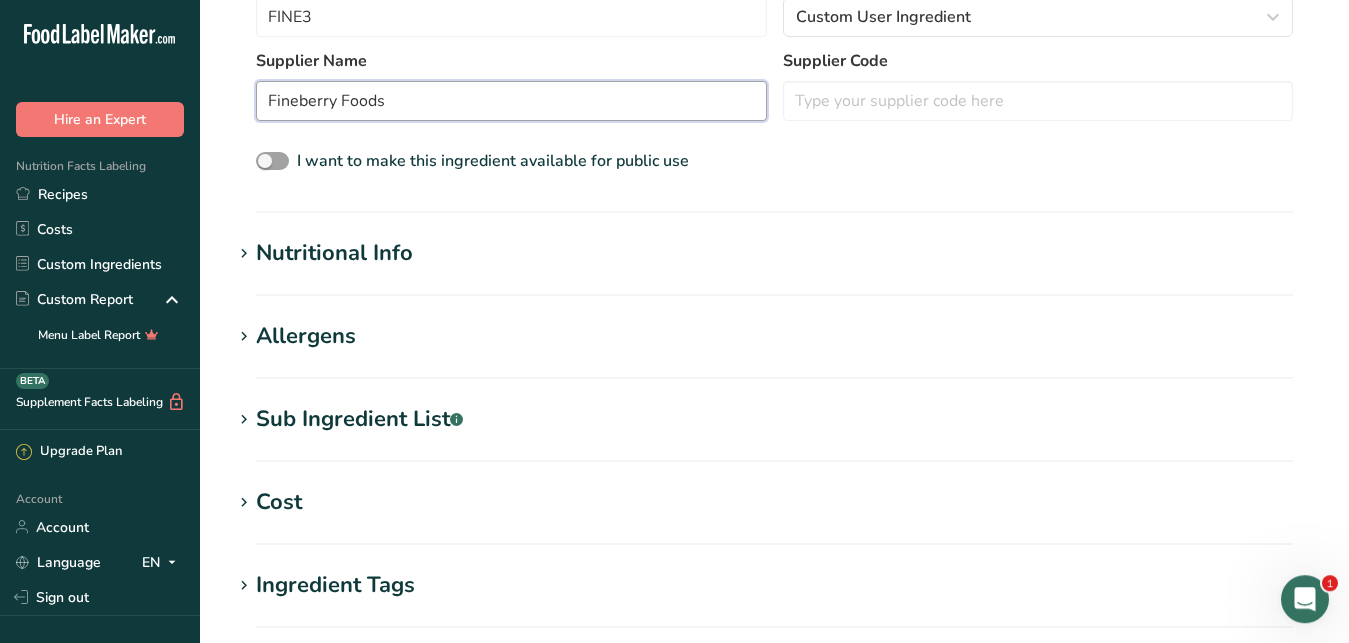 scroll, scrollTop: 561, scrollLeft: 0, axis: vertical 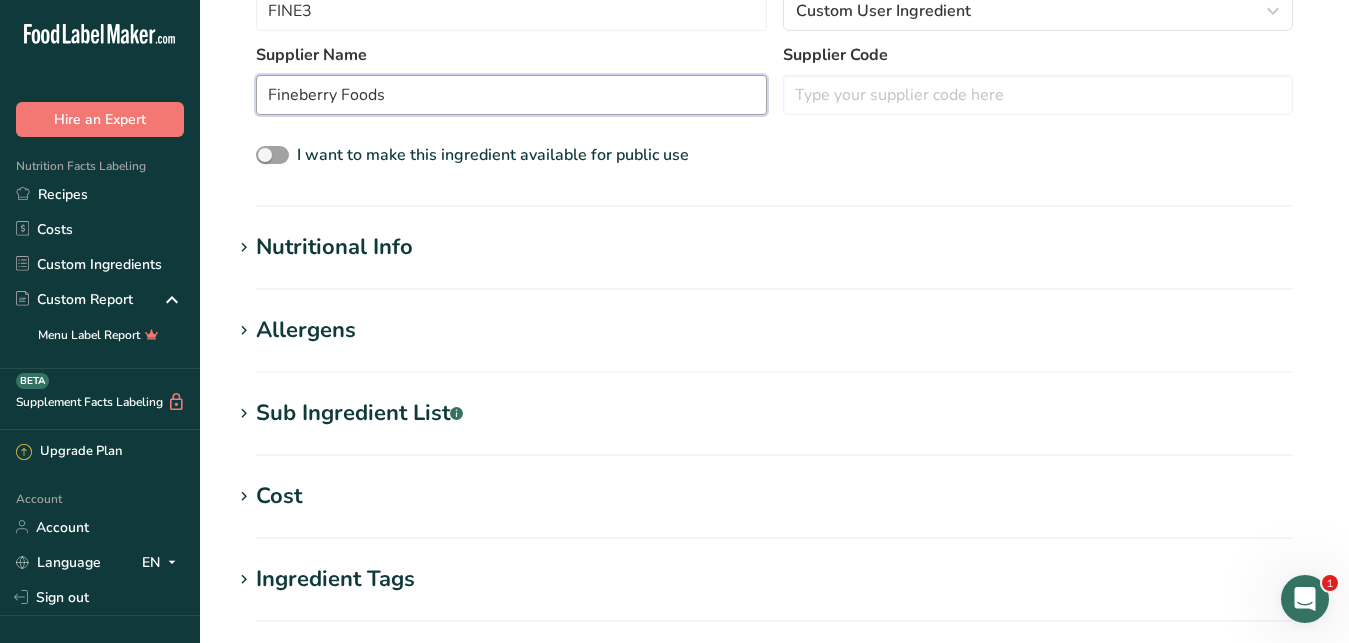 type on "Fineberry Foods" 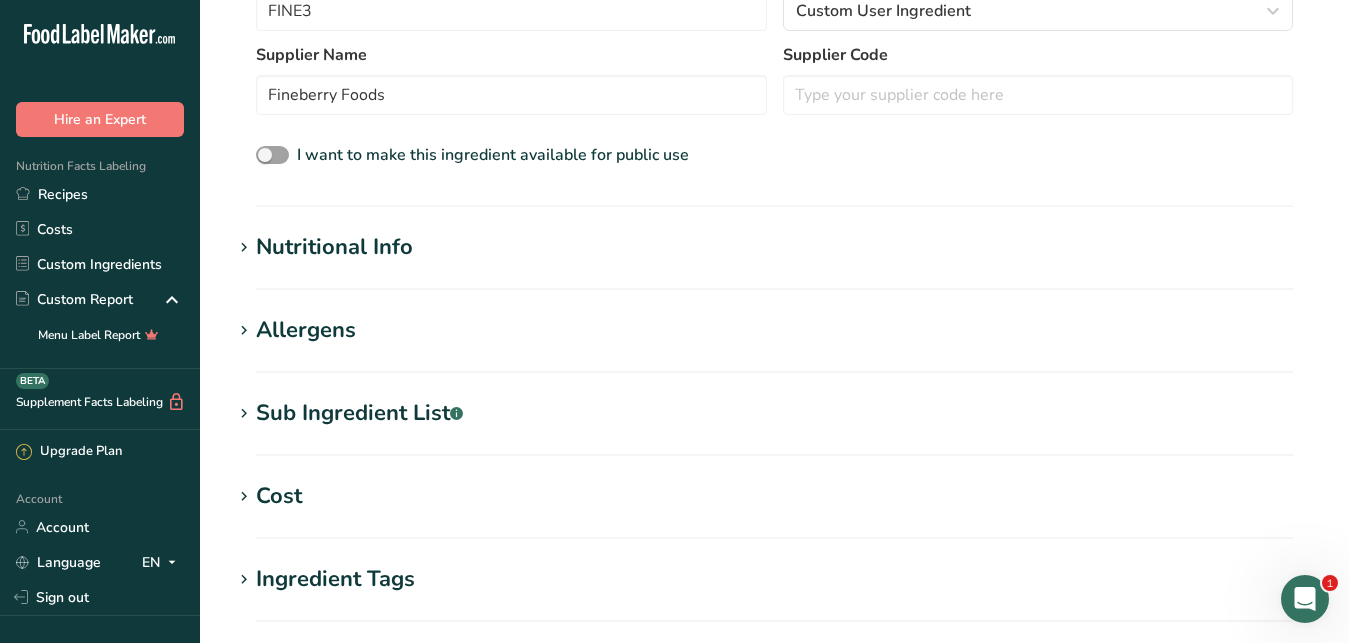 click on "Nutritional Info
Serving Size
.a-a{fill:#347362;}.b-a{fill:#fff;}
Add ingredient serving size *
g
kg
mg
mcg
lb
oz
l
mL
fl oz
tbsp
tsp
cup
qt
gallon
Required Components Vitamins Minerals Other Nutrients Amino Acid Profile
Calories
(kcal) *
Energy KJ
(kj) *
Total Fat
(g) *     *     *     *     *     *" at bounding box center (774, 260) 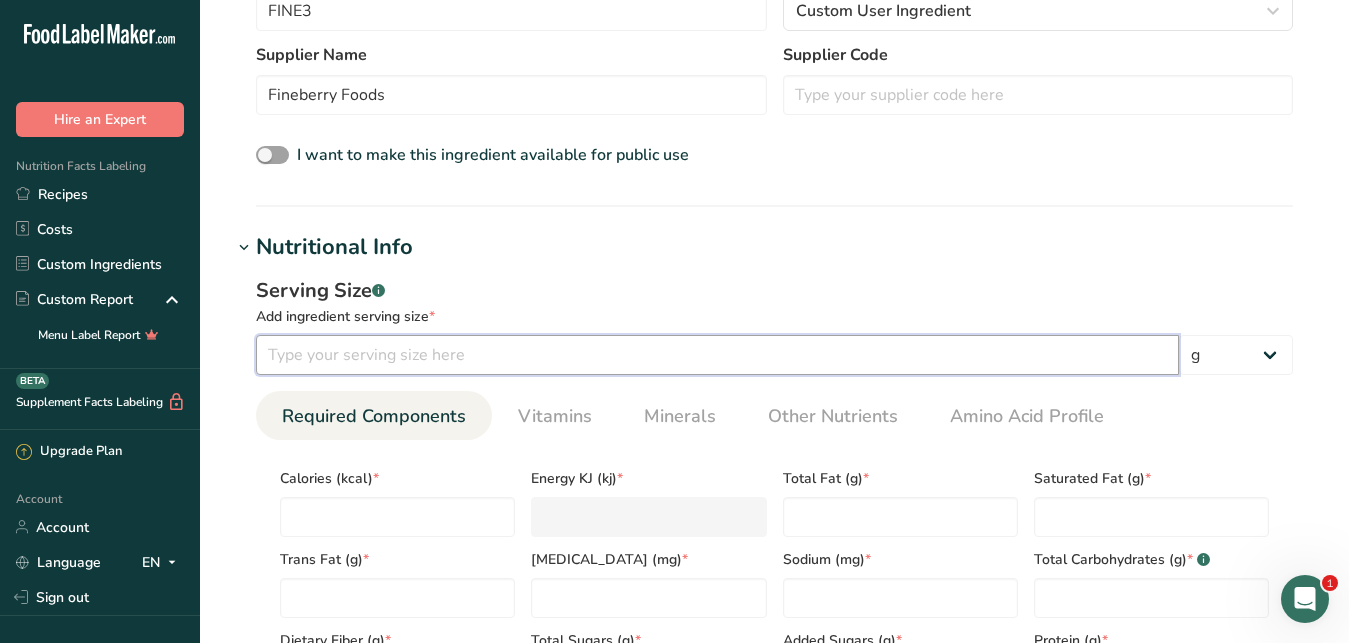 click at bounding box center (717, 355) 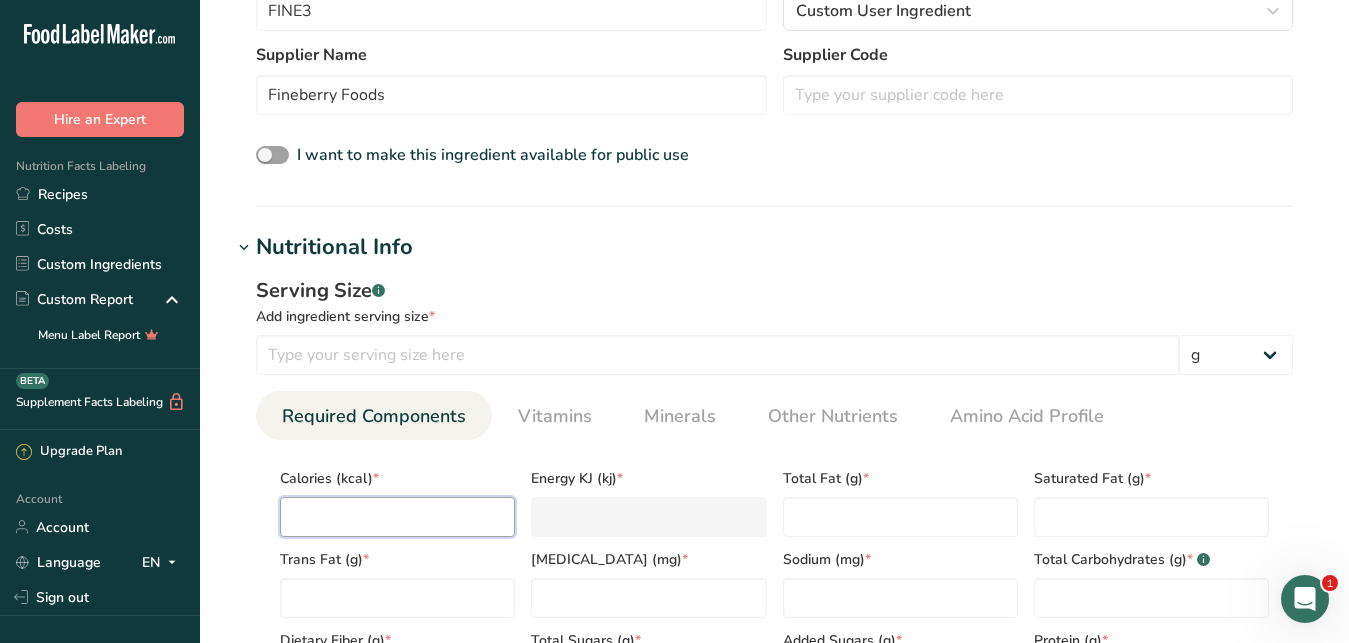 click at bounding box center [397, 517] 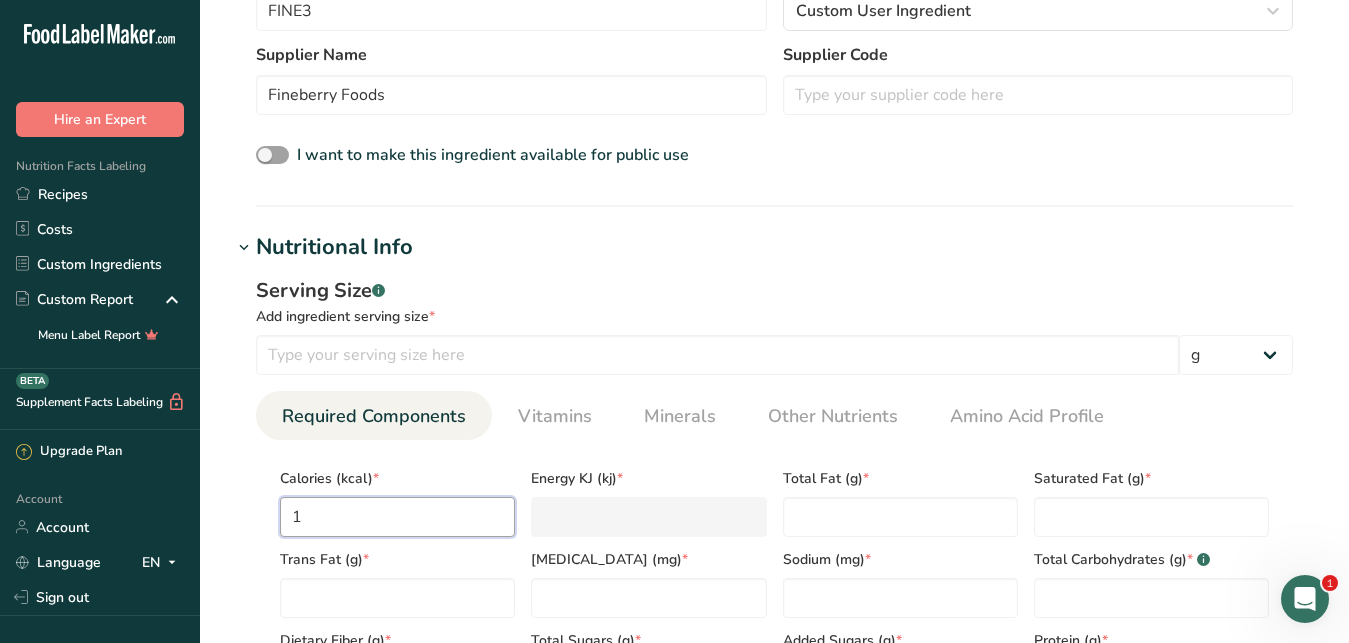 type on "10" 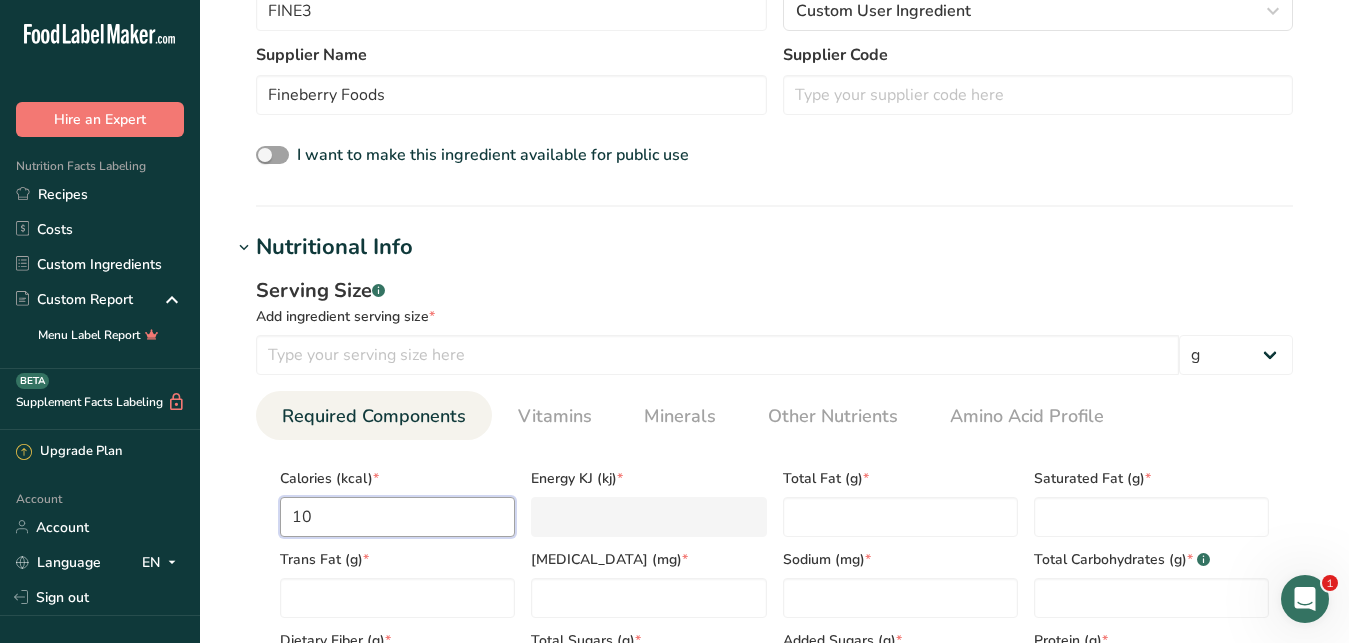 type on "41.8" 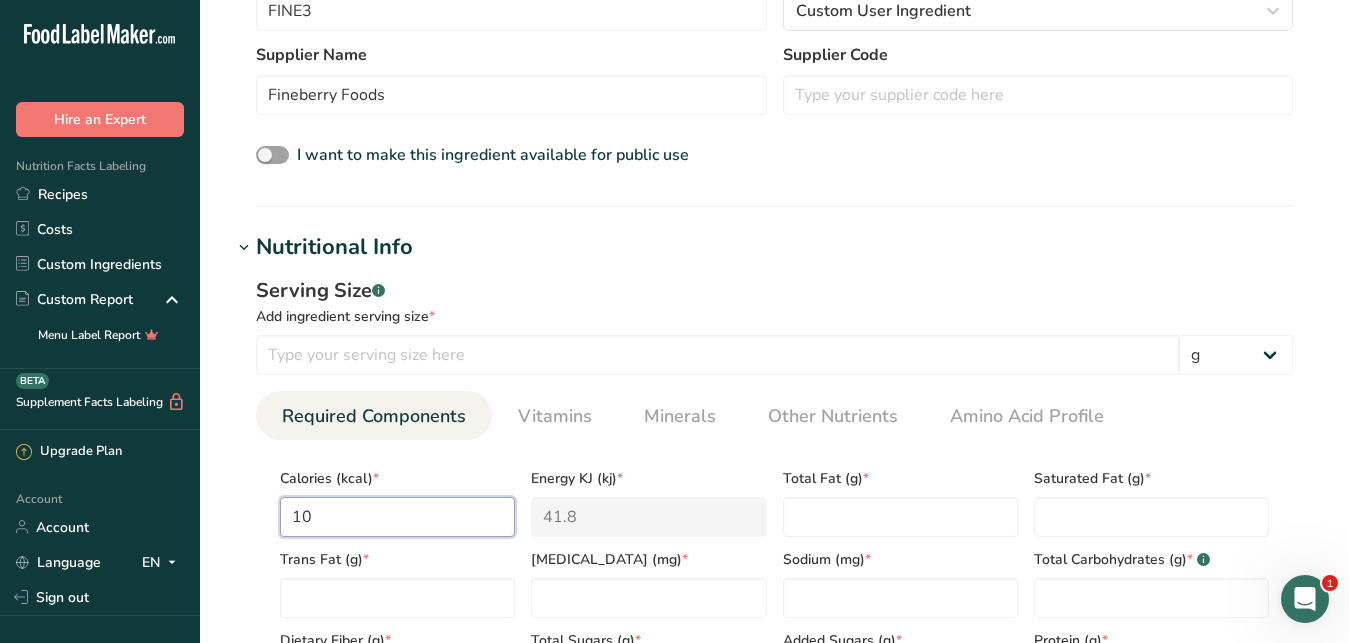 type on "100" 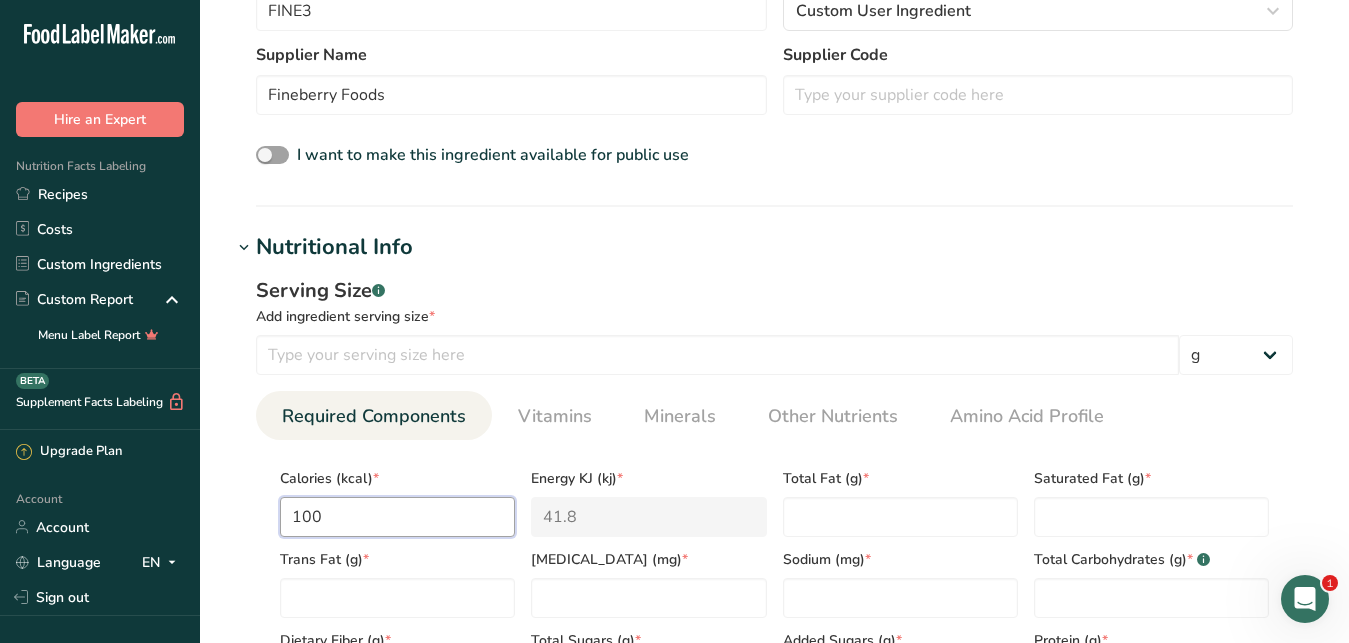 type on "418.4" 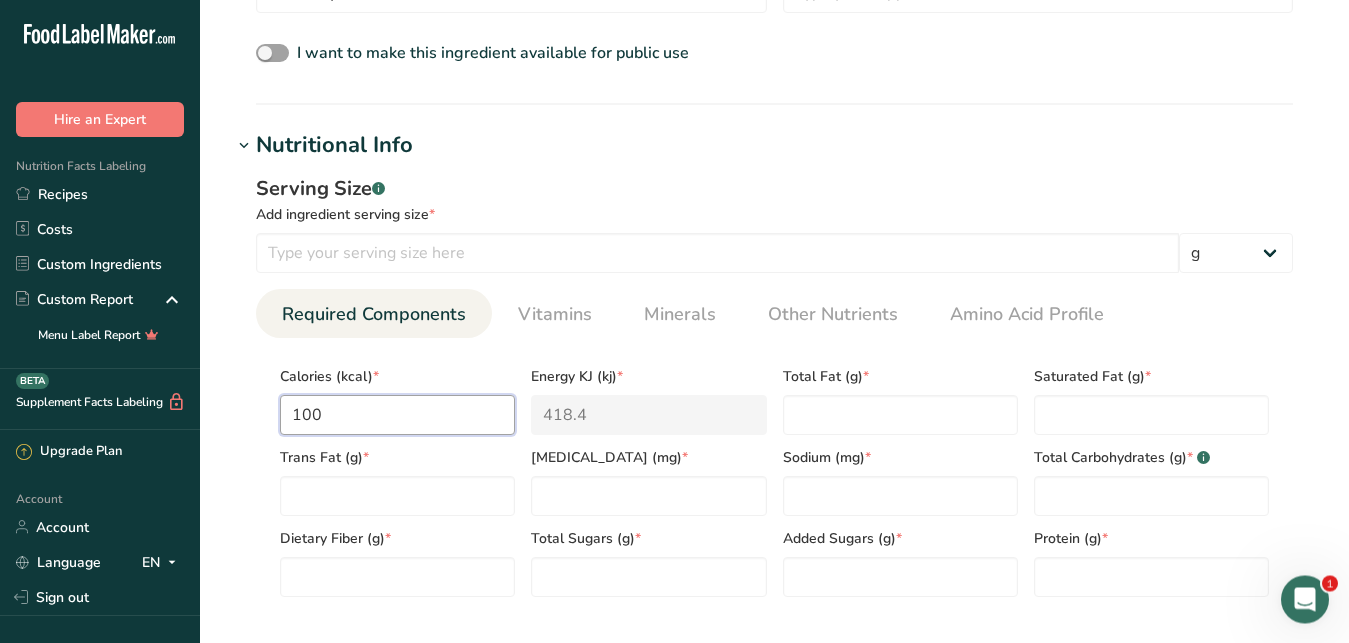 scroll, scrollTop: 765, scrollLeft: 0, axis: vertical 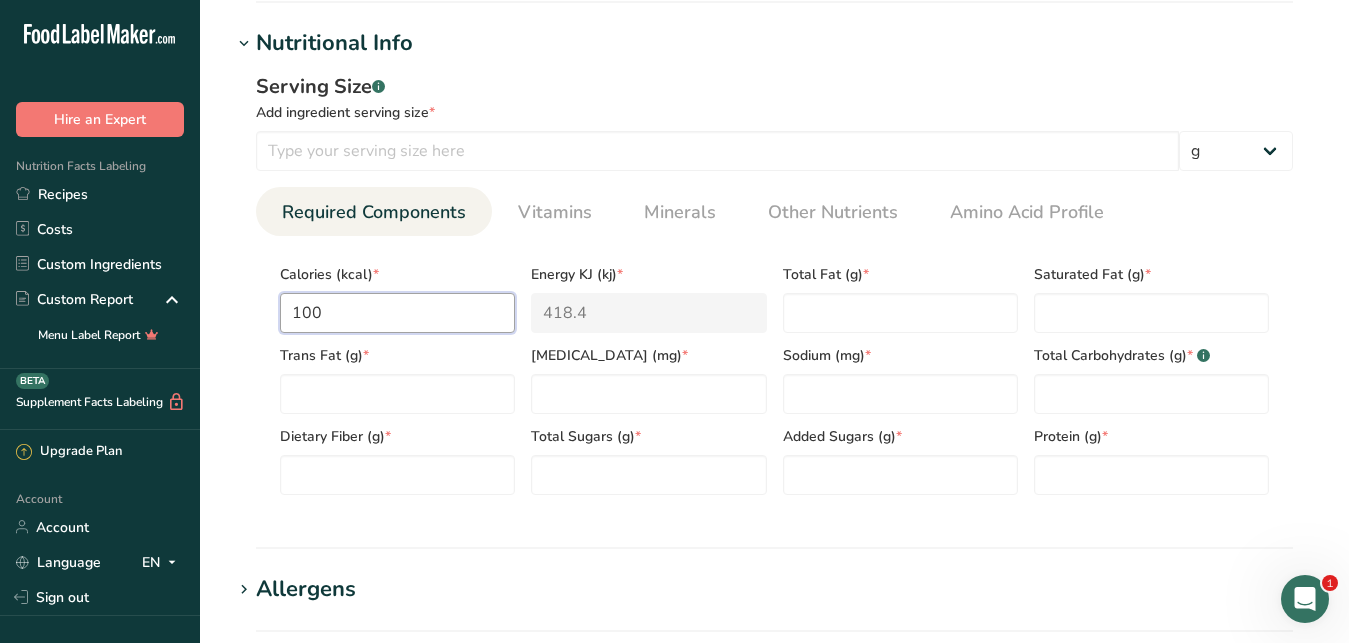 type on "100" 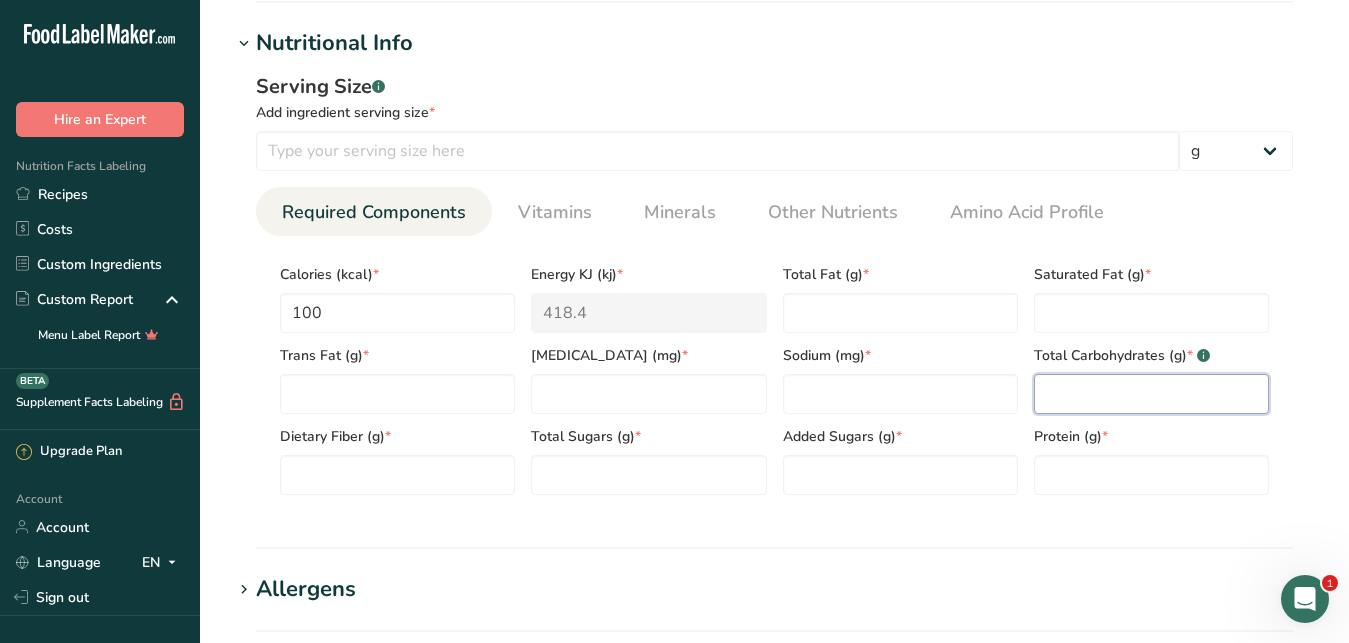 click at bounding box center [1151, 394] 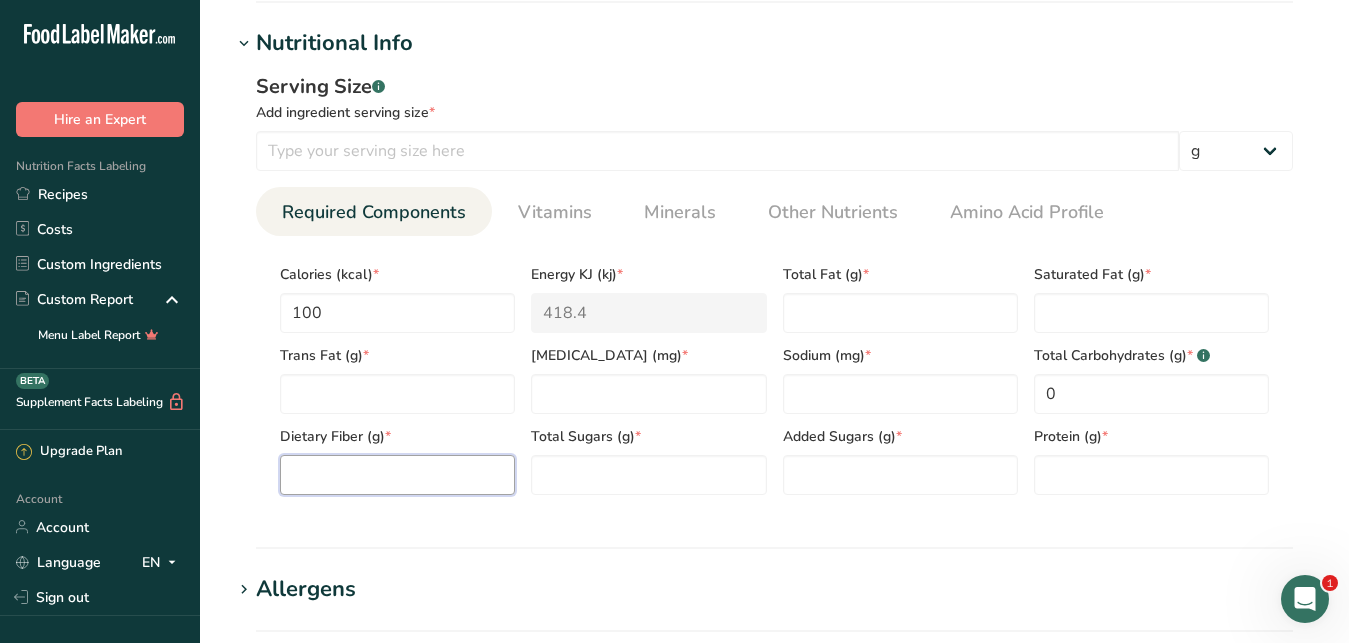 click at bounding box center (397, 475) 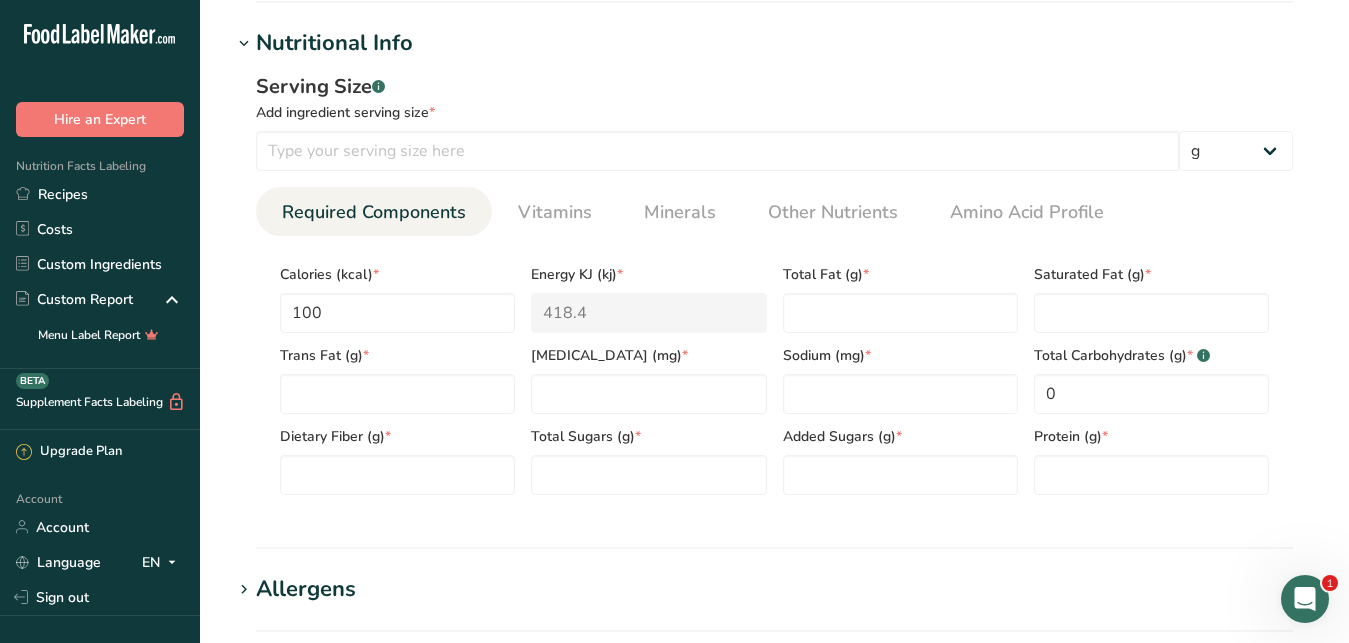 drag, startPoint x: 1146, startPoint y: 428, endPoint x: 1097, endPoint y: 418, distance: 50.01 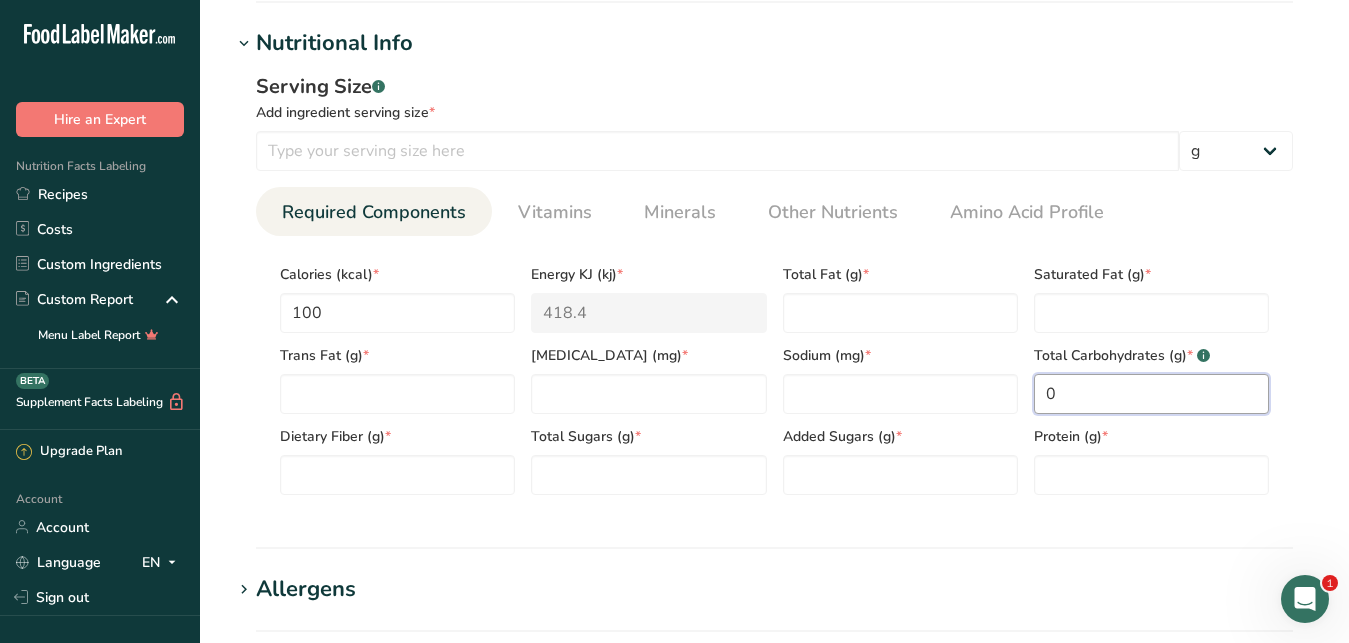 drag, startPoint x: 1078, startPoint y: 395, endPoint x: 1026, endPoint y: 392, distance: 52.086468 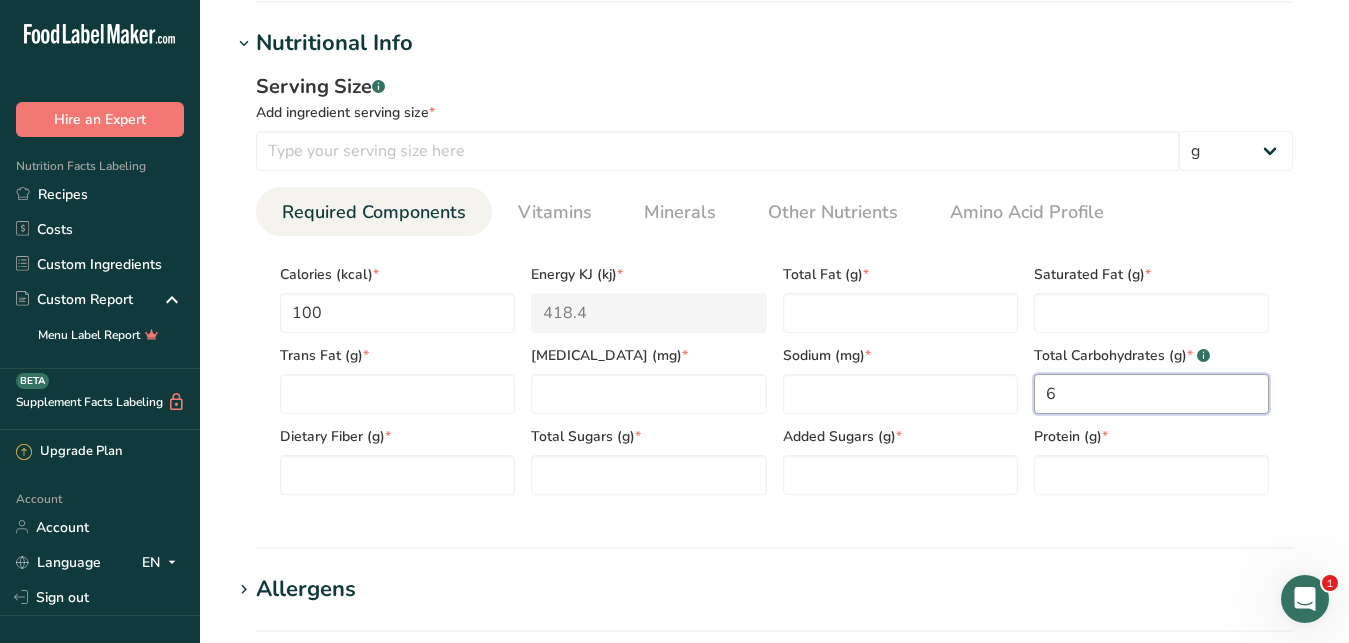 type on "6" 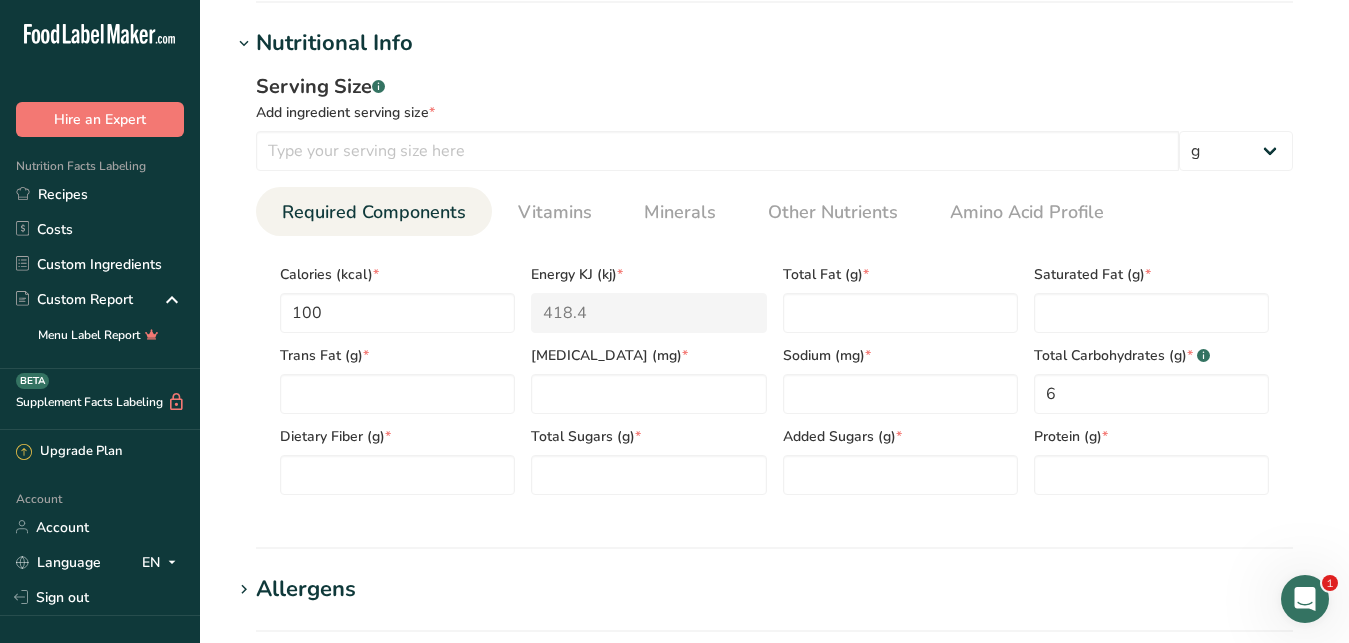 click on "Dietary Fiber
(g) *" at bounding box center (397, 454) 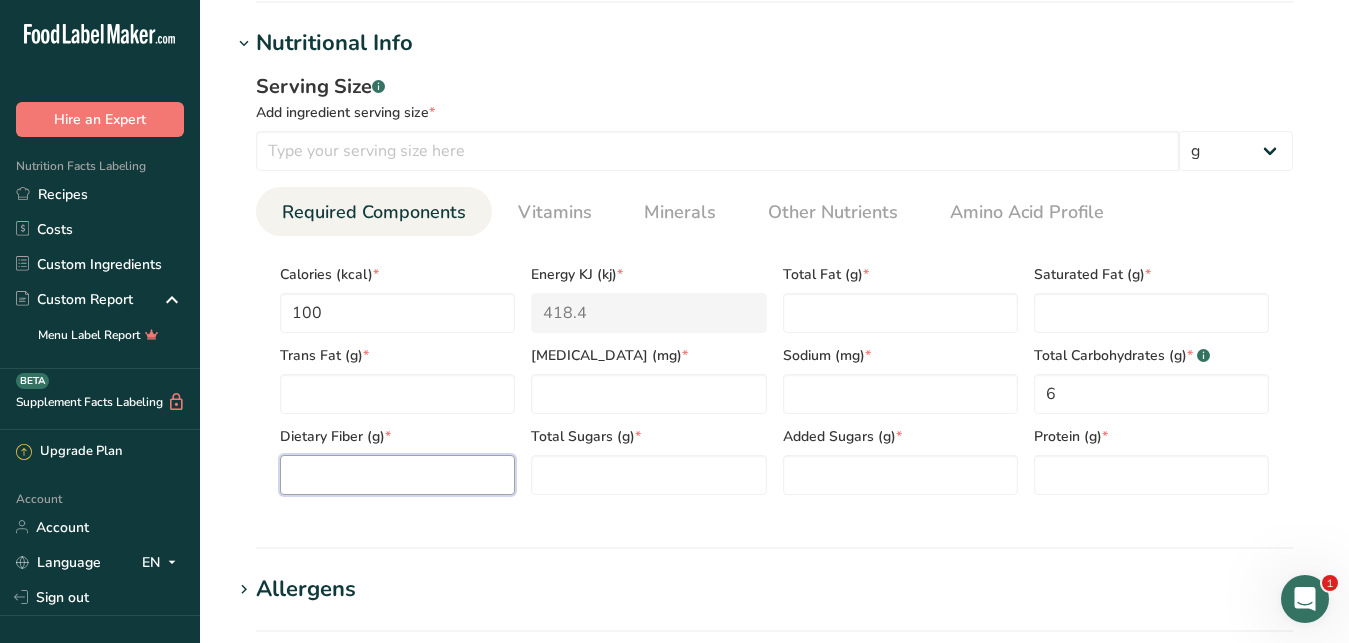 click at bounding box center (397, 475) 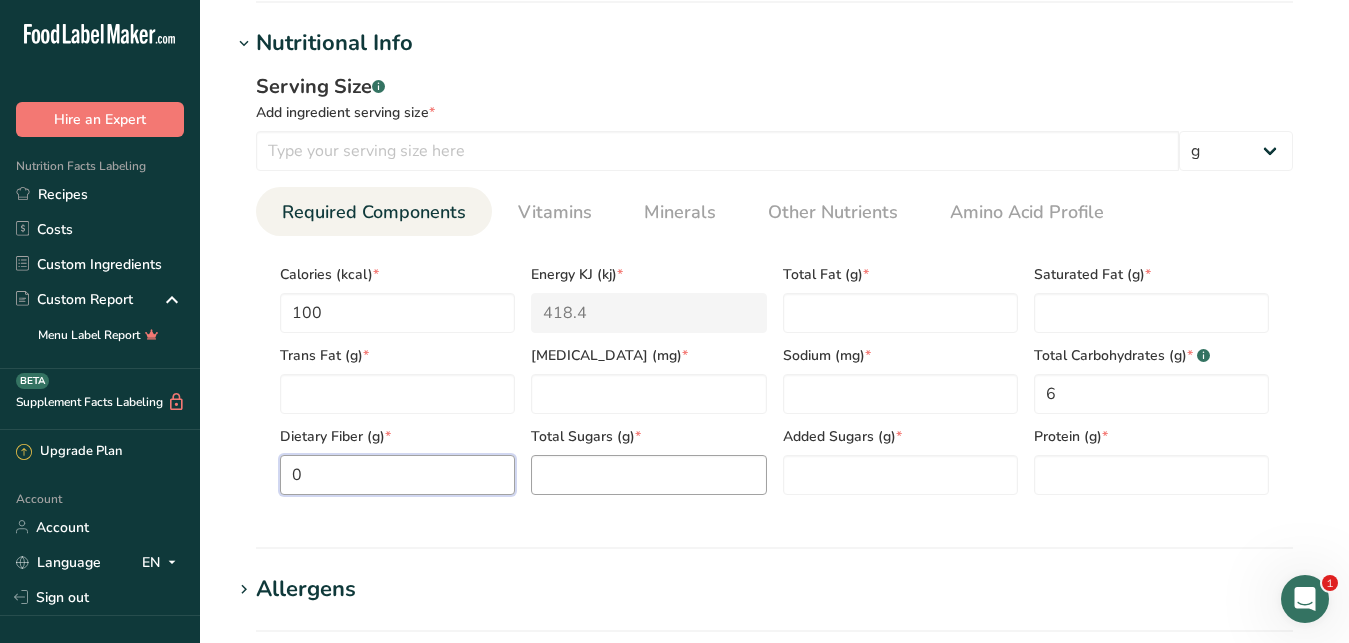 type on "0" 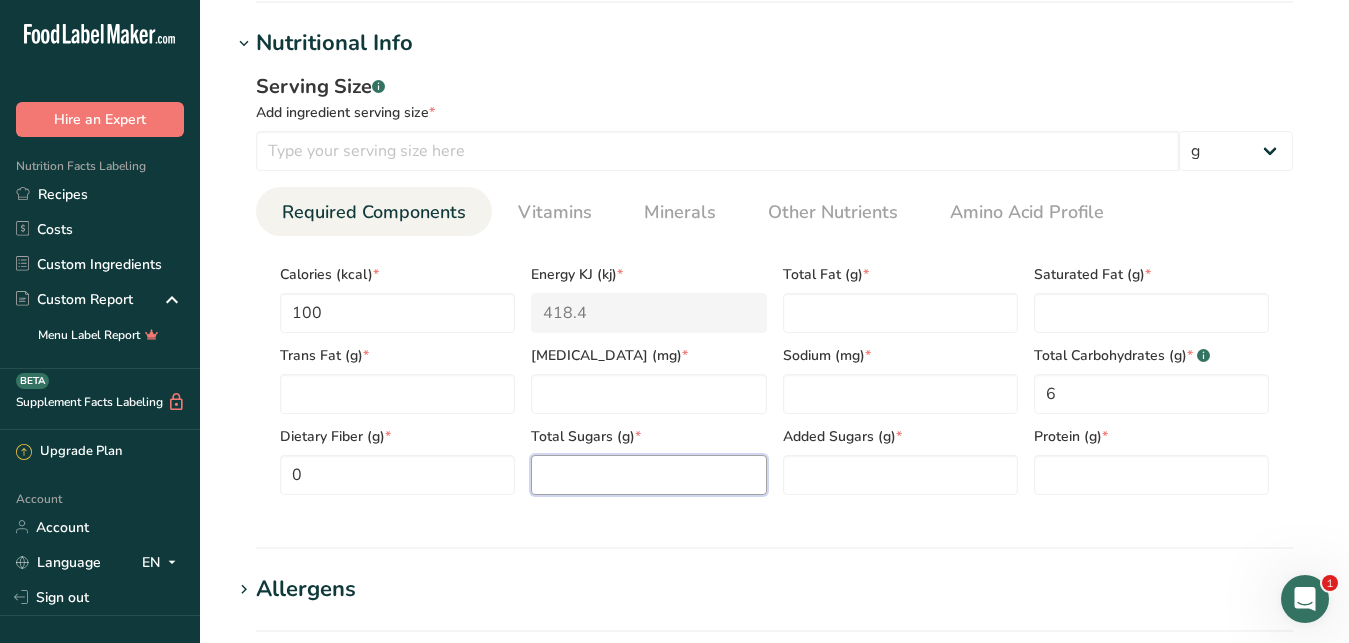 click at bounding box center [648, 475] 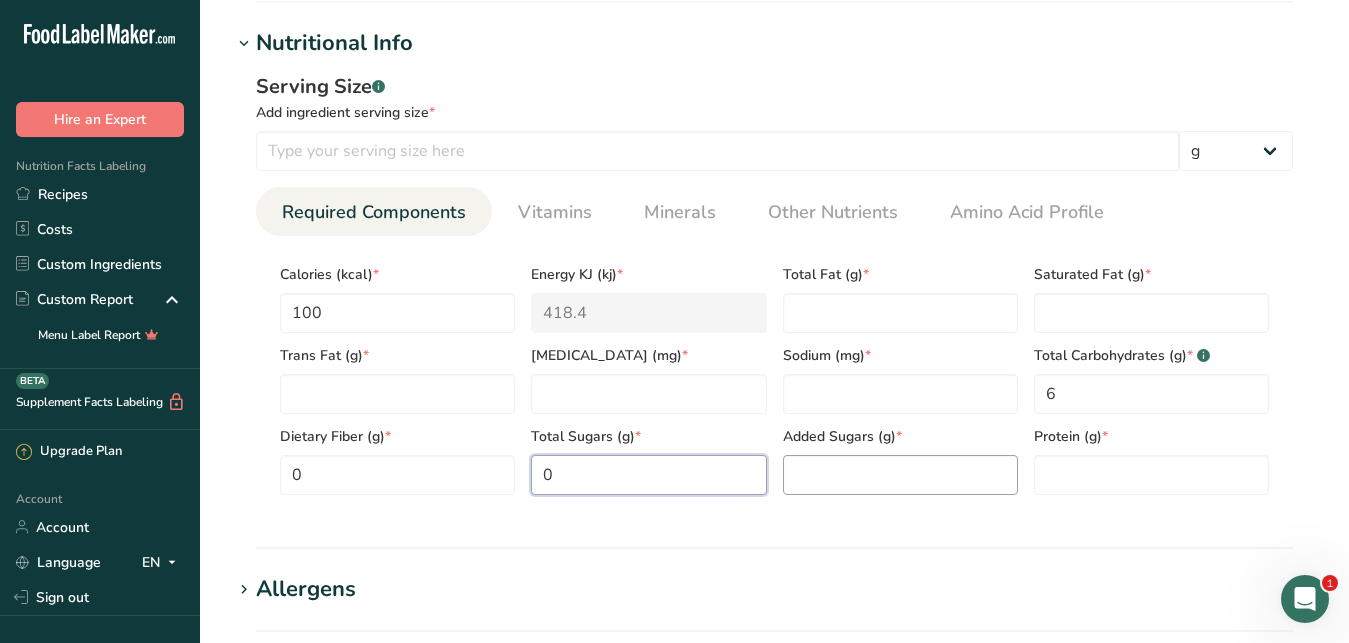 type on "0" 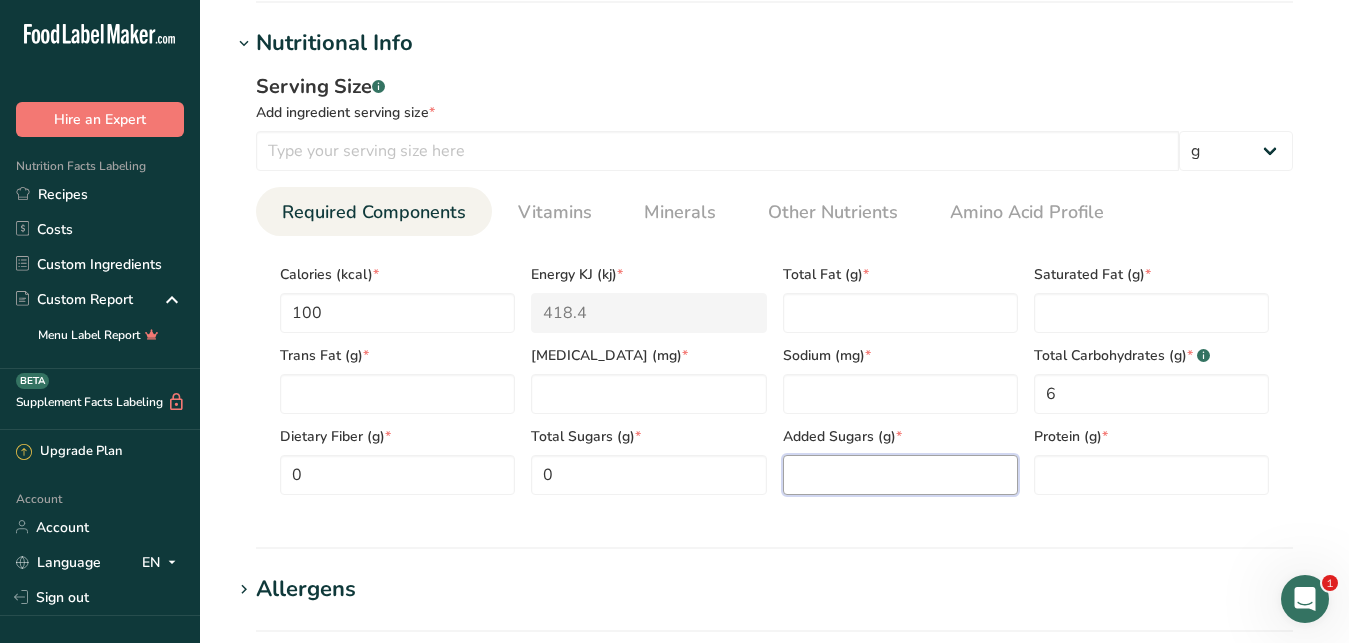 click at bounding box center (900, 475) 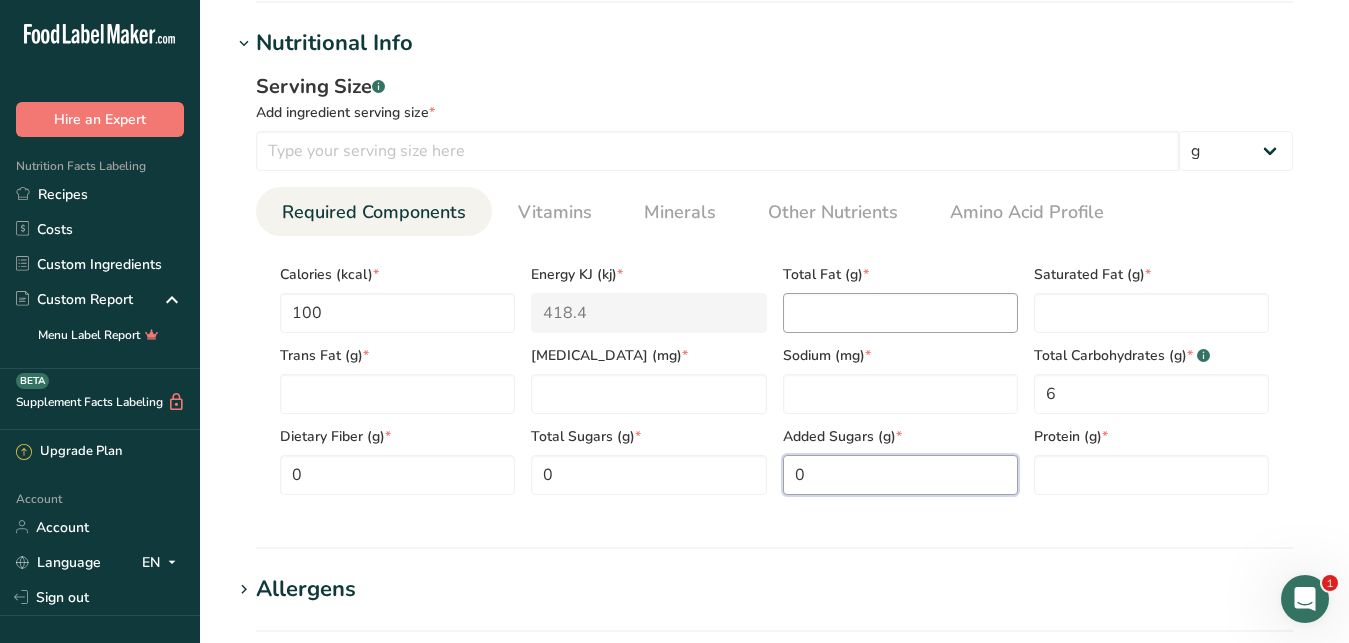 type on "0" 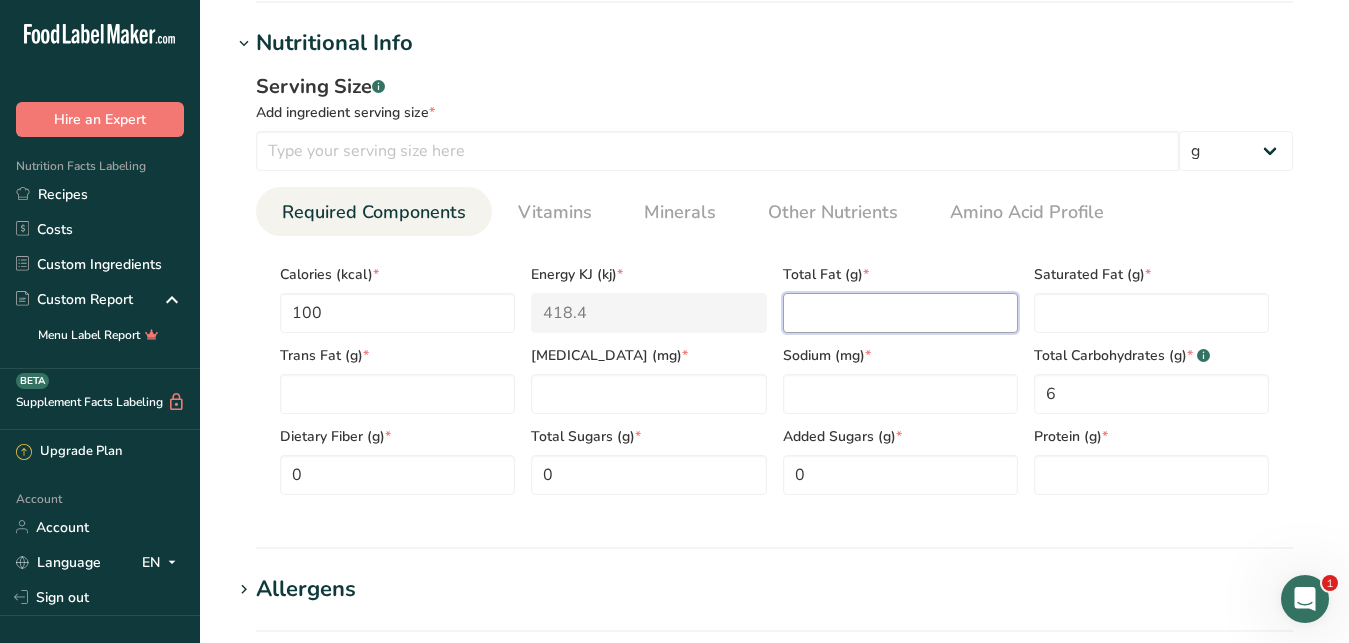 click at bounding box center (900, 313) 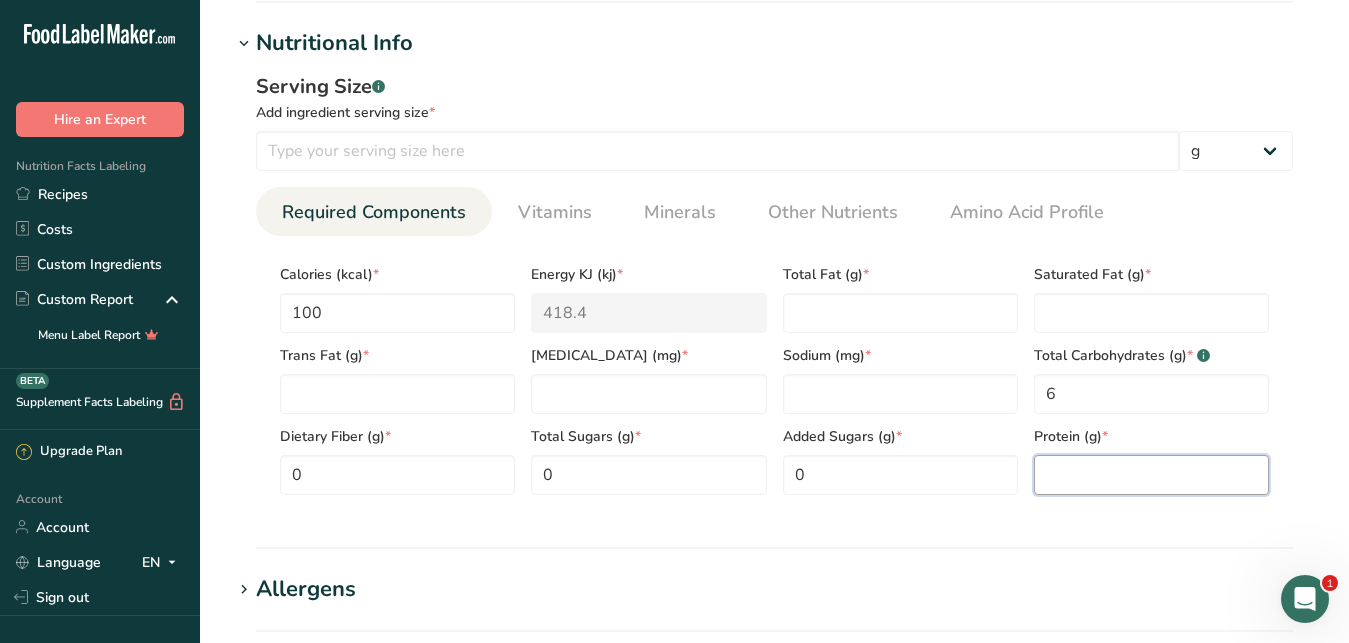 click at bounding box center [1151, 475] 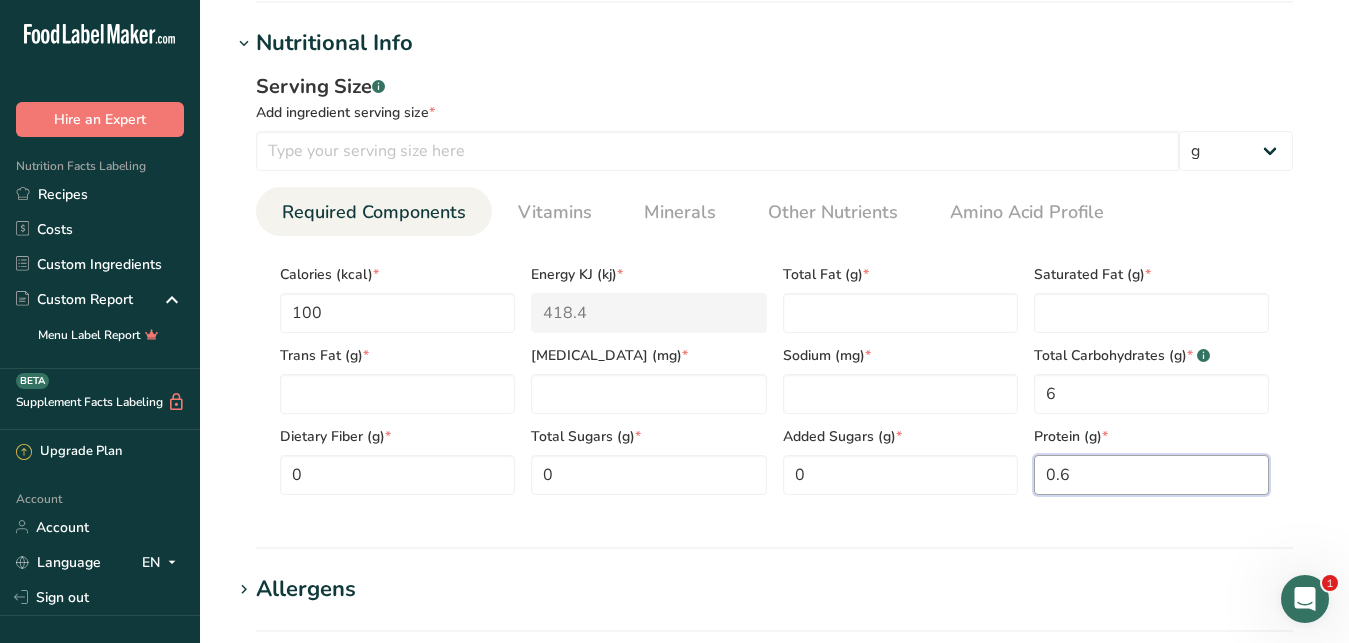 click on "0.6" at bounding box center (1151, 475) 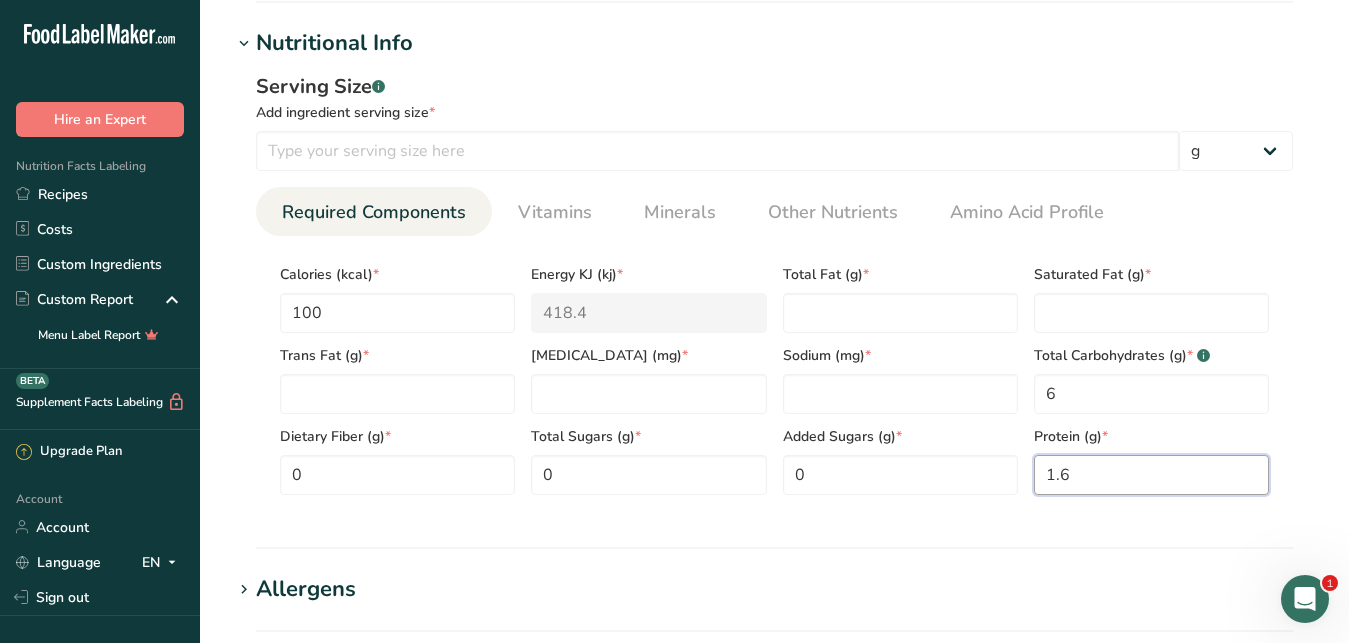 type on "1.6" 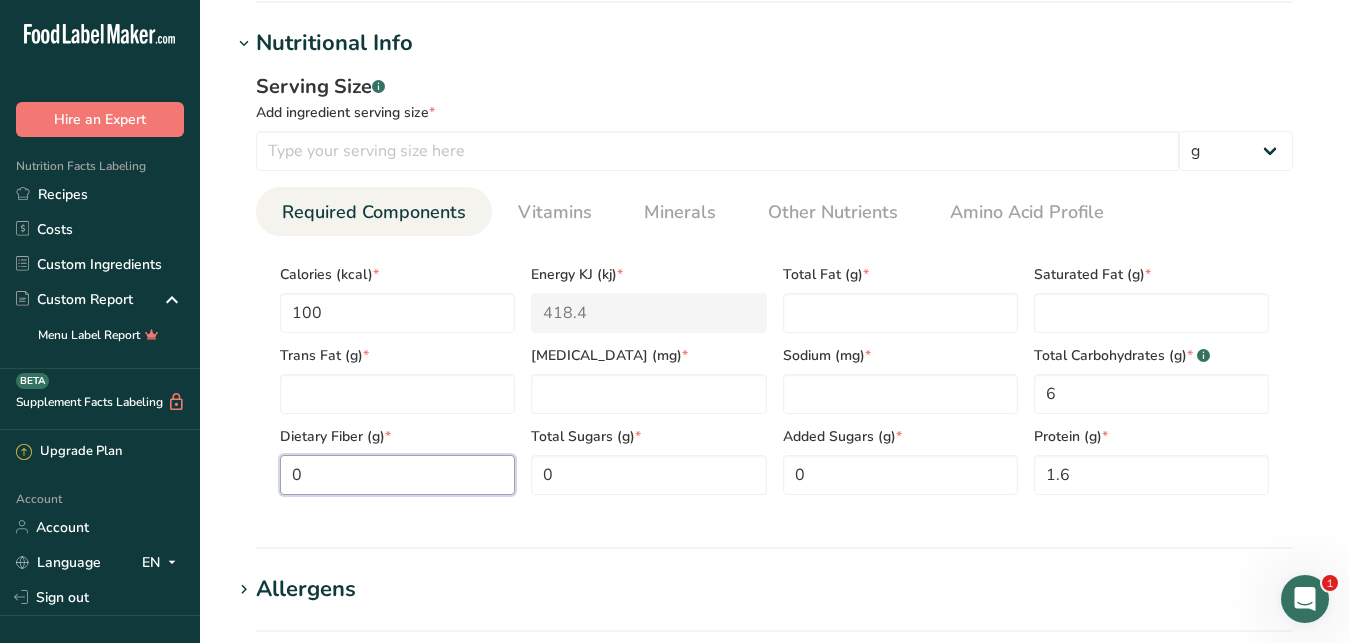 drag, startPoint x: 338, startPoint y: 490, endPoint x: 292, endPoint y: 478, distance: 47.539455 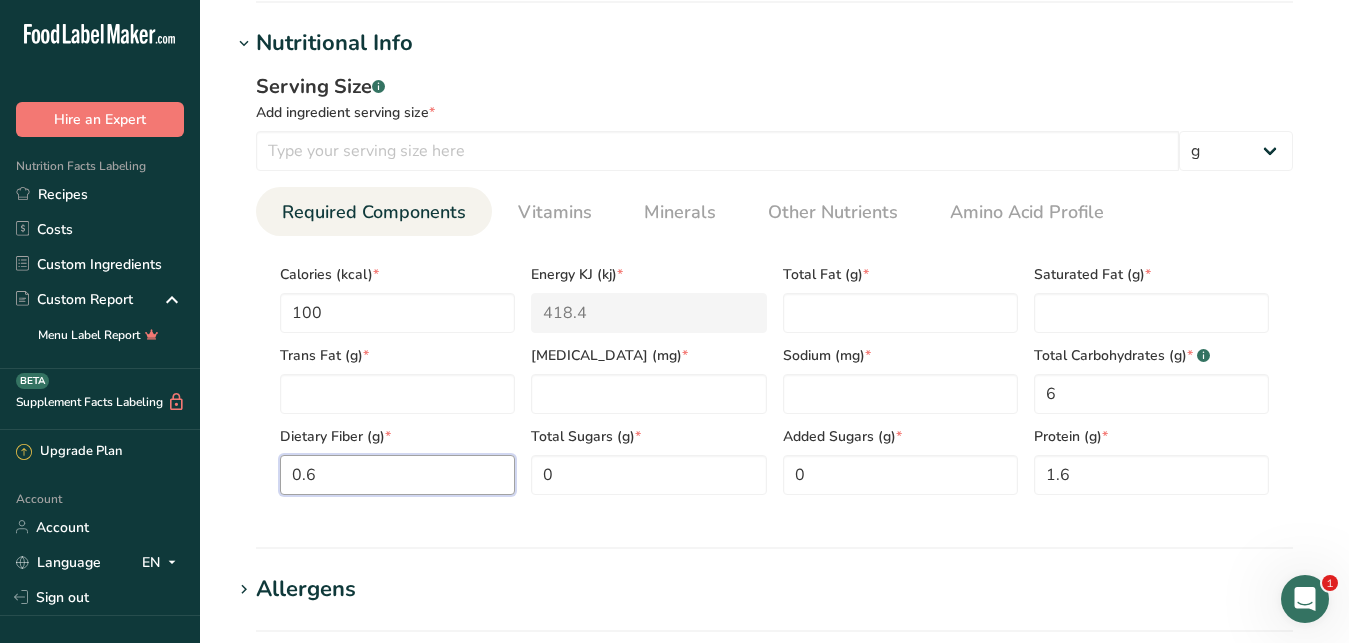 click on "0.6" at bounding box center [397, 475] 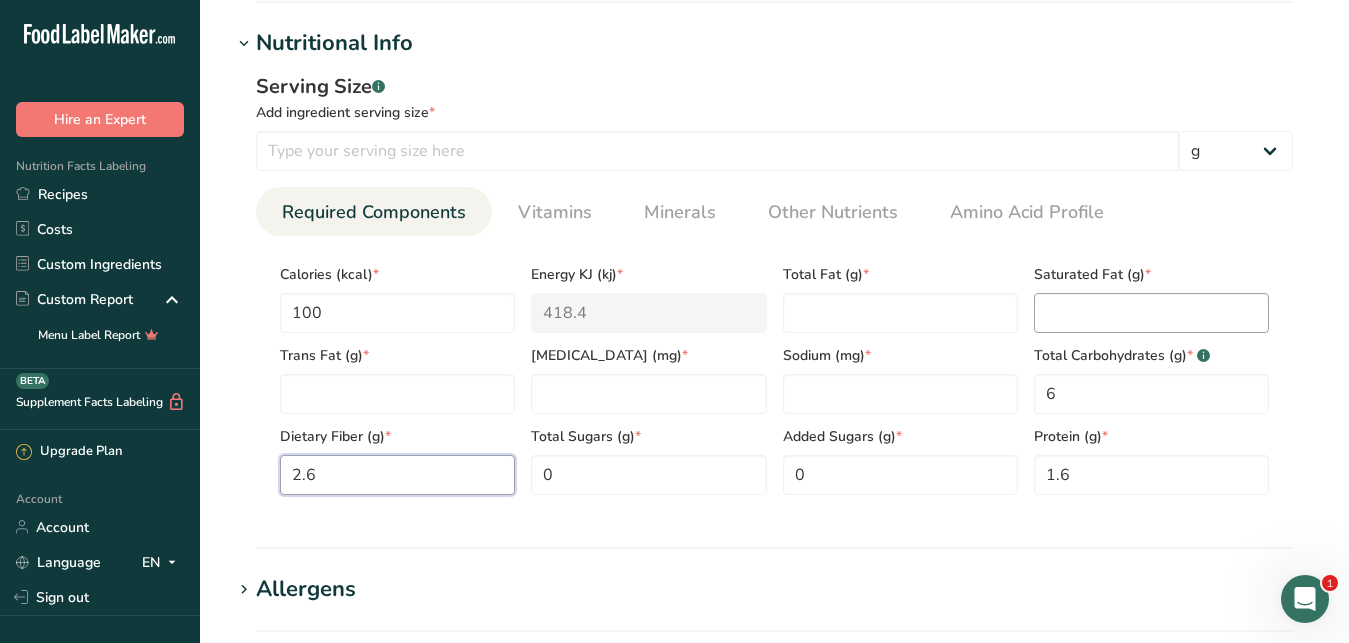 type on "2.6" 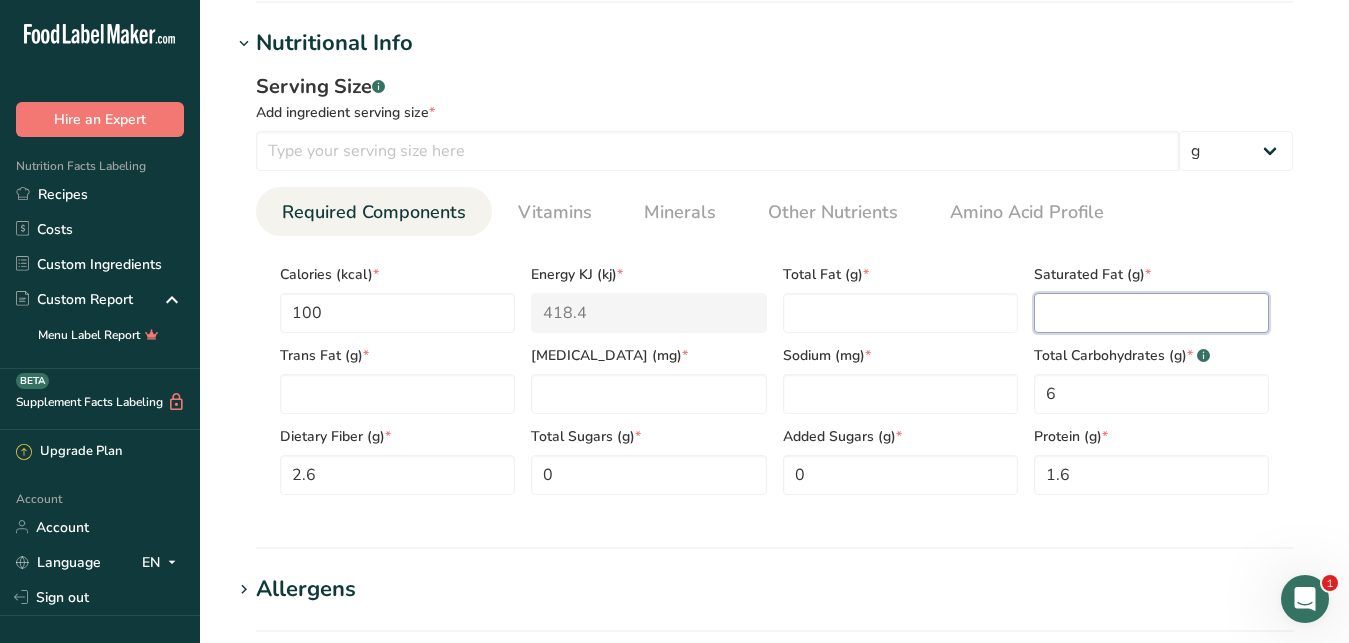click at bounding box center (1151, 313) 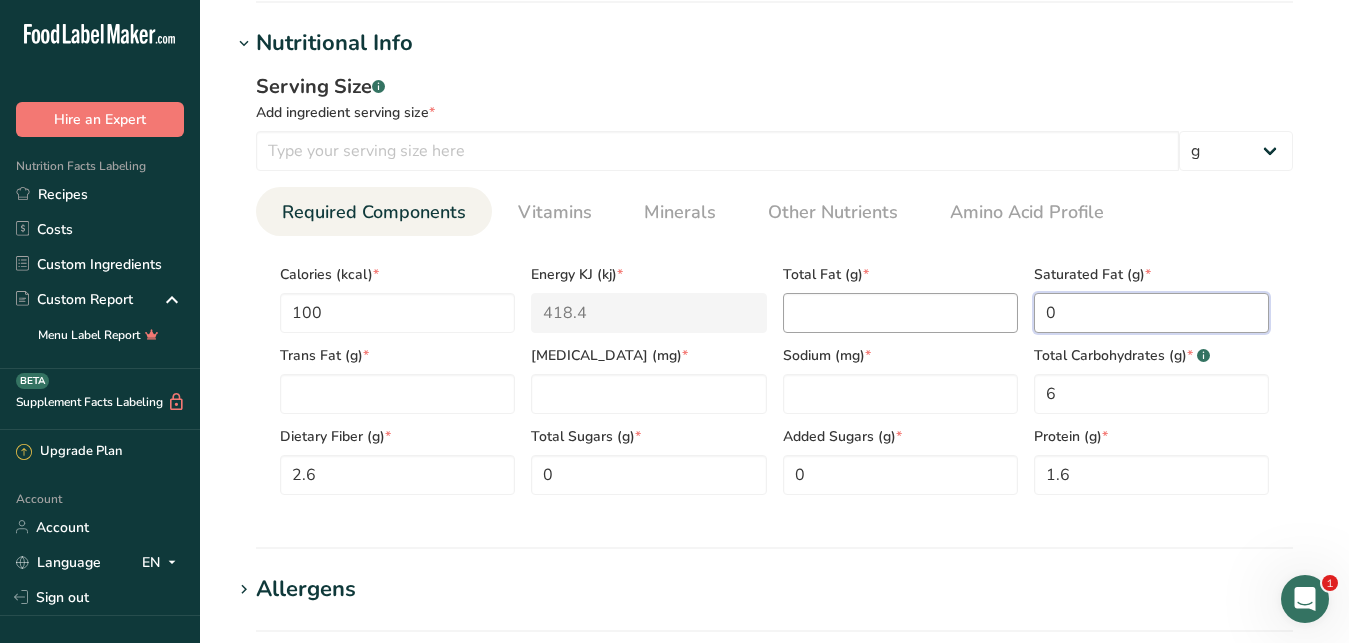 type on "0" 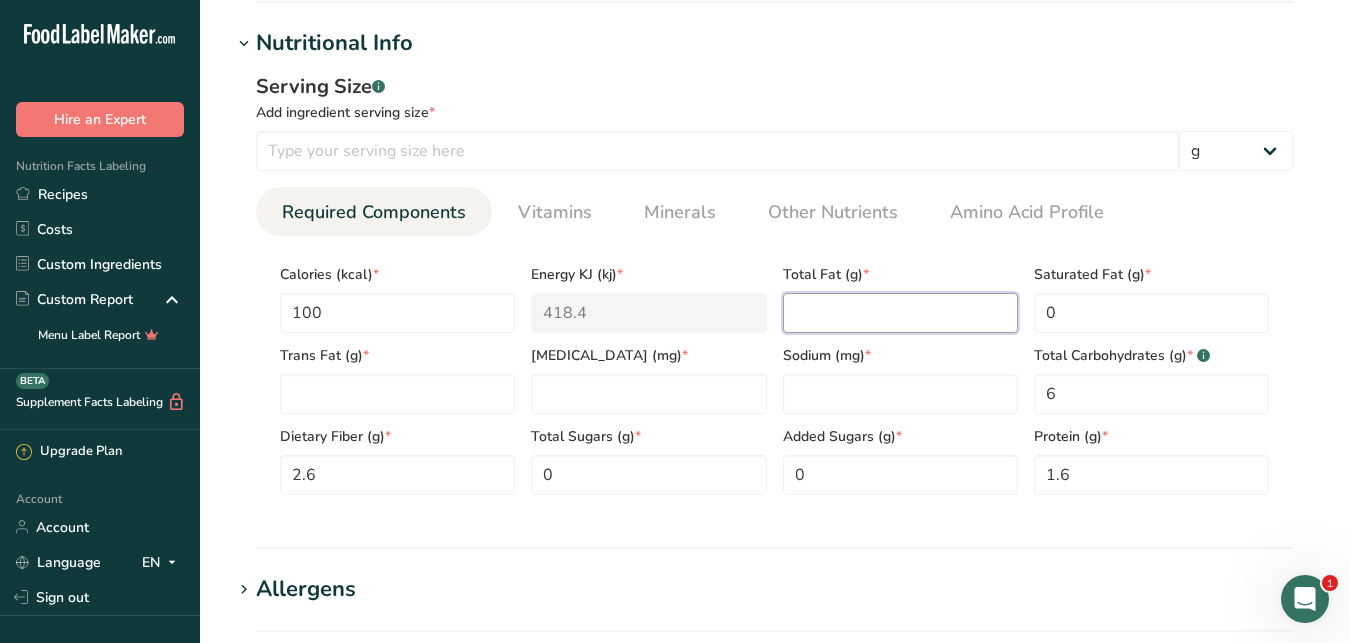 click at bounding box center (900, 313) 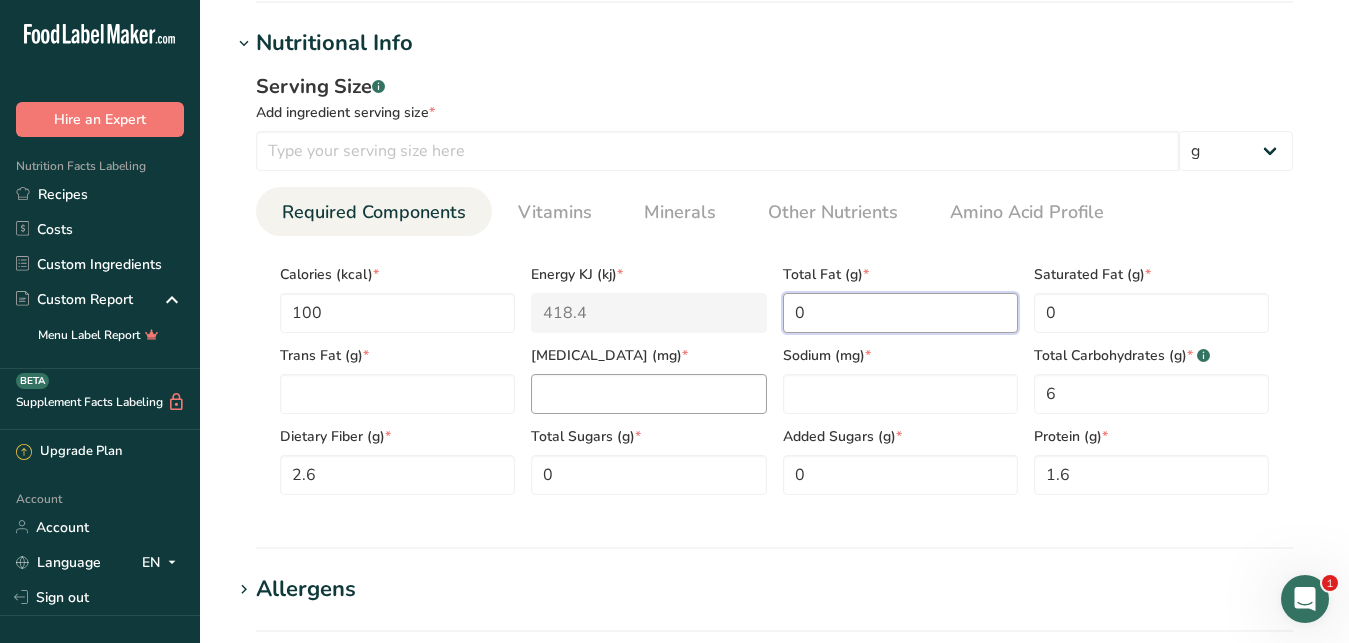 type on "0" 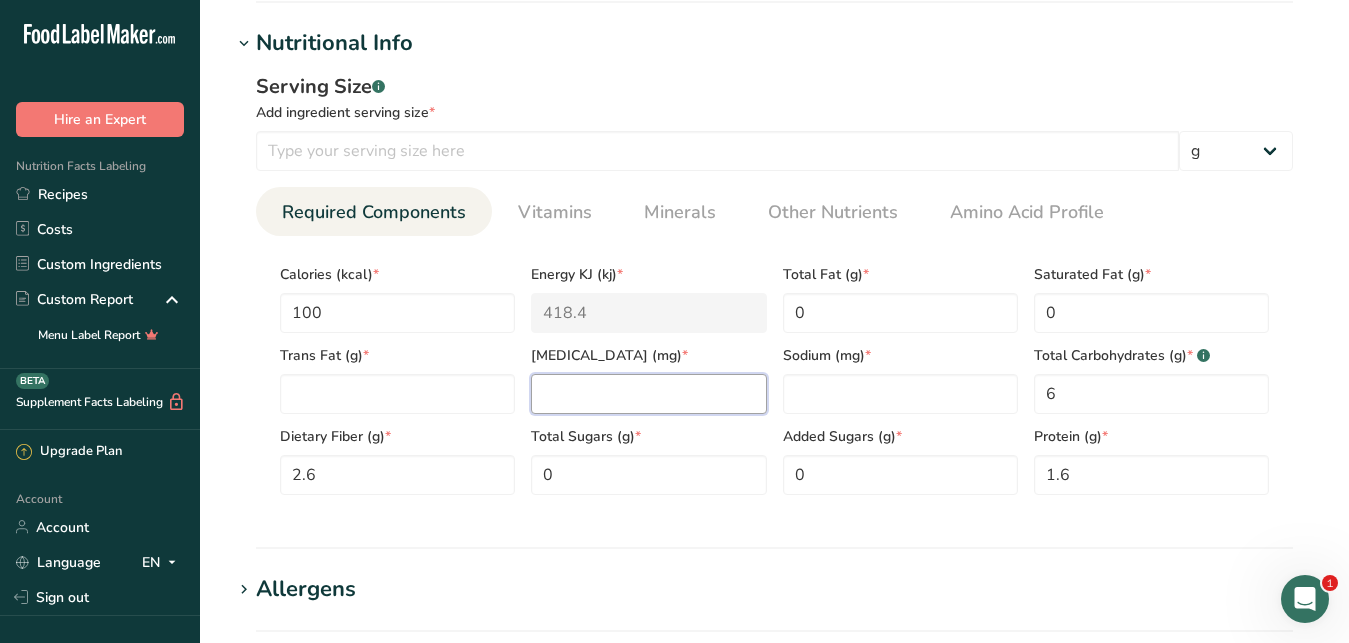 click at bounding box center (648, 394) 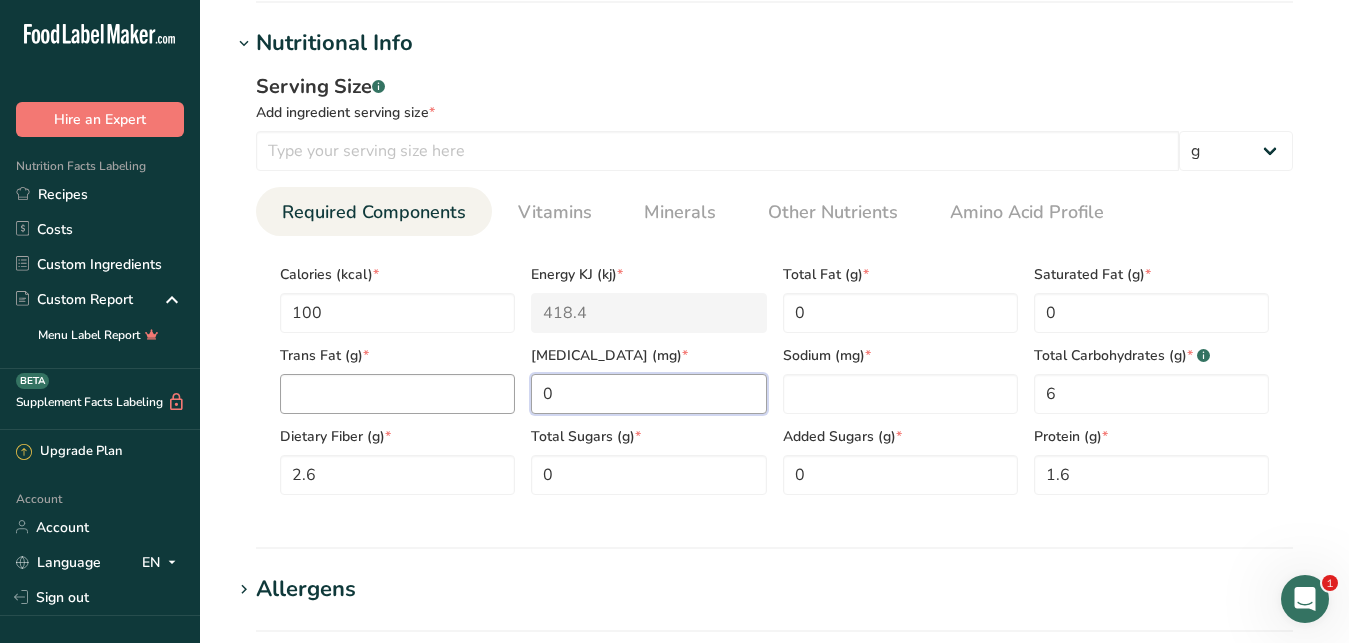 type on "0" 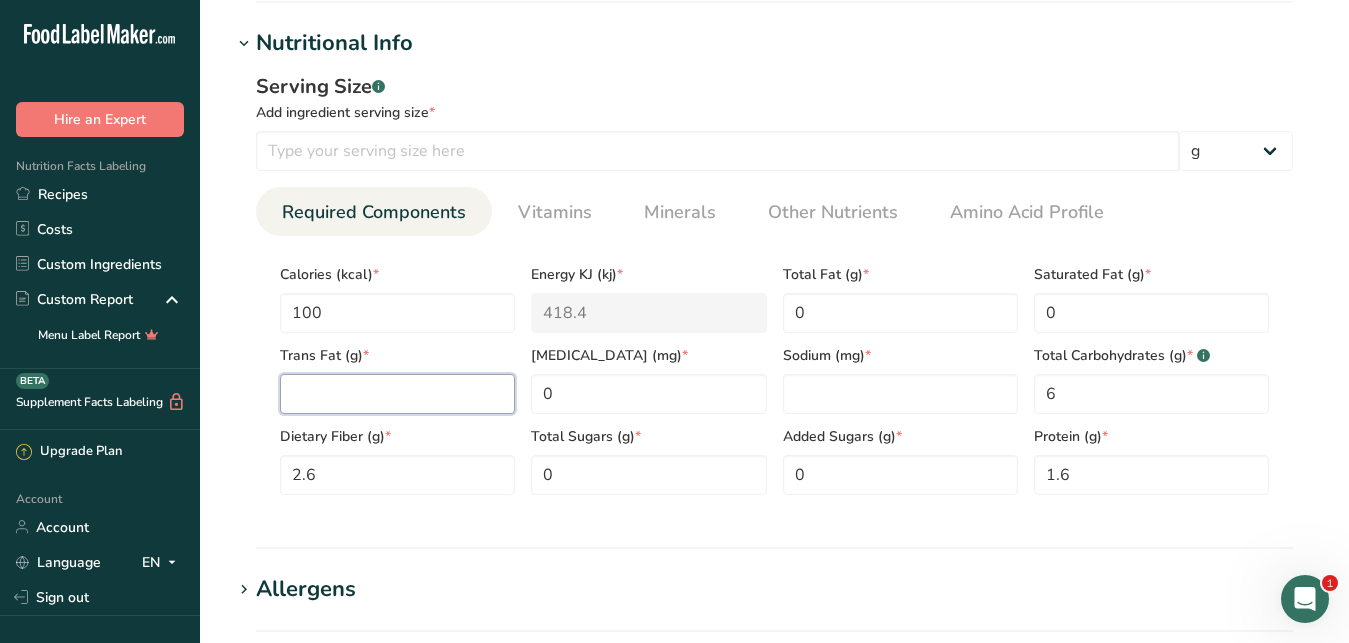 click at bounding box center (397, 394) 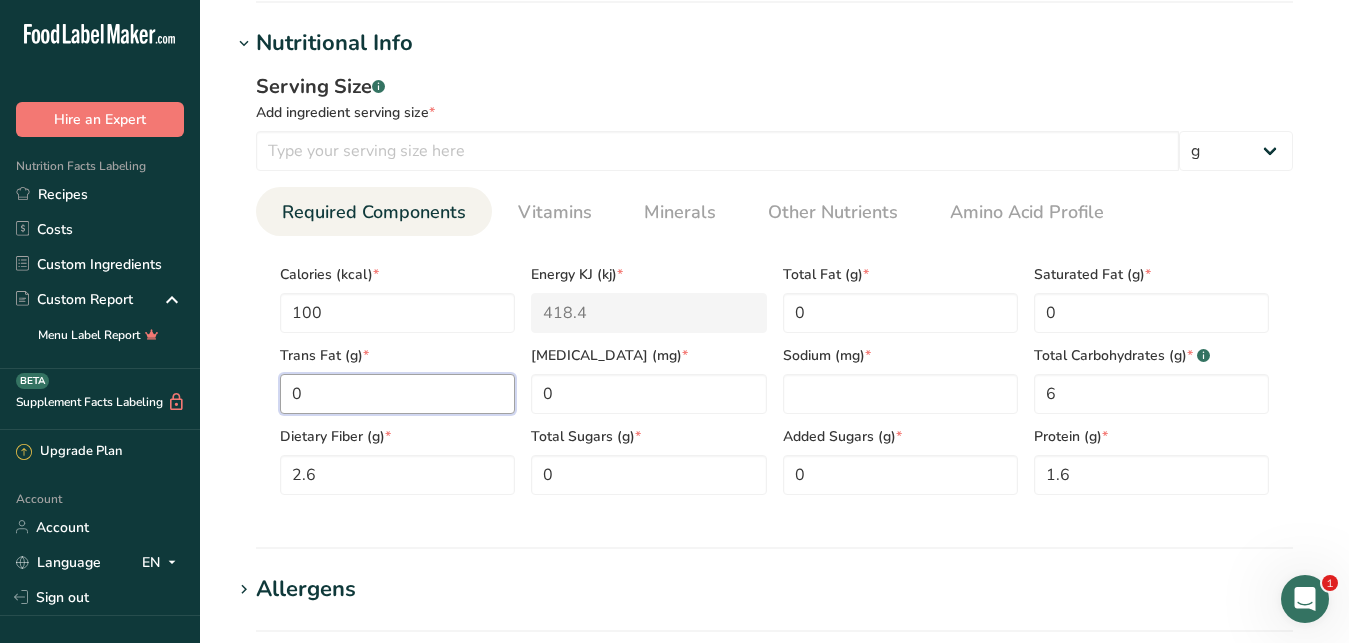 type on "0" 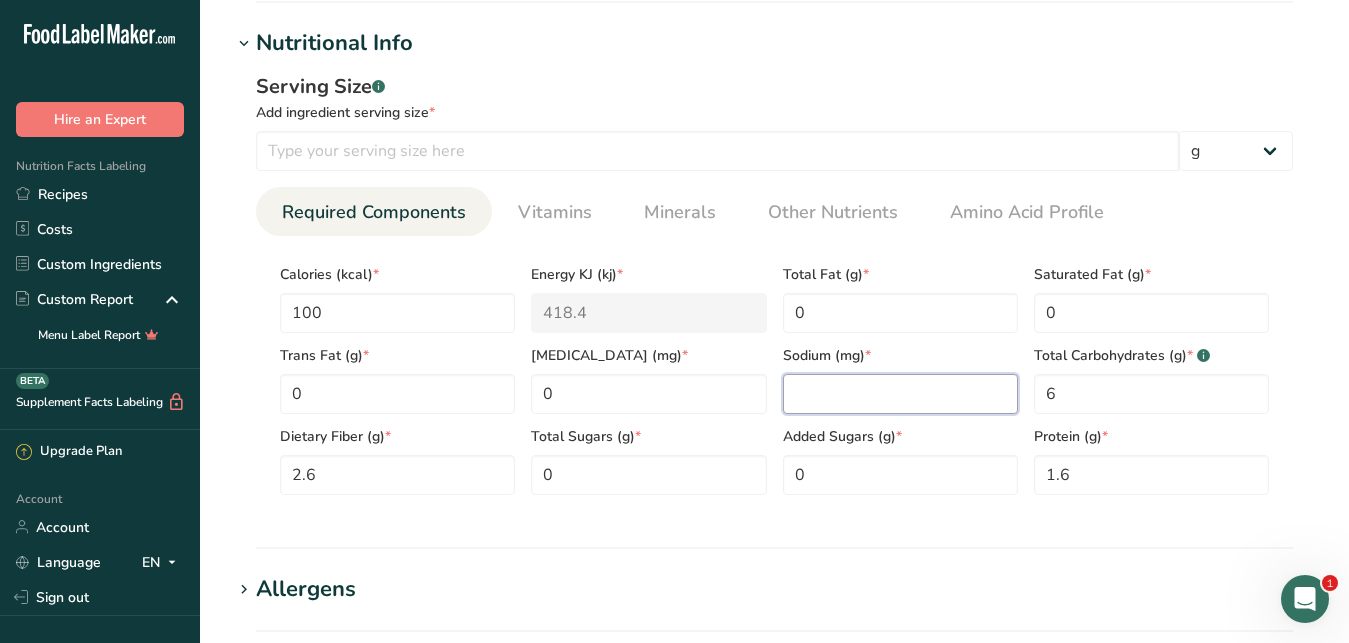 click at bounding box center (900, 394) 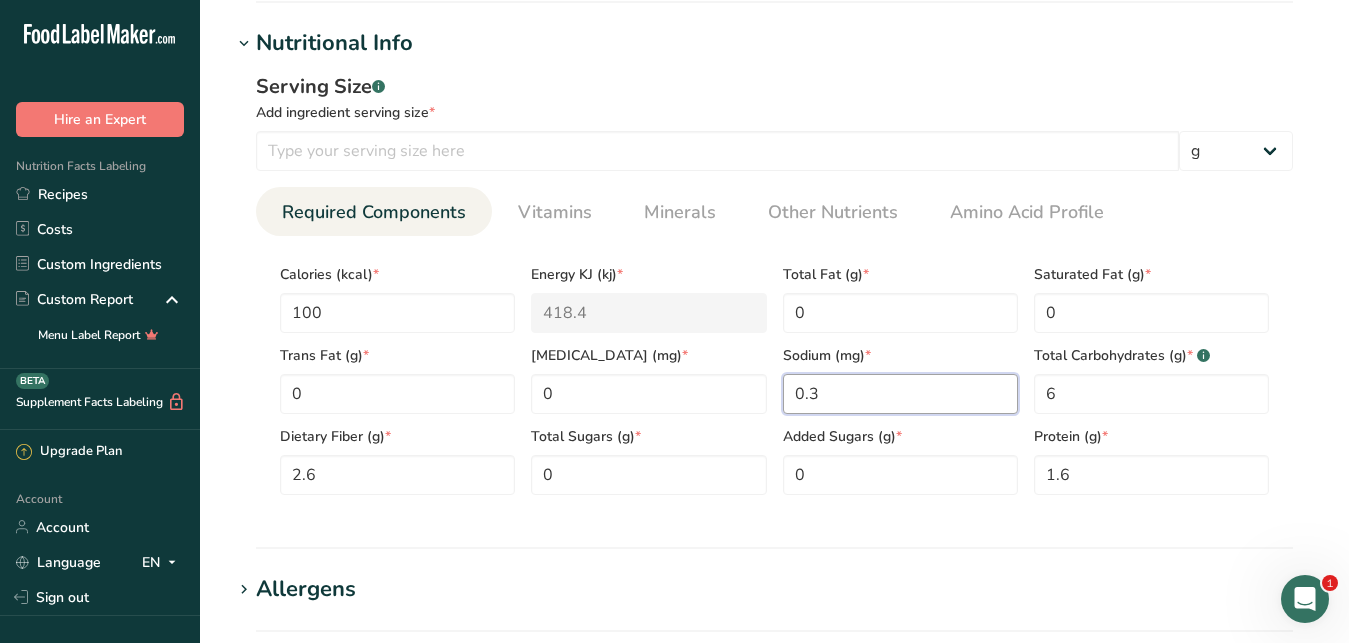 click on "0.3" at bounding box center (900, 394) 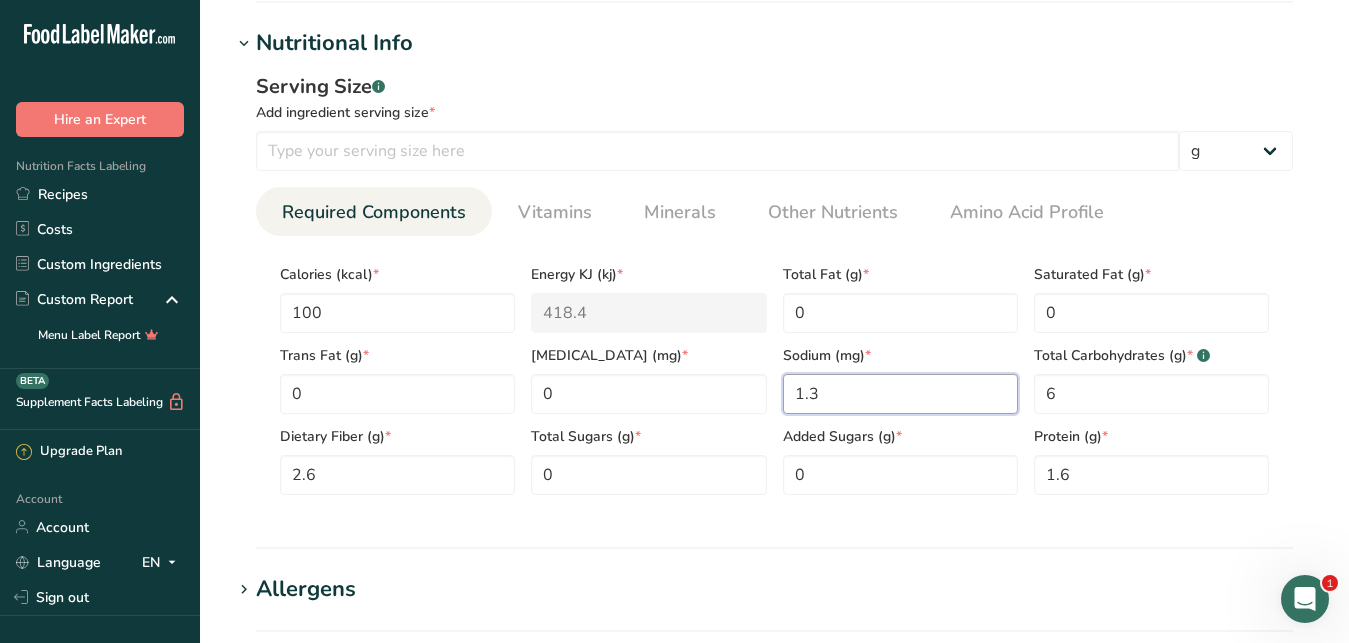 type on "1.3" 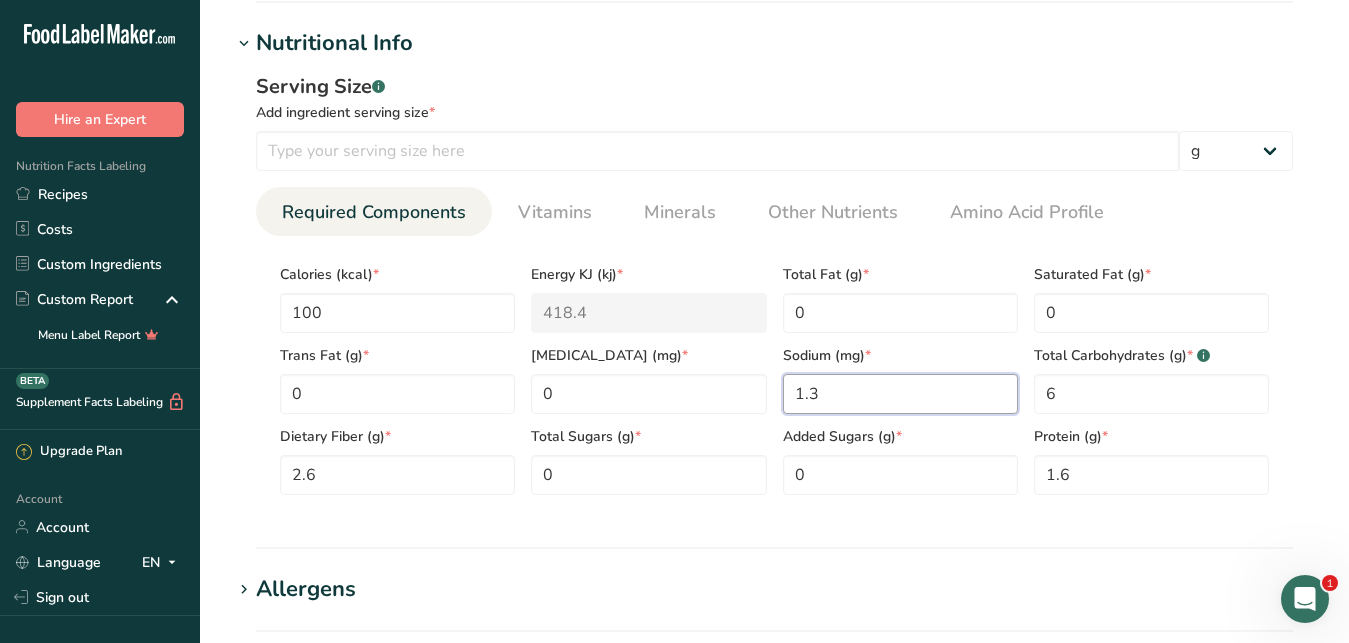 scroll, scrollTop: 1374, scrollLeft: 0, axis: vertical 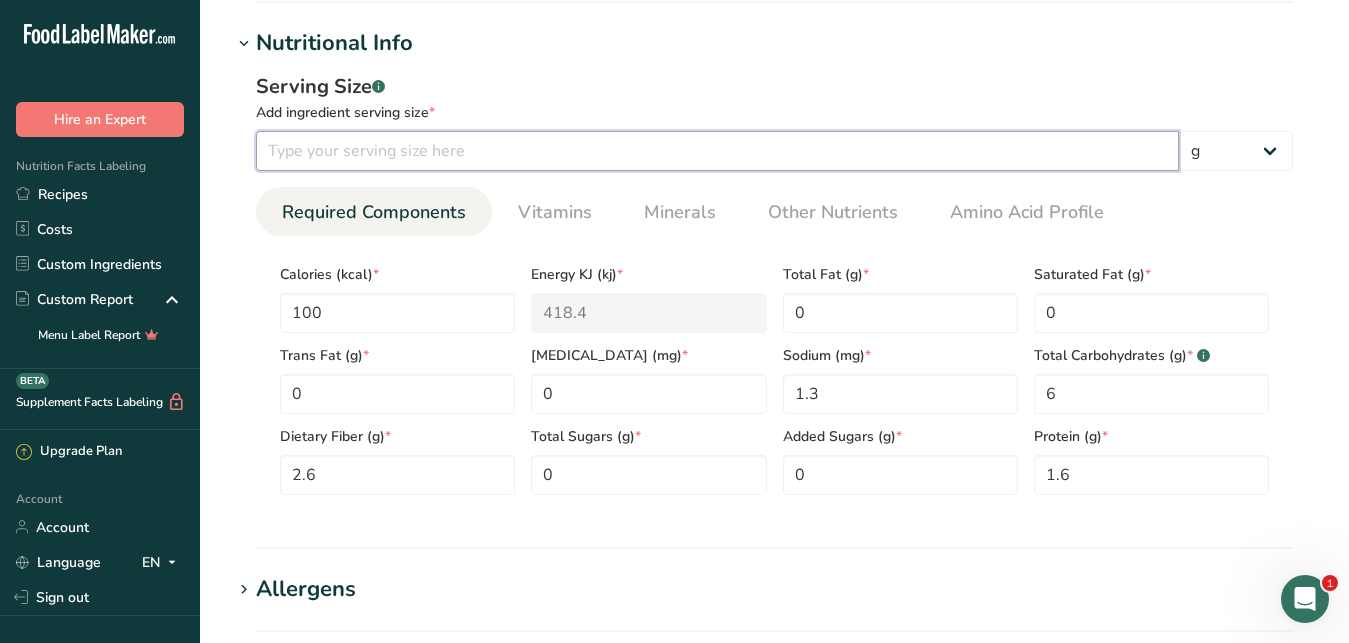 click at bounding box center [717, 151] 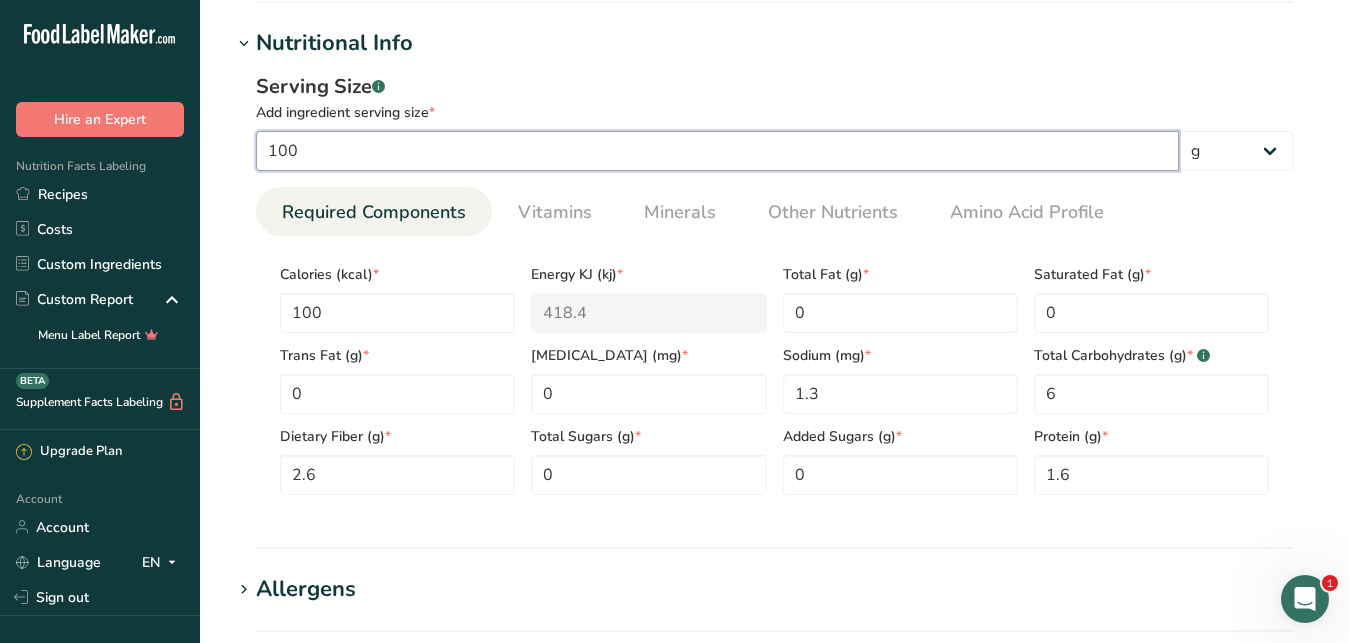 type on "100" 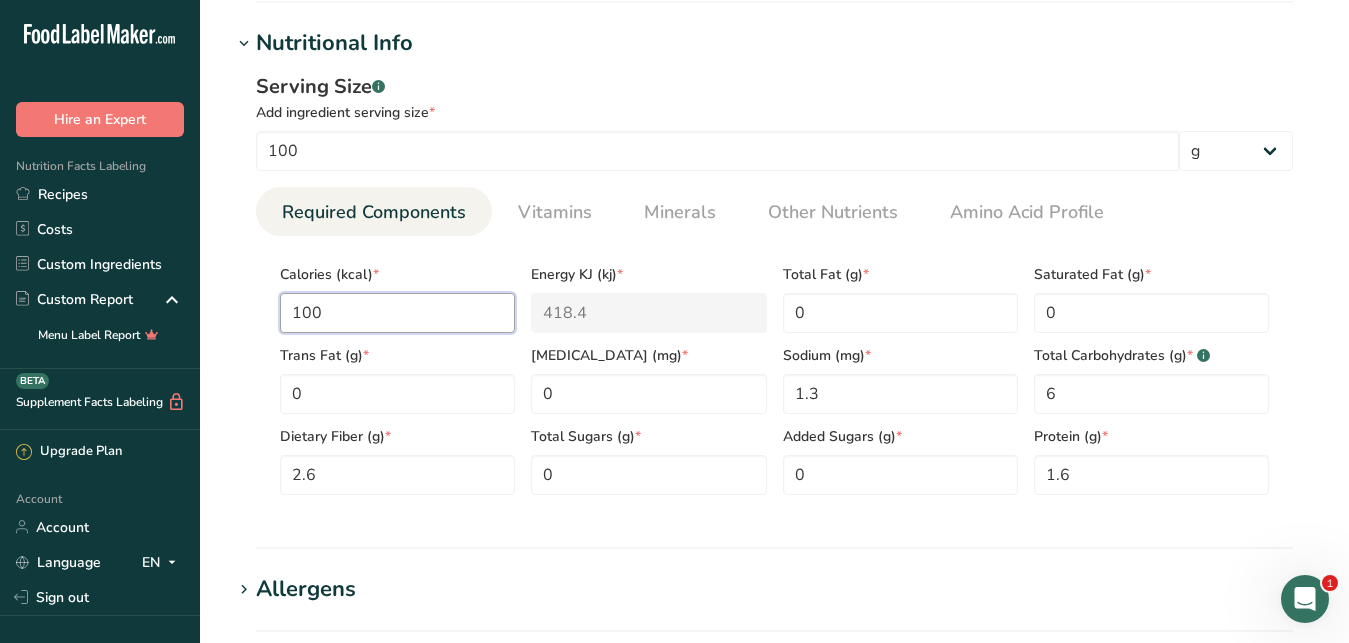 drag, startPoint x: 370, startPoint y: 308, endPoint x: 225, endPoint y: 314, distance: 145.12408 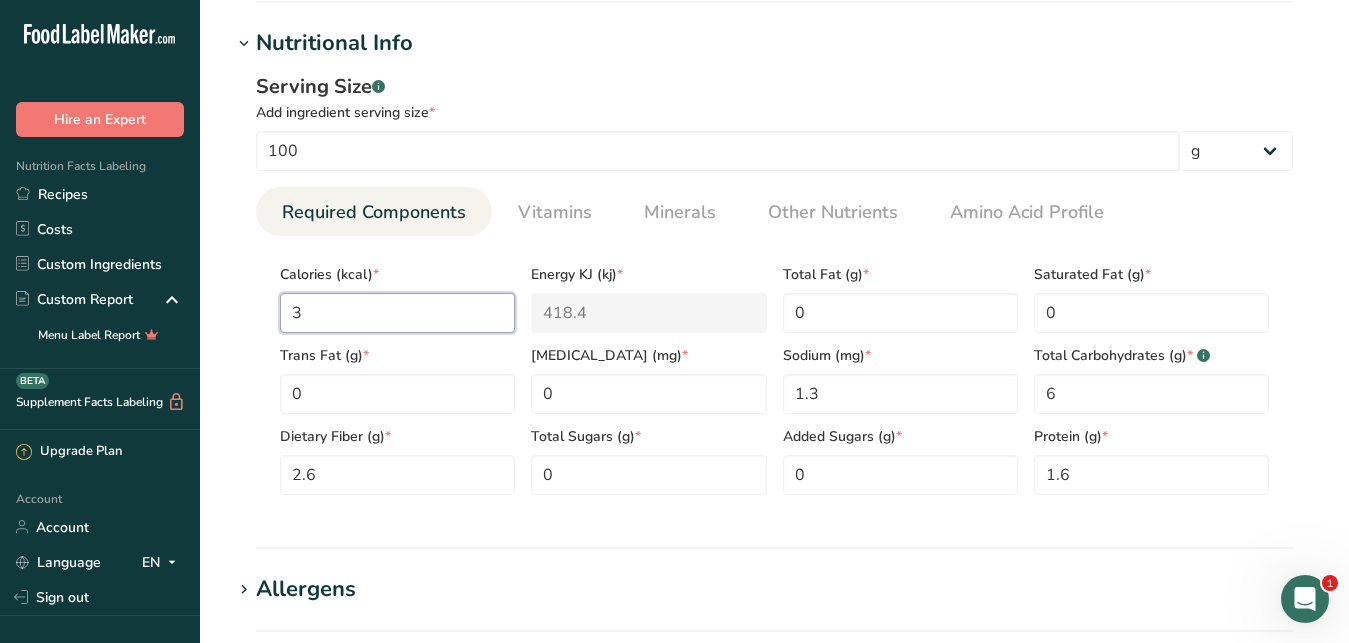 type on "36" 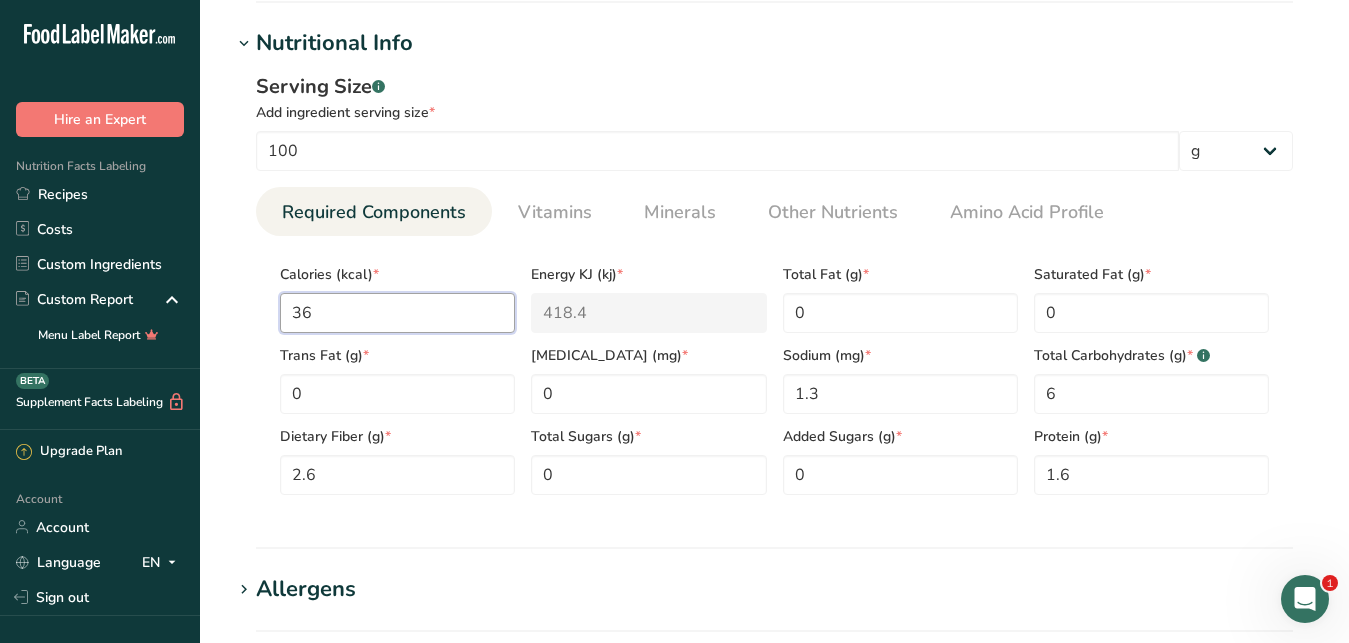 type on "150.6" 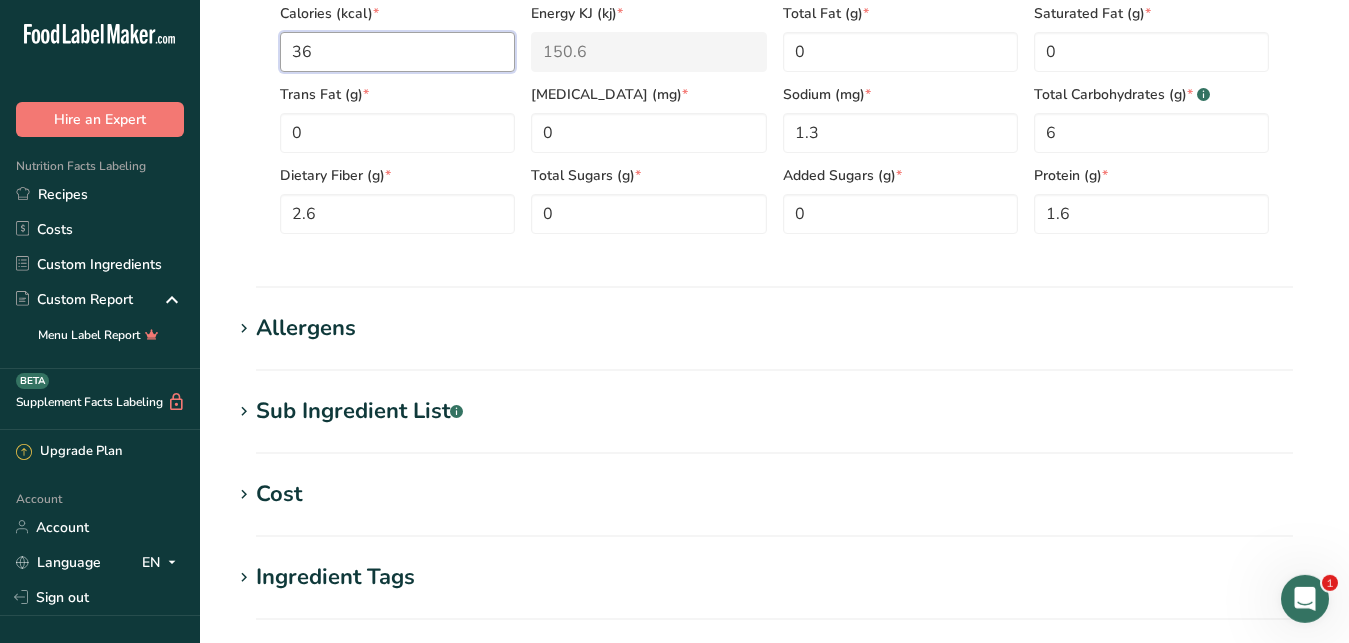 scroll, scrollTop: 1013, scrollLeft: 0, axis: vertical 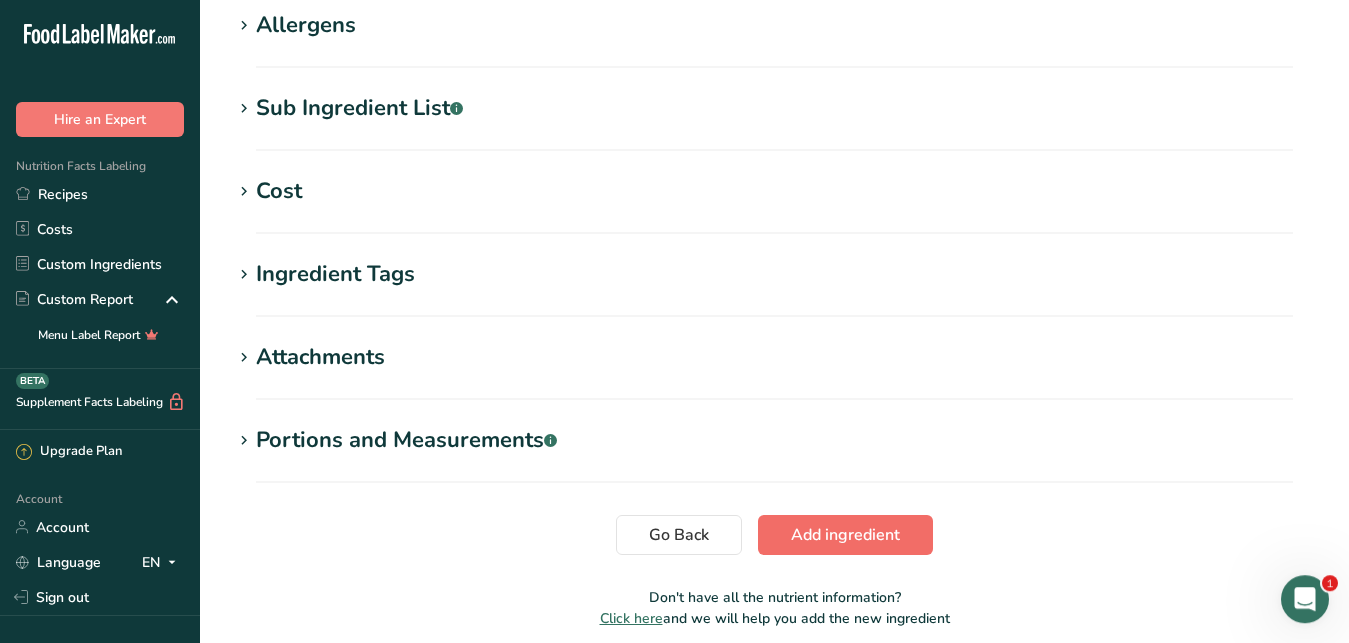 type on "36" 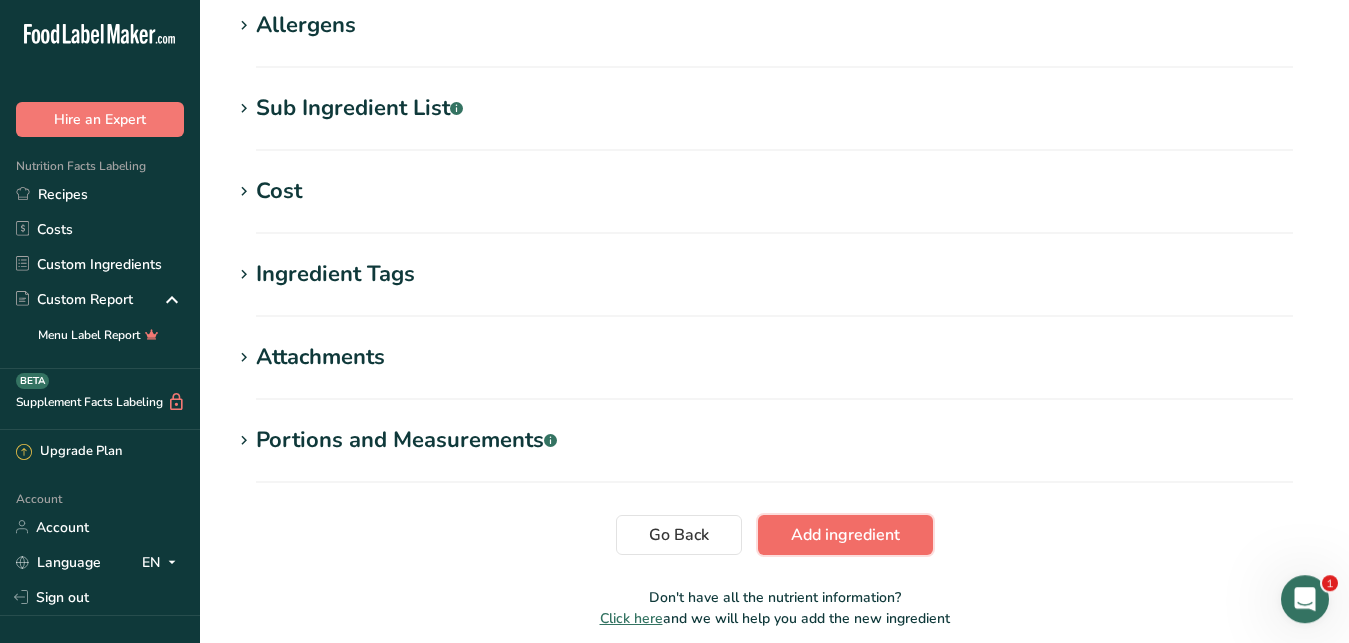 click on "Add ingredient" at bounding box center (845, 535) 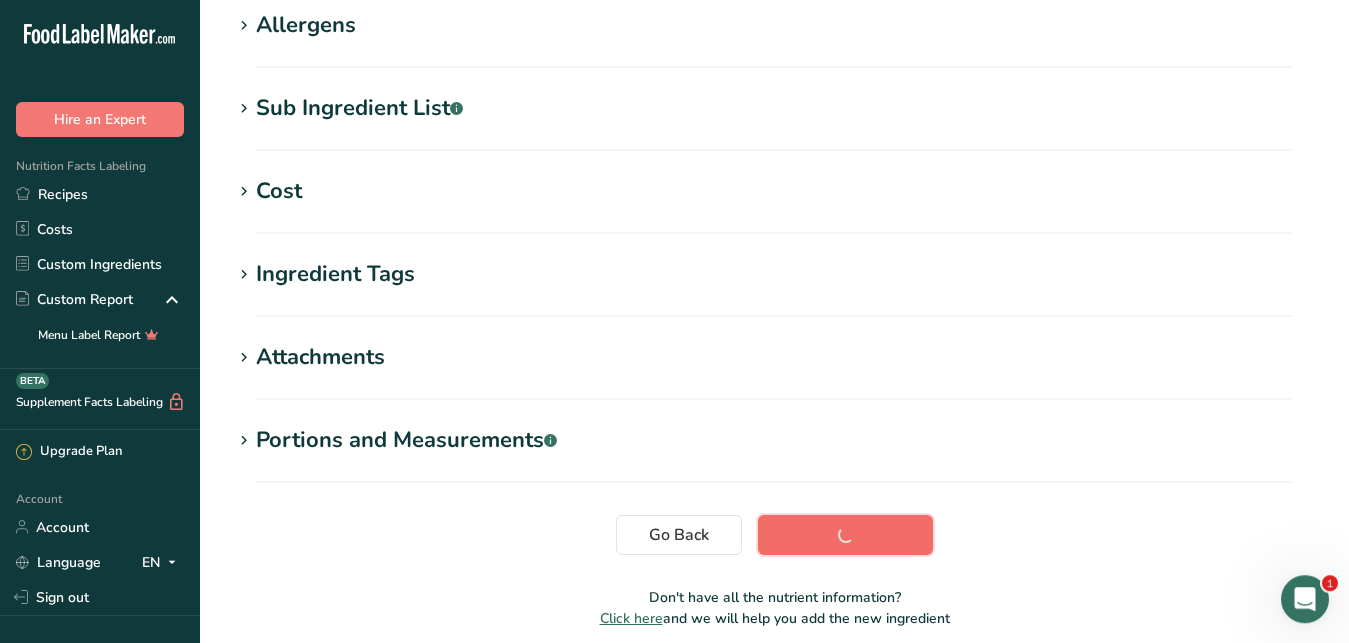 scroll, scrollTop: 348, scrollLeft: 0, axis: vertical 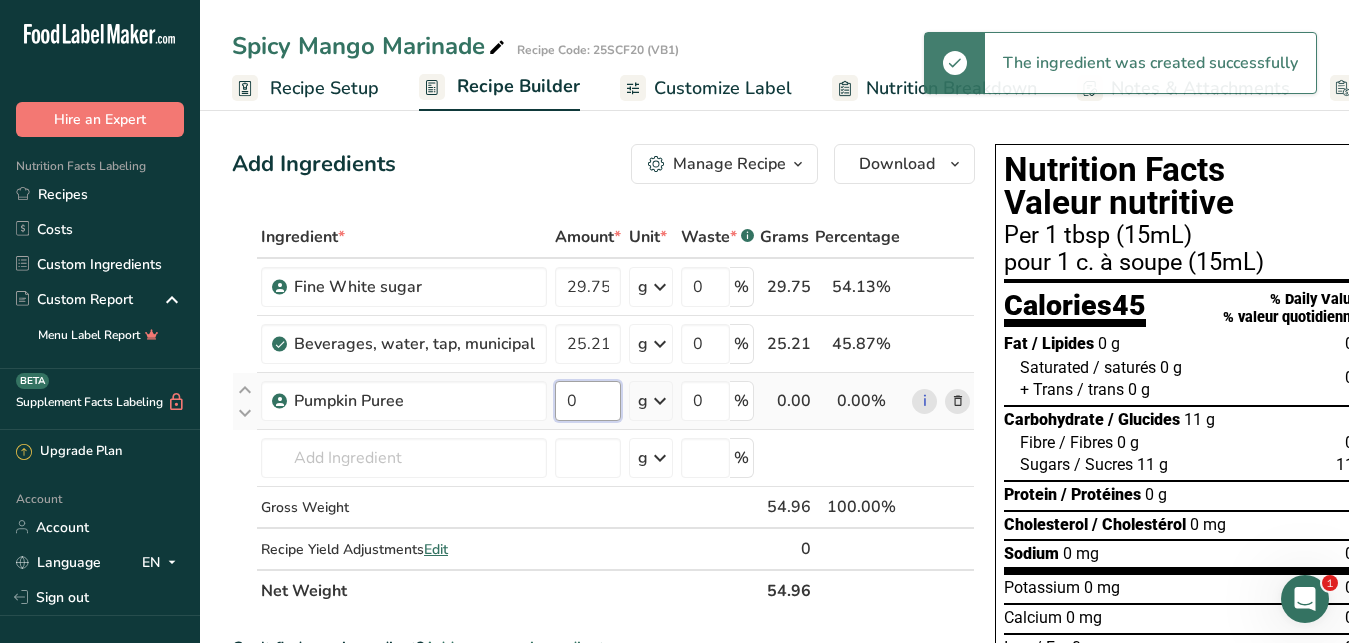drag, startPoint x: 577, startPoint y: 408, endPoint x: 531, endPoint y: 405, distance: 46.09772 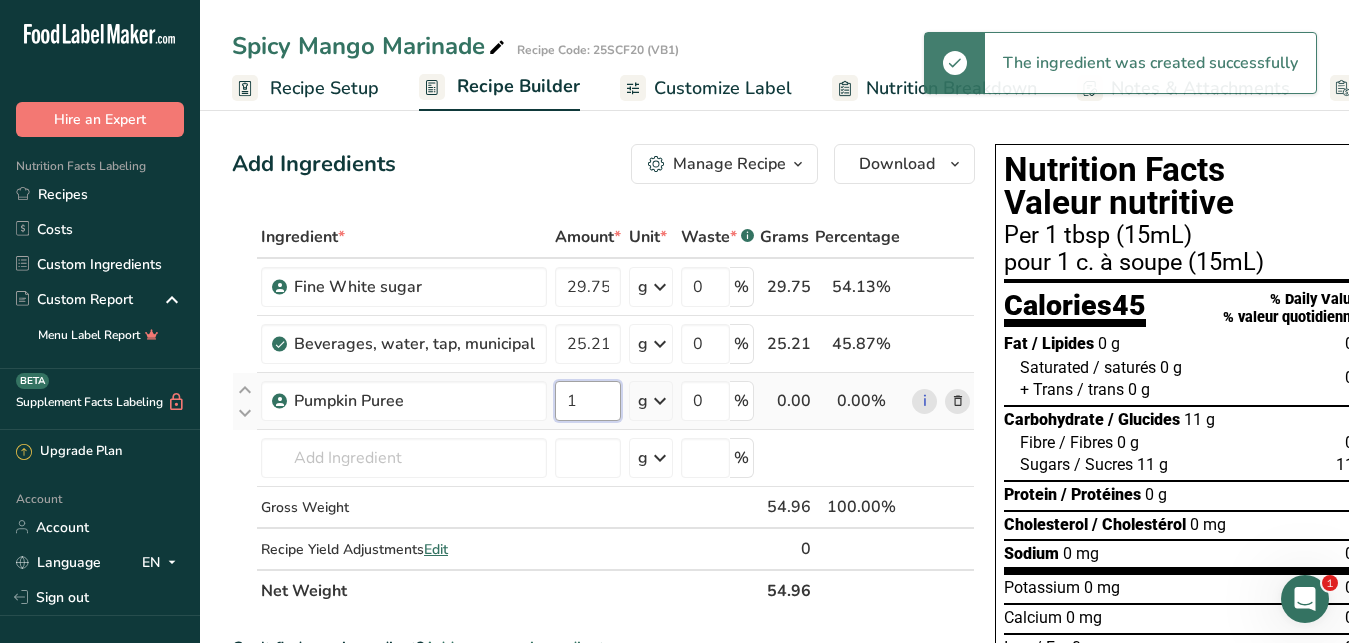 type on "14" 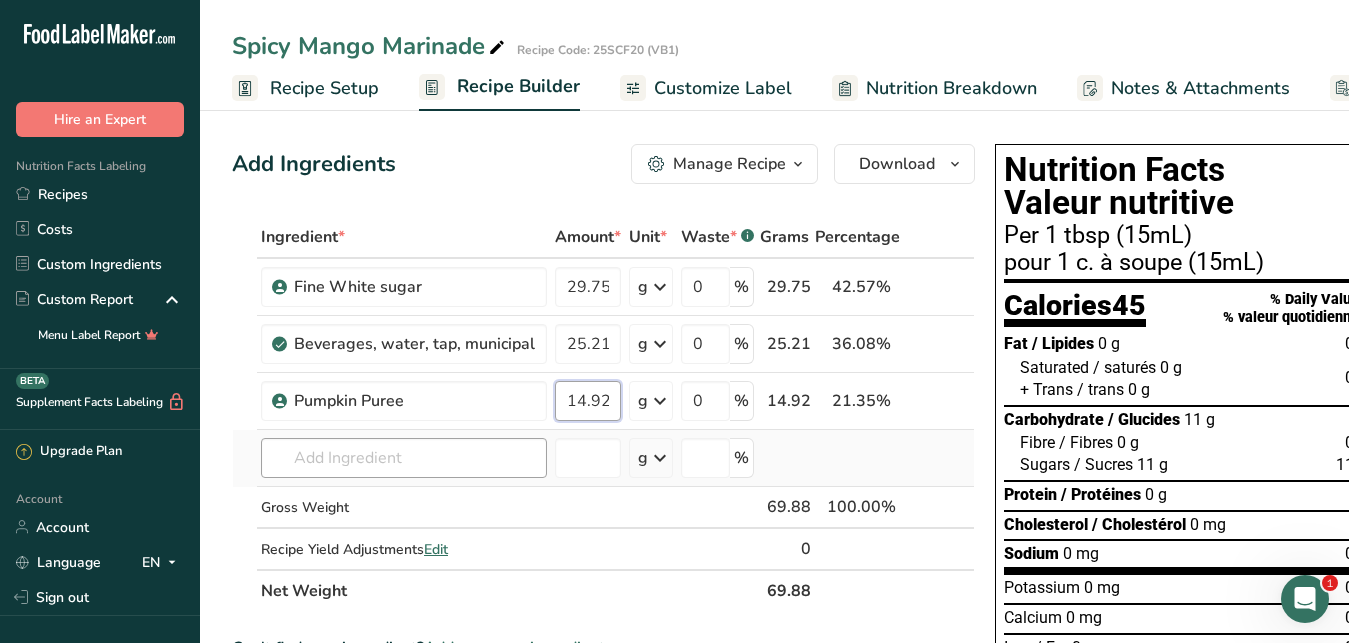 type on "14.92" 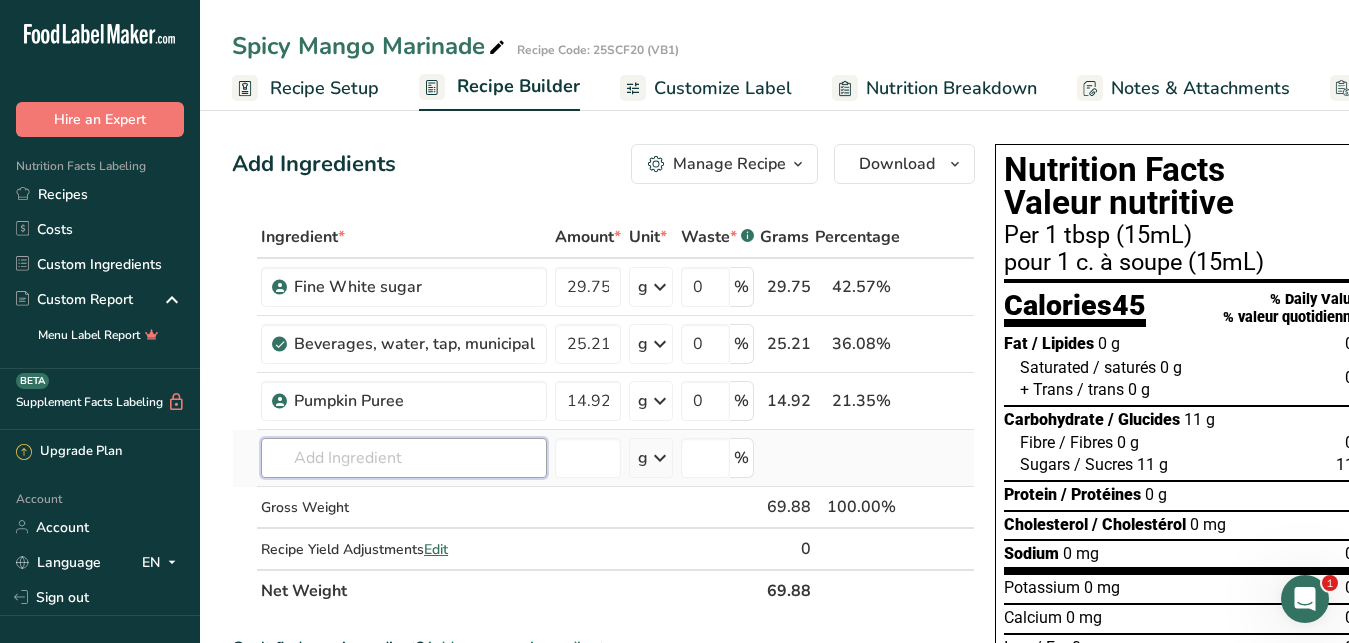 click at bounding box center [404, 458] 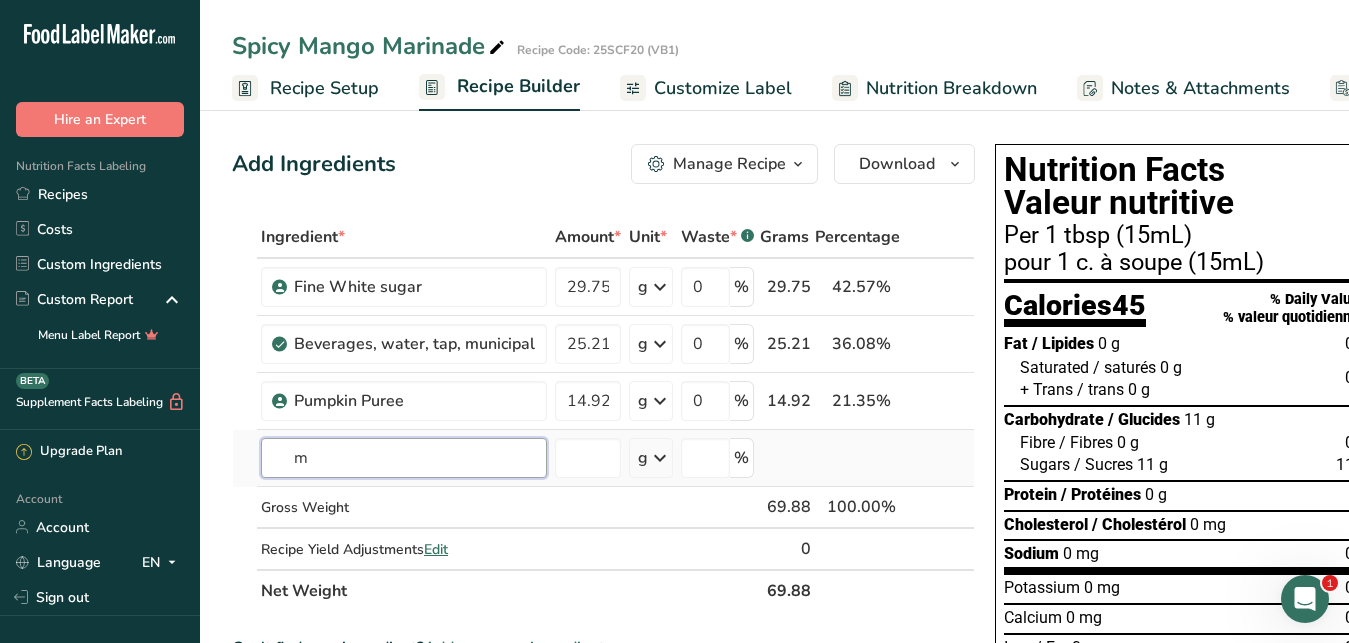 type on "ma" 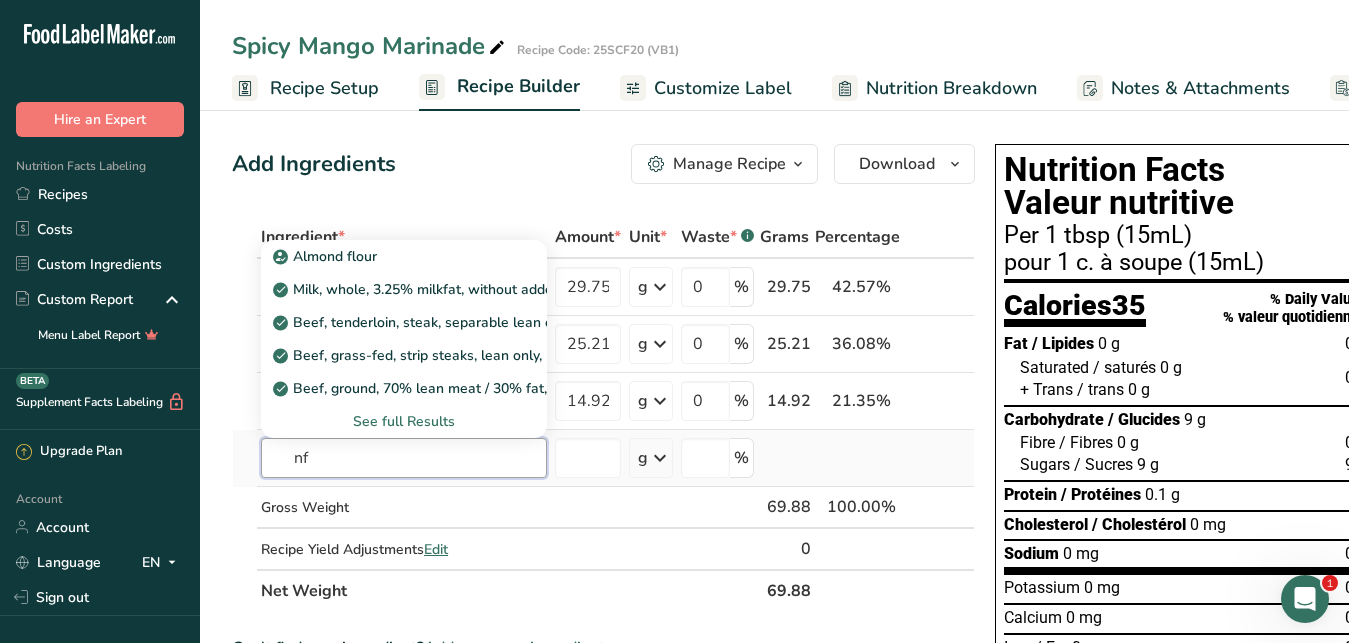 type on "n" 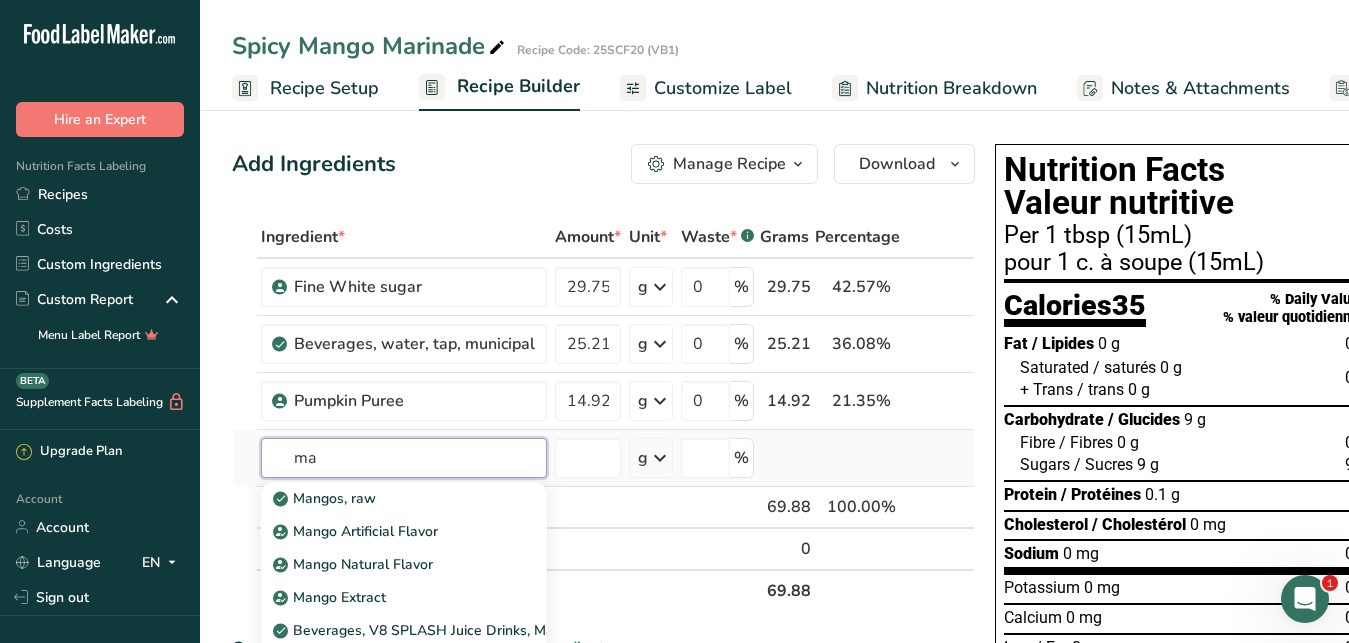 type on "m" 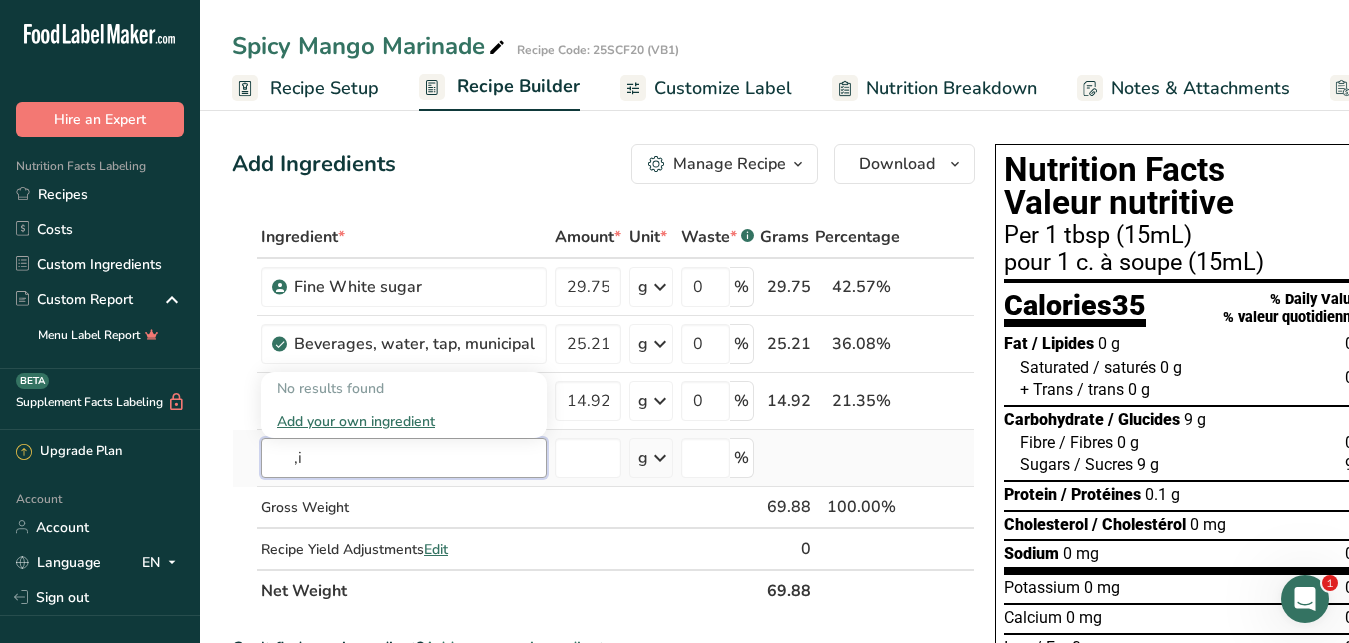 type on "," 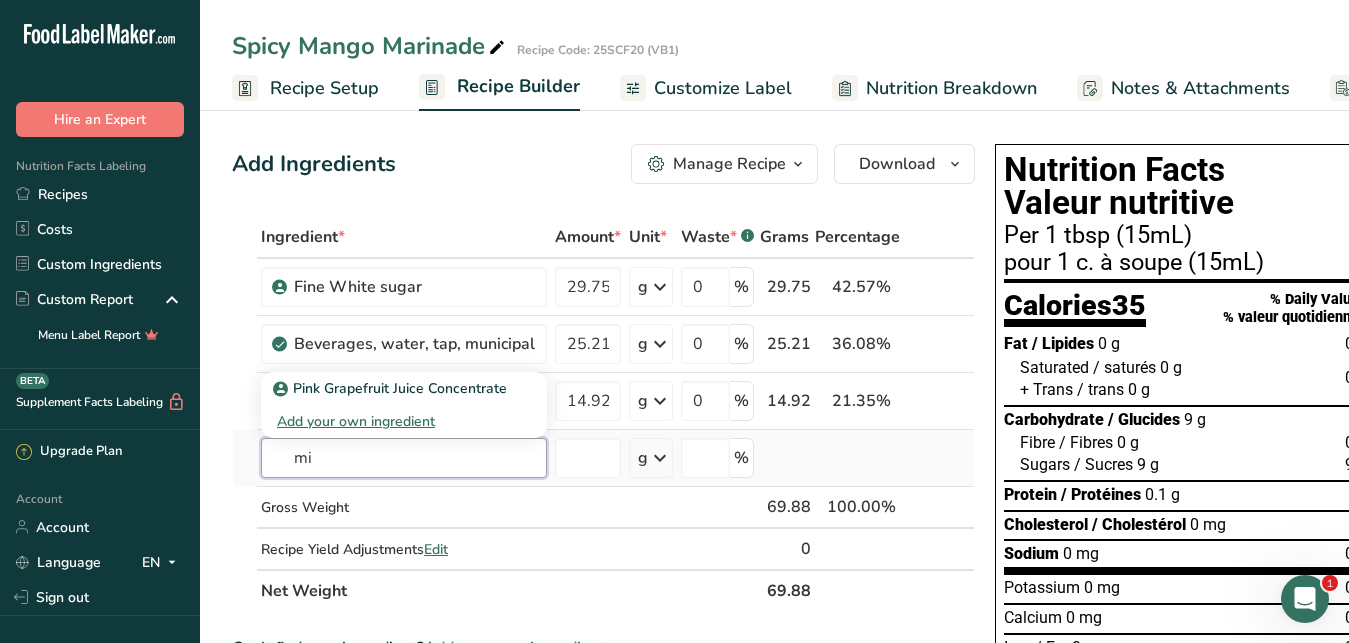 type on "m" 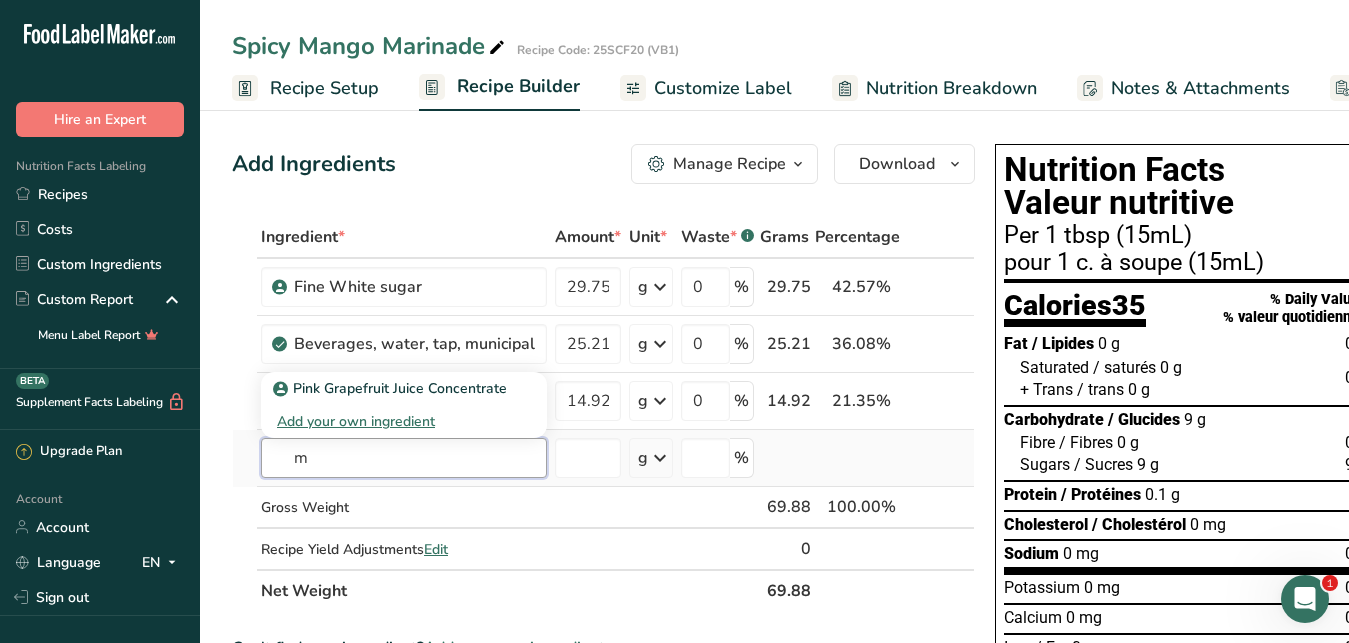 type 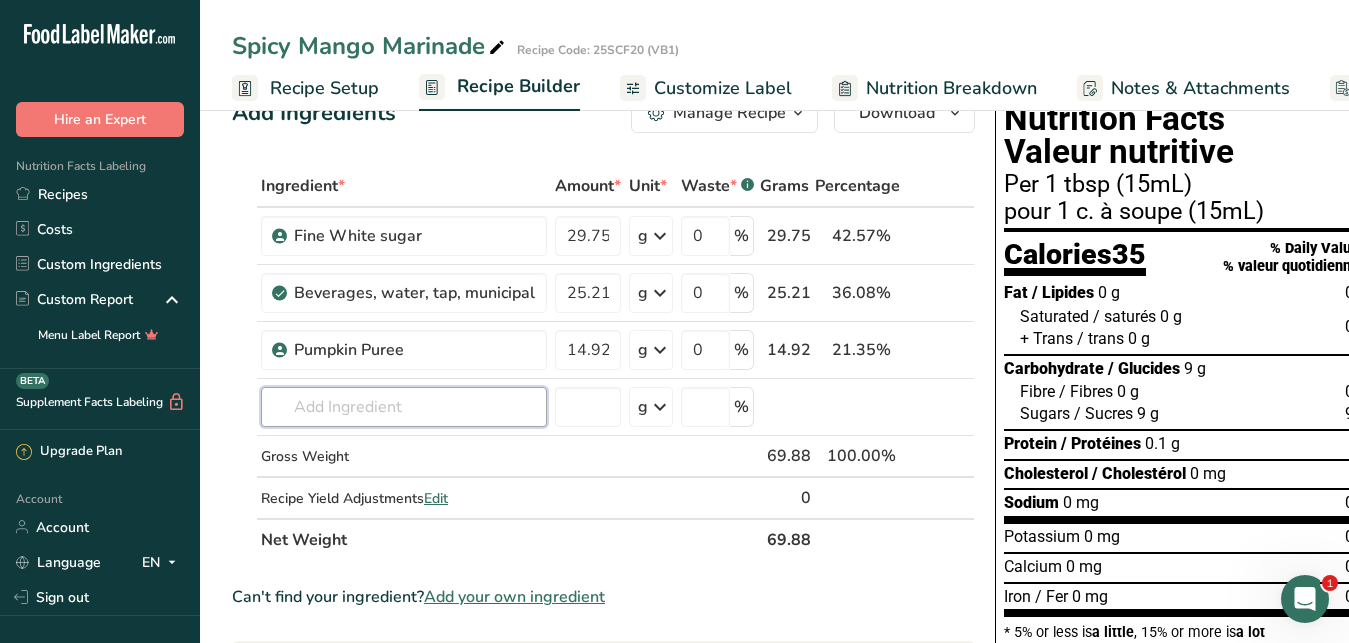 scroll, scrollTop: 153, scrollLeft: 0, axis: vertical 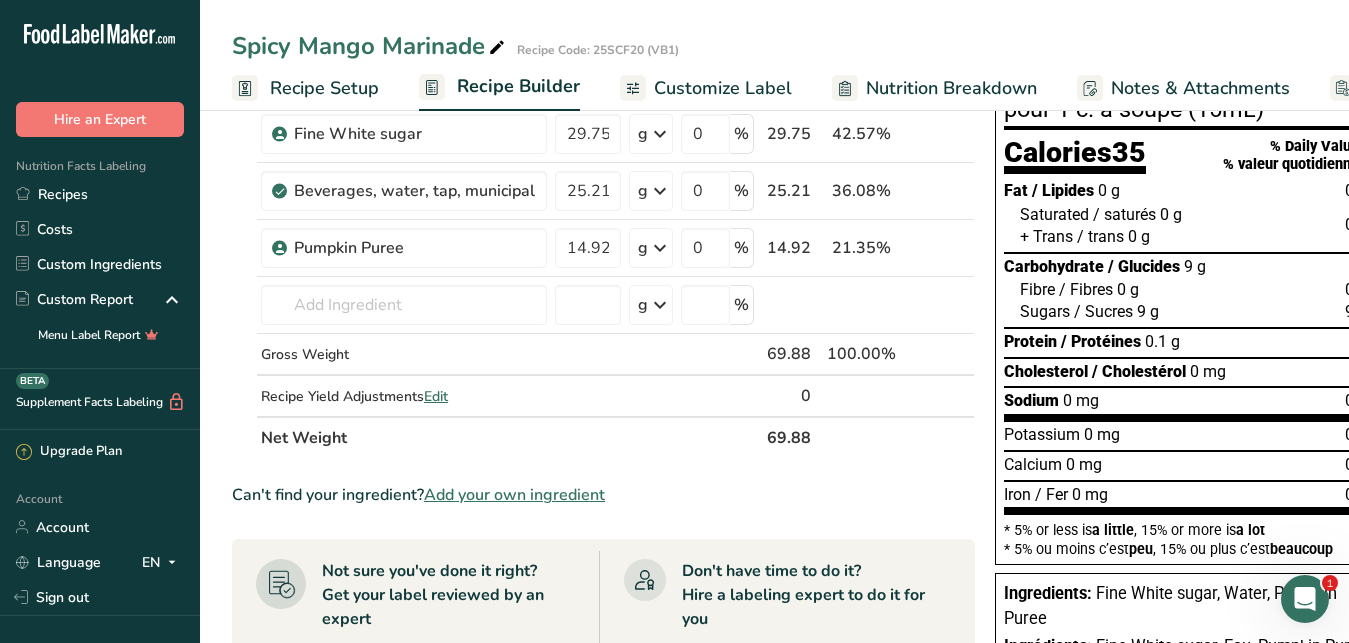 click on "Add your own ingredient" at bounding box center (514, 495) 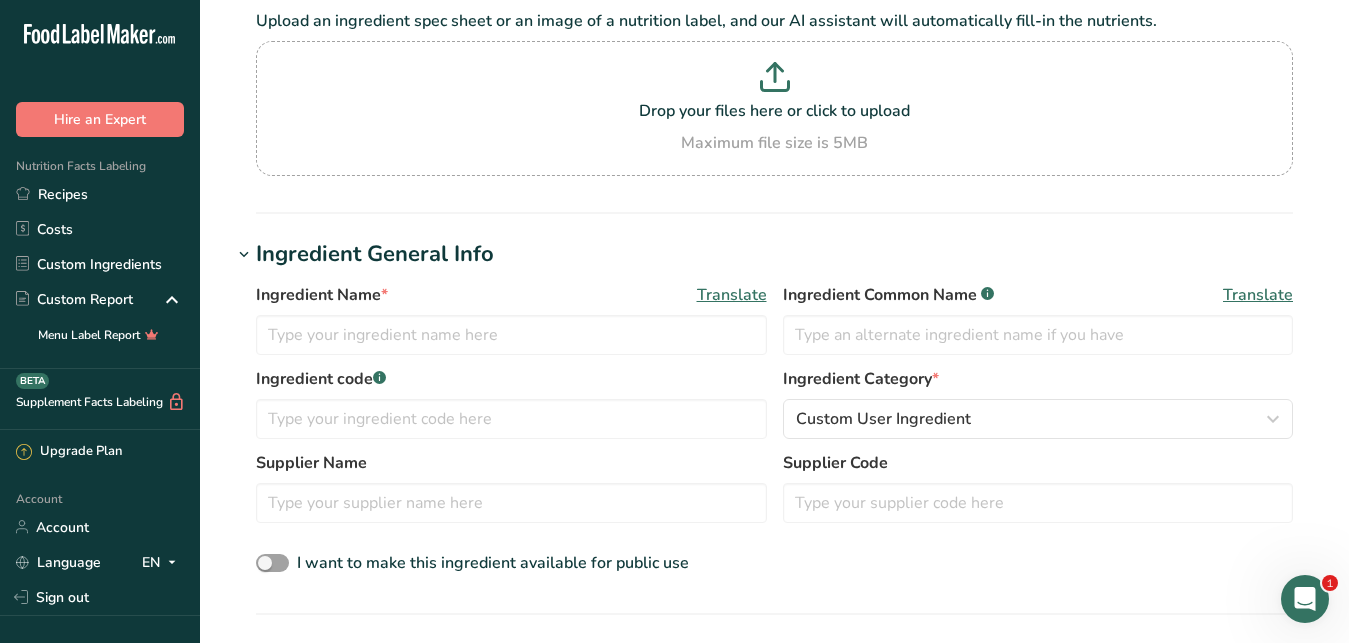 scroll, scrollTop: 0, scrollLeft: 0, axis: both 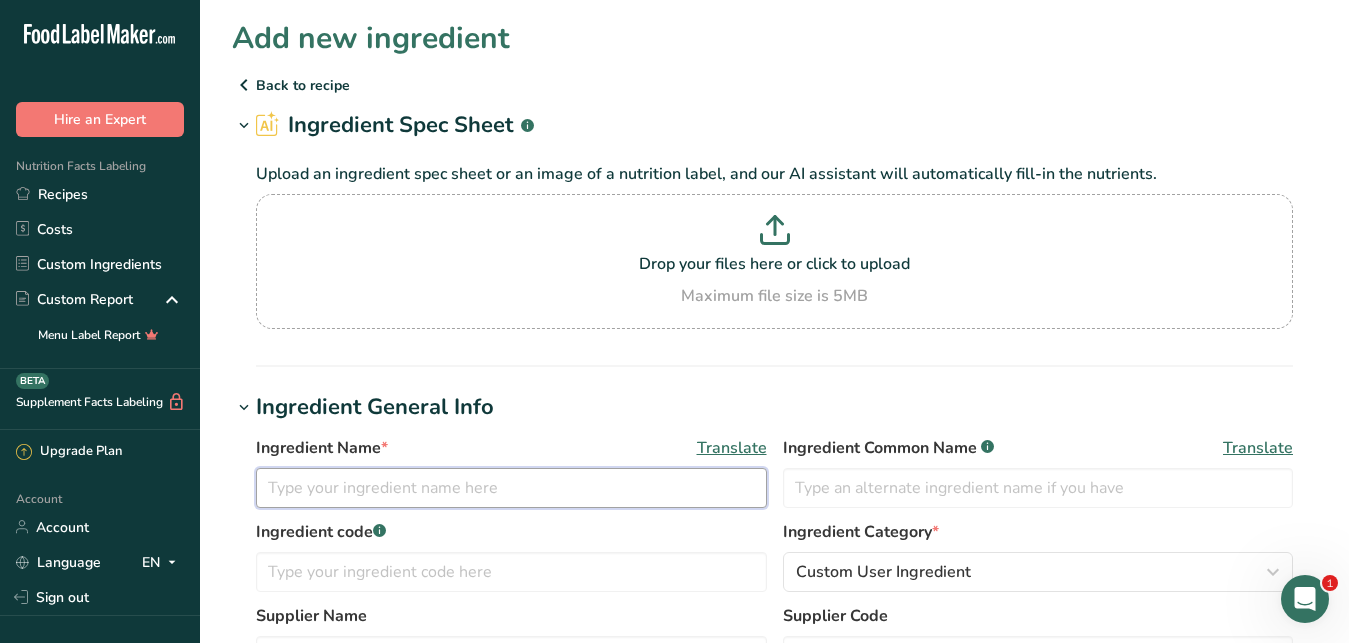 click at bounding box center (511, 488) 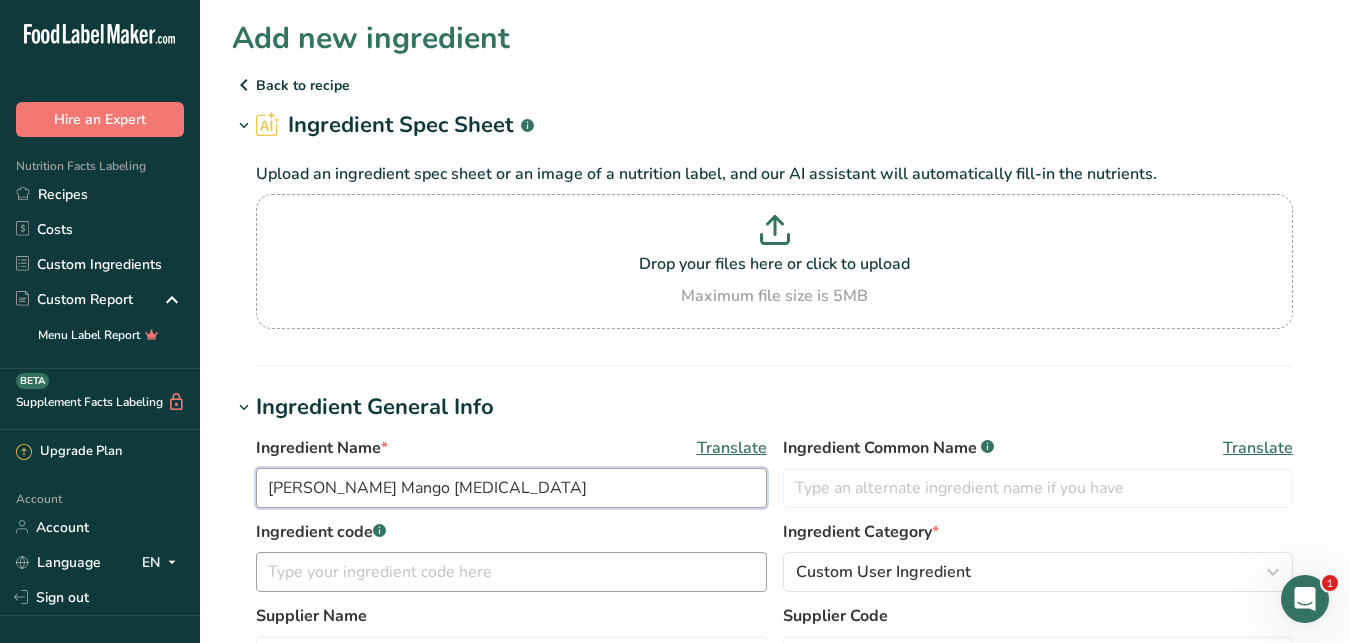type on "[PERSON_NAME] Mango [MEDICAL_DATA]" 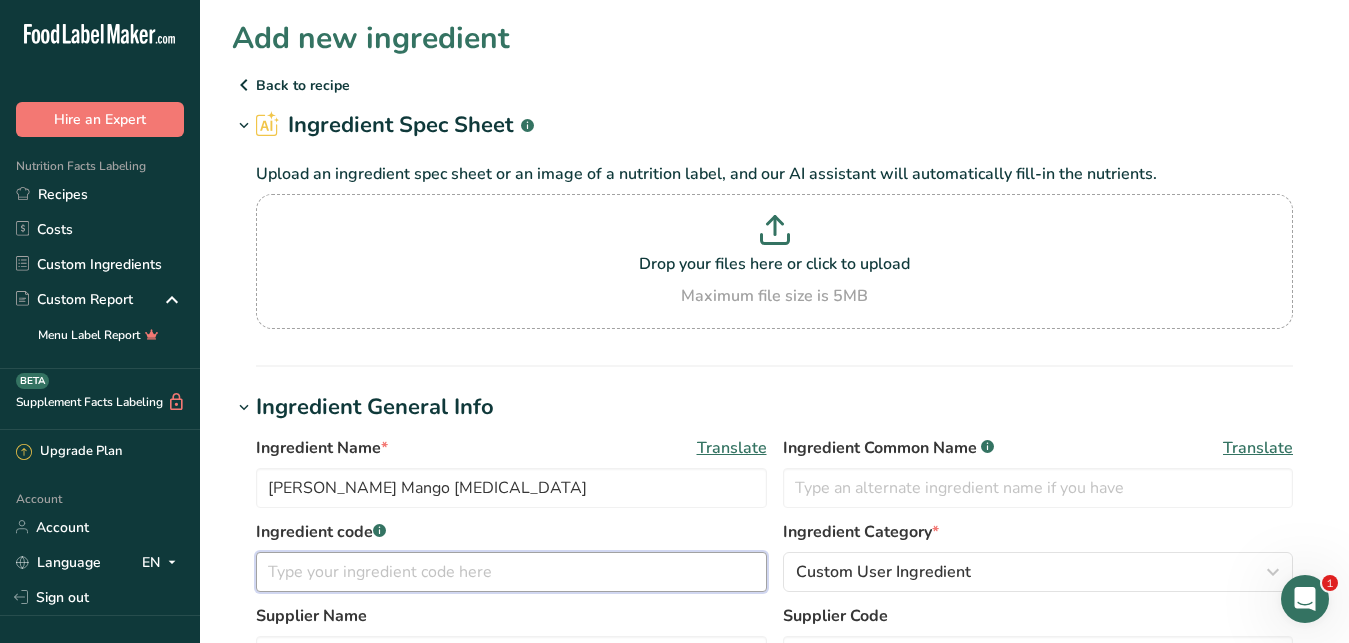 click at bounding box center (511, 572) 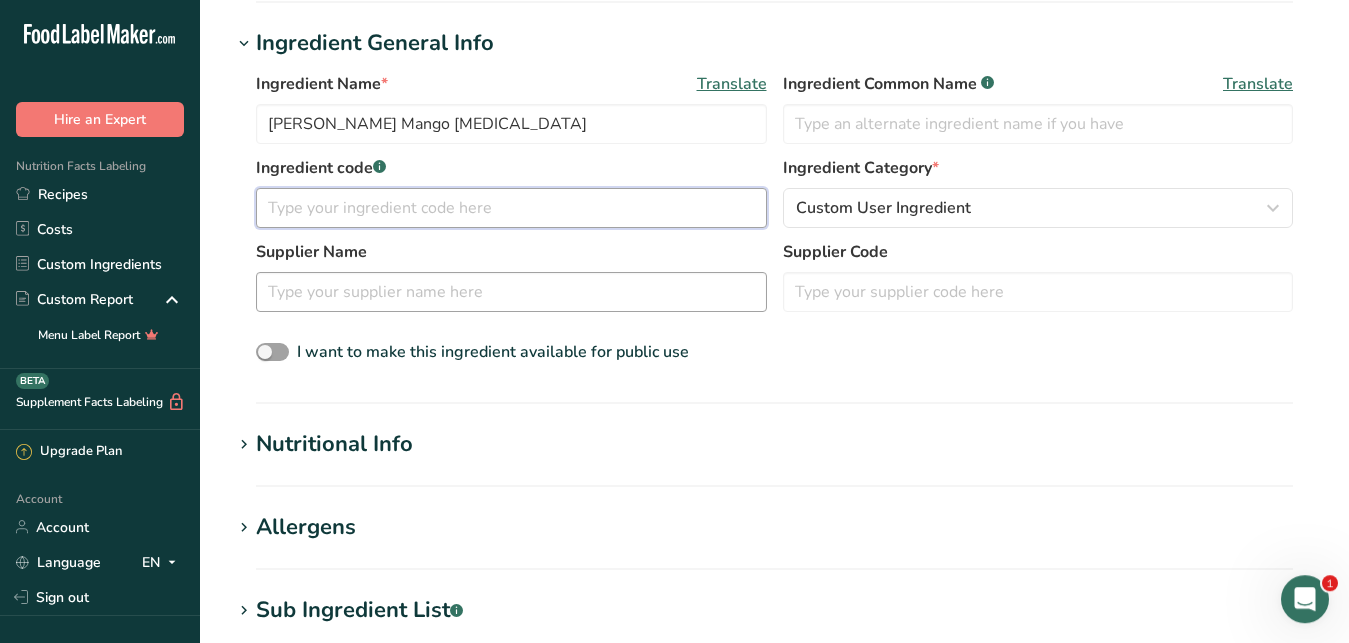 scroll, scrollTop: 408, scrollLeft: 0, axis: vertical 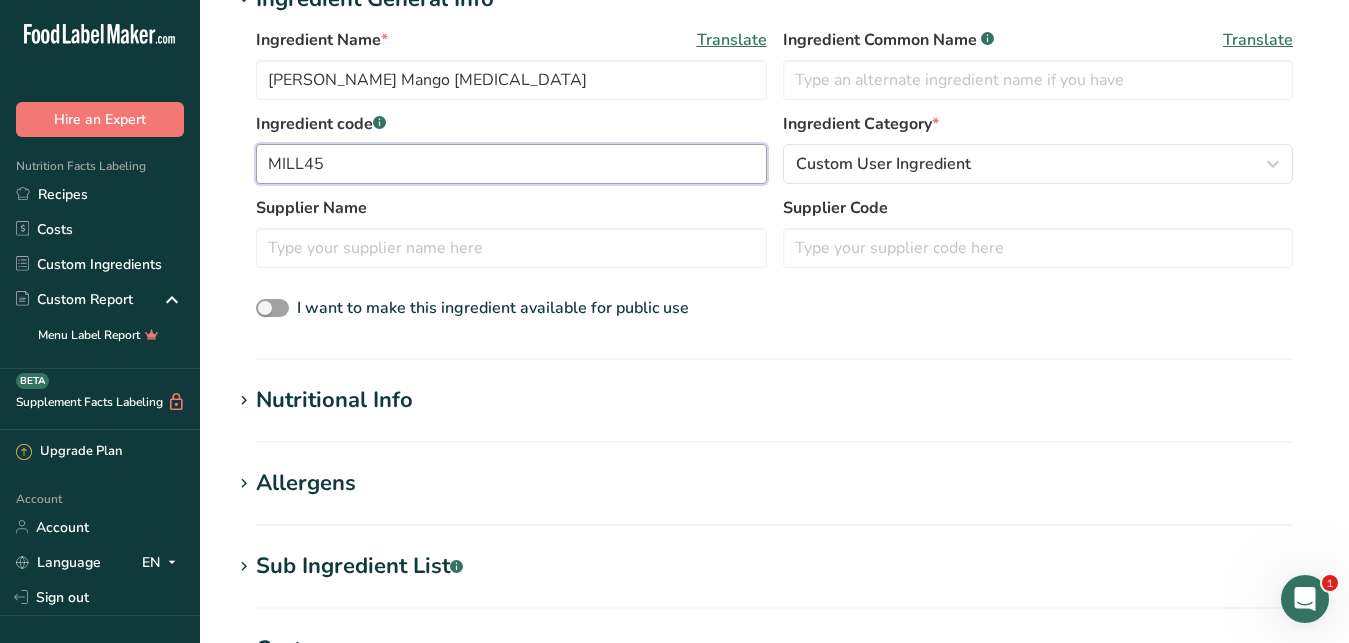 type on "MILL45" 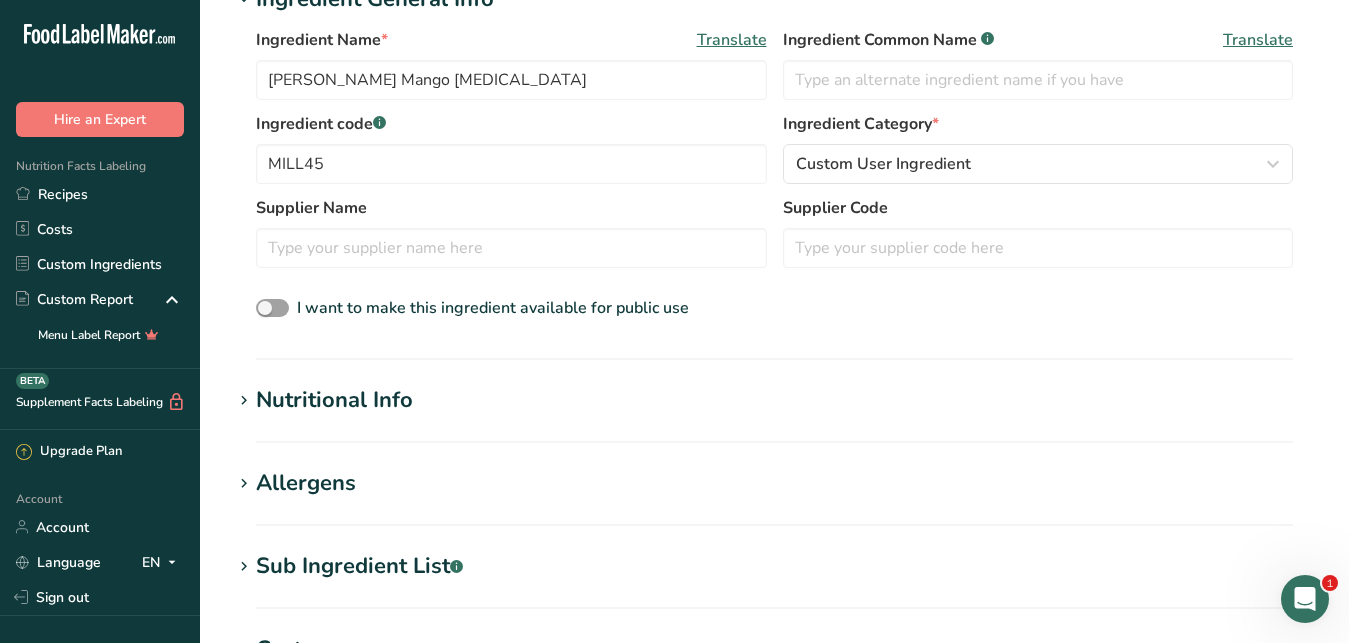 click on "Nutritional Info" at bounding box center [334, 400] 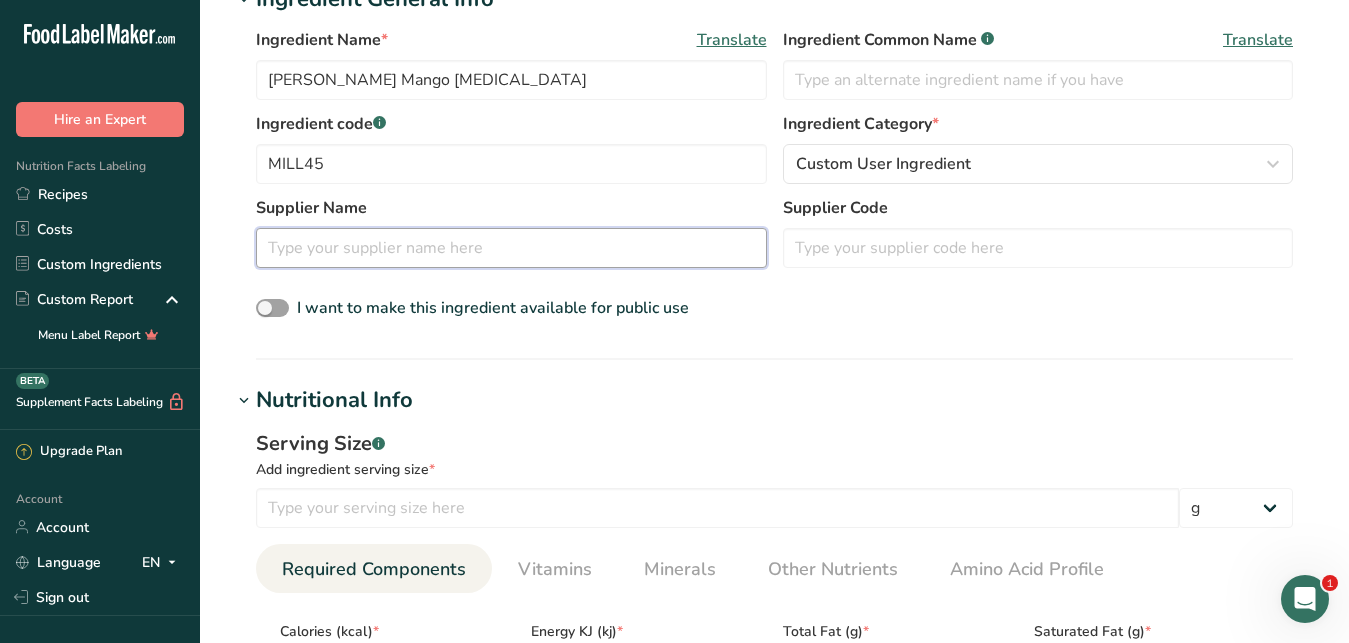 click at bounding box center (511, 248) 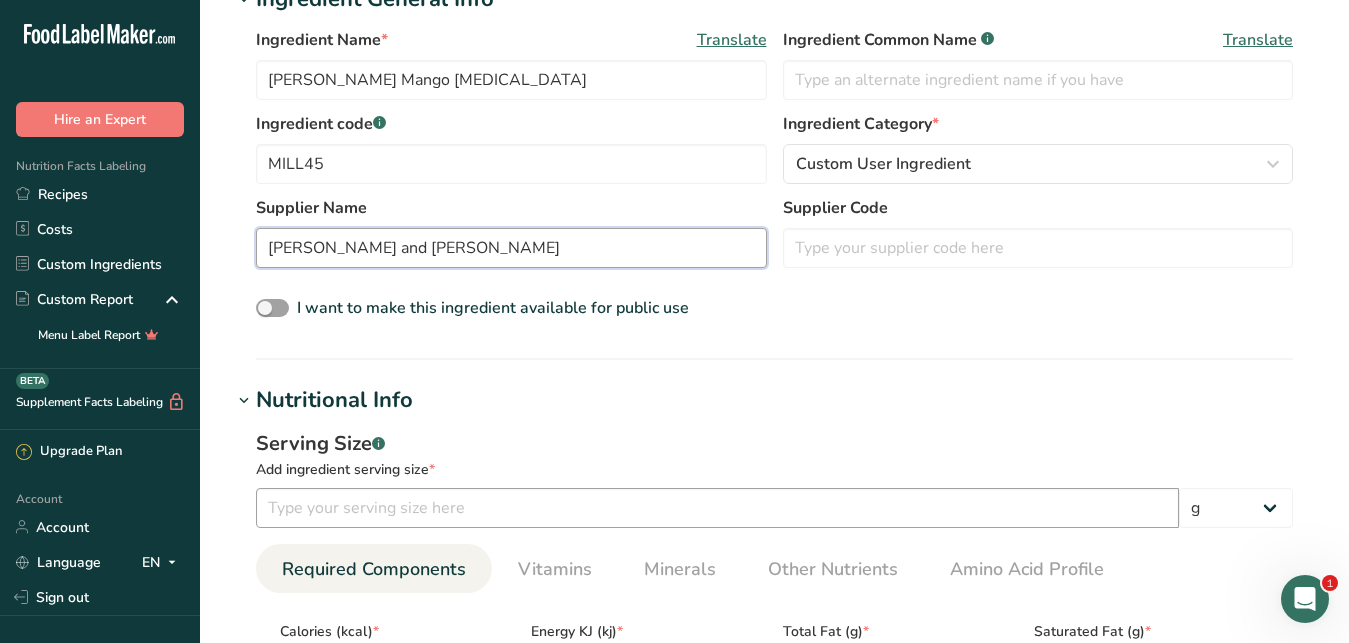 type on "[PERSON_NAME] and [PERSON_NAME]" 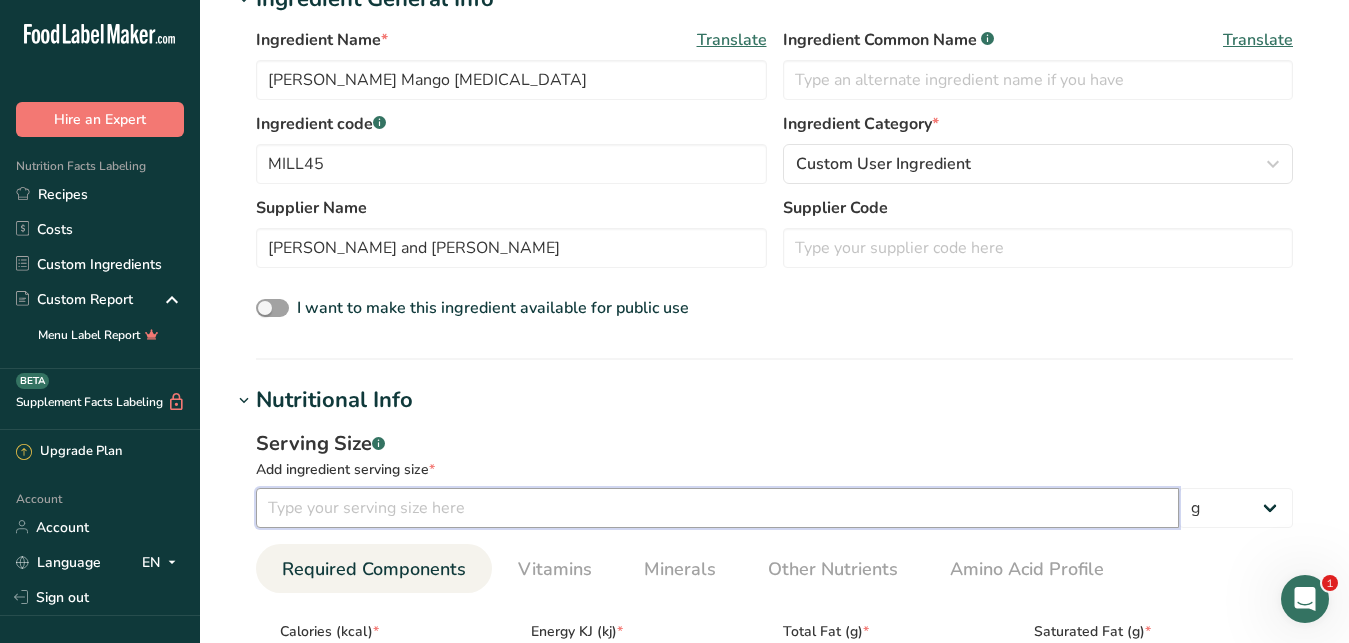 click at bounding box center [717, 508] 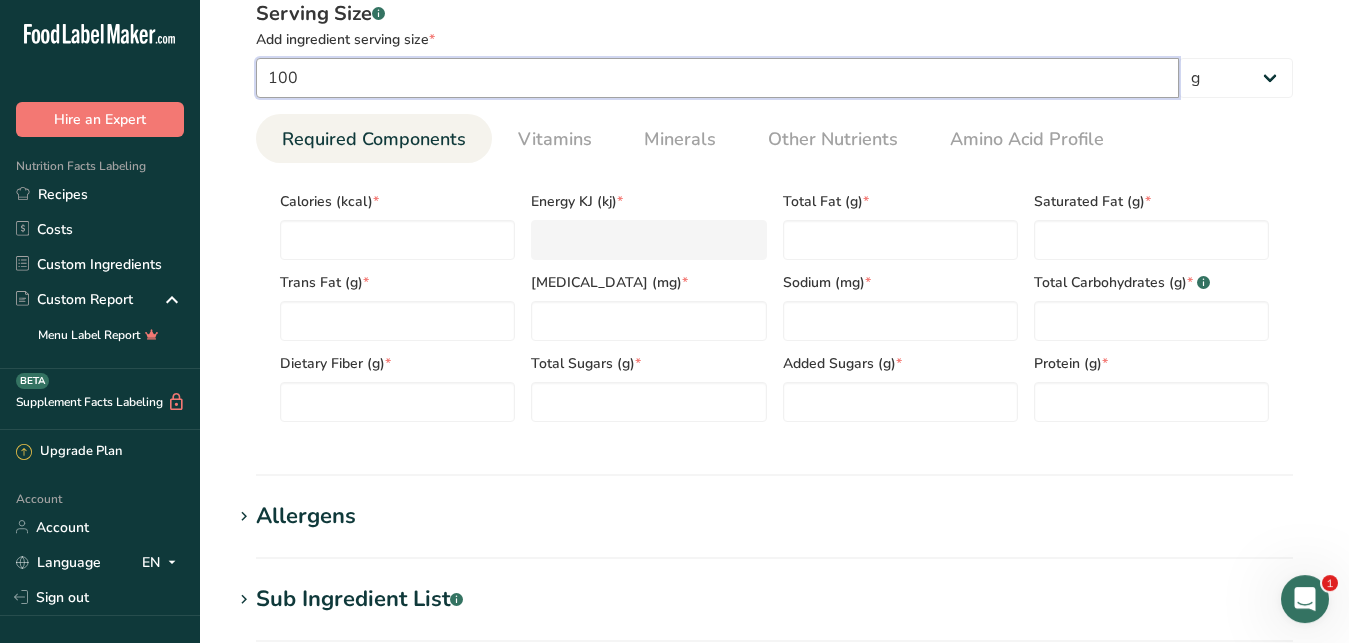 scroll, scrollTop: 867, scrollLeft: 0, axis: vertical 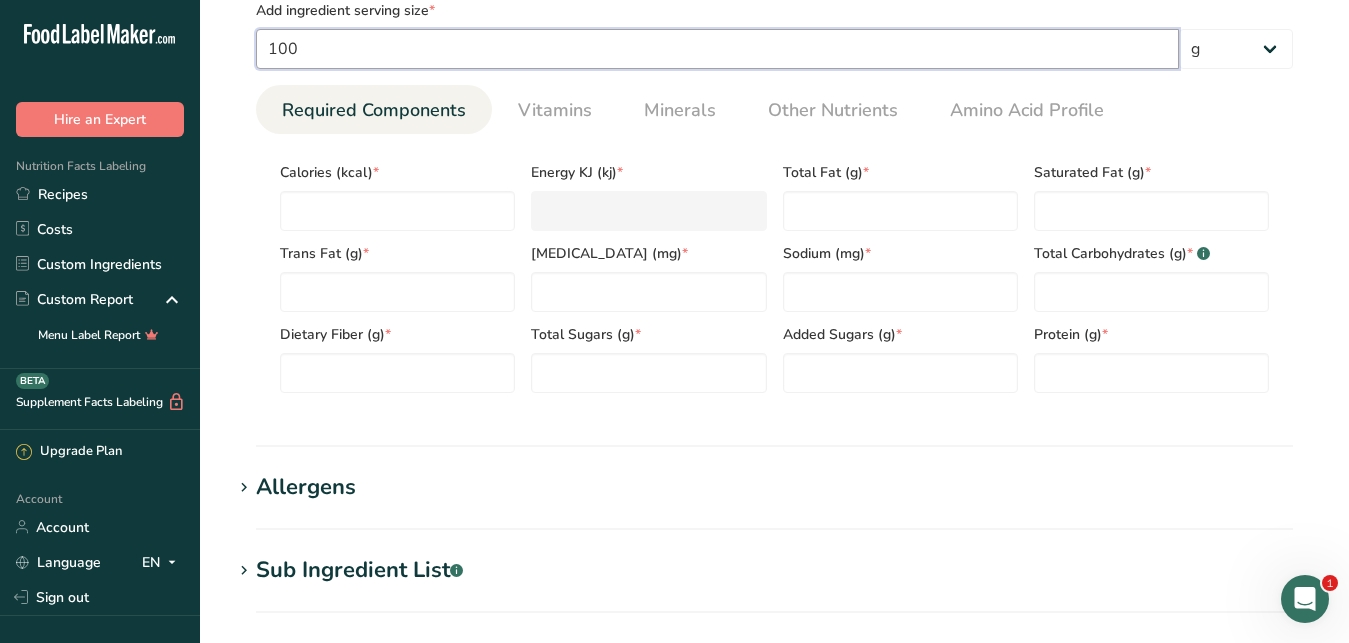 type on "100" 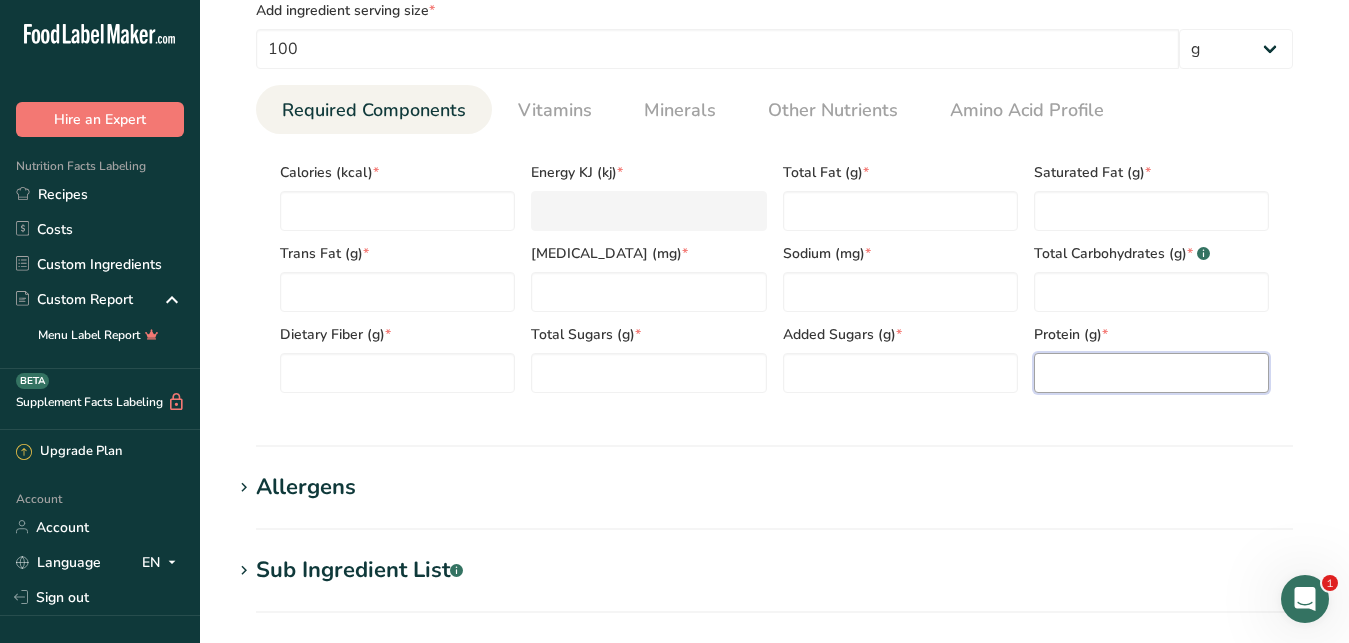 click at bounding box center [1151, 373] 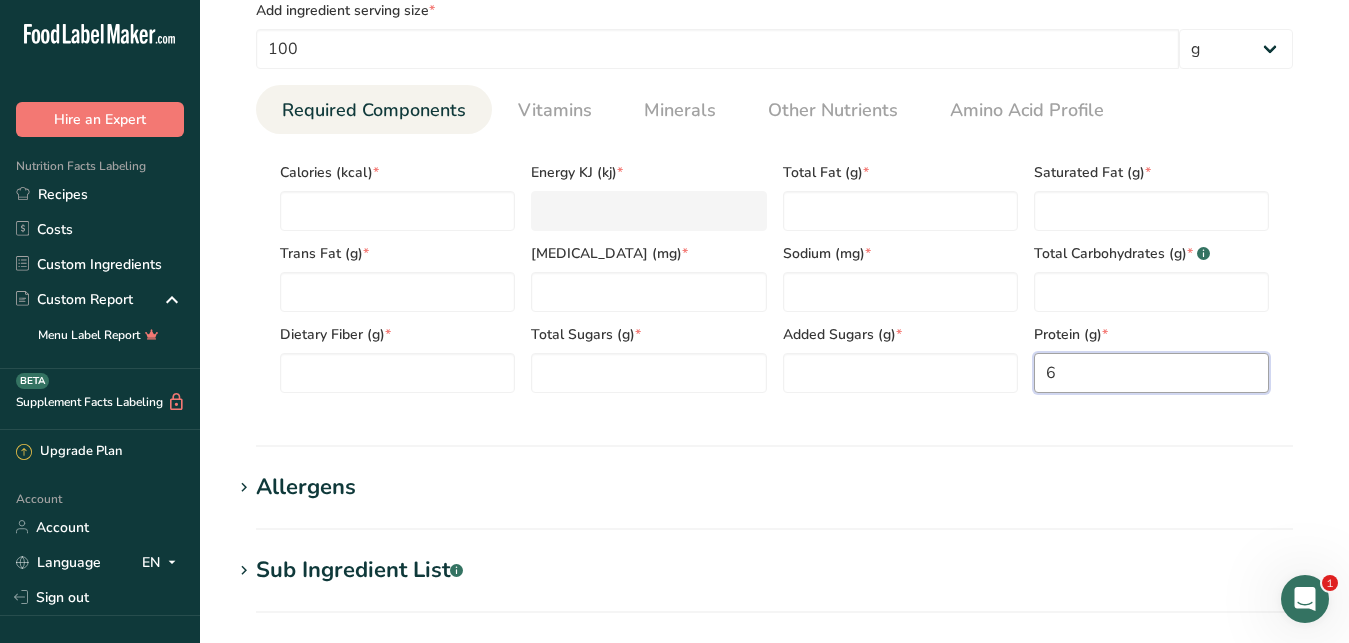 drag, startPoint x: 1047, startPoint y: 373, endPoint x: 1058, endPoint y: 372, distance: 11.045361 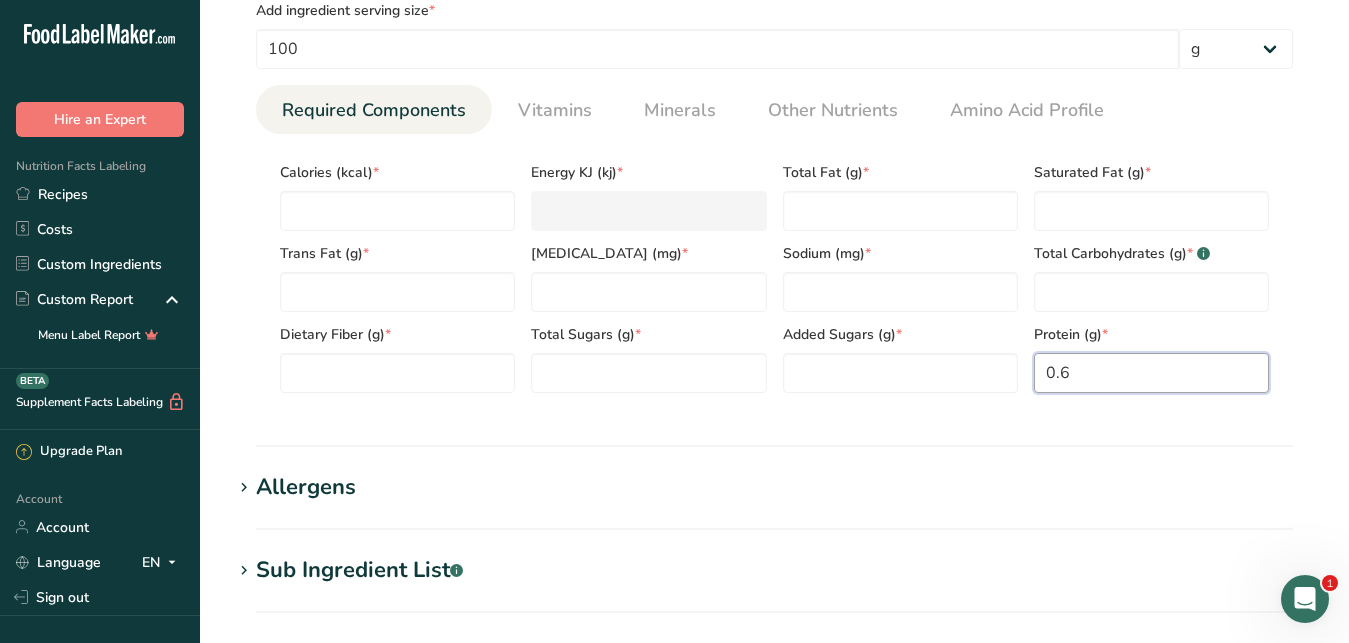 type on "0.6" 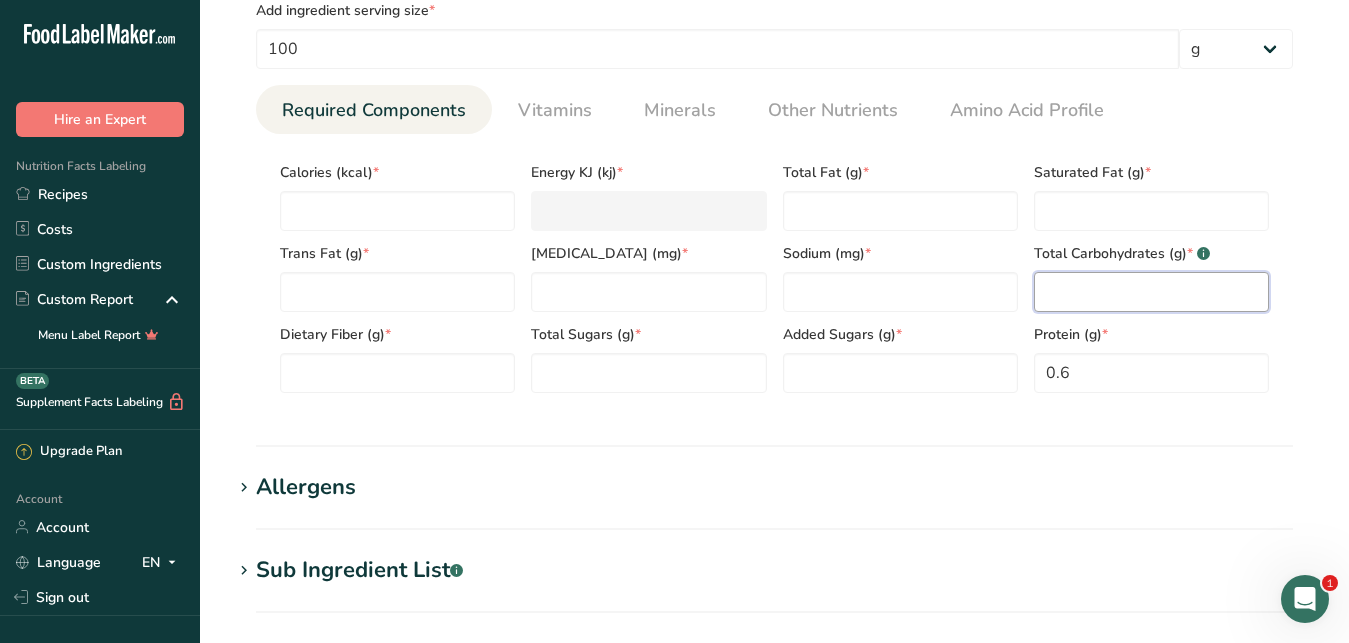 click at bounding box center [1151, 292] 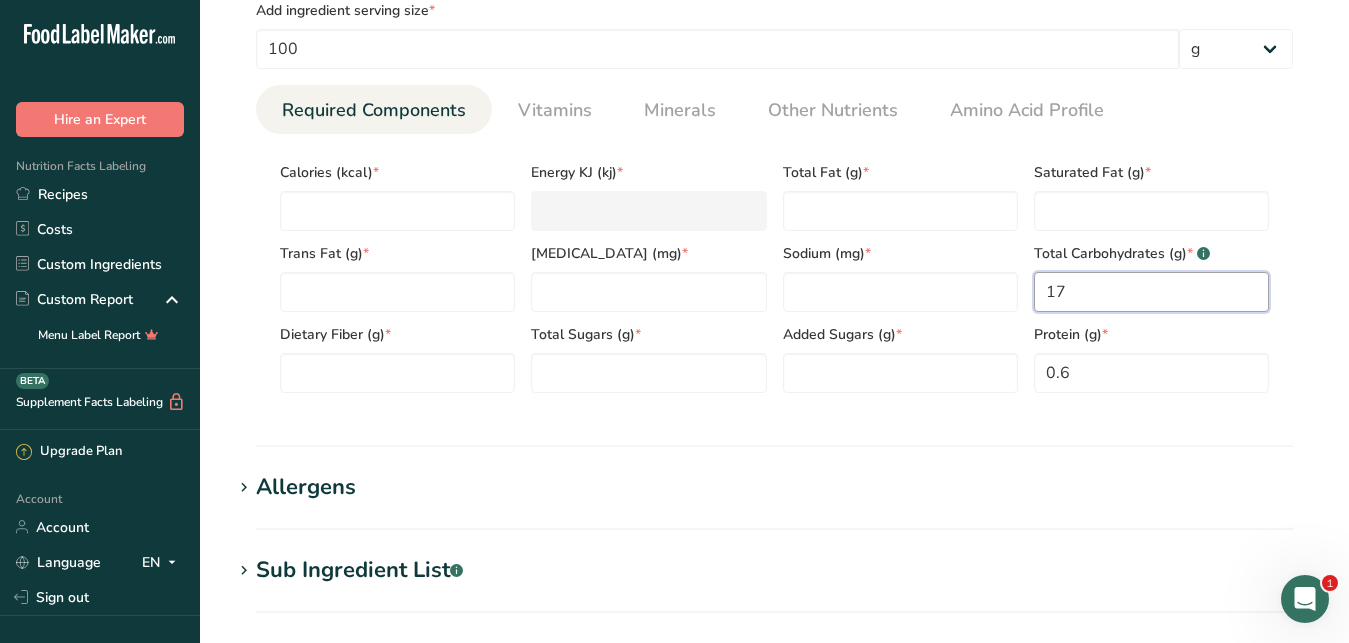 type on "17" 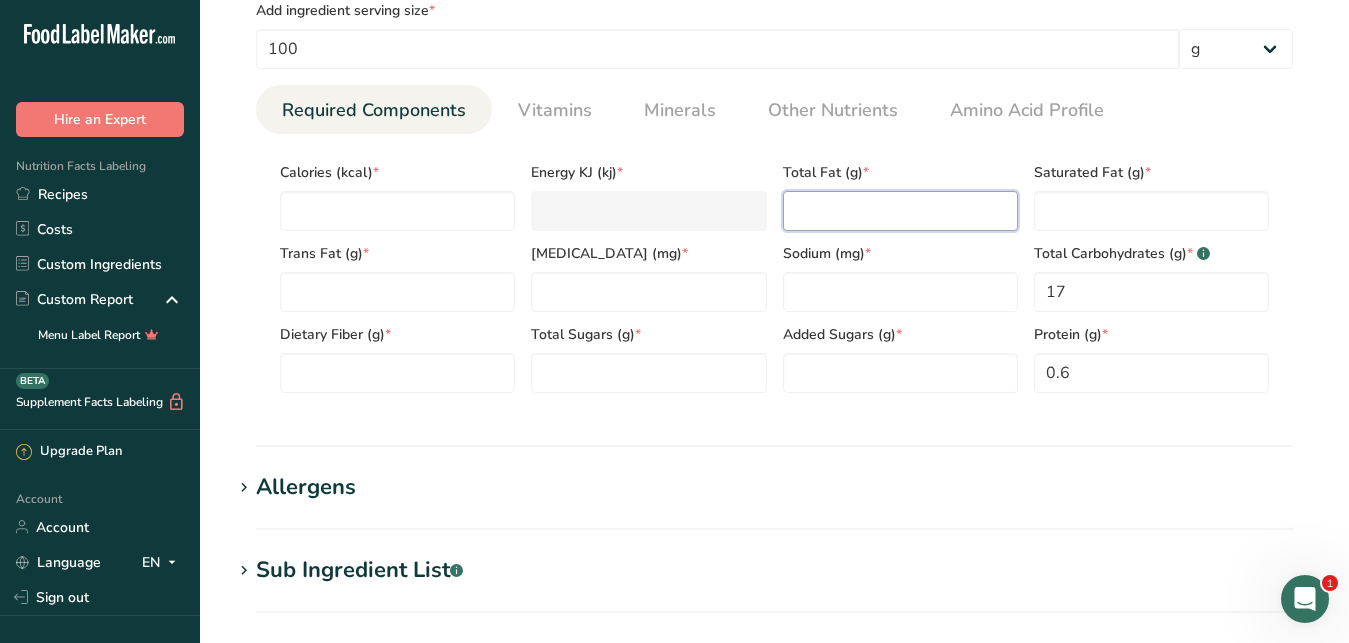 click at bounding box center (900, 211) 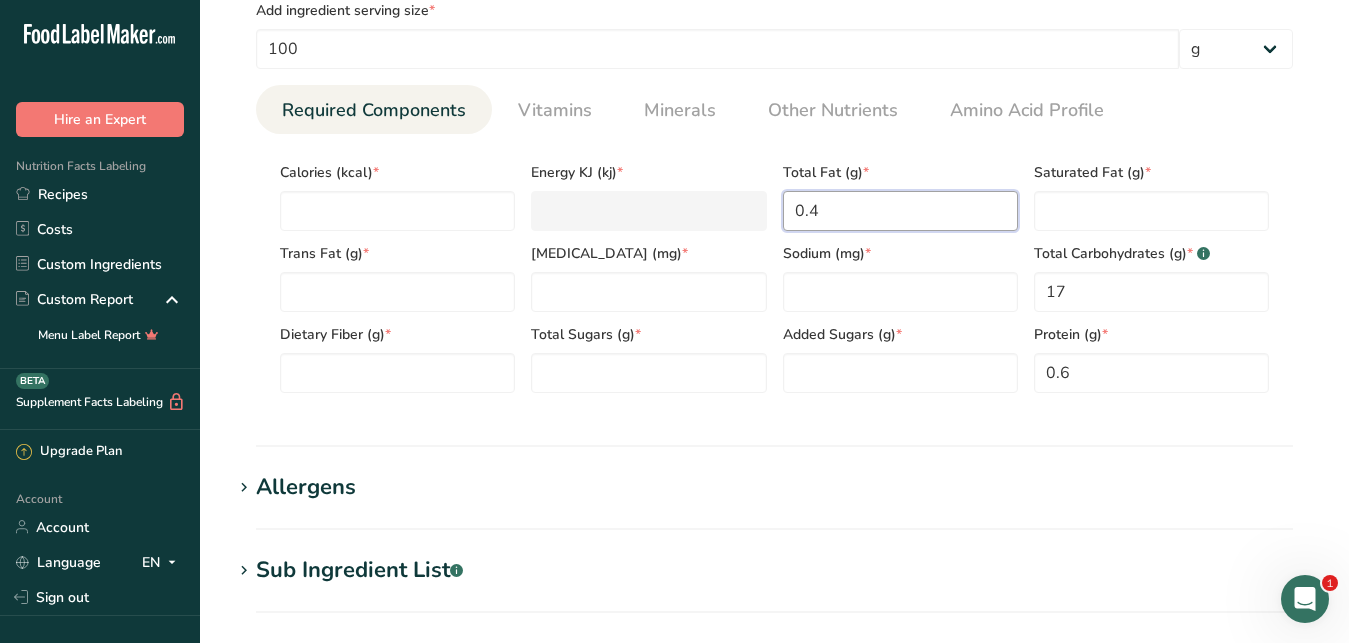 type on "0.4" 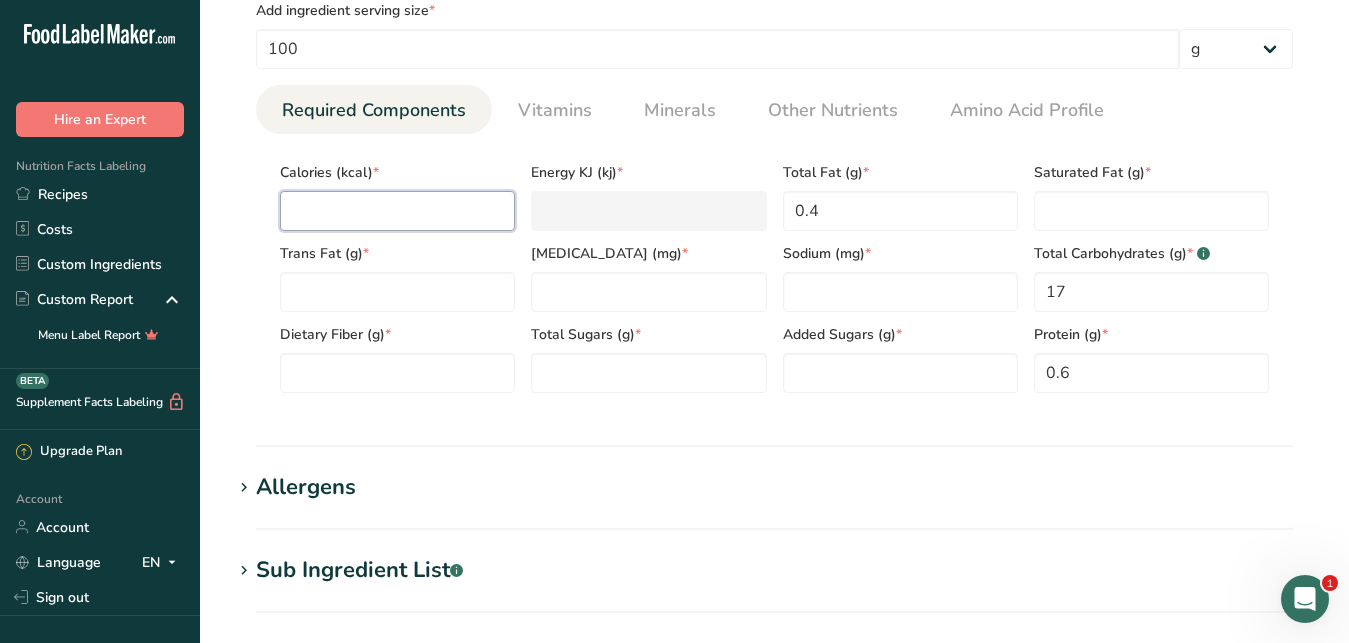 click at bounding box center (397, 211) 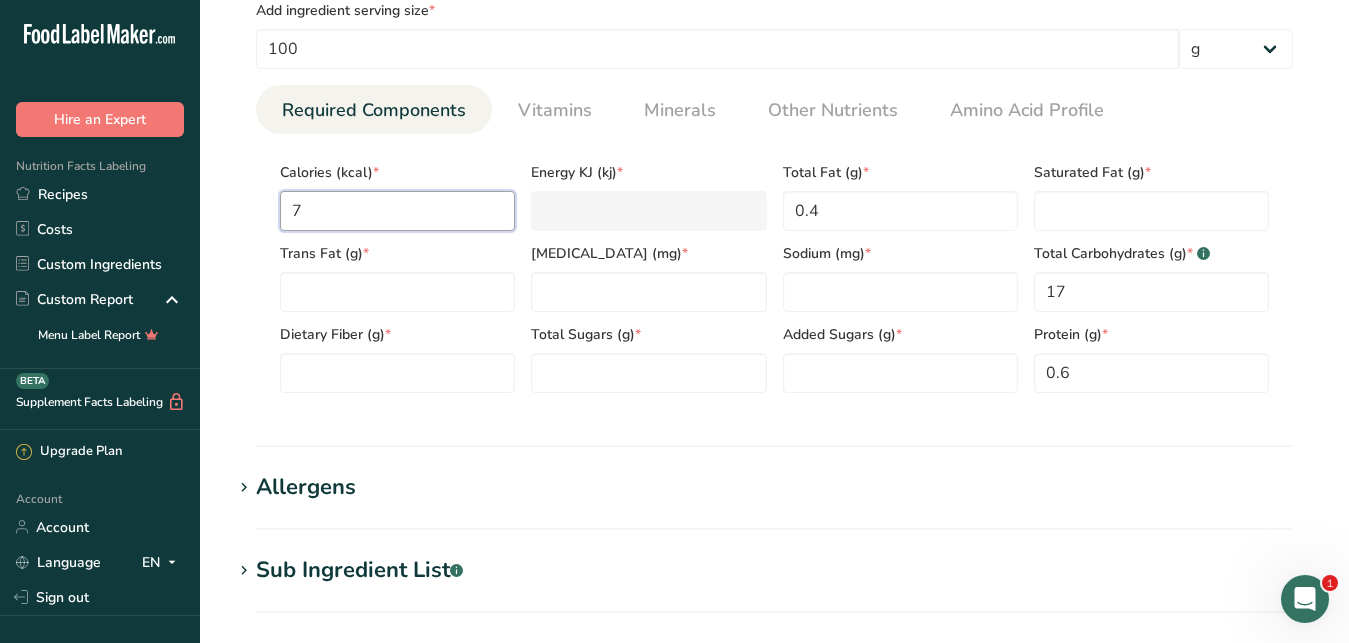 type on "74" 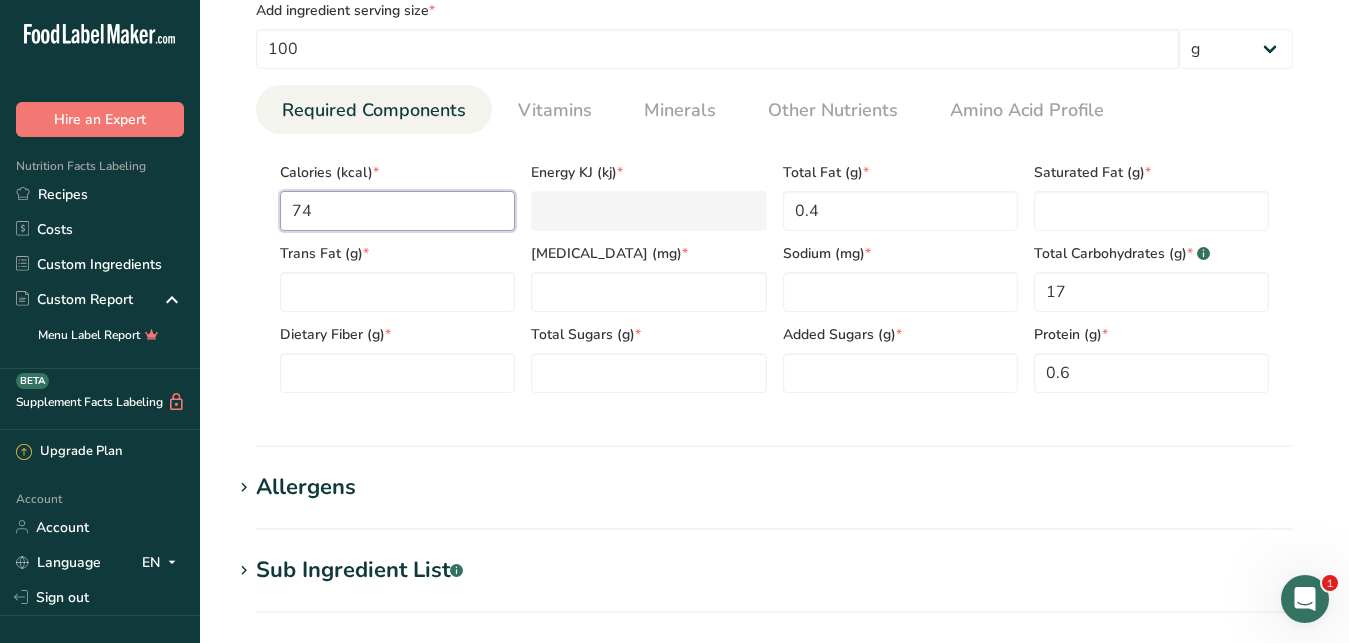 type on "309.6" 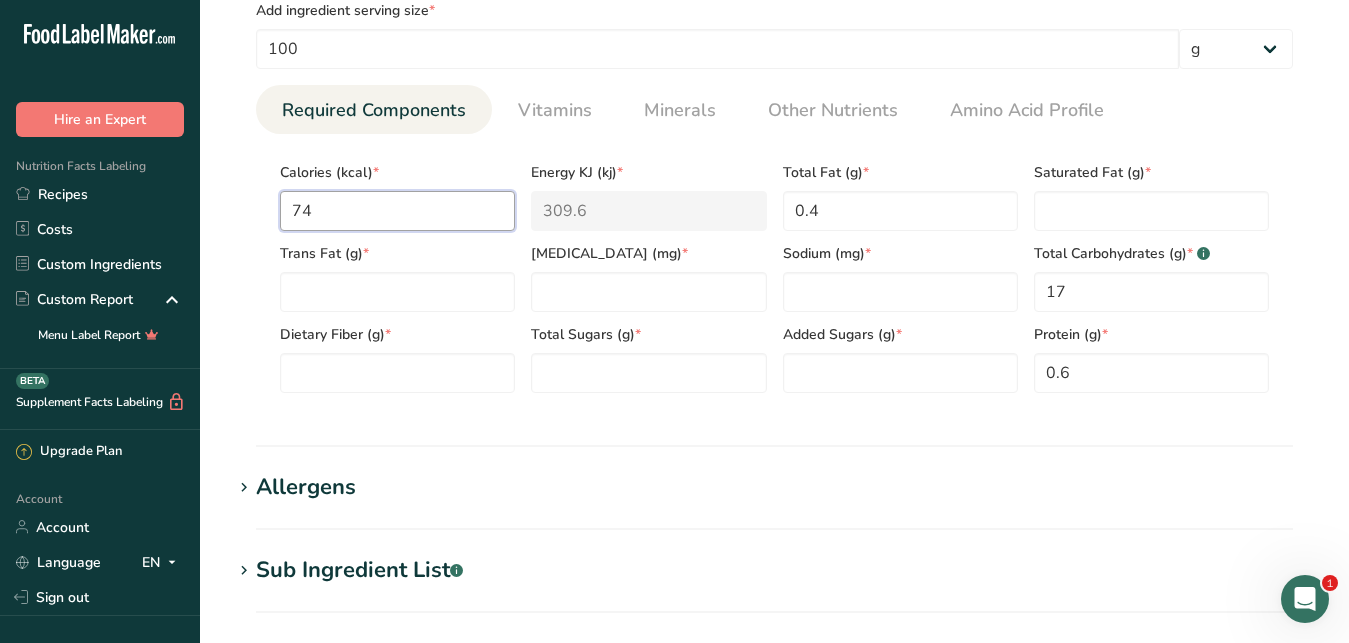 type on "74" 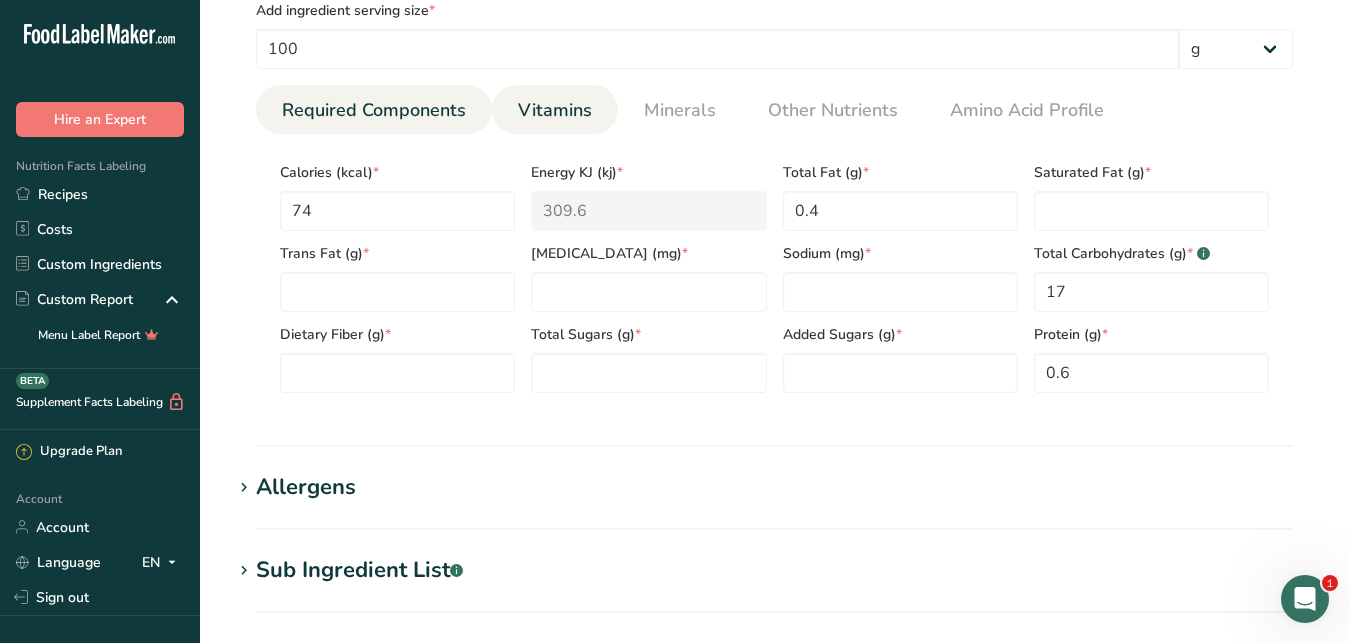 click on "Vitamins" at bounding box center [555, 110] 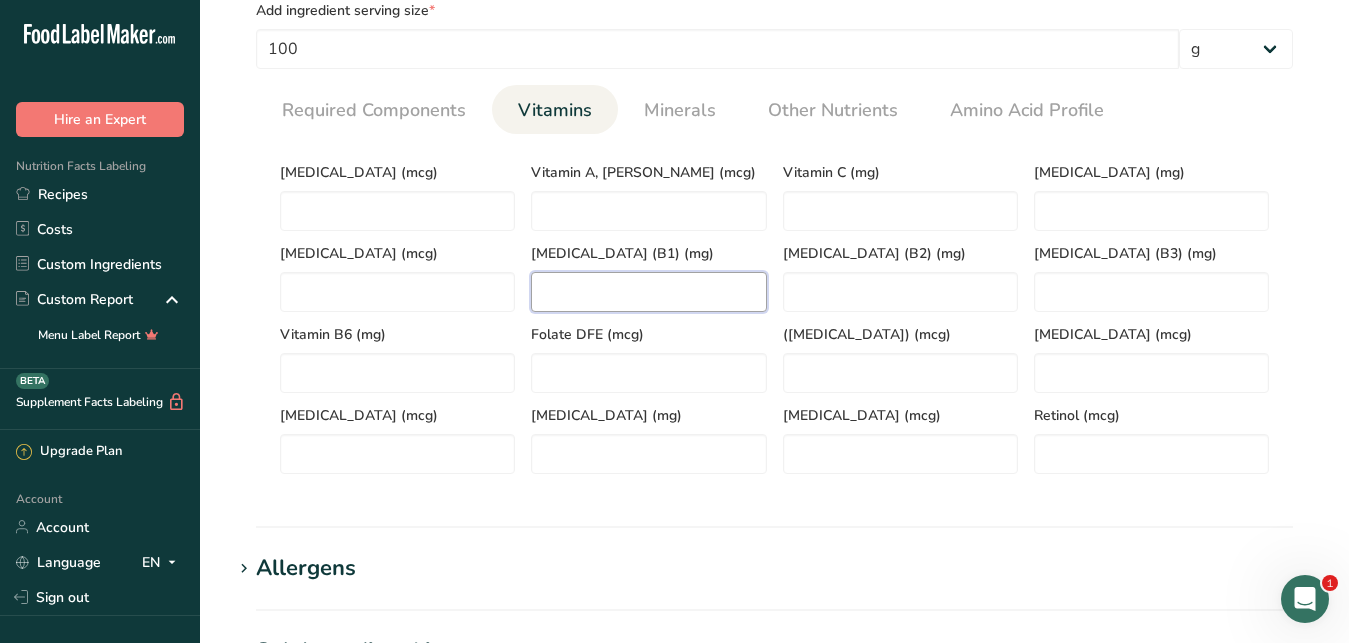 click at bounding box center [648, 292] 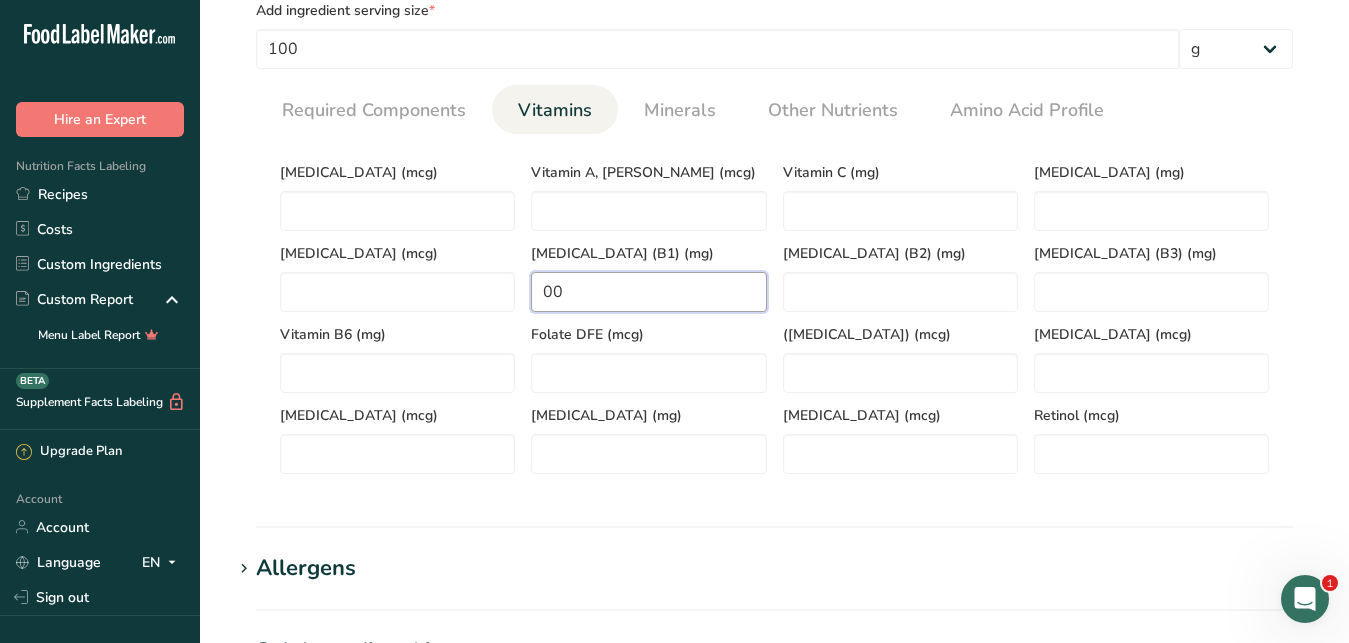 type on "0" 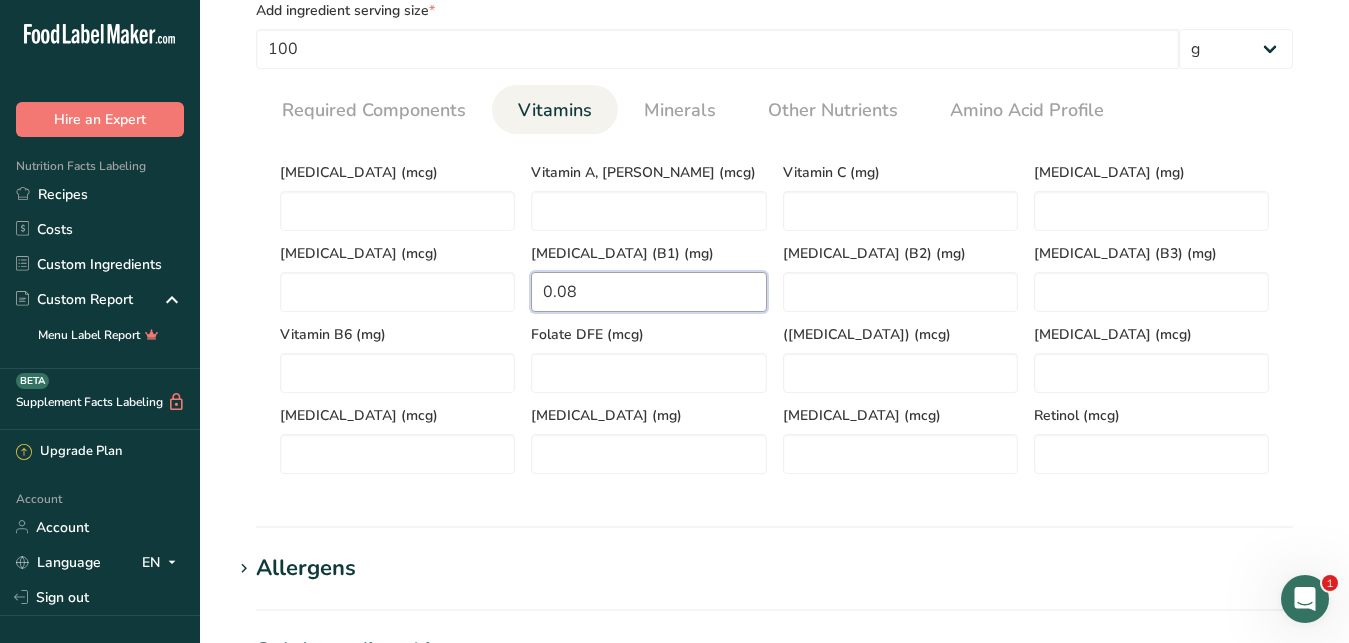 type on "0.08" 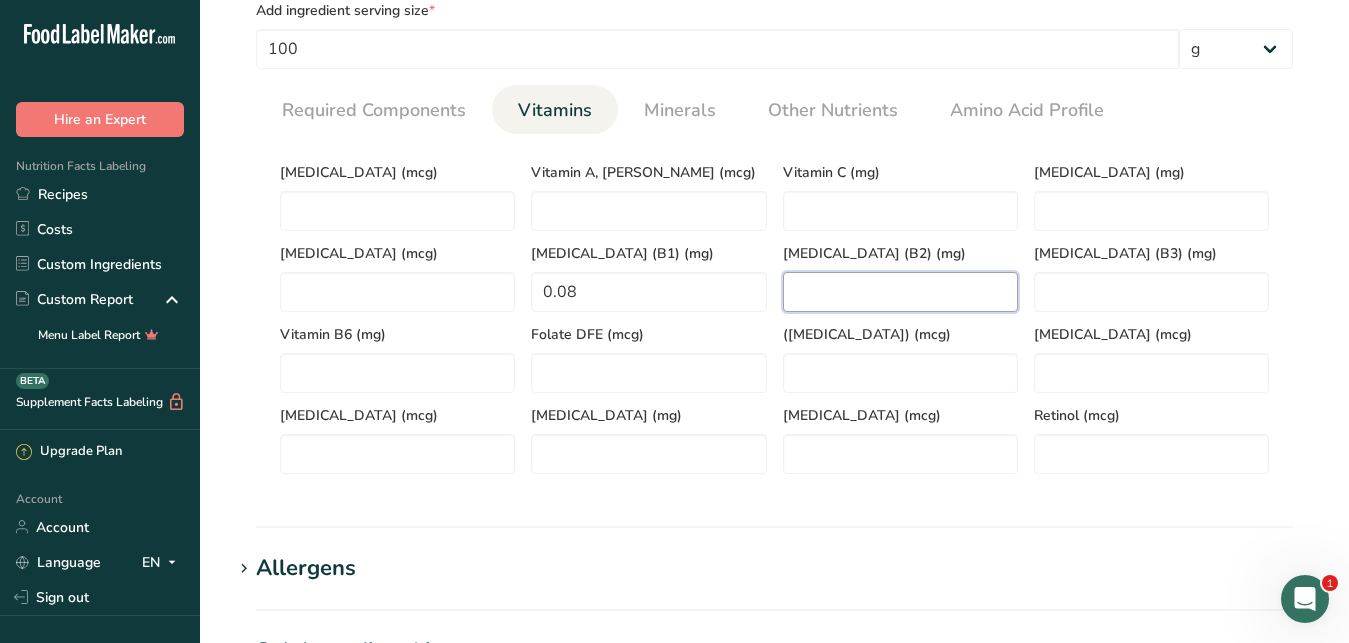 click at bounding box center (900, 292) 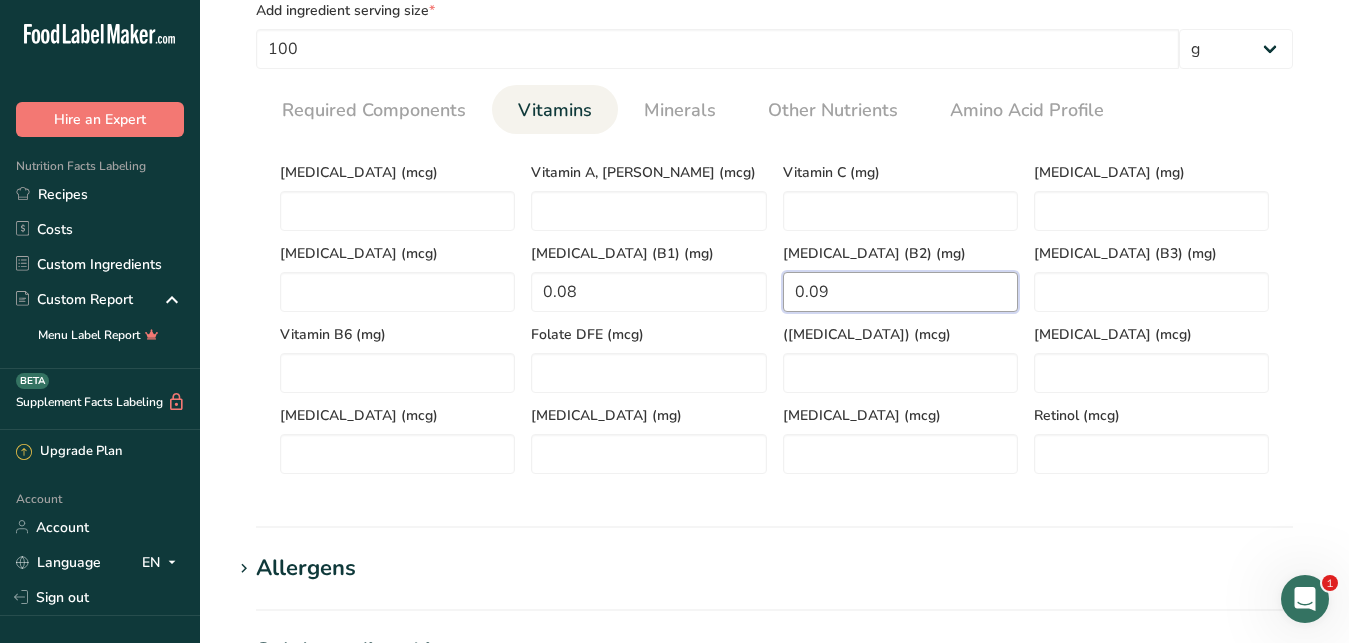 type on "0.09" 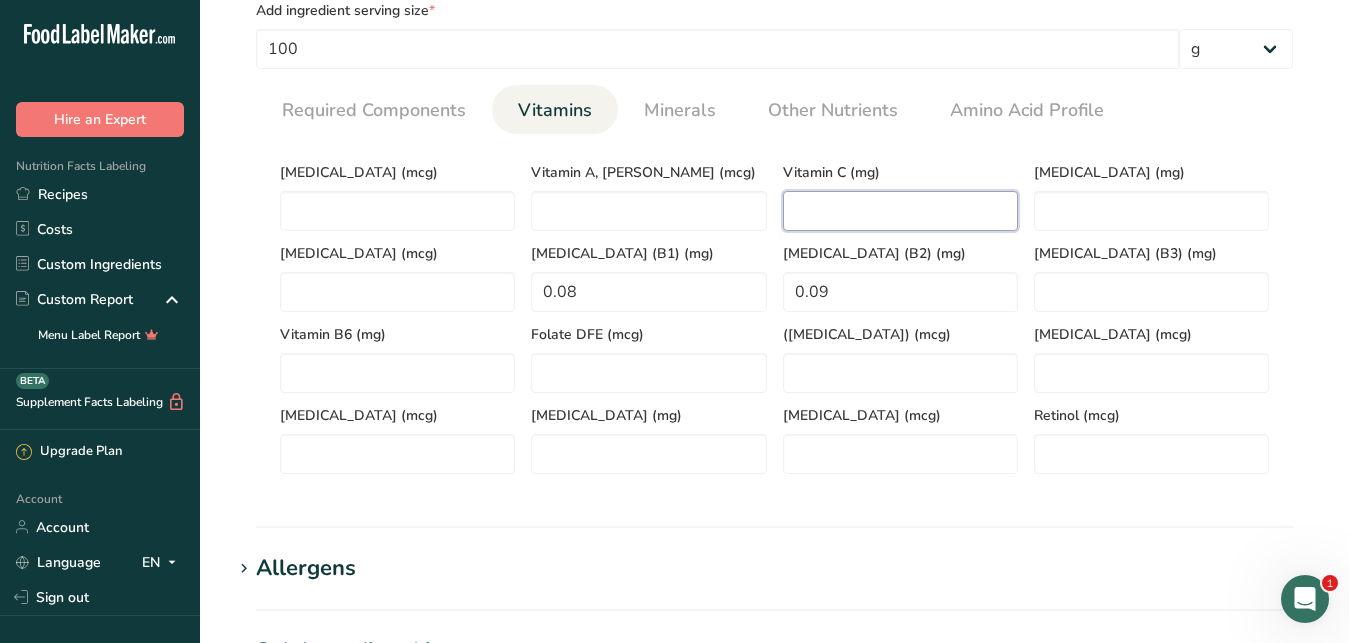 click at bounding box center [900, 211] 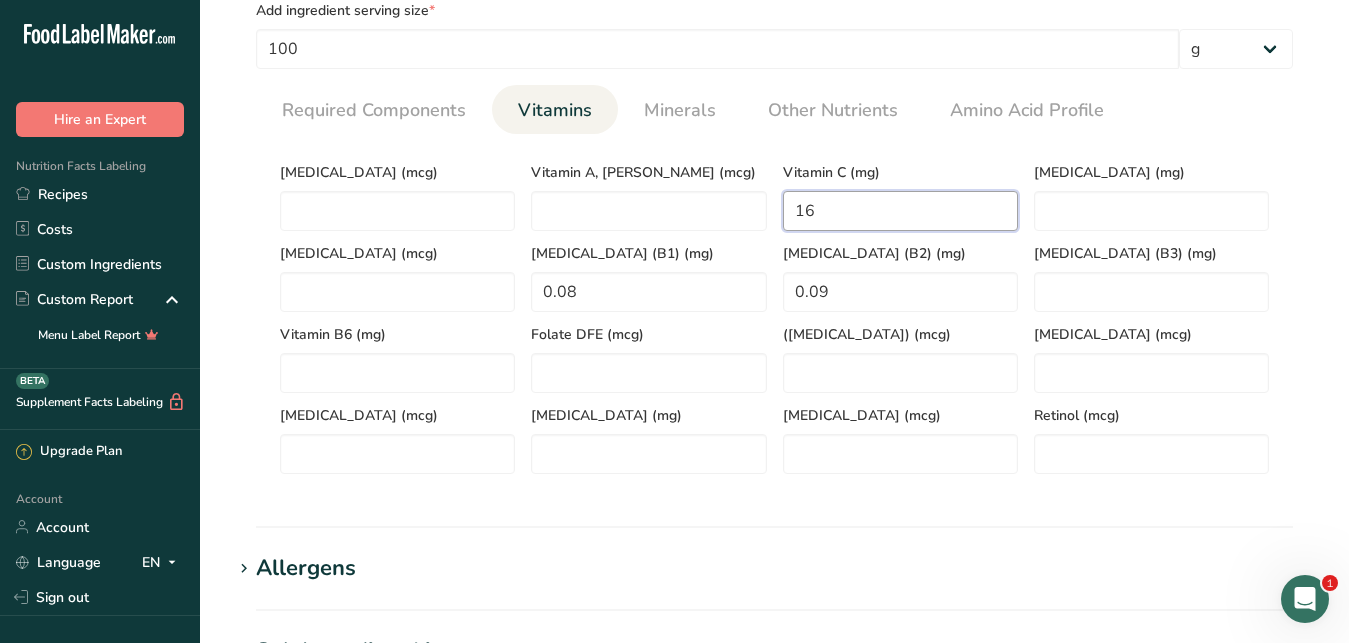 type on "16" 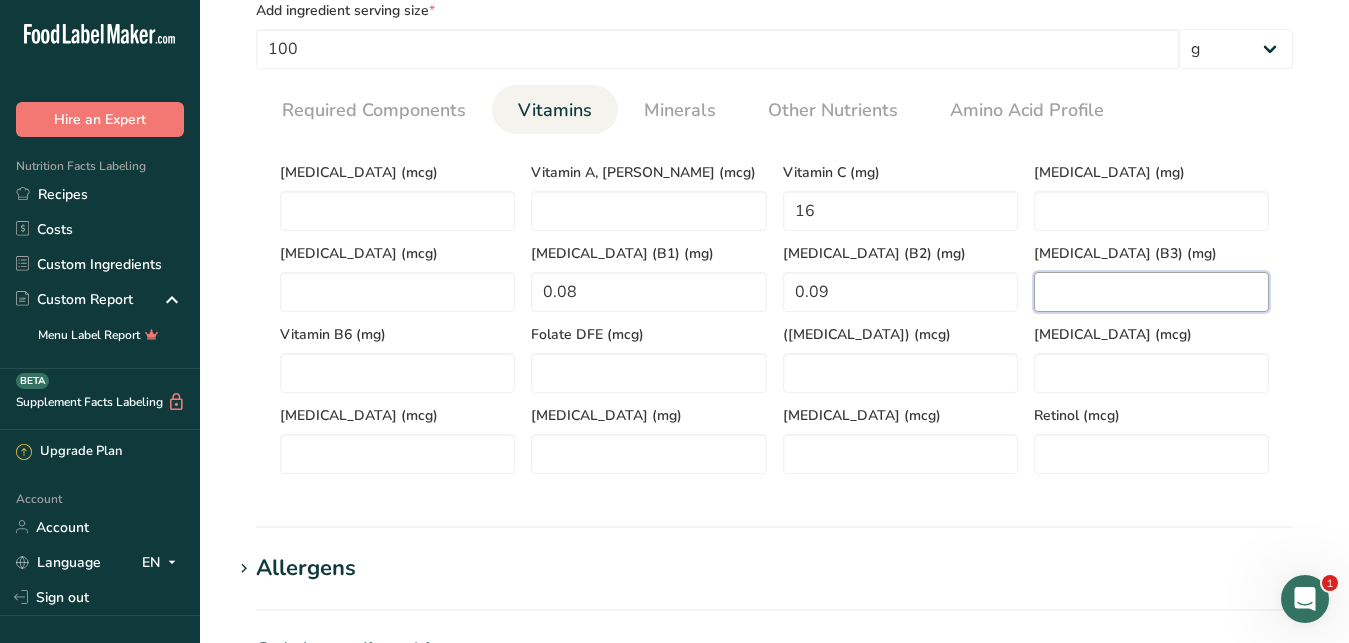click at bounding box center [1151, 292] 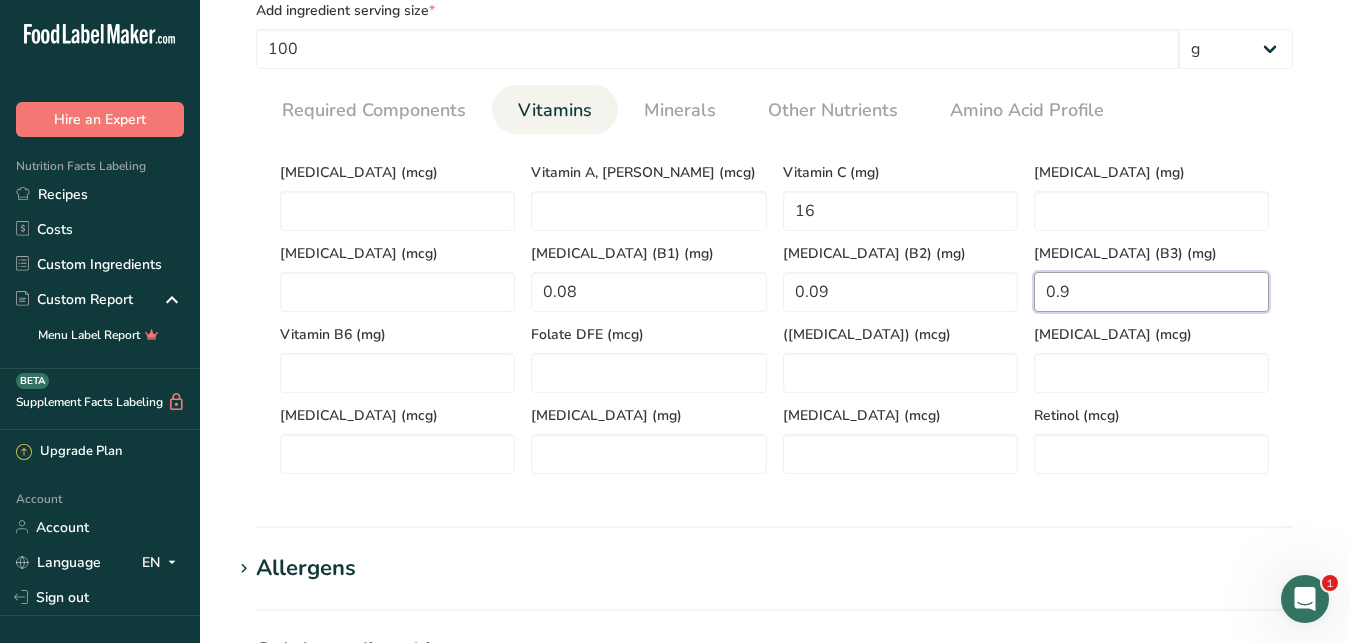 type on "0.9" 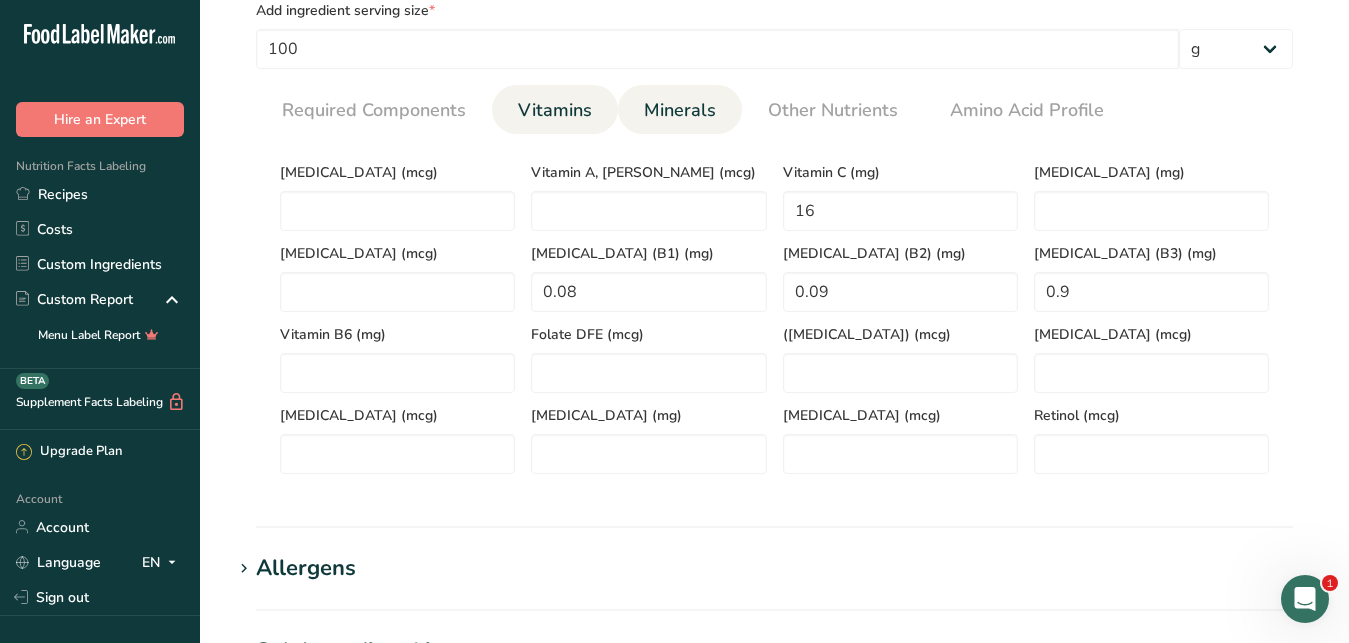 click on "Minerals" at bounding box center [680, 110] 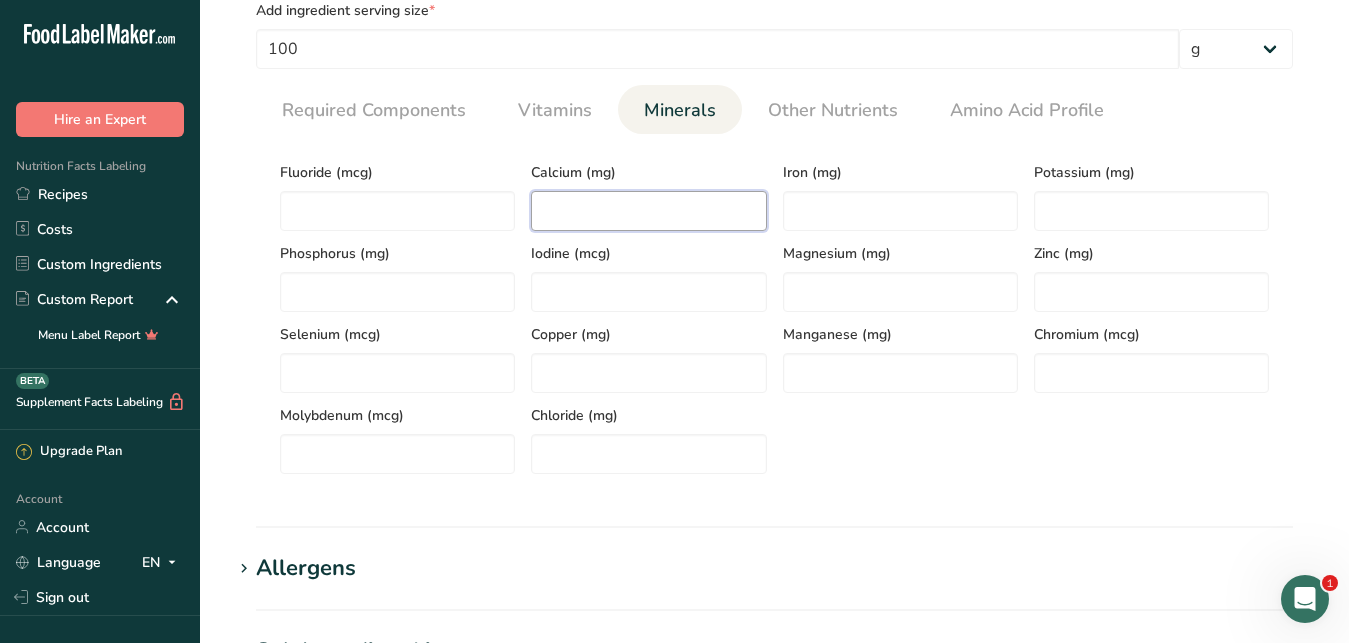 click at bounding box center [648, 211] 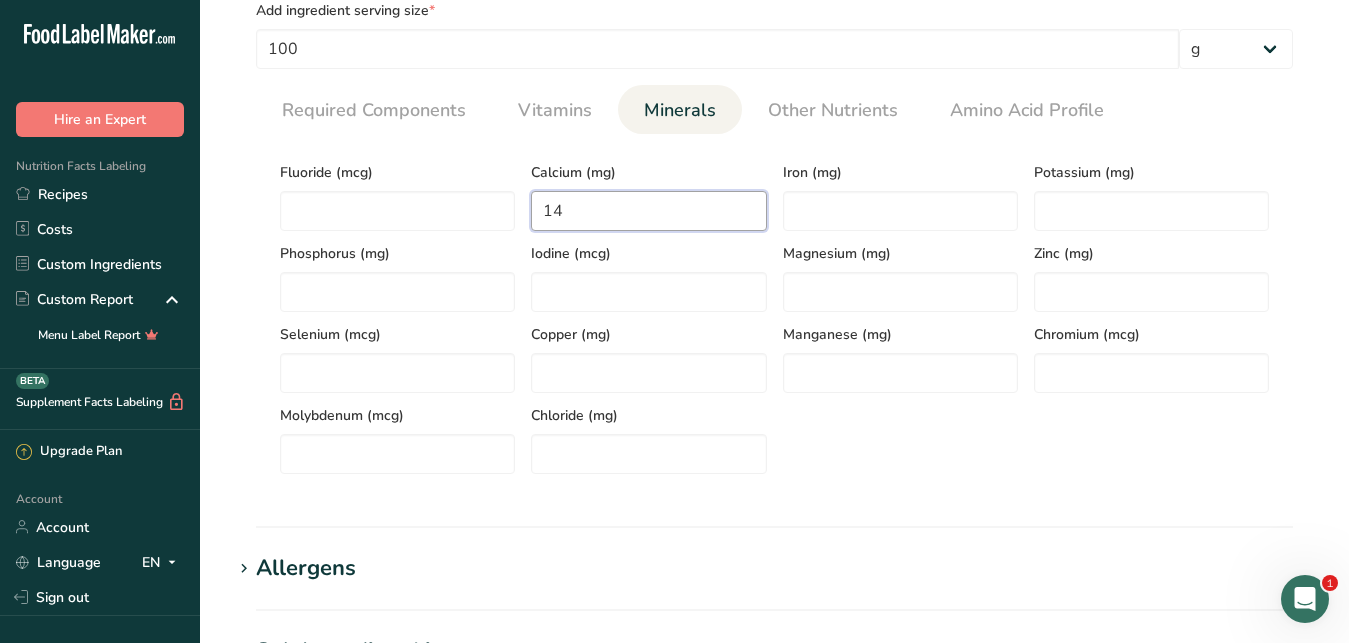 type on "14" 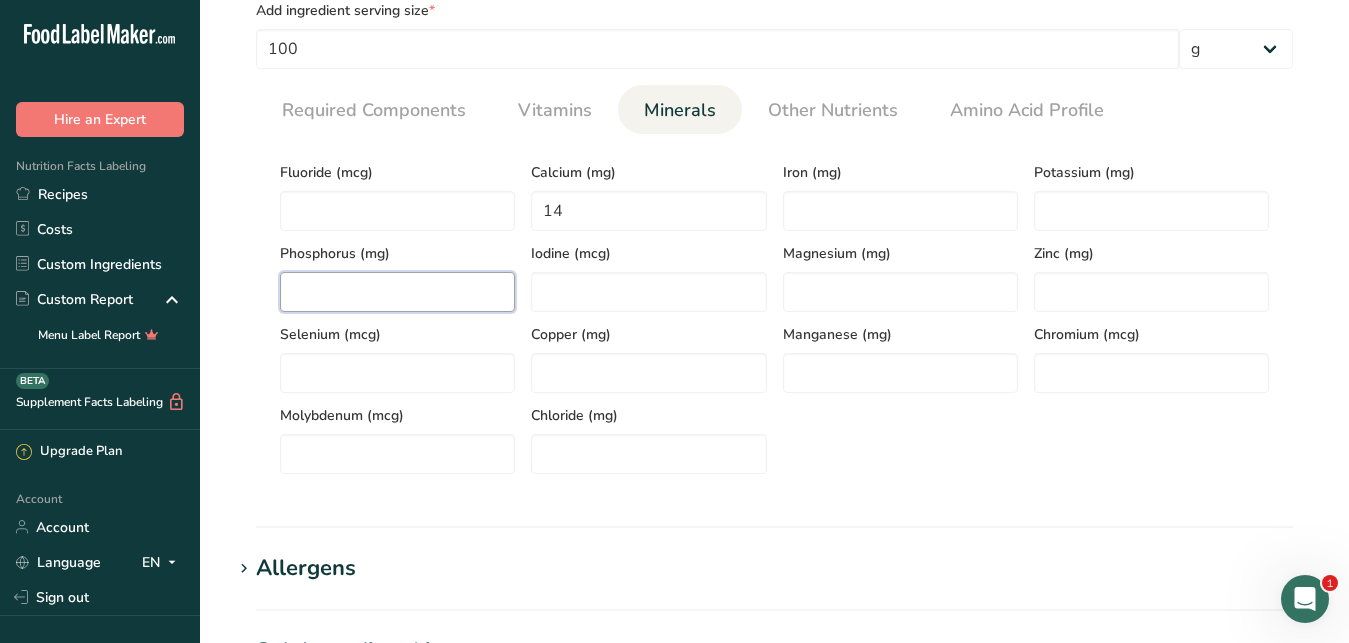 click at bounding box center [397, 292] 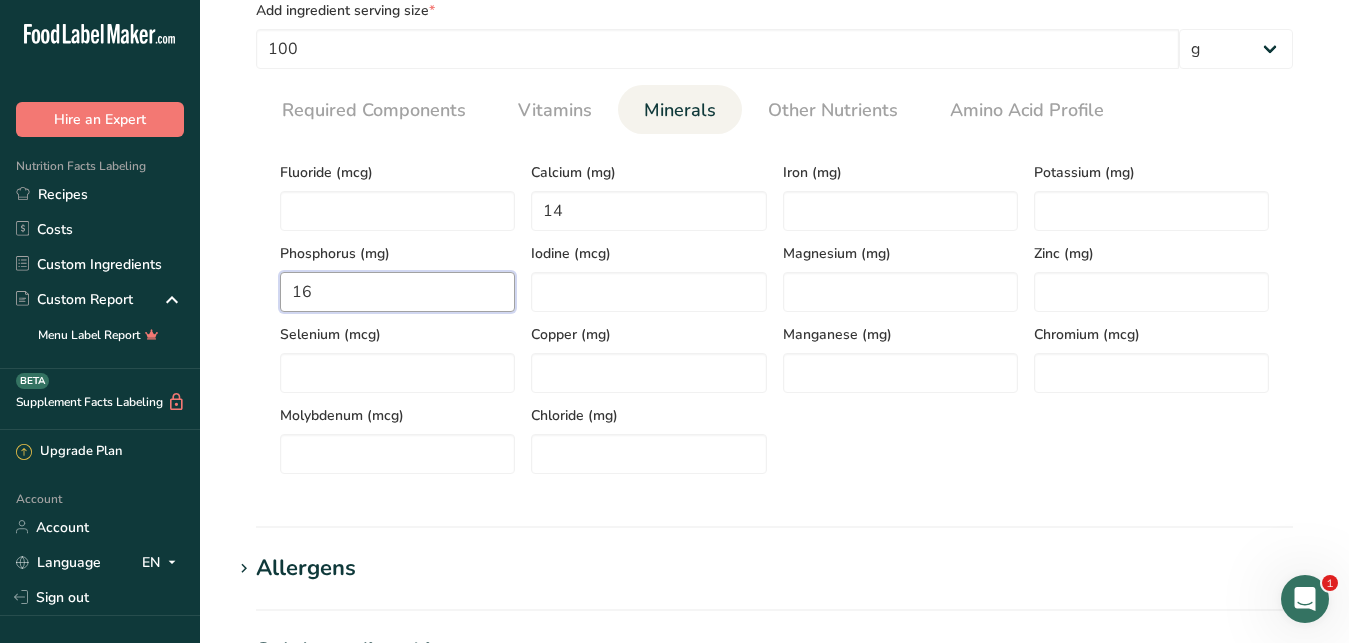 type on "16" 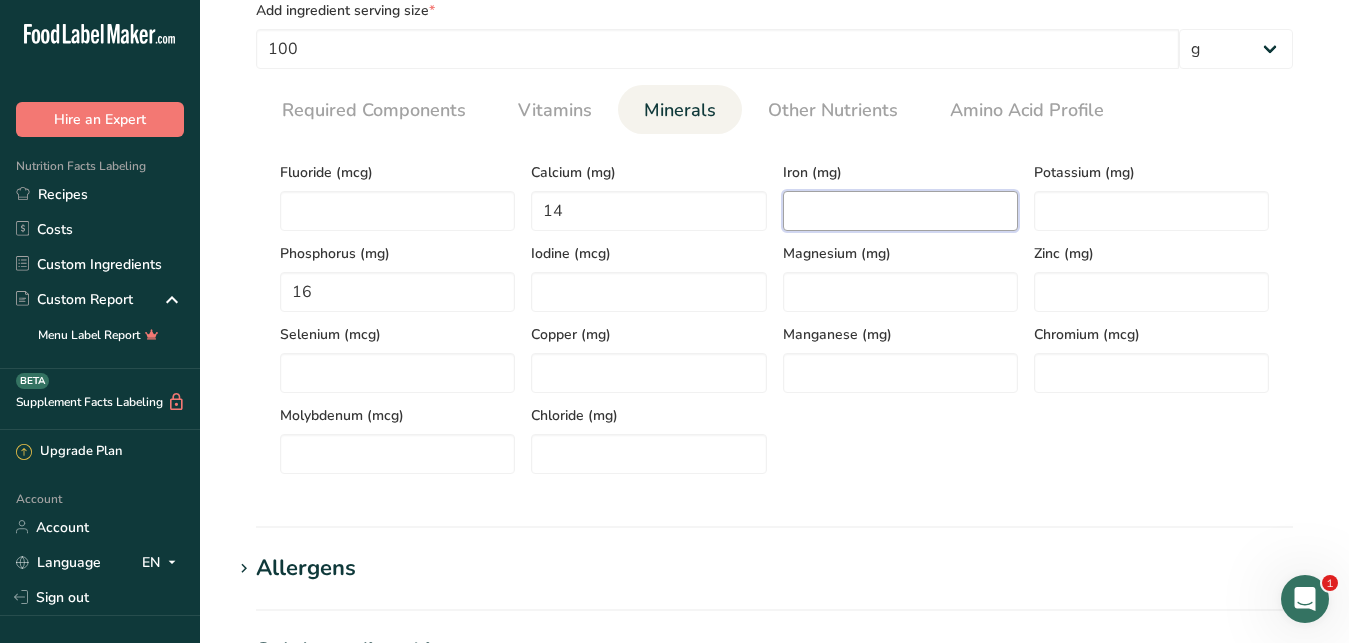 click at bounding box center (900, 211) 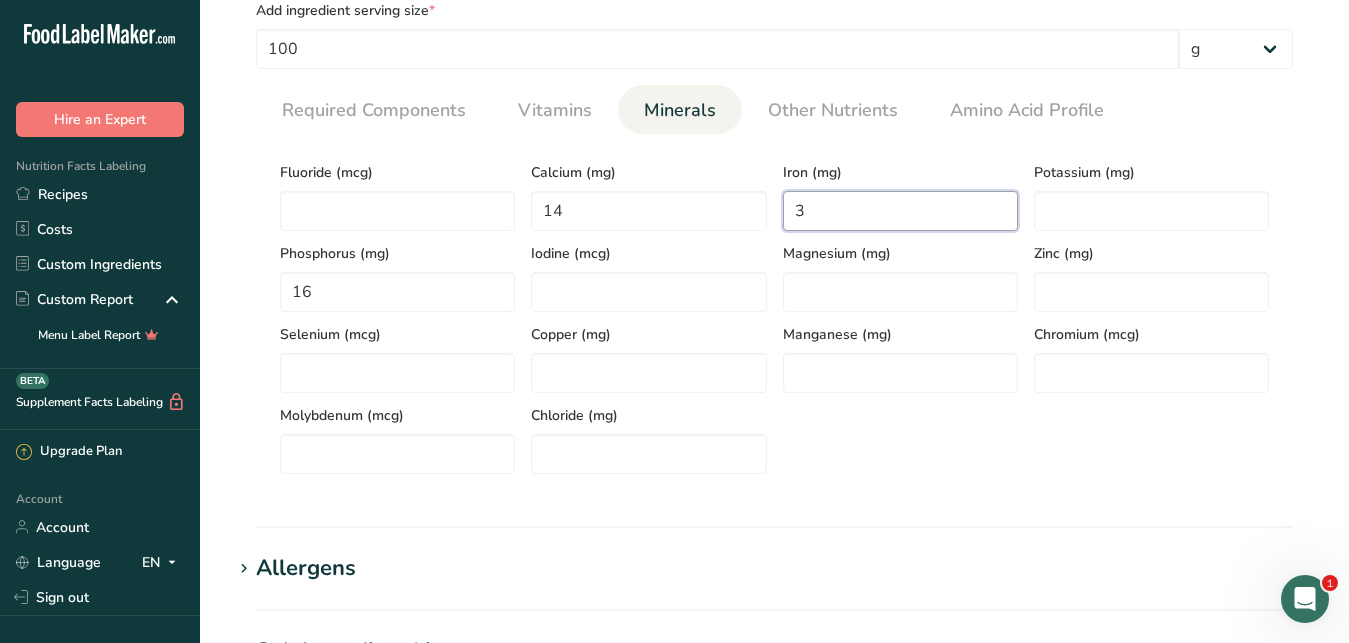 drag, startPoint x: 812, startPoint y: 217, endPoint x: 756, endPoint y: 210, distance: 56.435802 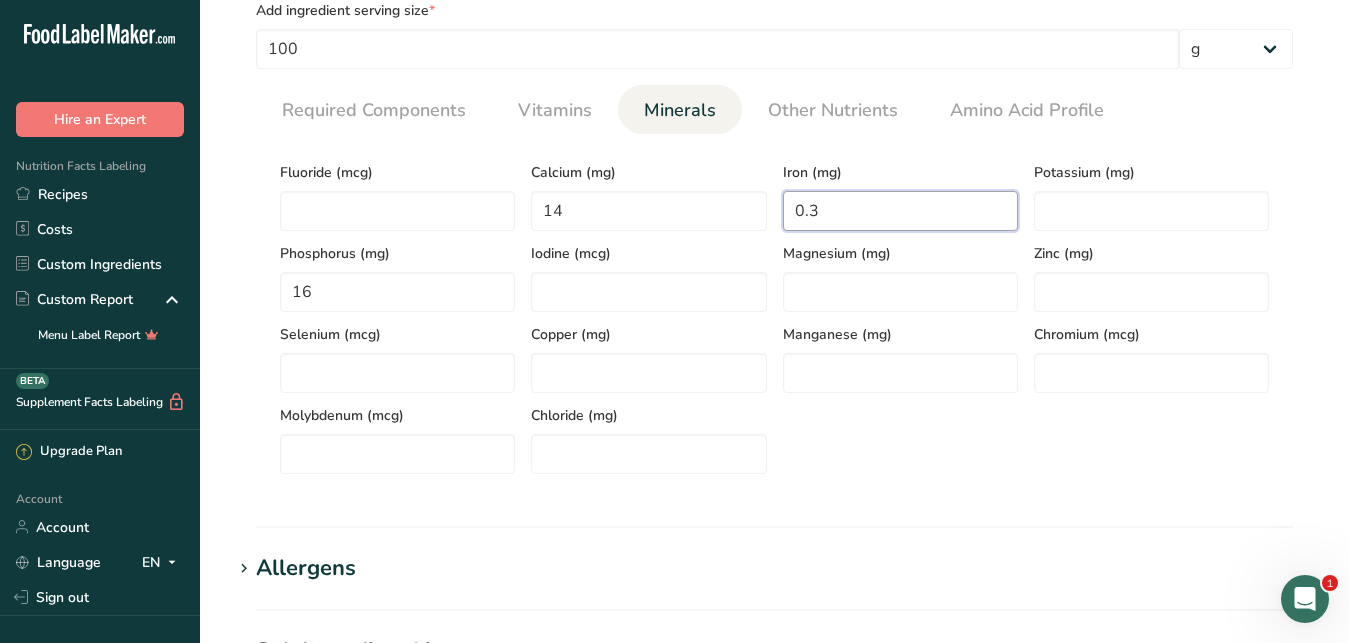 click on "0.3" at bounding box center (900, 211) 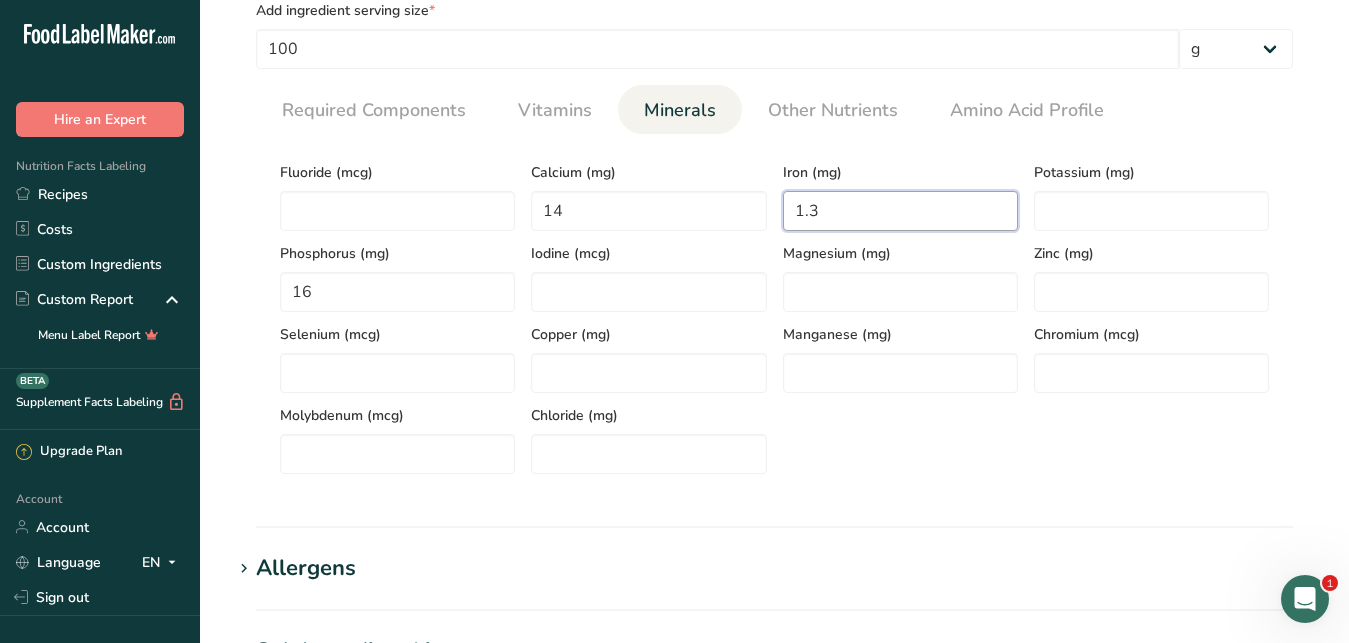 type on "1.3" 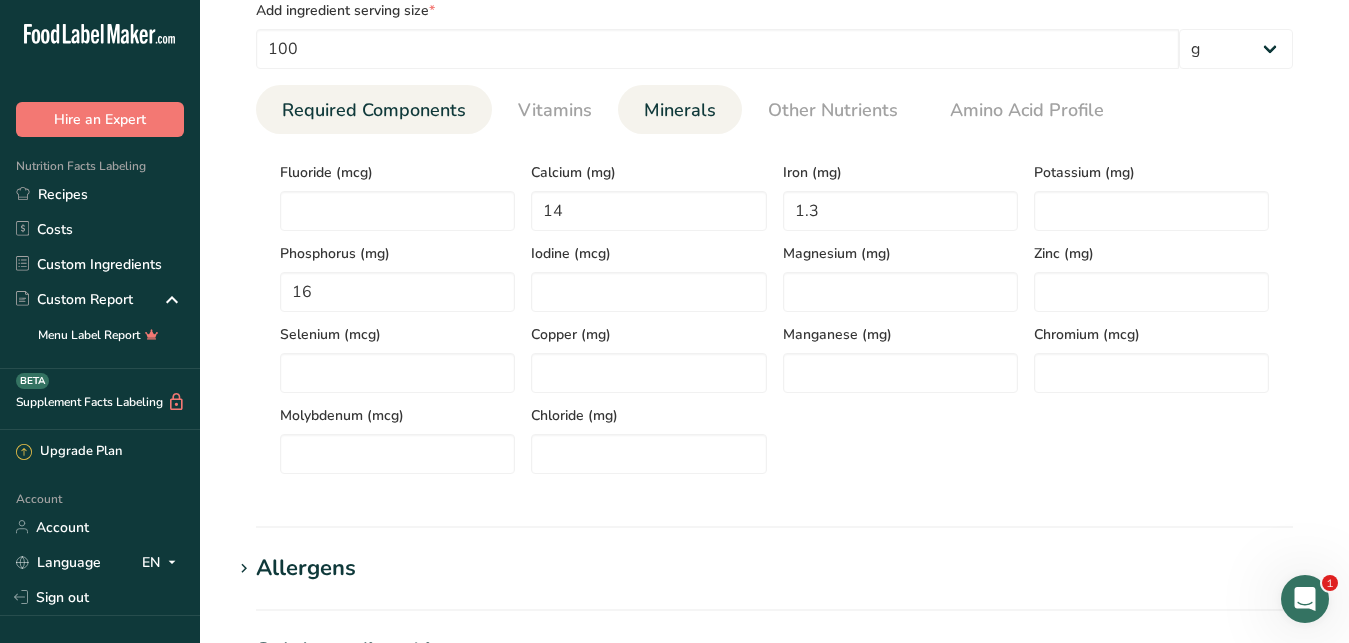 click on "Required Components" at bounding box center (374, 110) 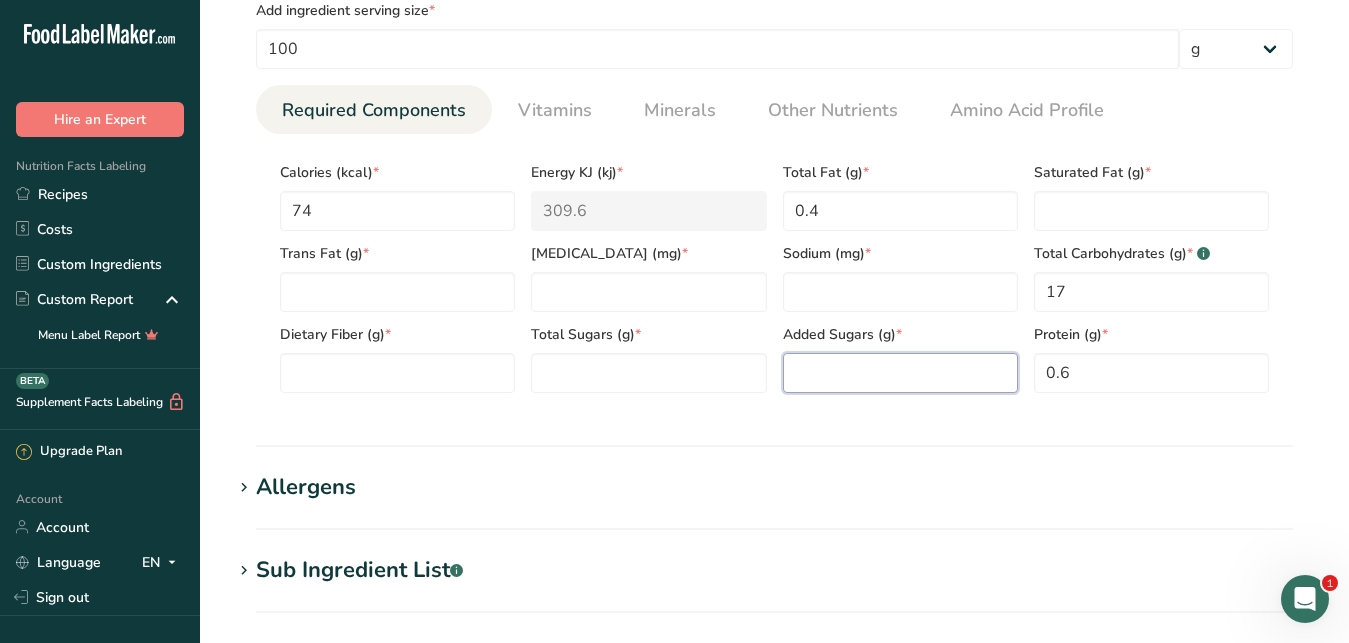 click at bounding box center (900, 373) 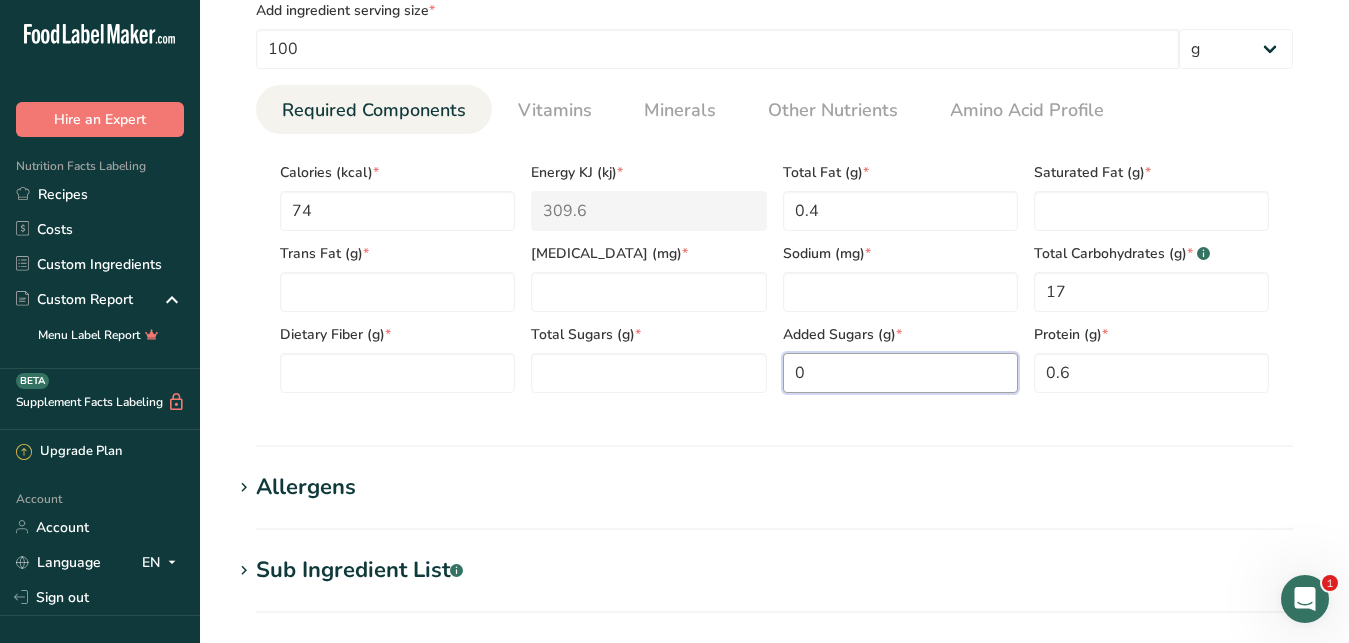 type on "0" 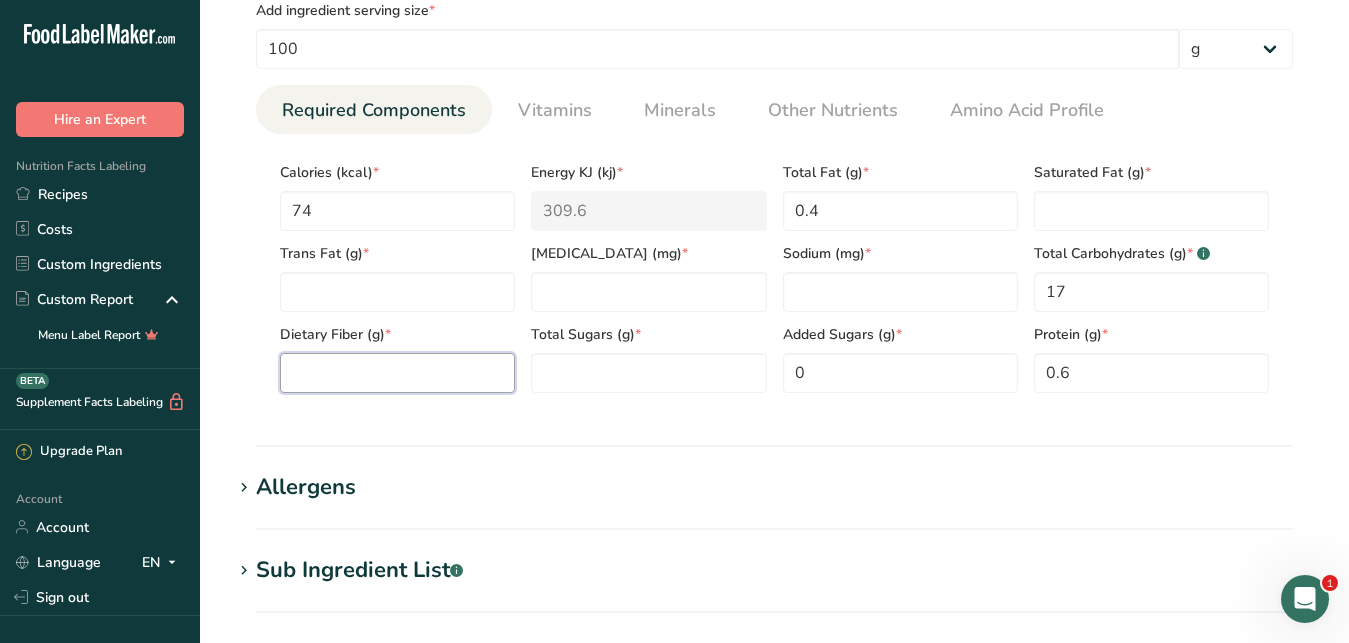 click at bounding box center [397, 373] 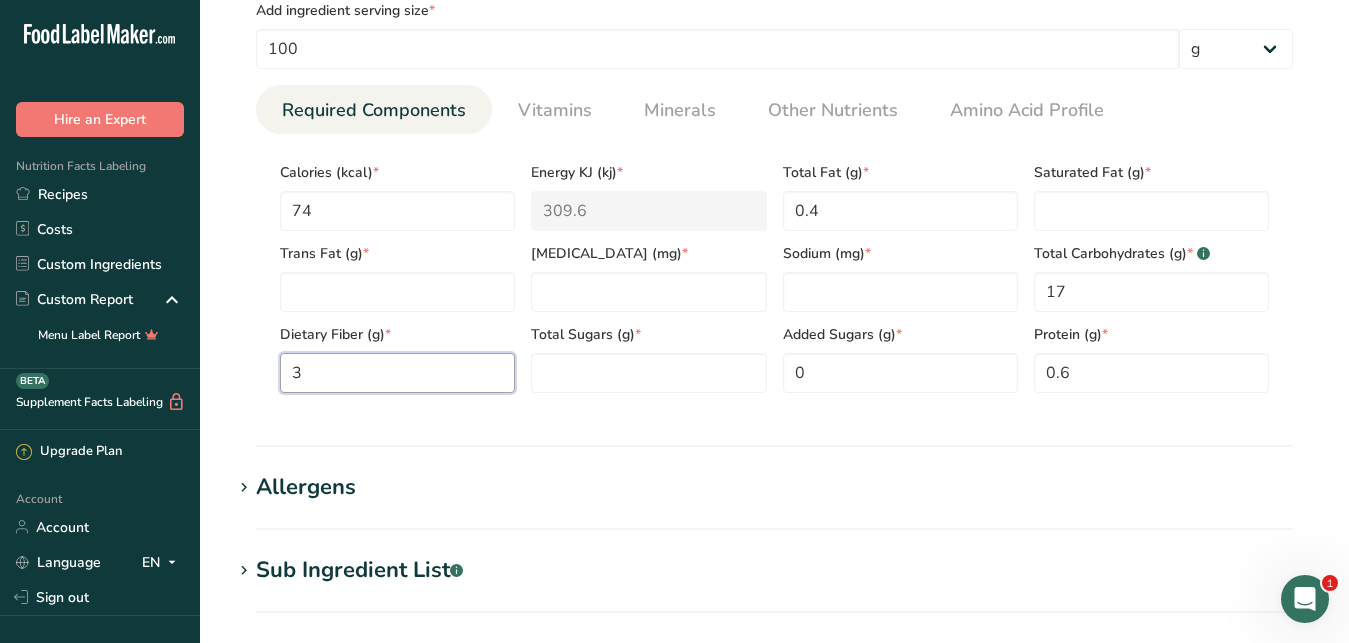 type on "3" 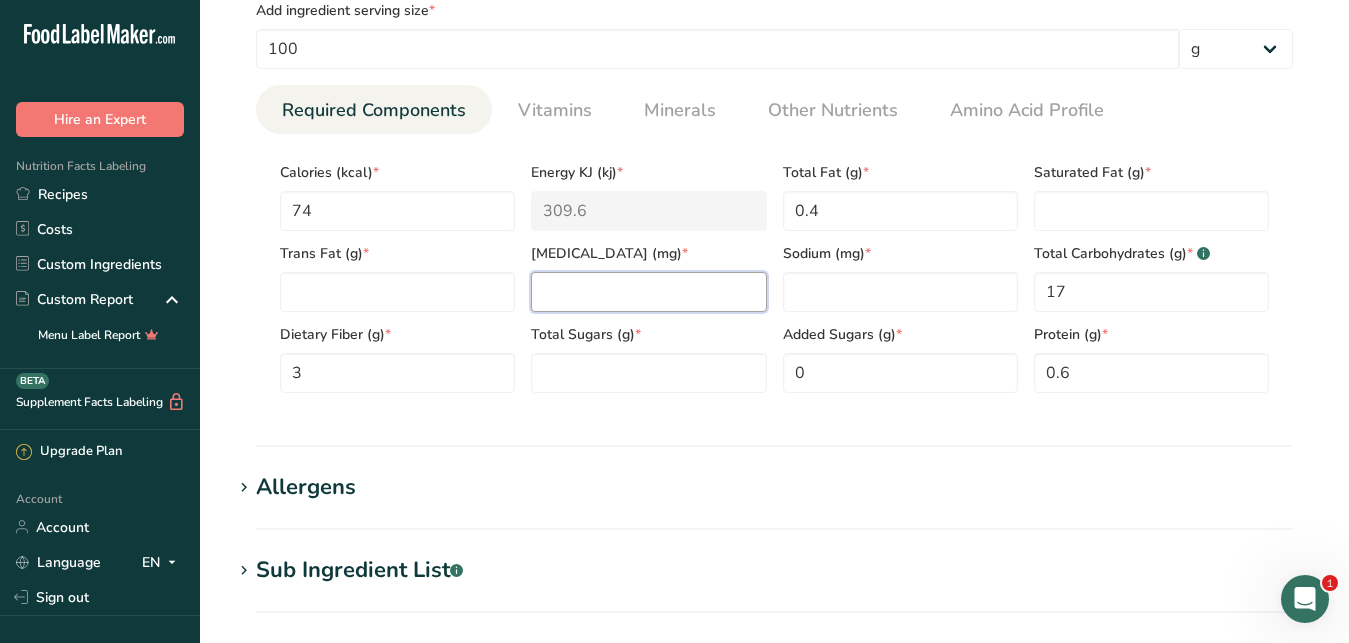 click at bounding box center (648, 292) 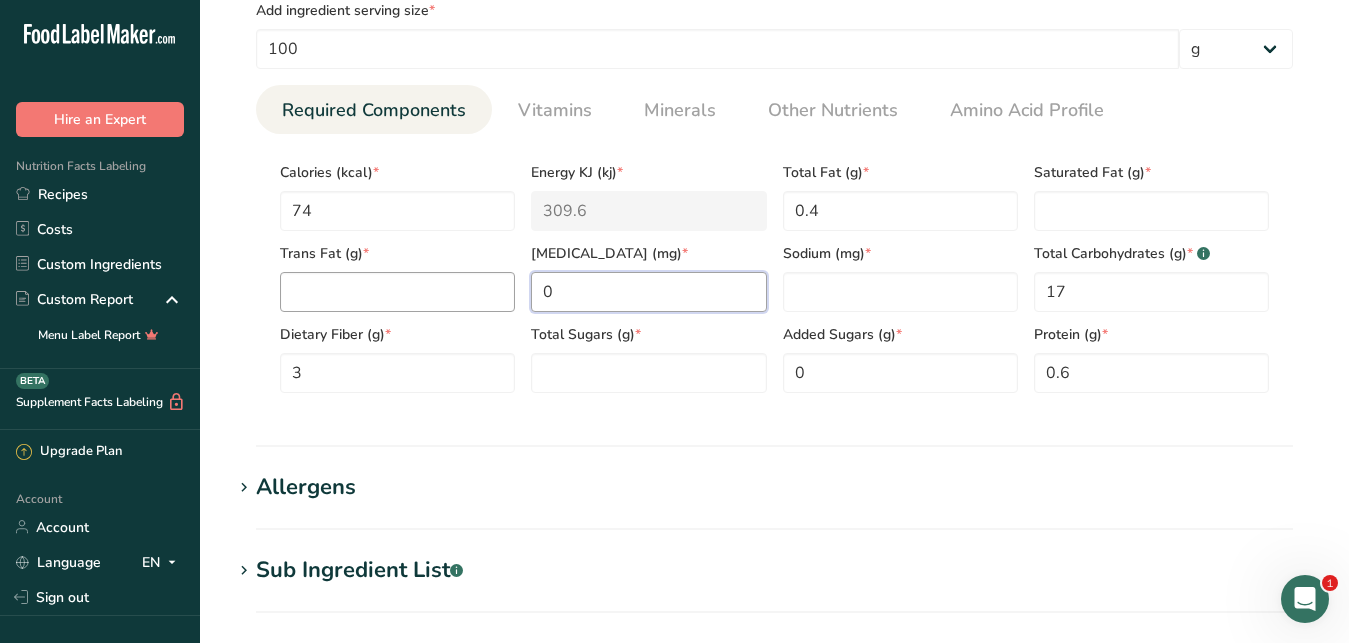 type on "0" 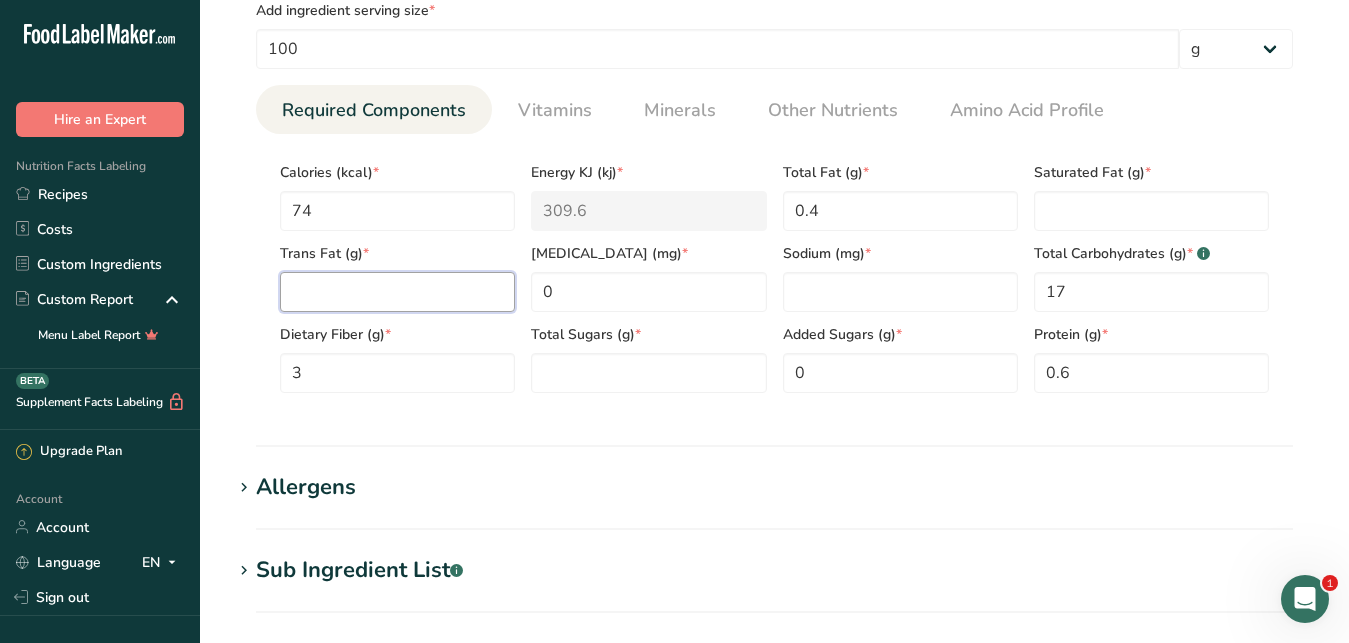 click at bounding box center (397, 292) 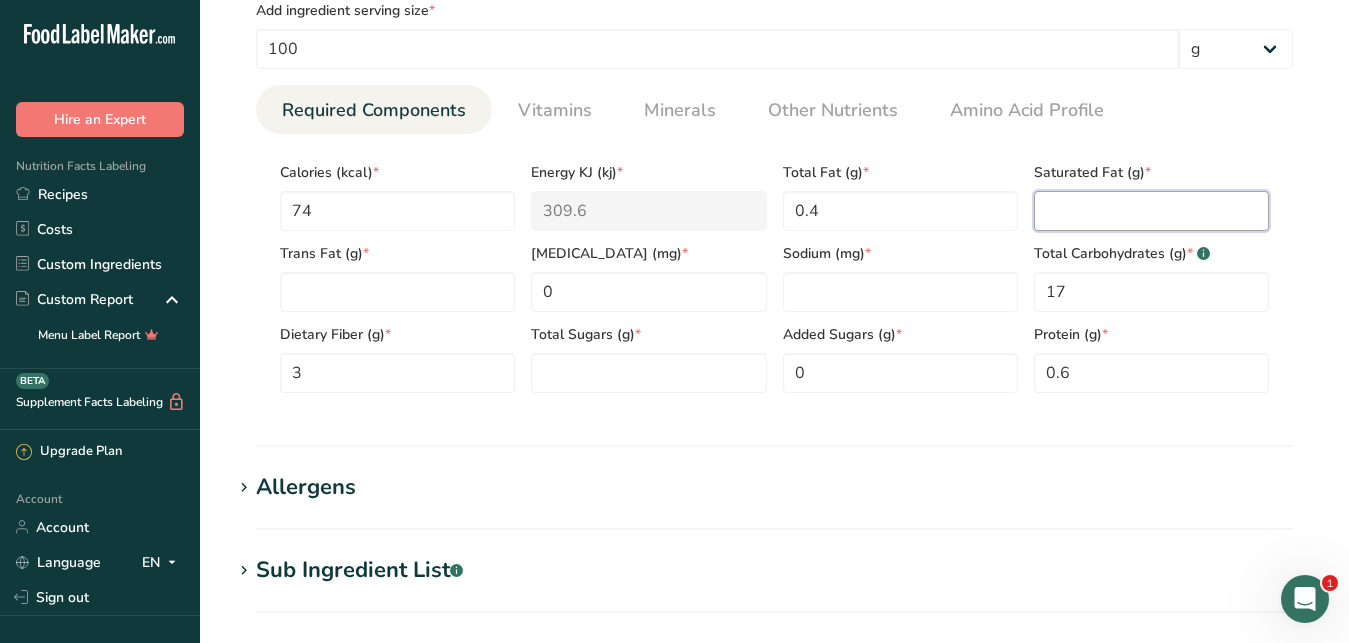 click at bounding box center (1151, 211) 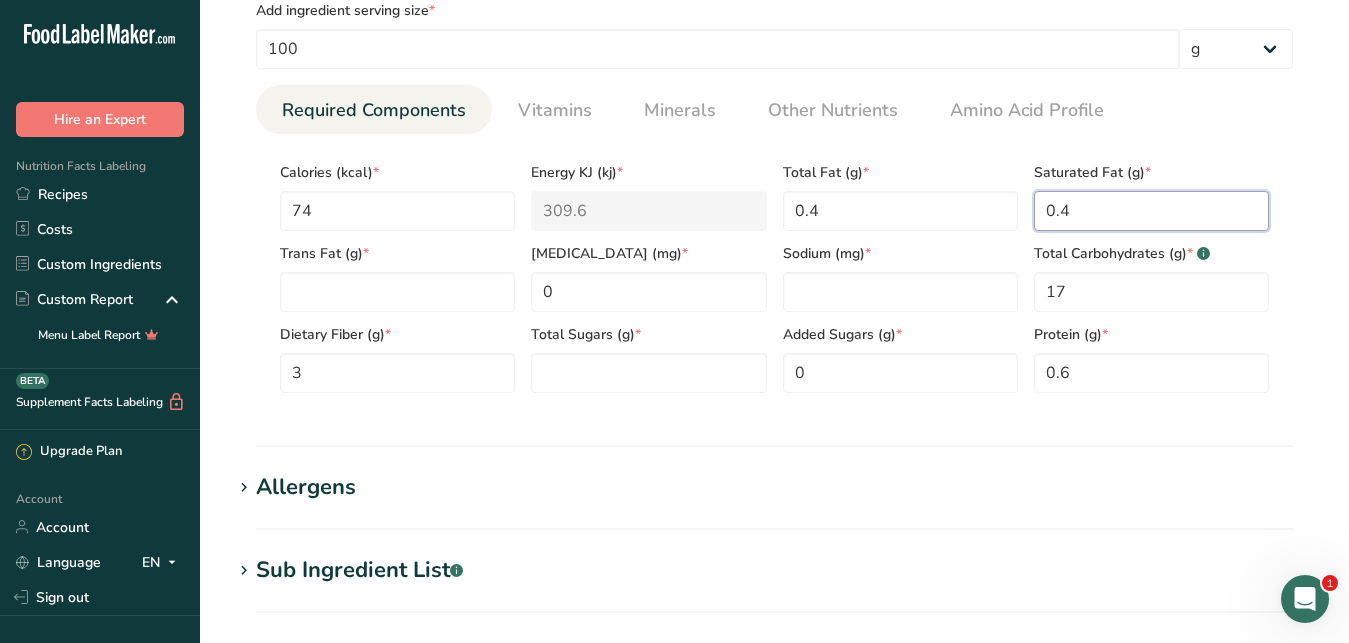 type on "0.4" 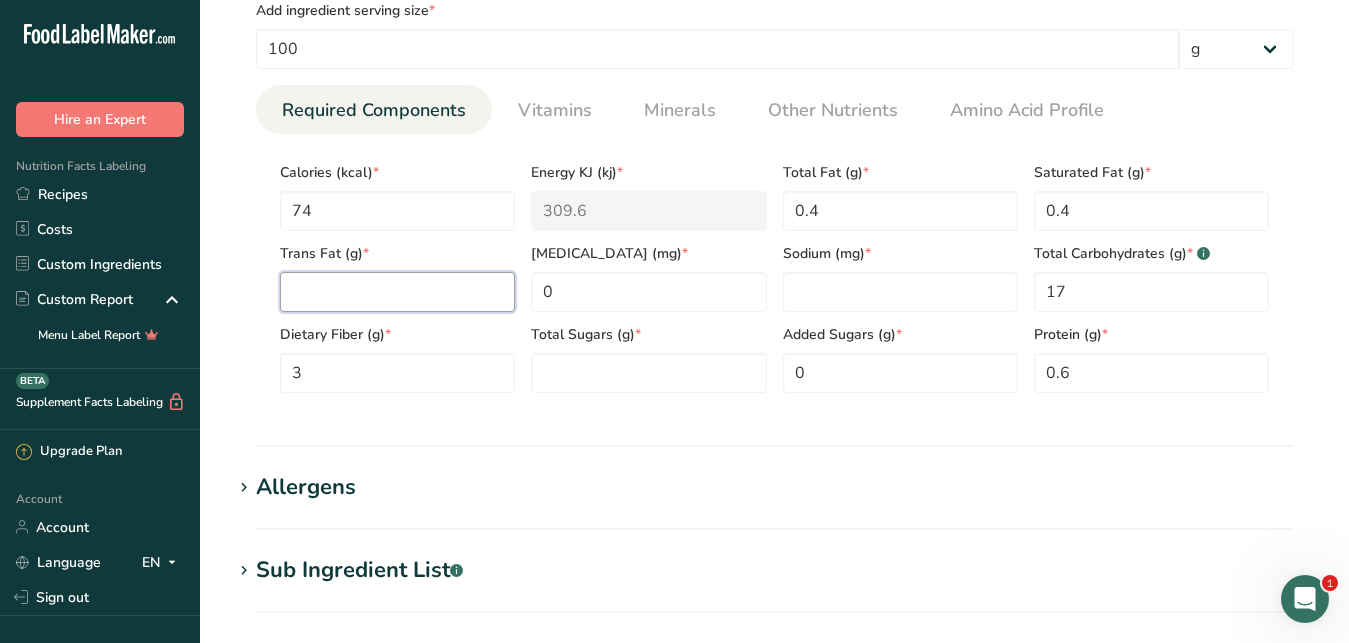click at bounding box center (397, 292) 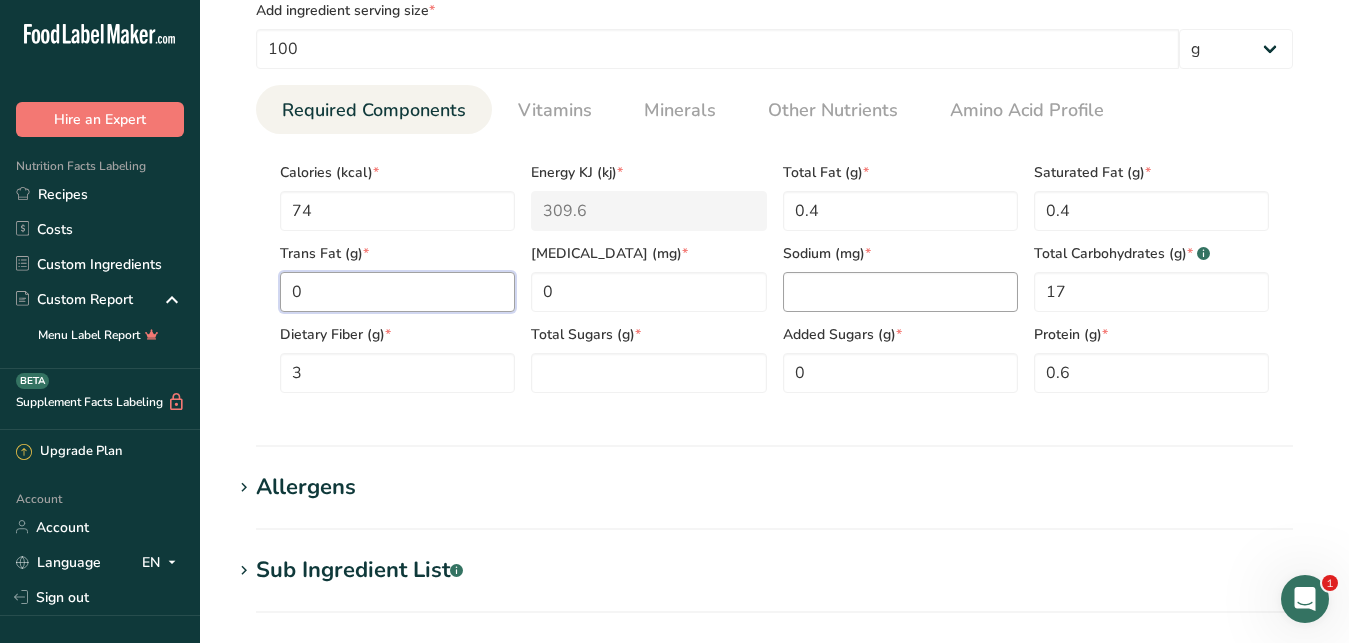 type on "0" 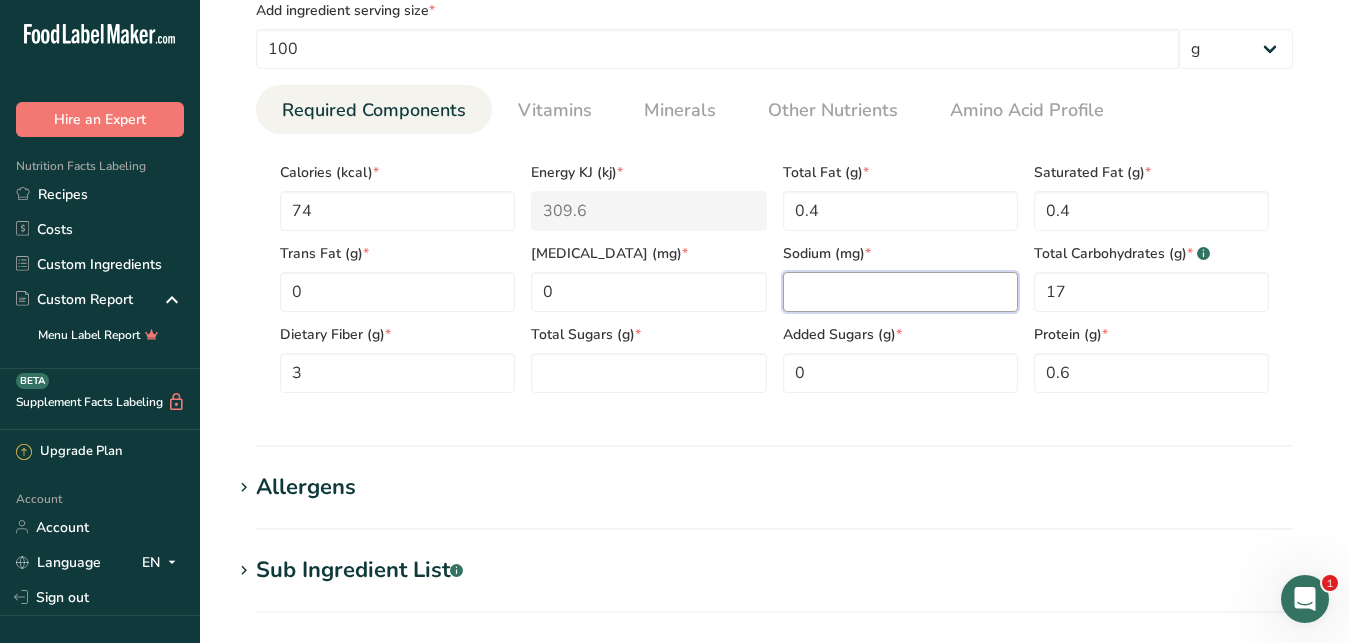 click at bounding box center (900, 292) 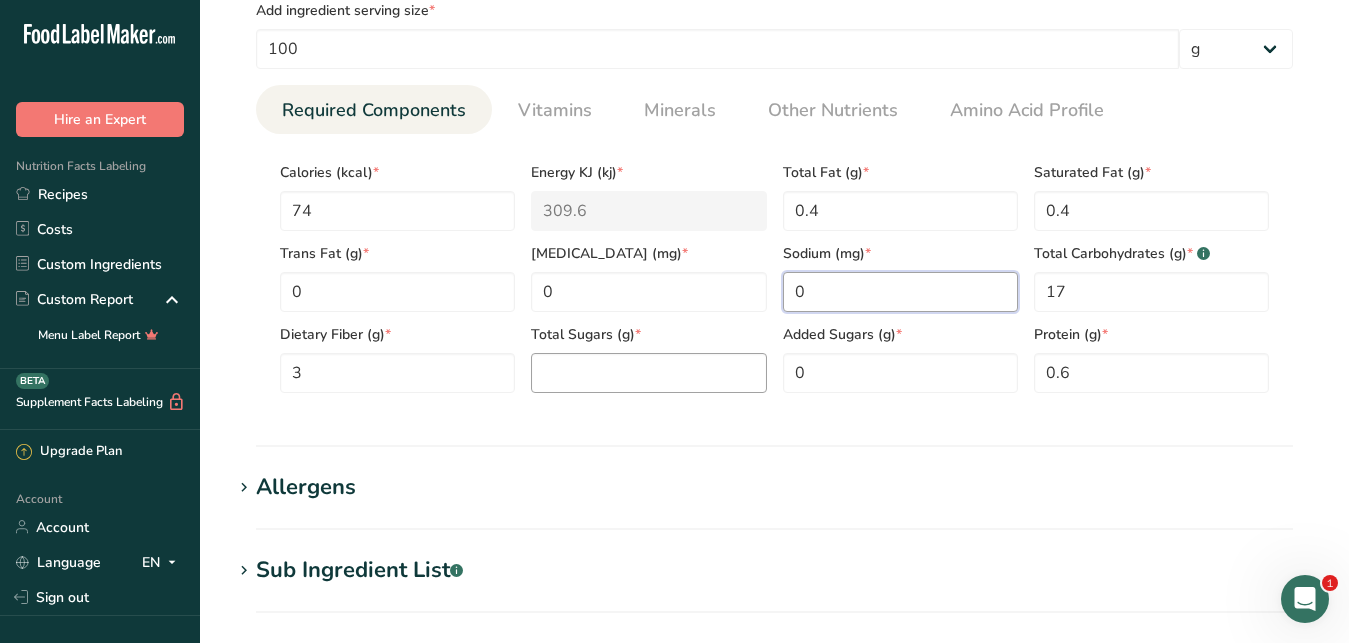 type on "0" 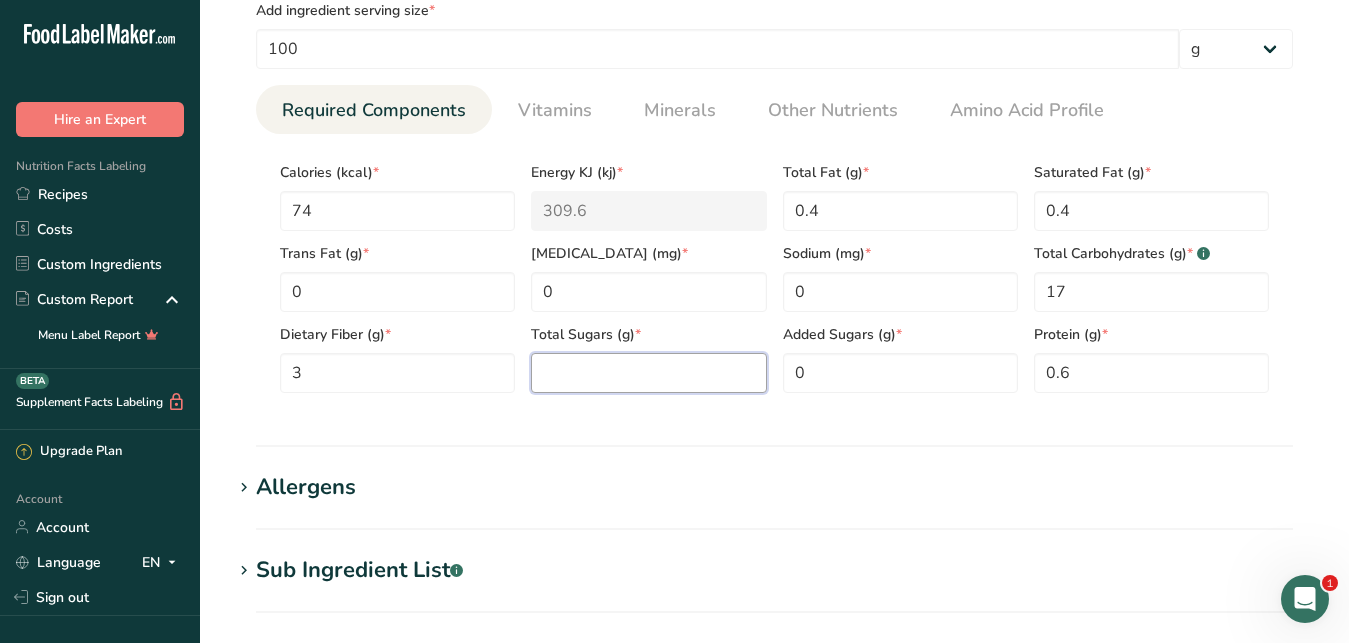 click at bounding box center [648, 373] 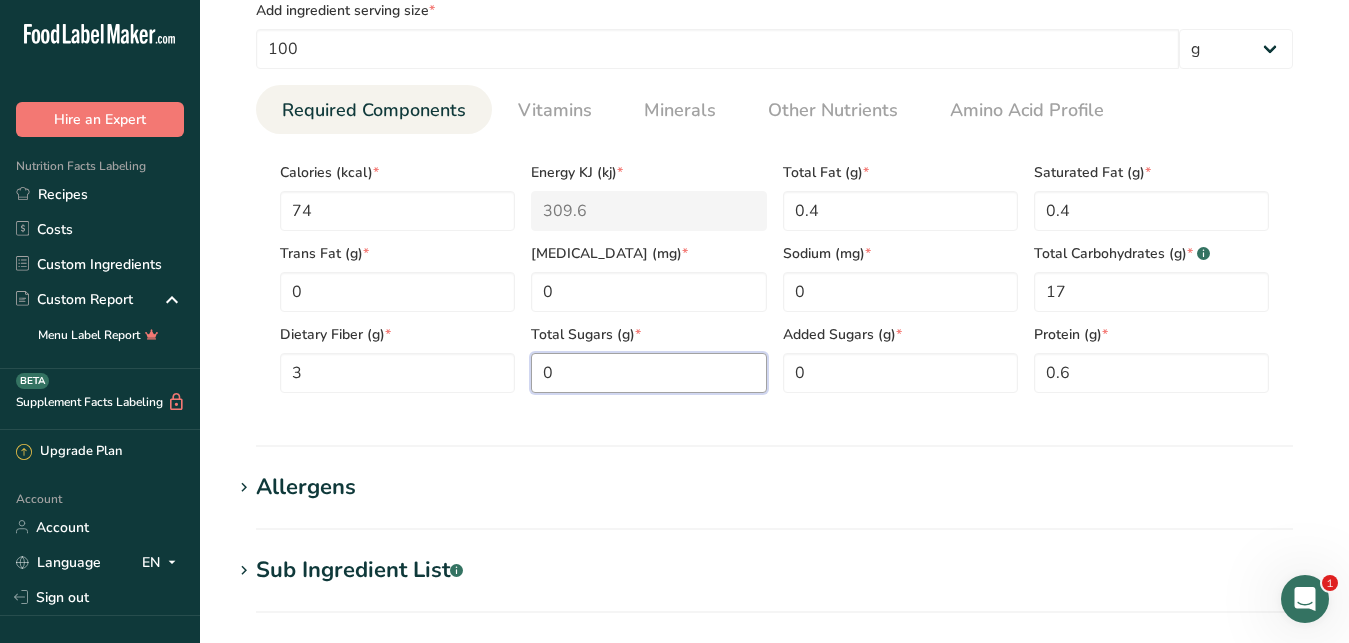 type on "0" 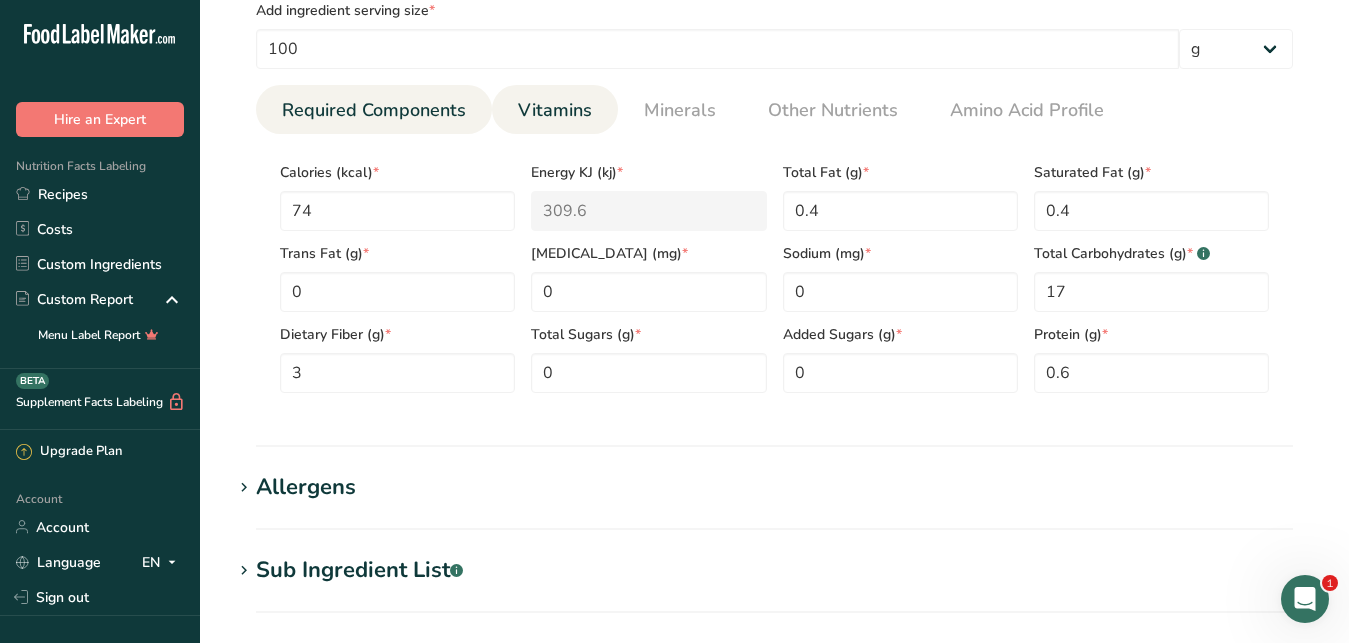 click on "Vitamins" at bounding box center (555, 110) 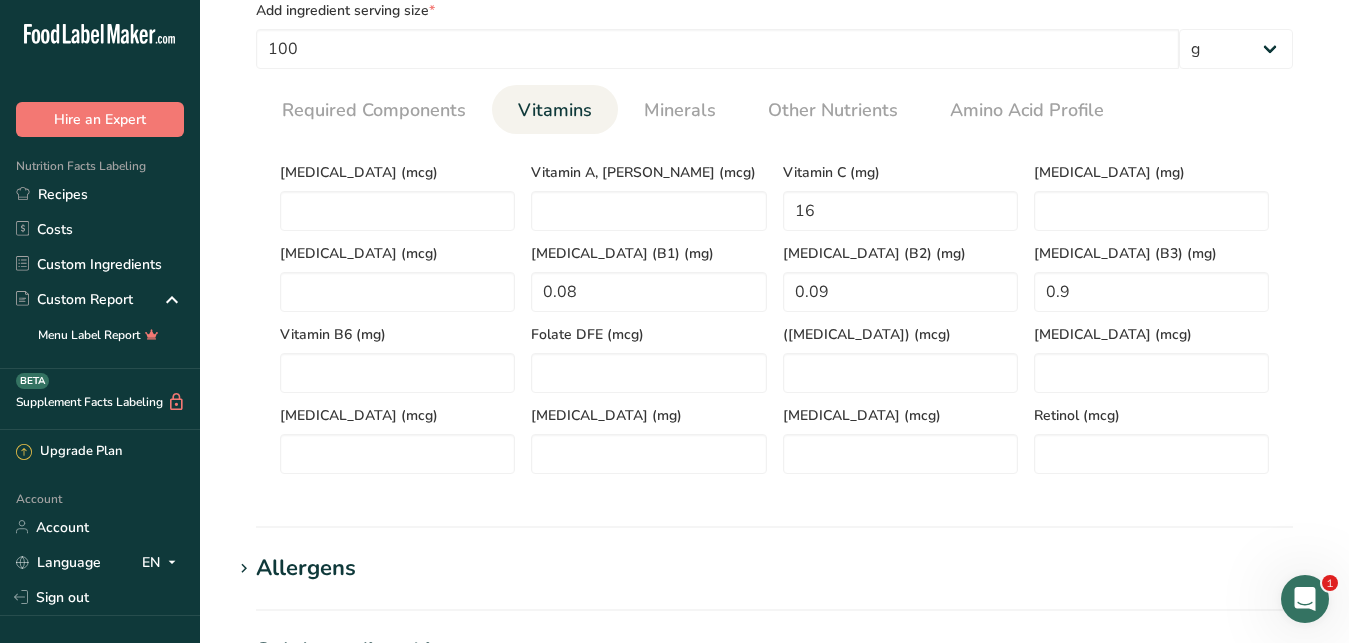 scroll, scrollTop: 1476, scrollLeft: 0, axis: vertical 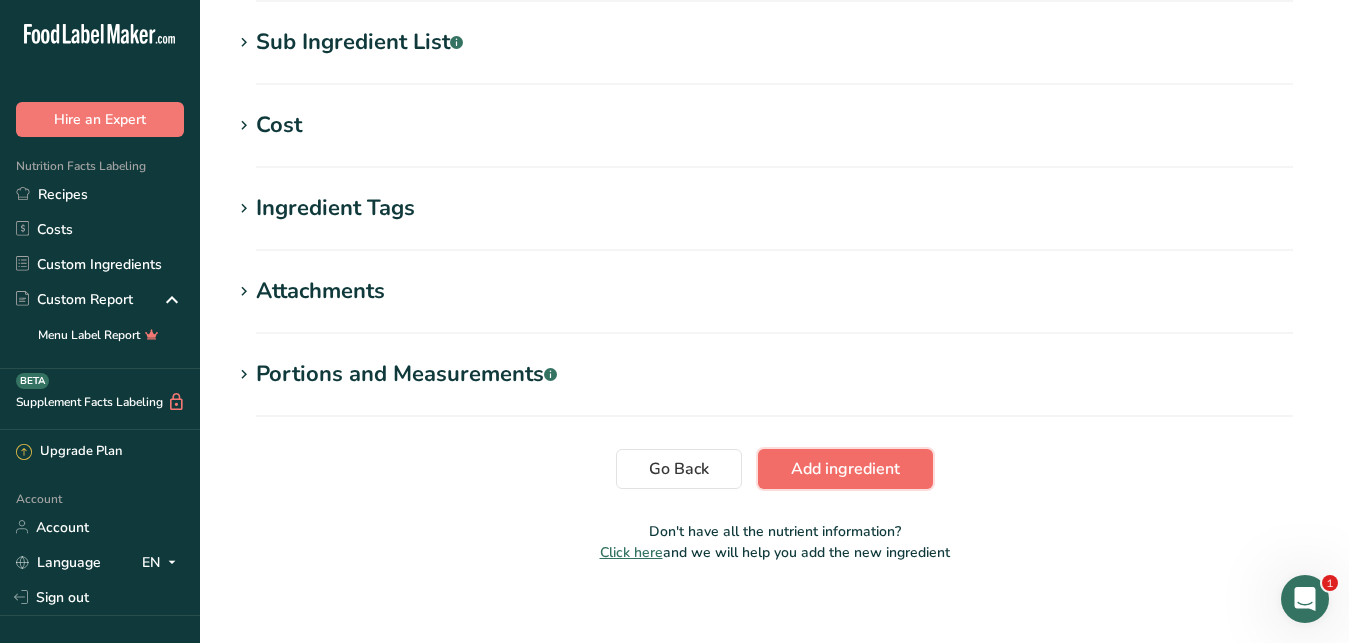 click on "Add ingredient" at bounding box center (845, 469) 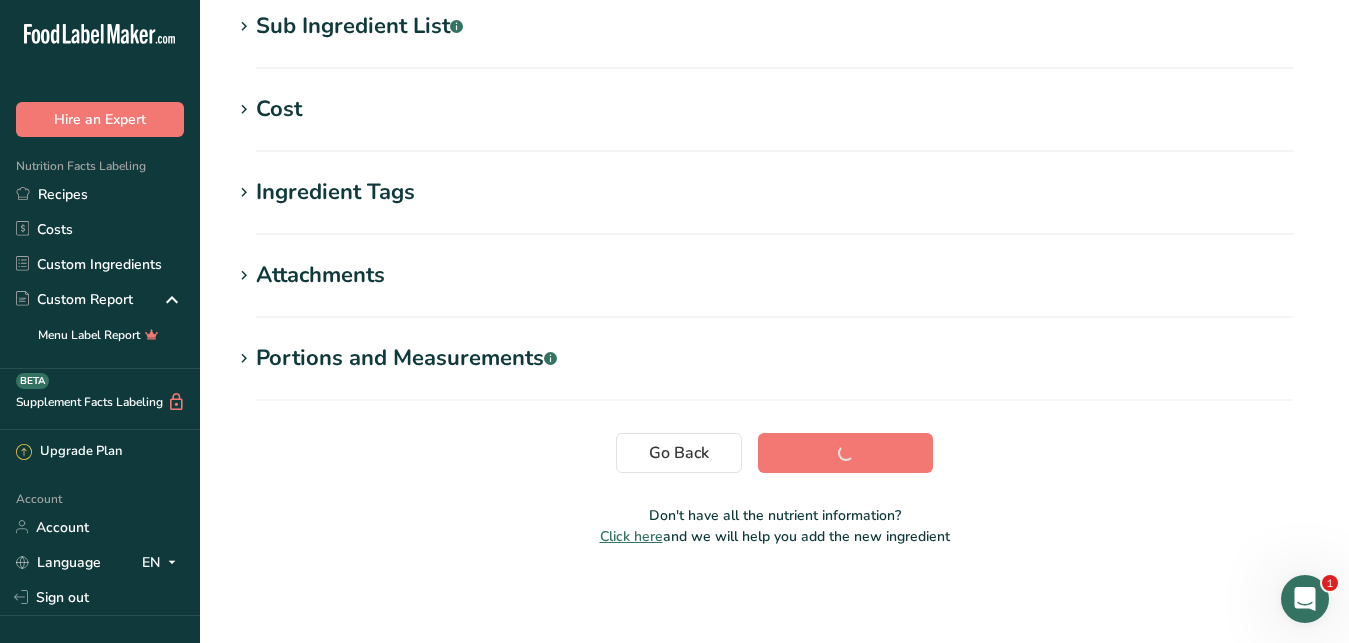 scroll, scrollTop: 414, scrollLeft: 0, axis: vertical 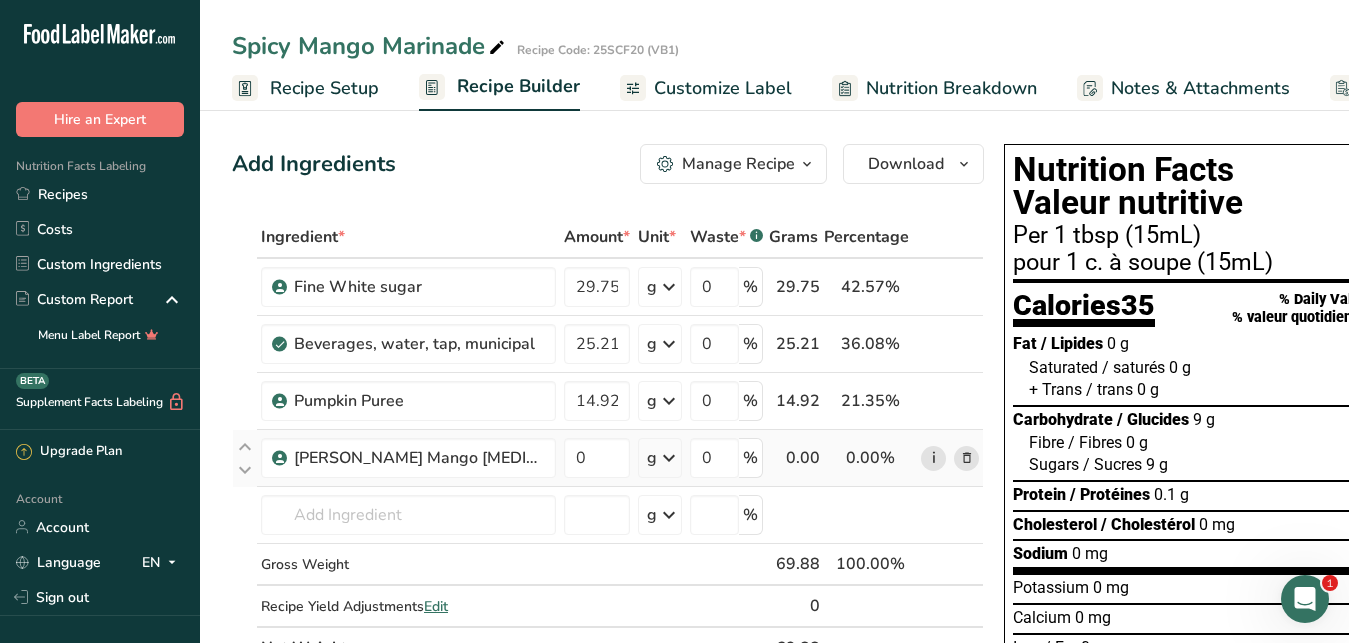 click on "i" at bounding box center [933, 458] 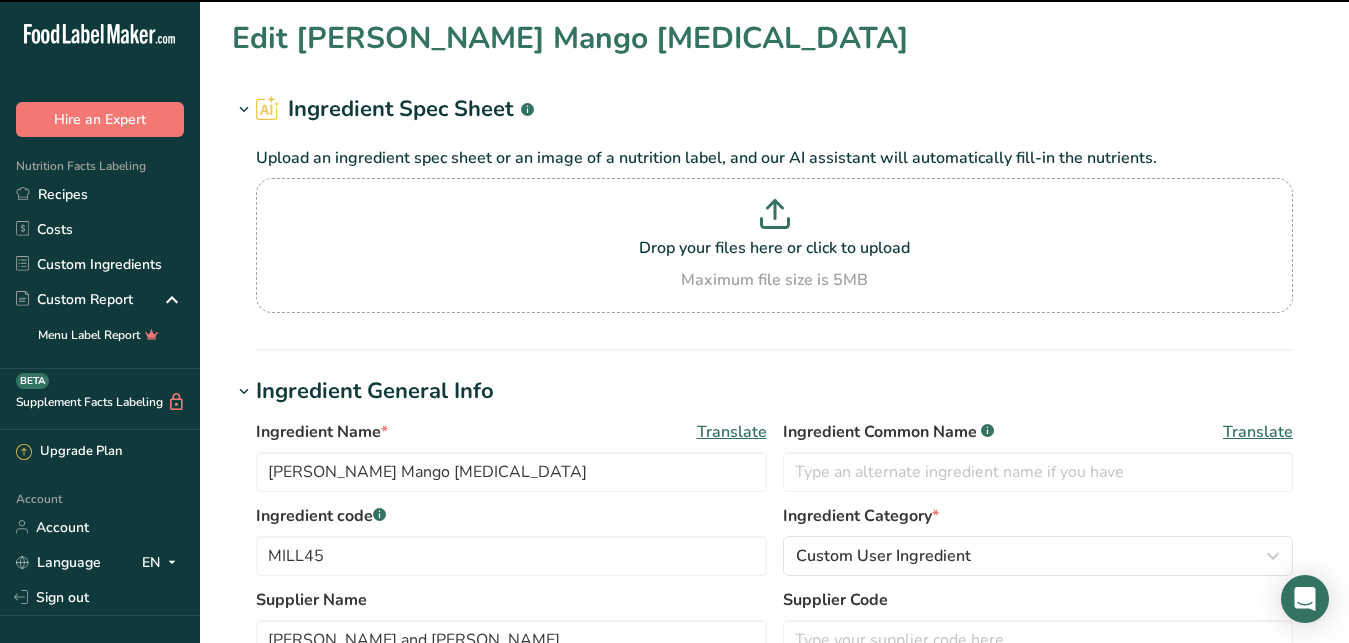 click on "Nutritional Info" at bounding box center (334, 750) 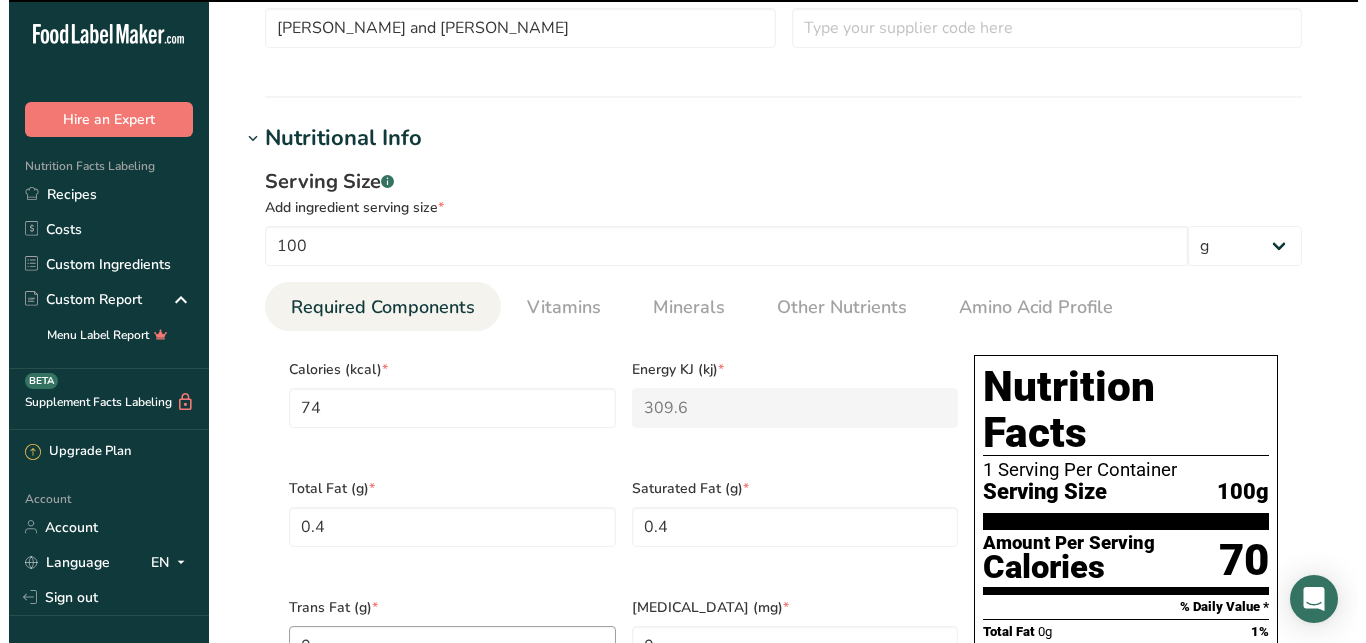 scroll, scrollTop: 612, scrollLeft: 0, axis: vertical 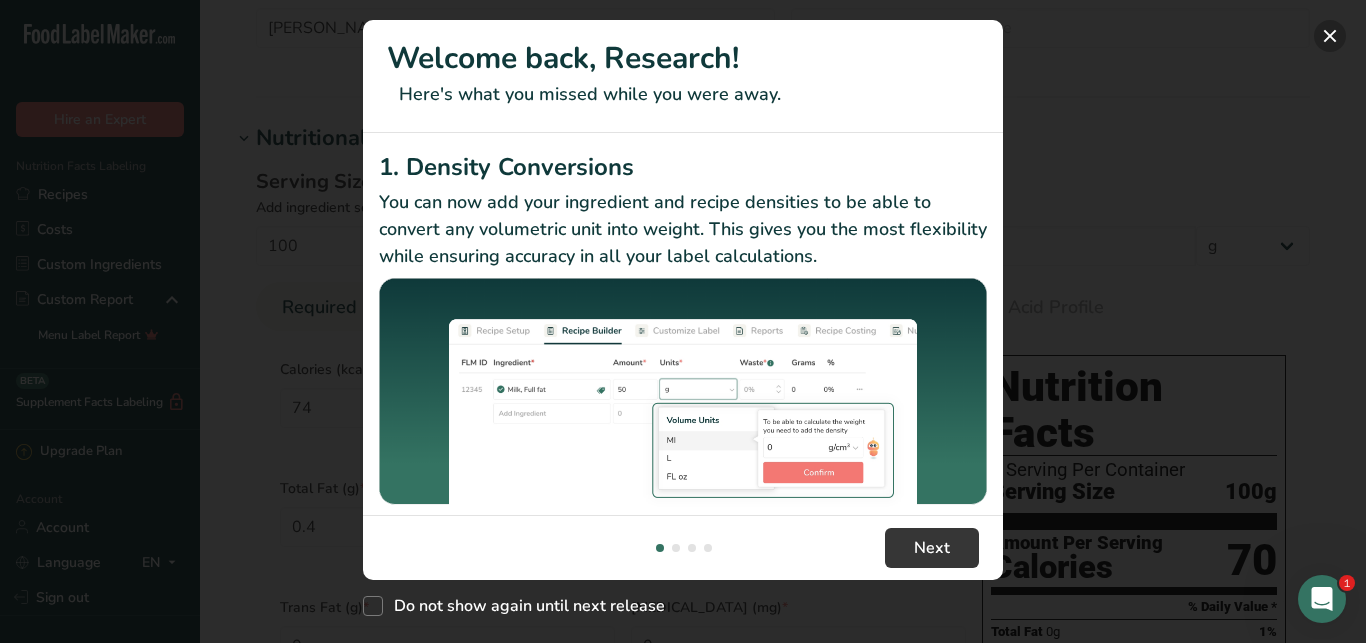 click at bounding box center (1330, 36) 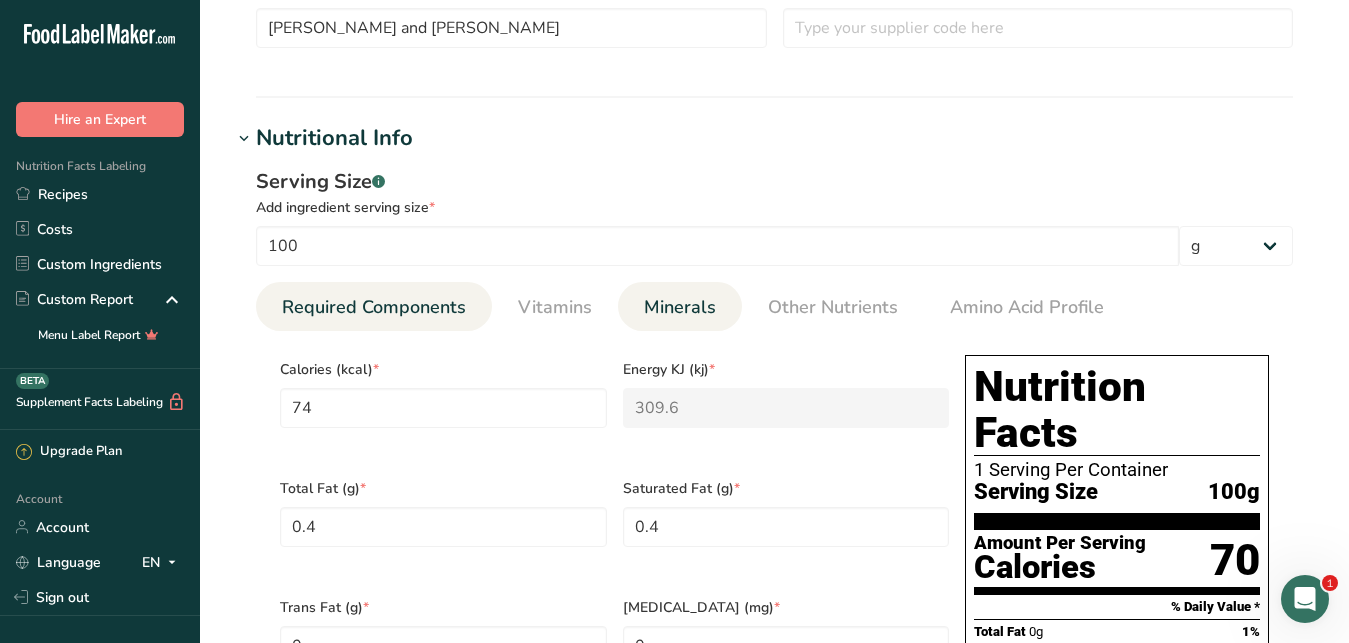 click on "Minerals" at bounding box center (680, 307) 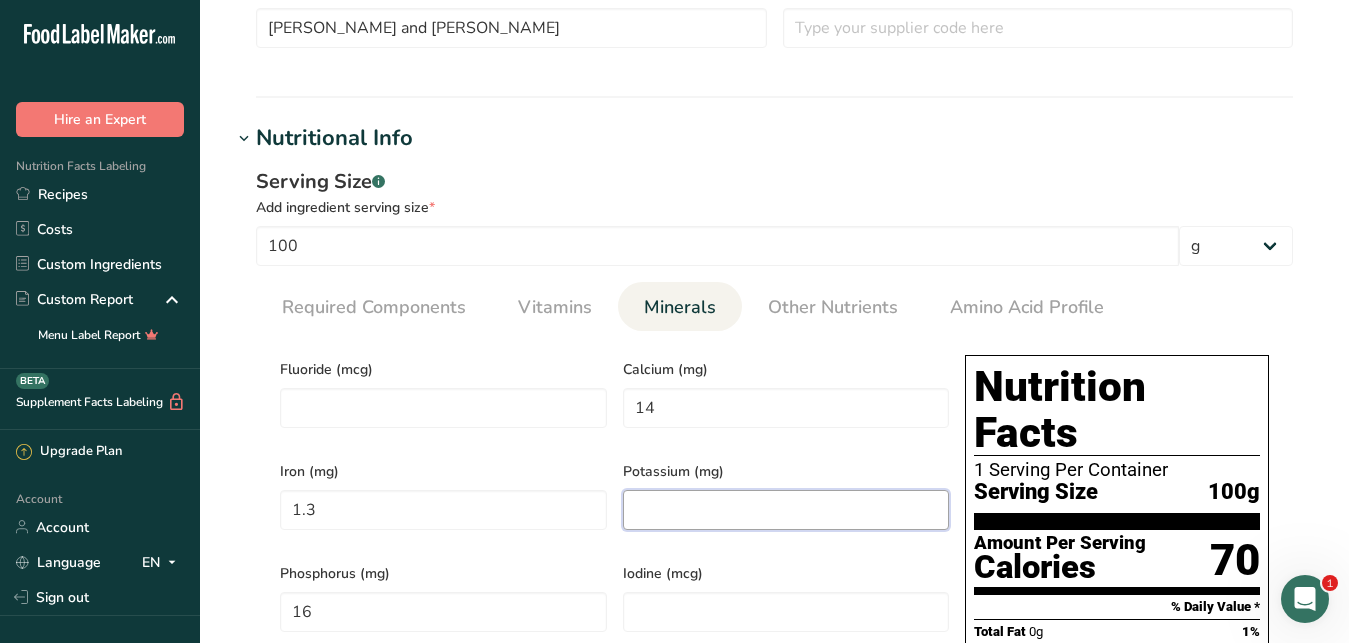 click at bounding box center [786, 510] 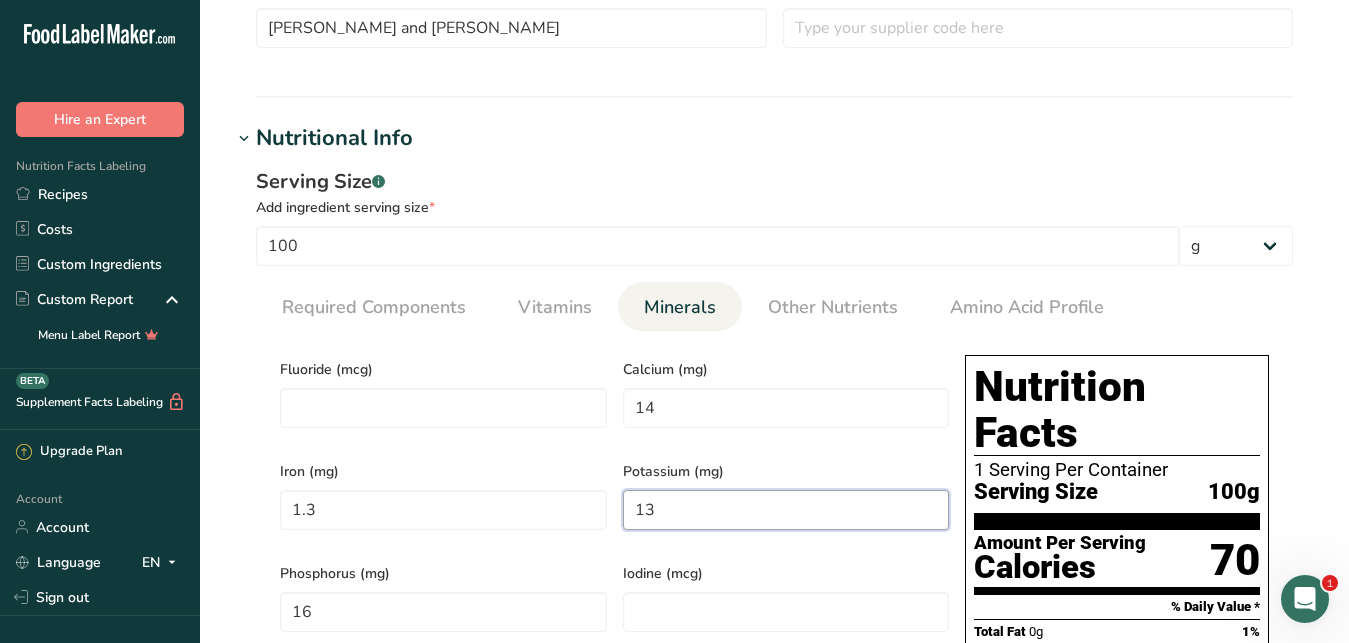 type on "134" 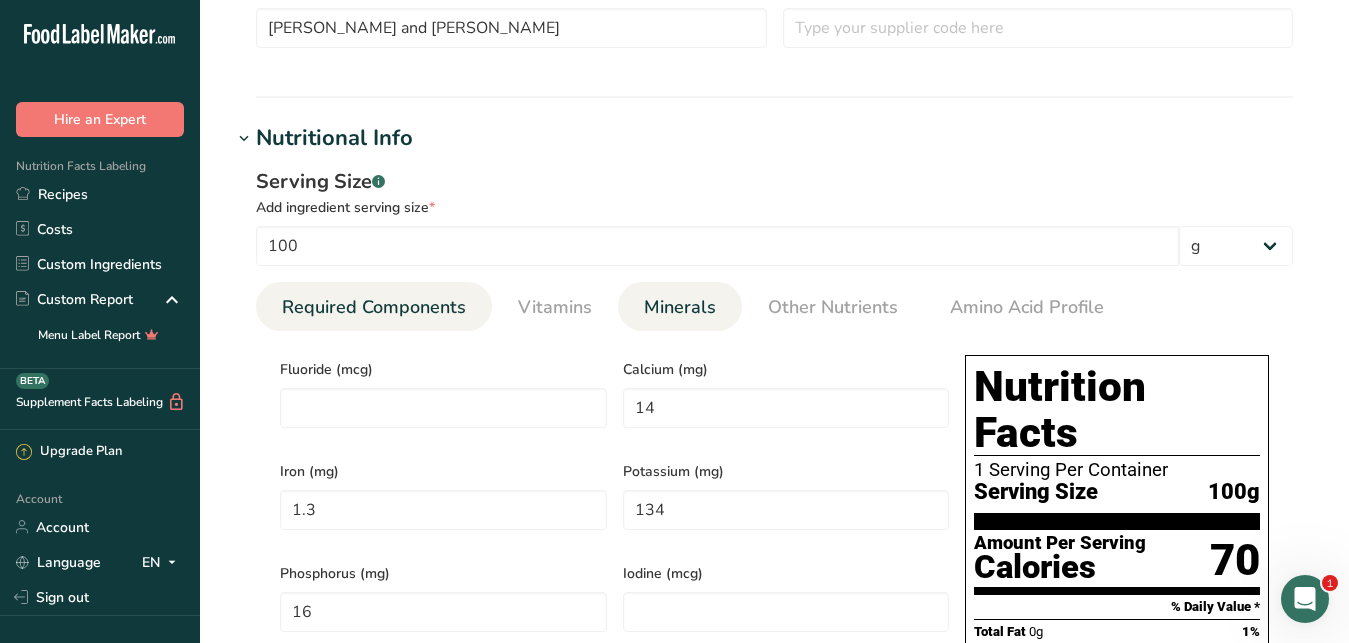 click on "Required Components" at bounding box center [374, 307] 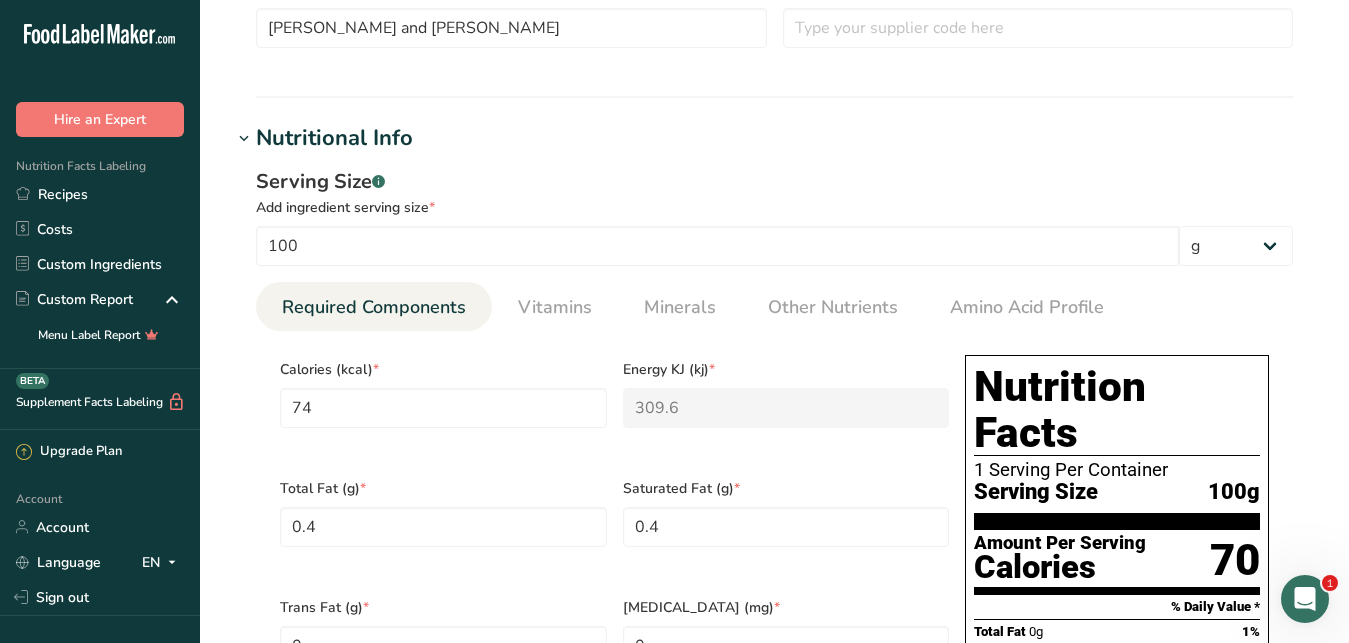 scroll, scrollTop: 1221, scrollLeft: 0, axis: vertical 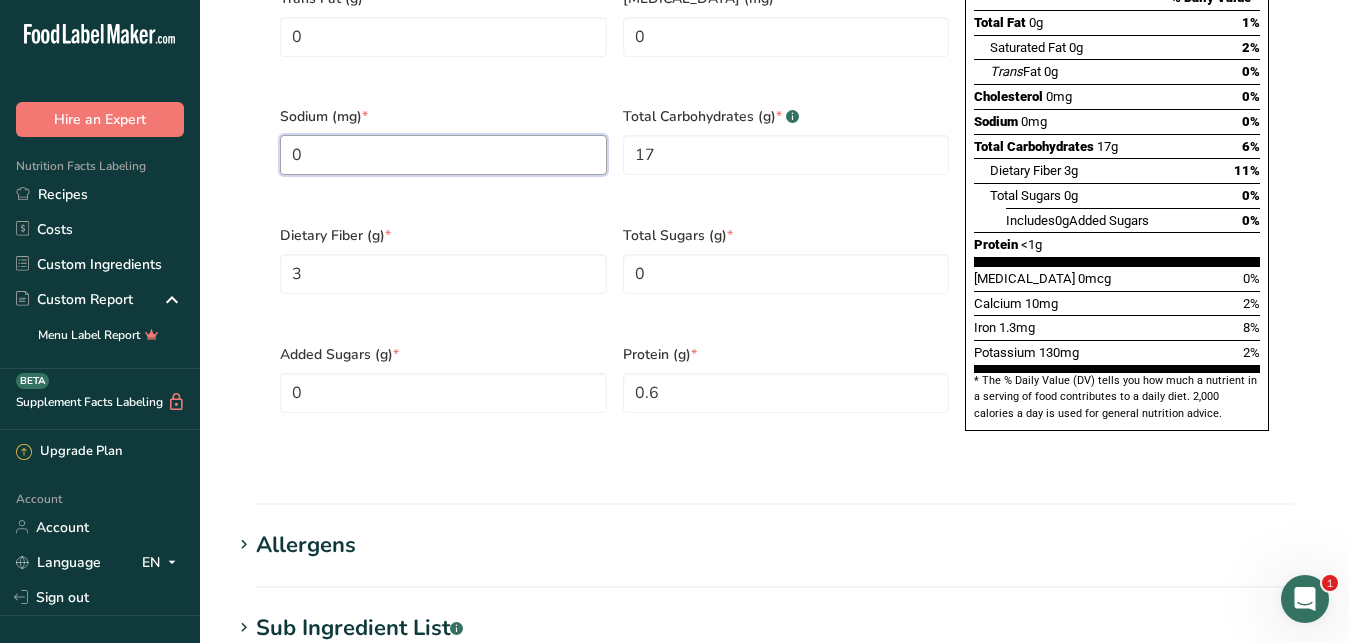 drag, startPoint x: 344, startPoint y: 143, endPoint x: 279, endPoint y: 139, distance: 65.12296 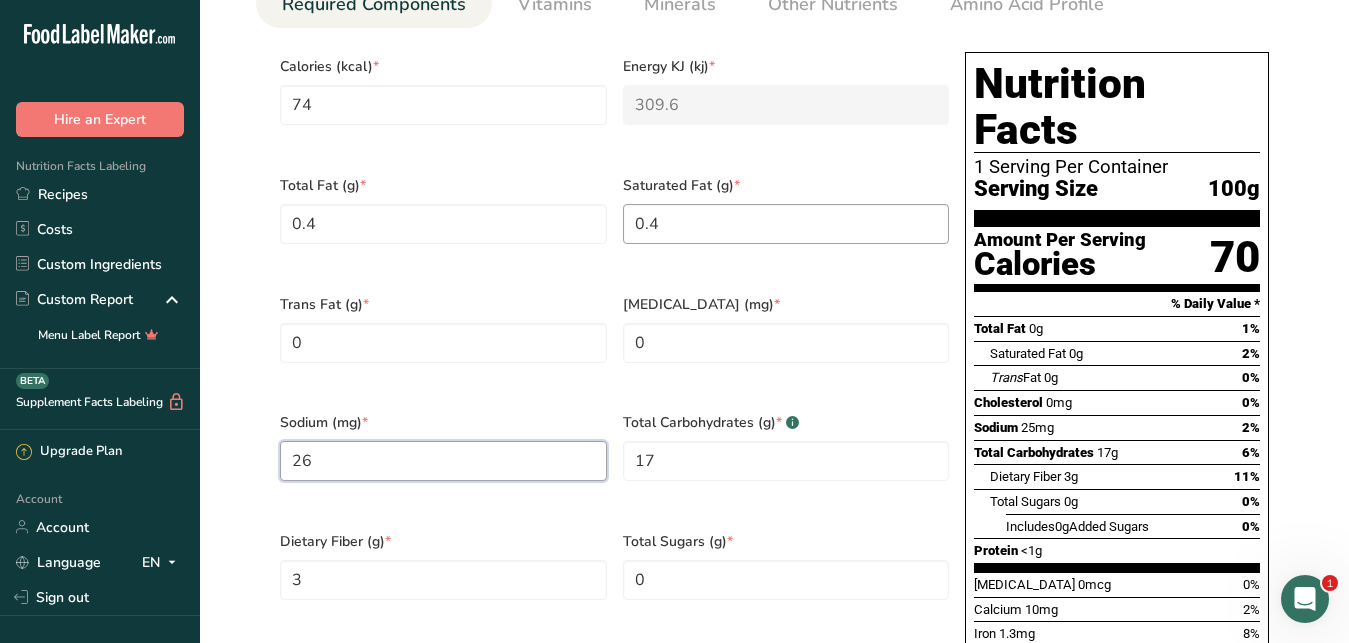 scroll, scrollTop: 864, scrollLeft: 0, axis: vertical 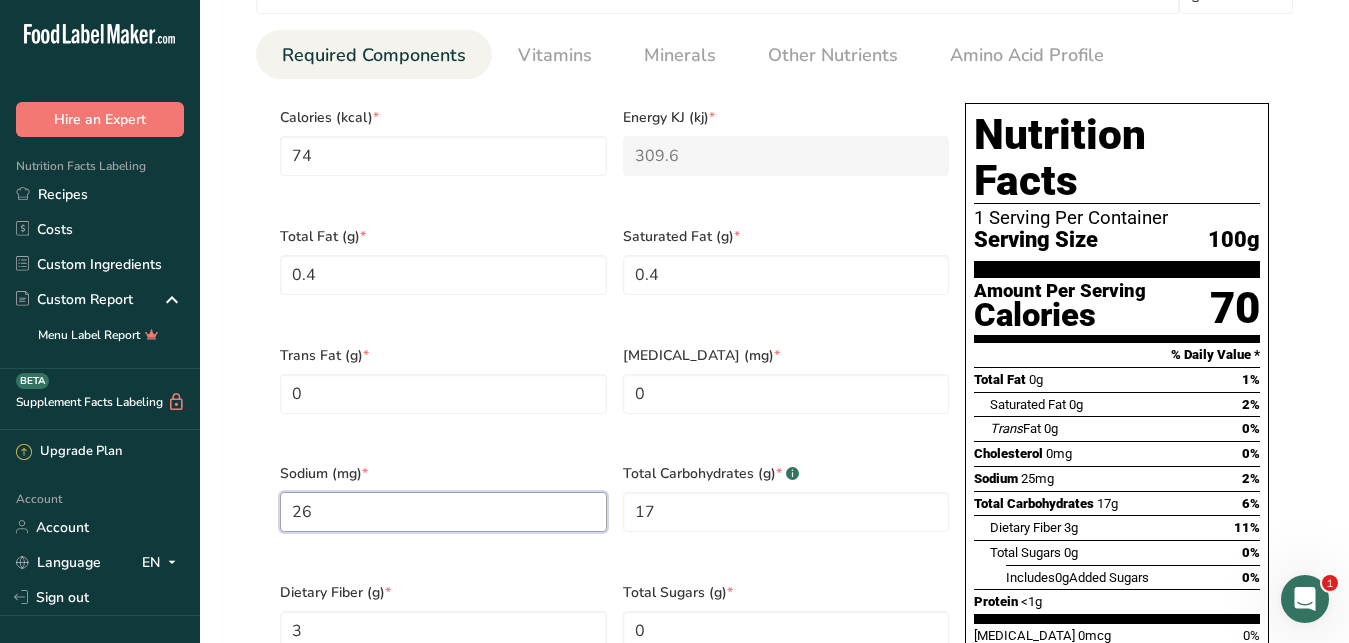 type on "26" 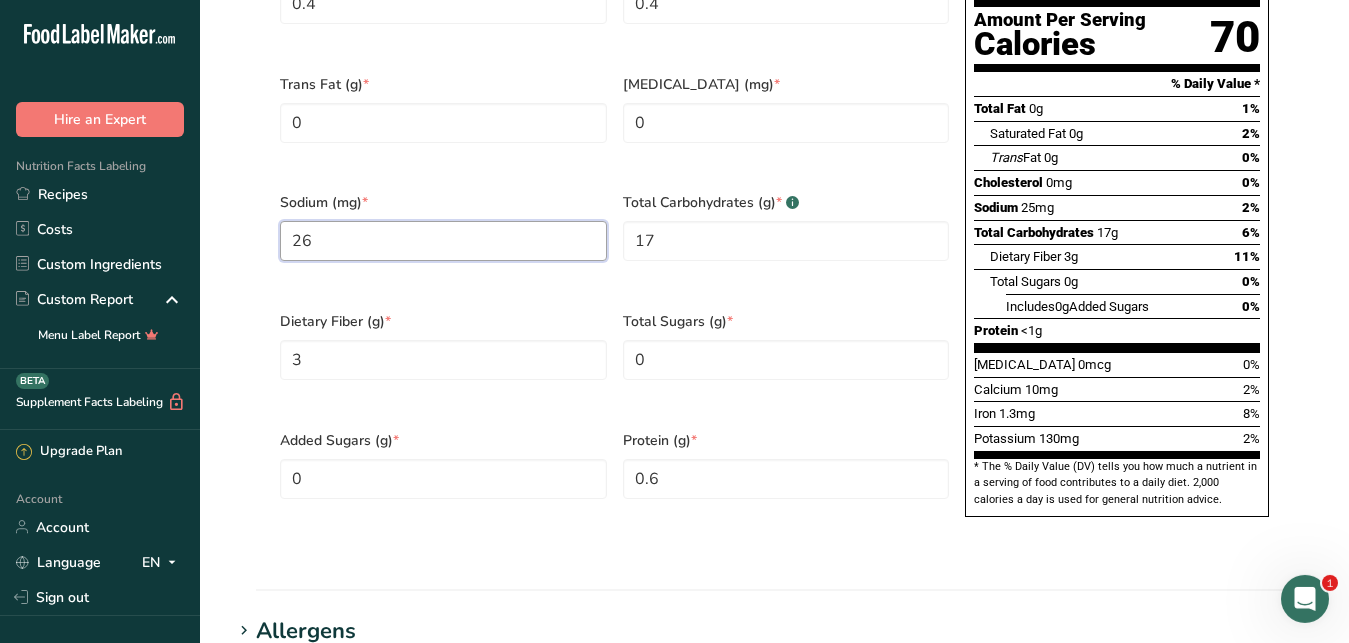 scroll, scrollTop: 1136, scrollLeft: 0, axis: vertical 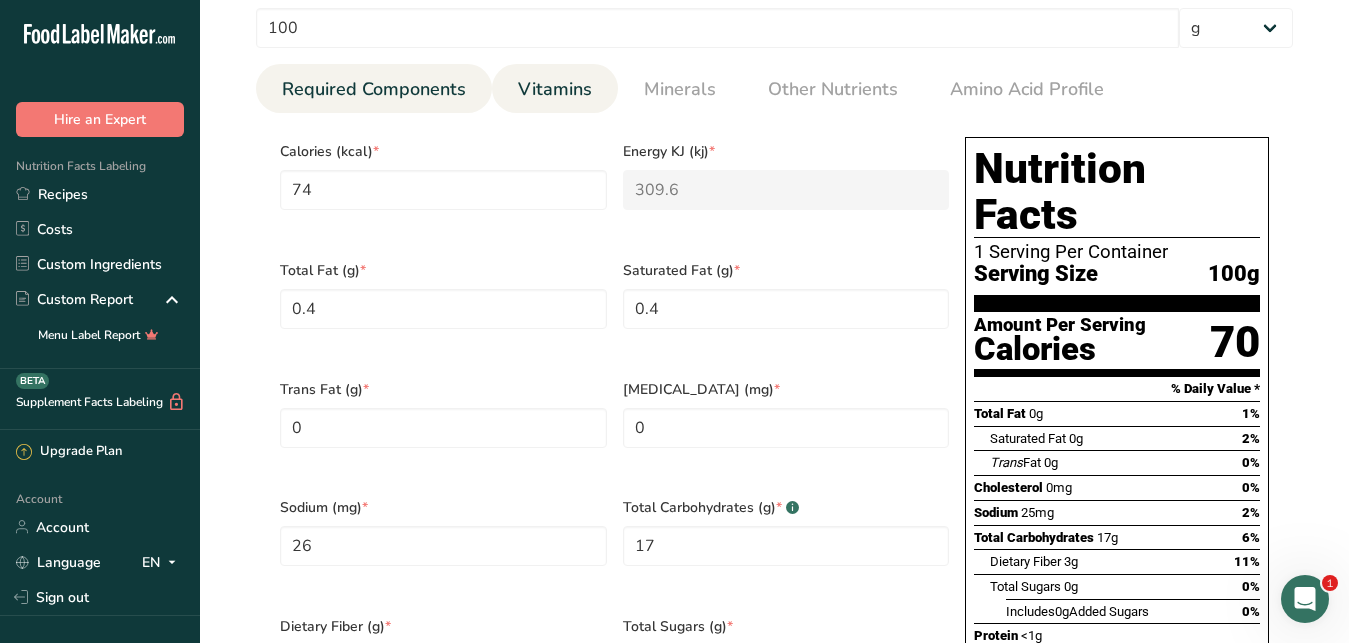 click on "Vitamins" at bounding box center [555, 89] 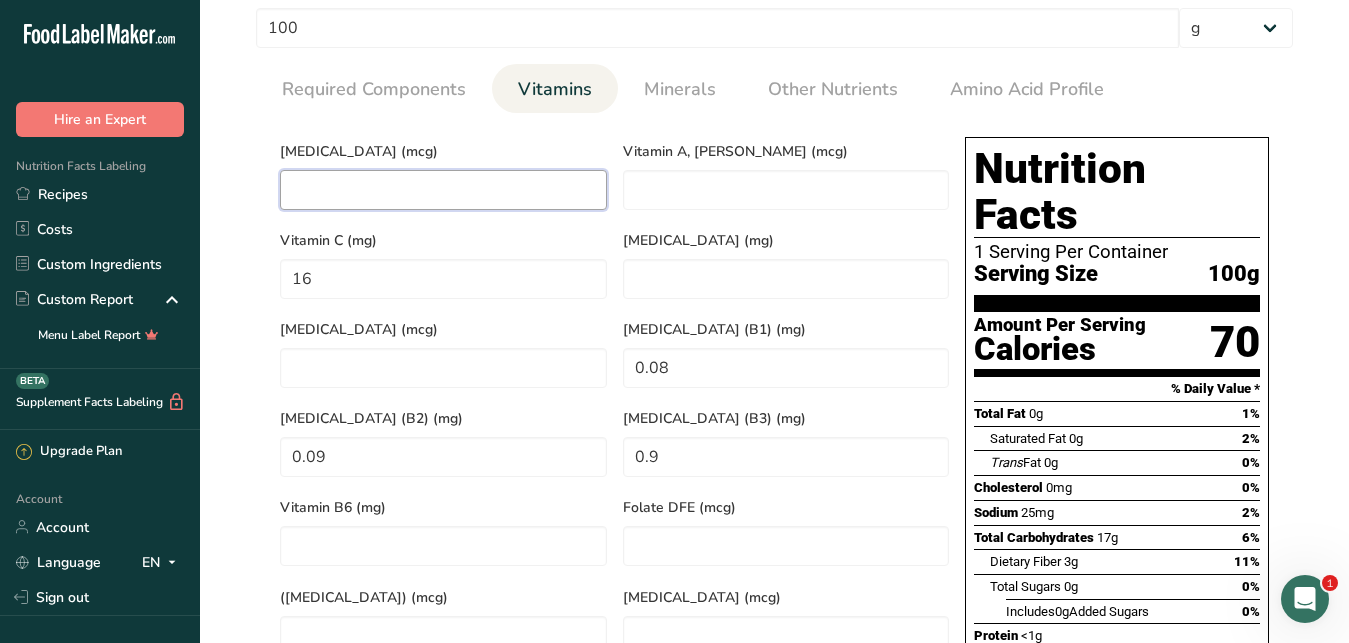 click at bounding box center [443, 190] 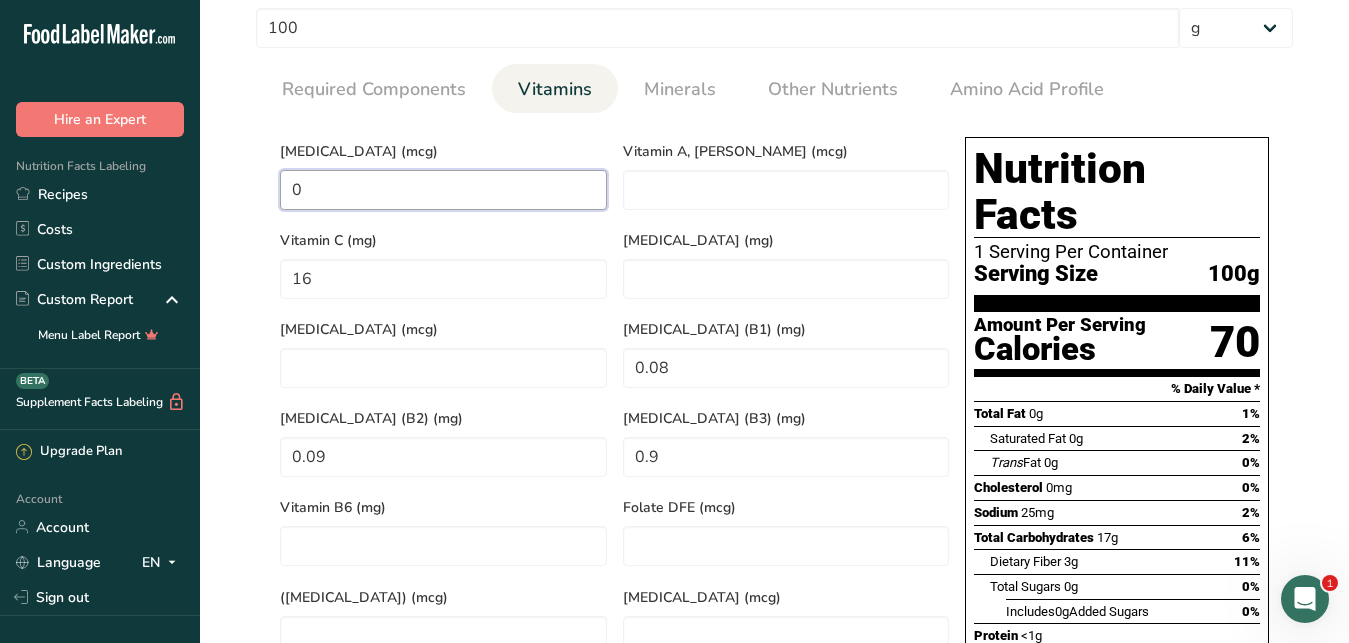 type on "0" 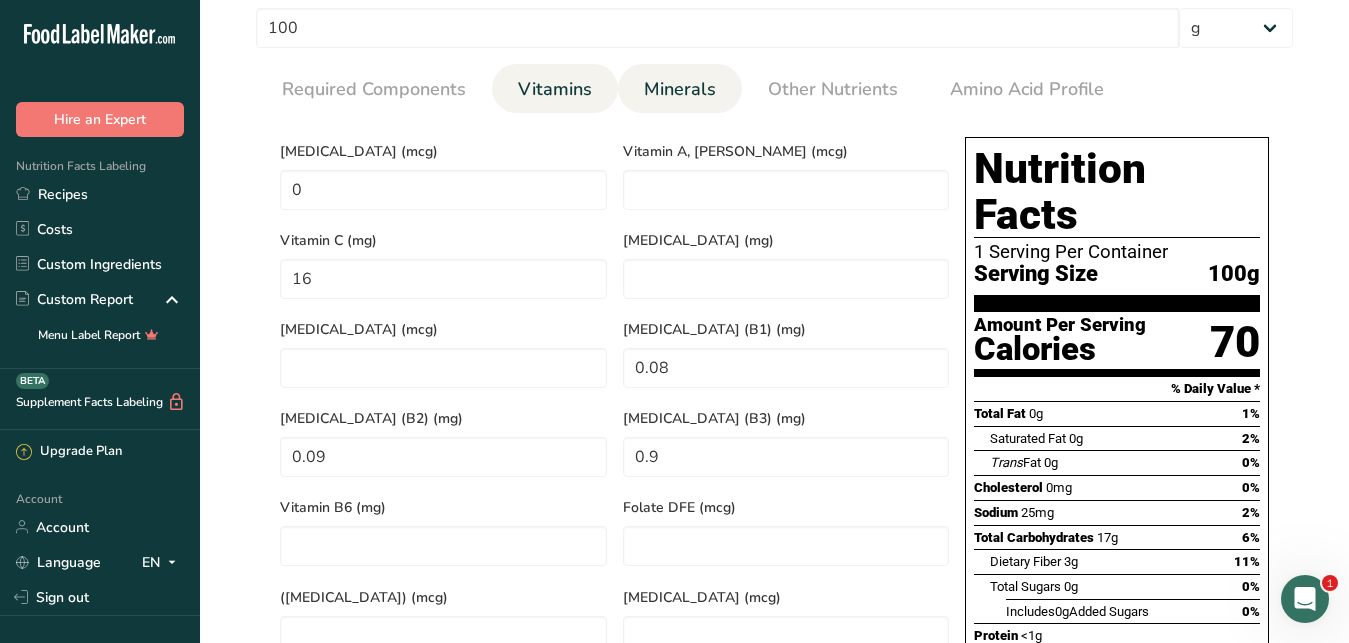 click on "Minerals" at bounding box center (680, 89) 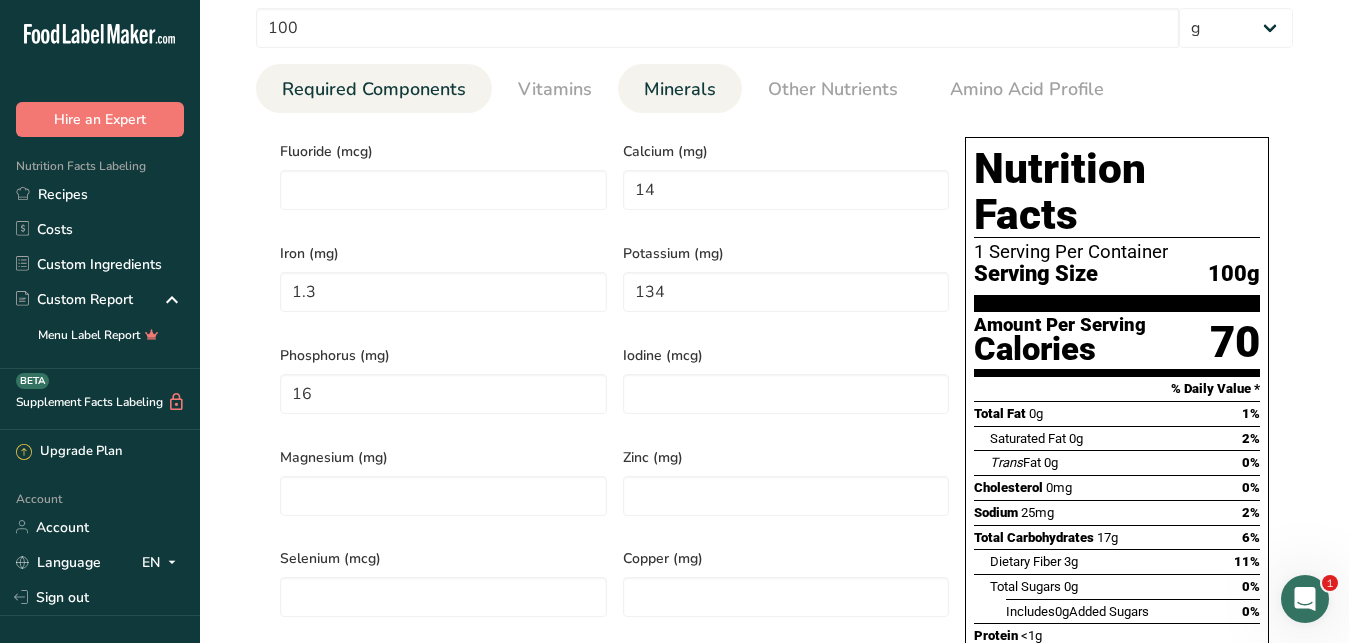 click on "Required Components" at bounding box center [374, 89] 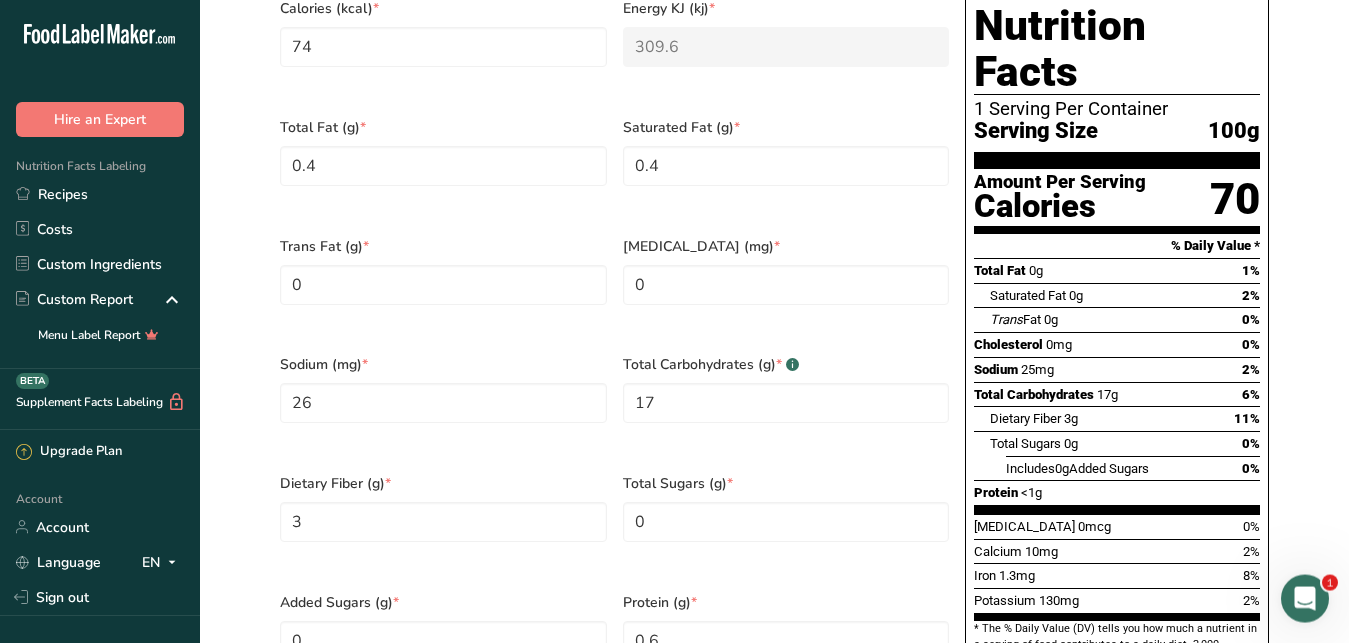 scroll, scrollTop: 983, scrollLeft: 0, axis: vertical 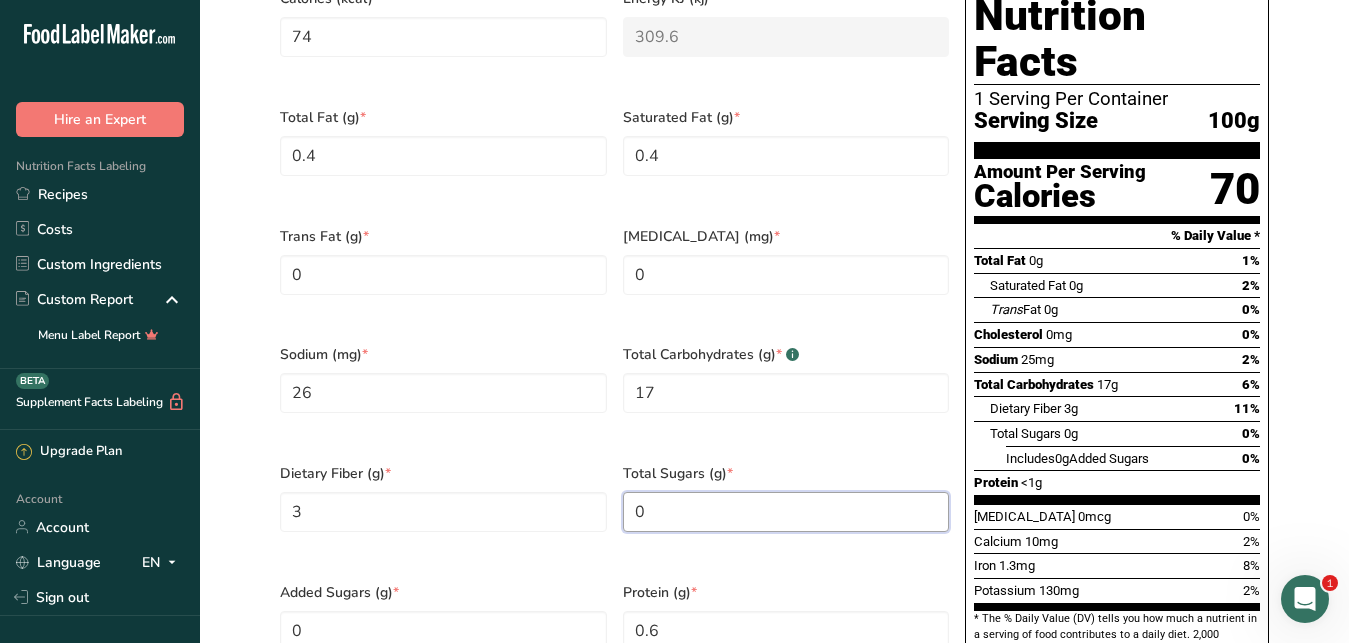 click on "0" at bounding box center (786, 512) 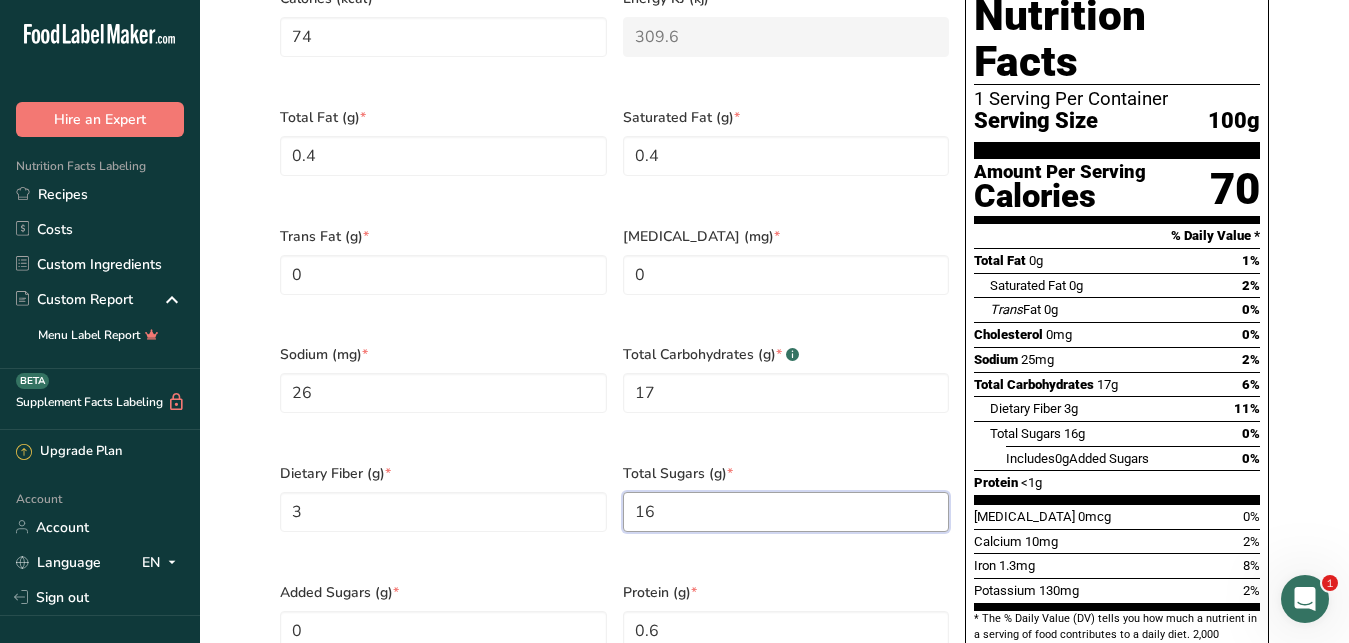 type on "16" 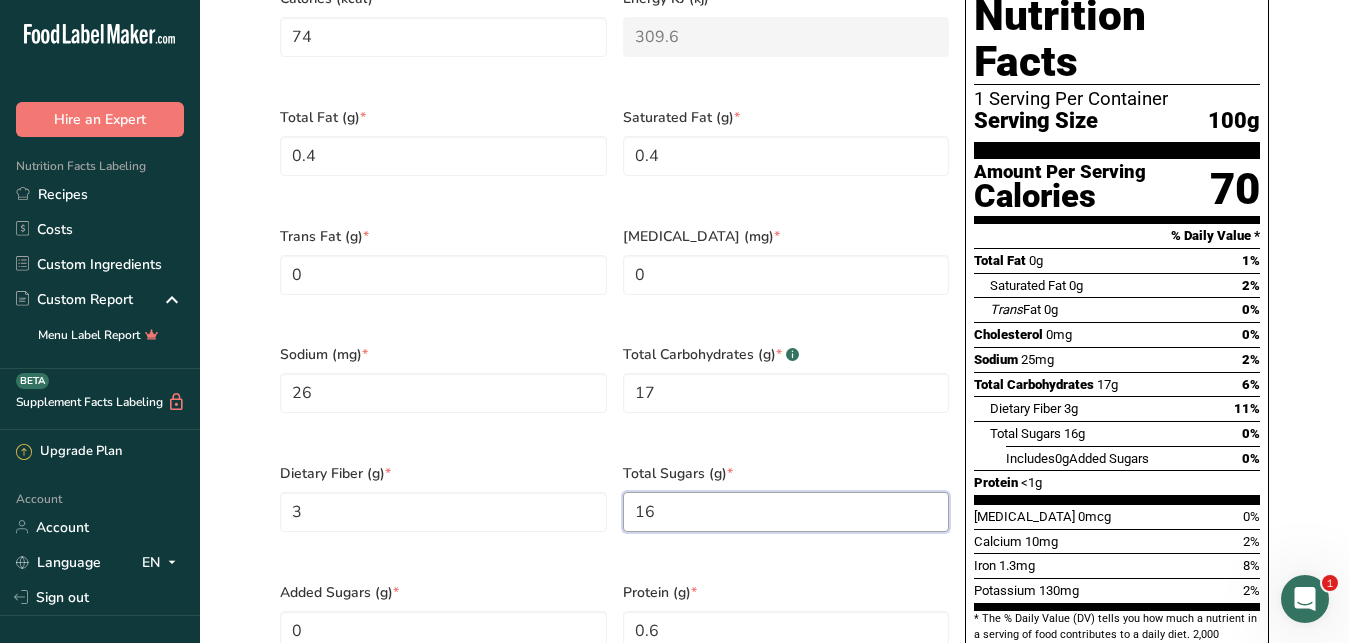 scroll, scrollTop: 374, scrollLeft: 0, axis: vertical 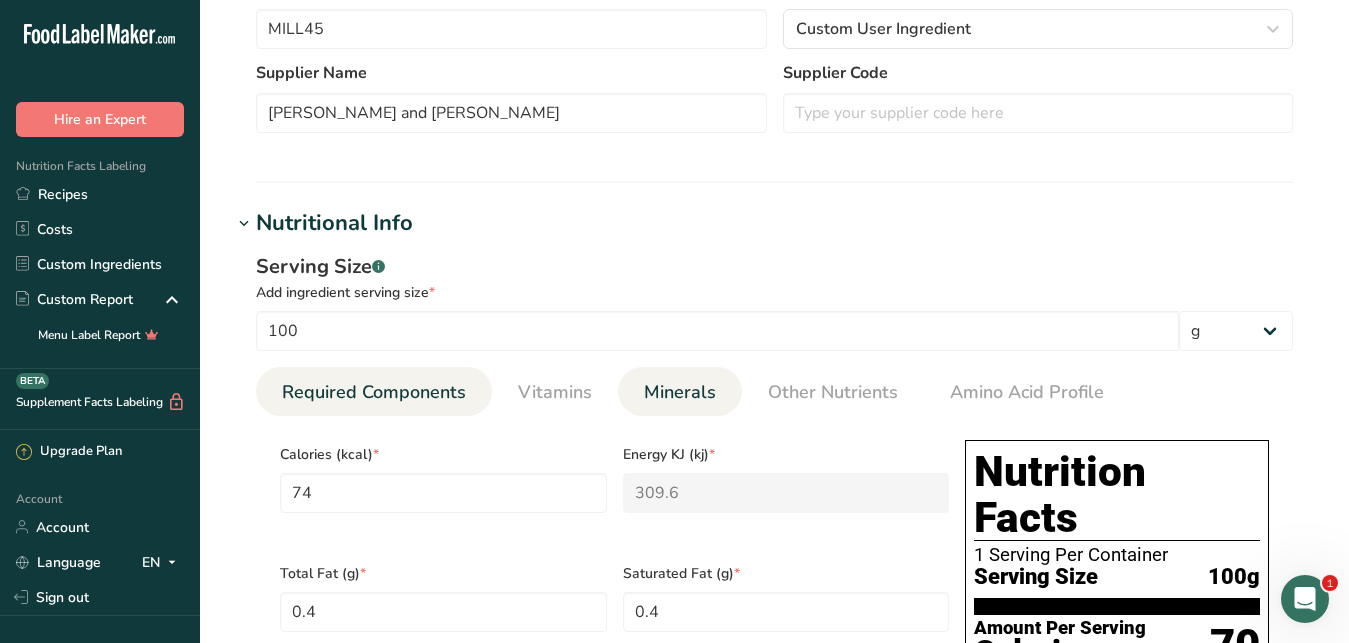 click on "Minerals" at bounding box center (680, 392) 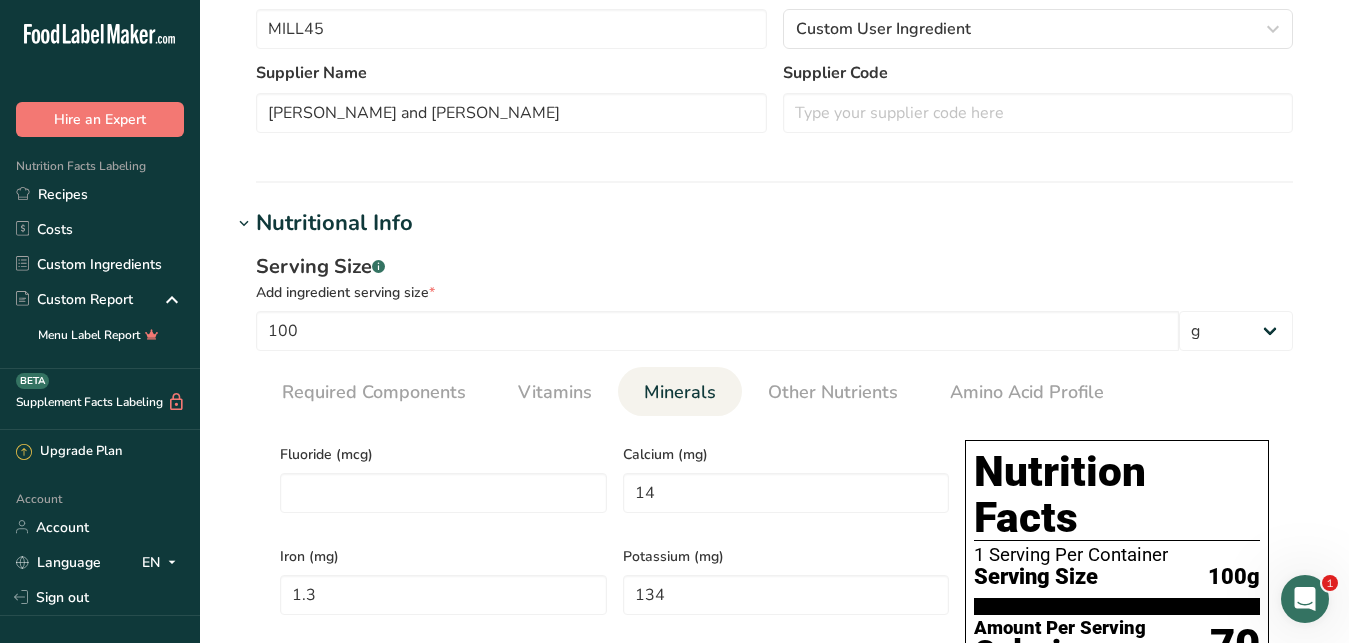 click on "Minerals" at bounding box center (680, 392) 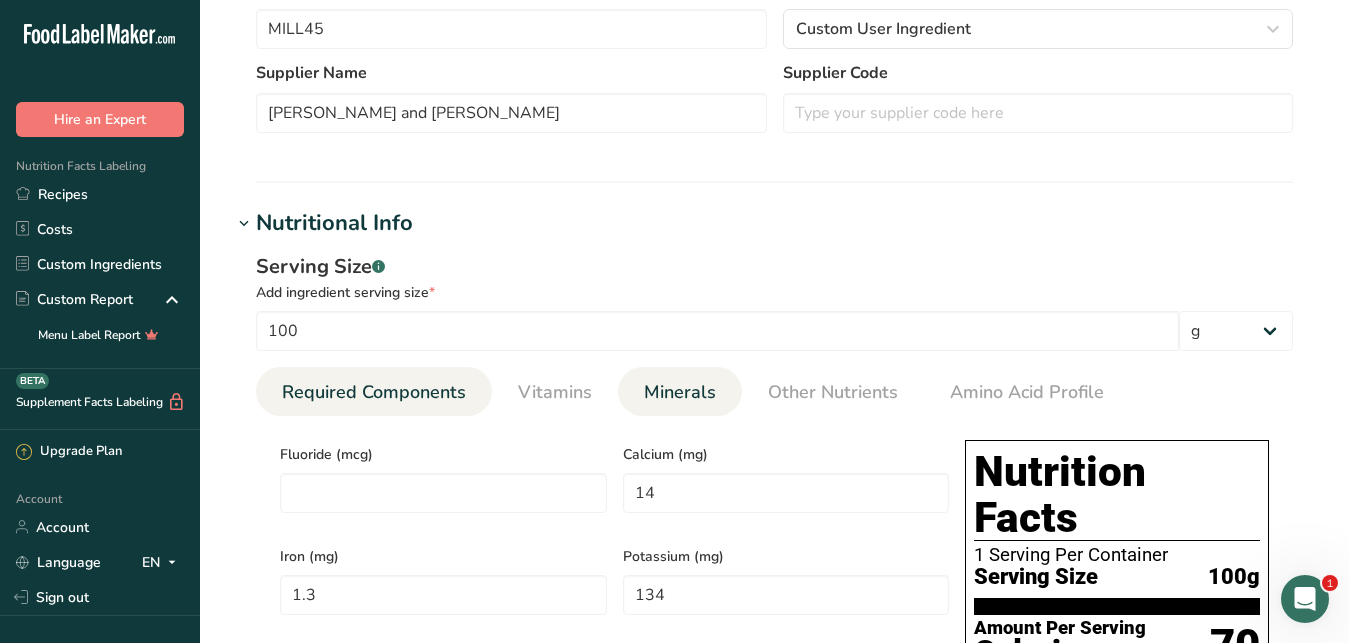 click on "Required Components" at bounding box center (374, 392) 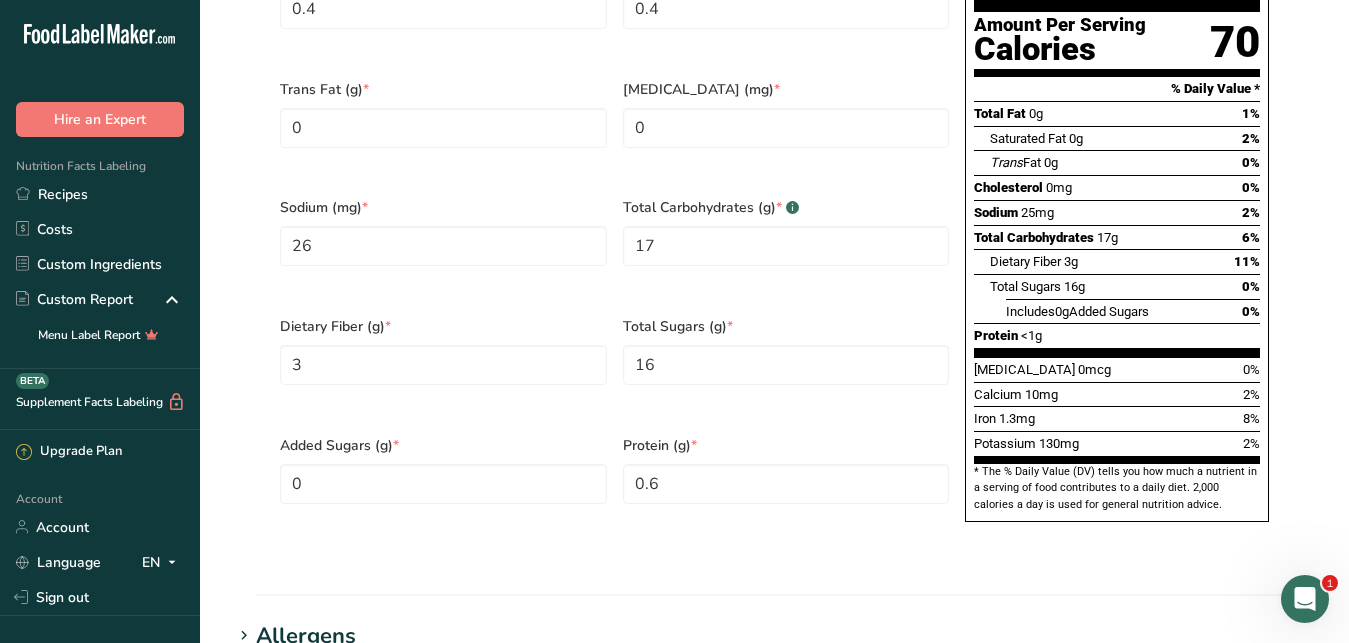 scroll, scrollTop: 1136, scrollLeft: 0, axis: vertical 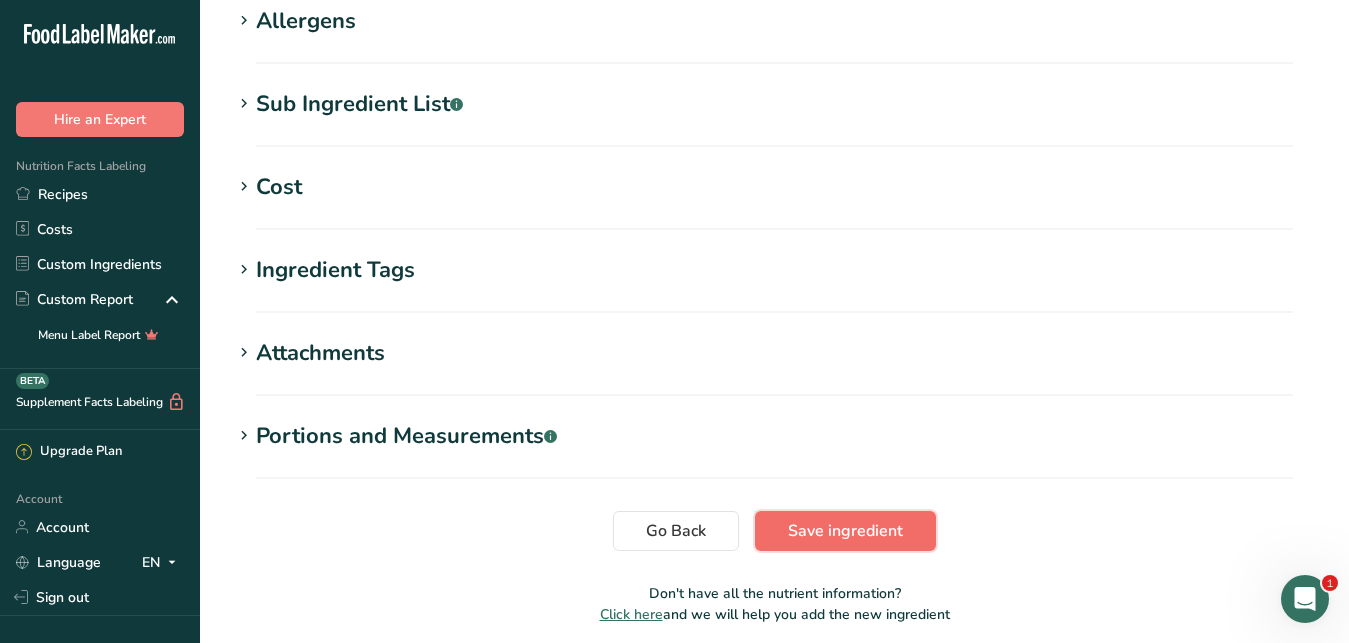 click on "Save ingredient" at bounding box center [845, 531] 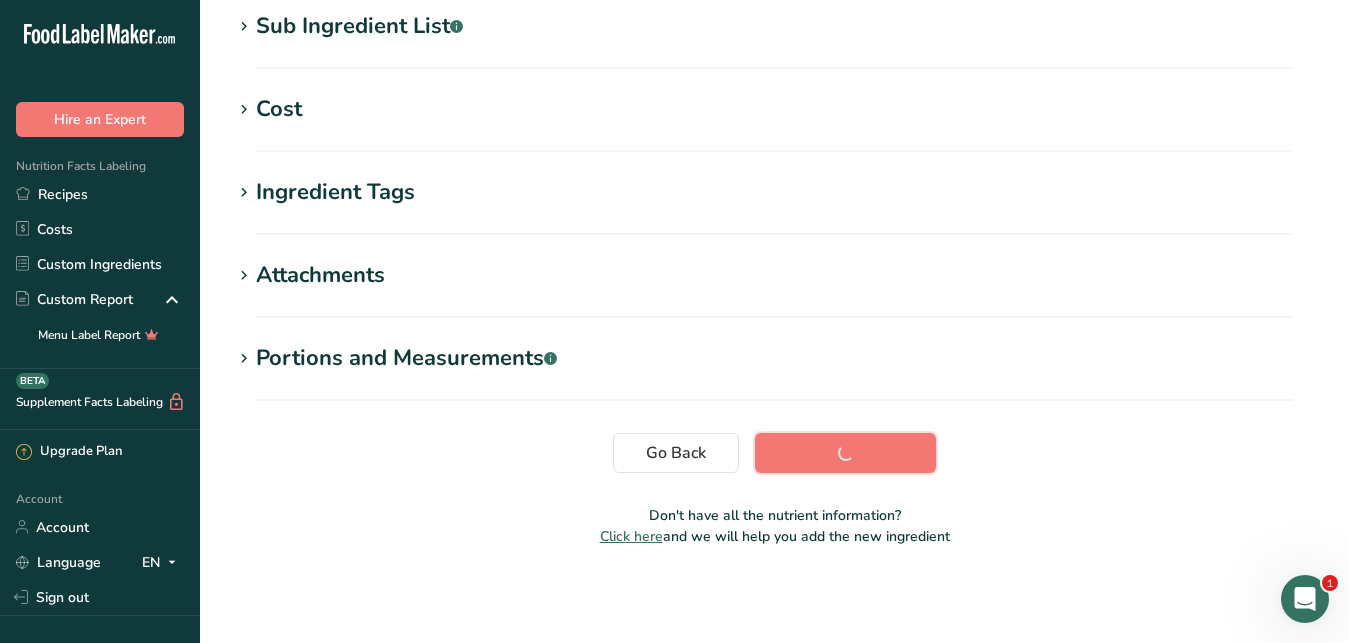 scroll, scrollTop: 382, scrollLeft: 0, axis: vertical 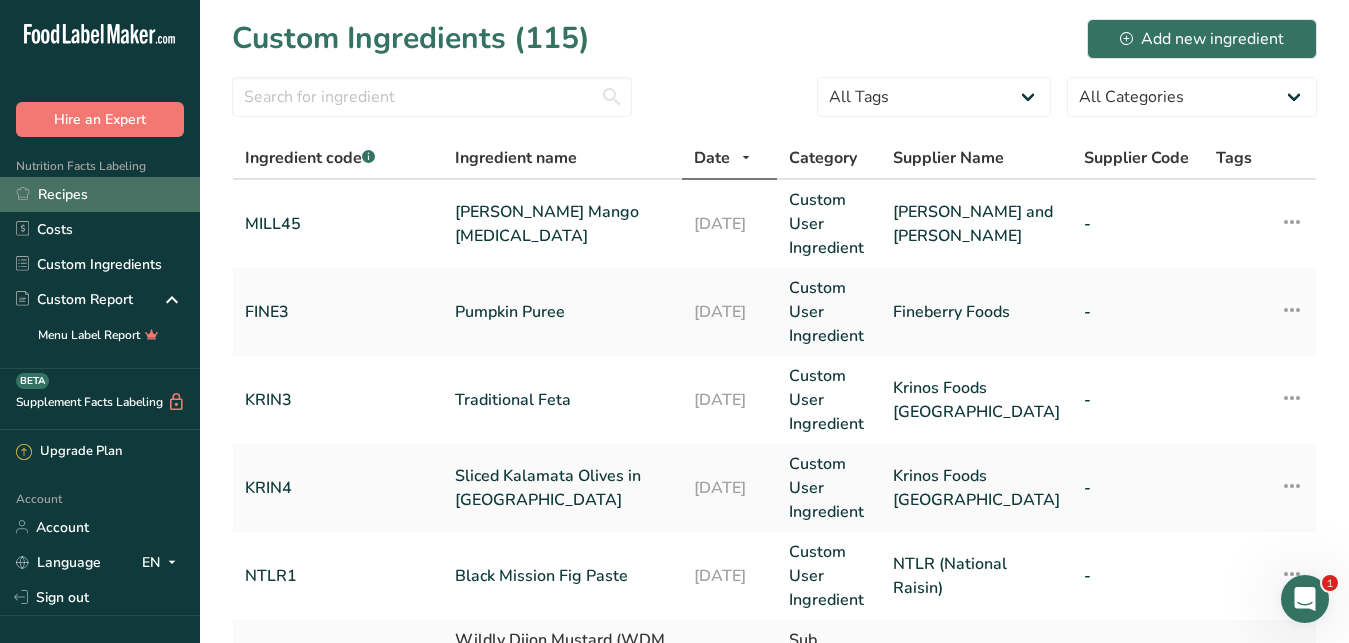 click on "Recipes" at bounding box center (100, 194) 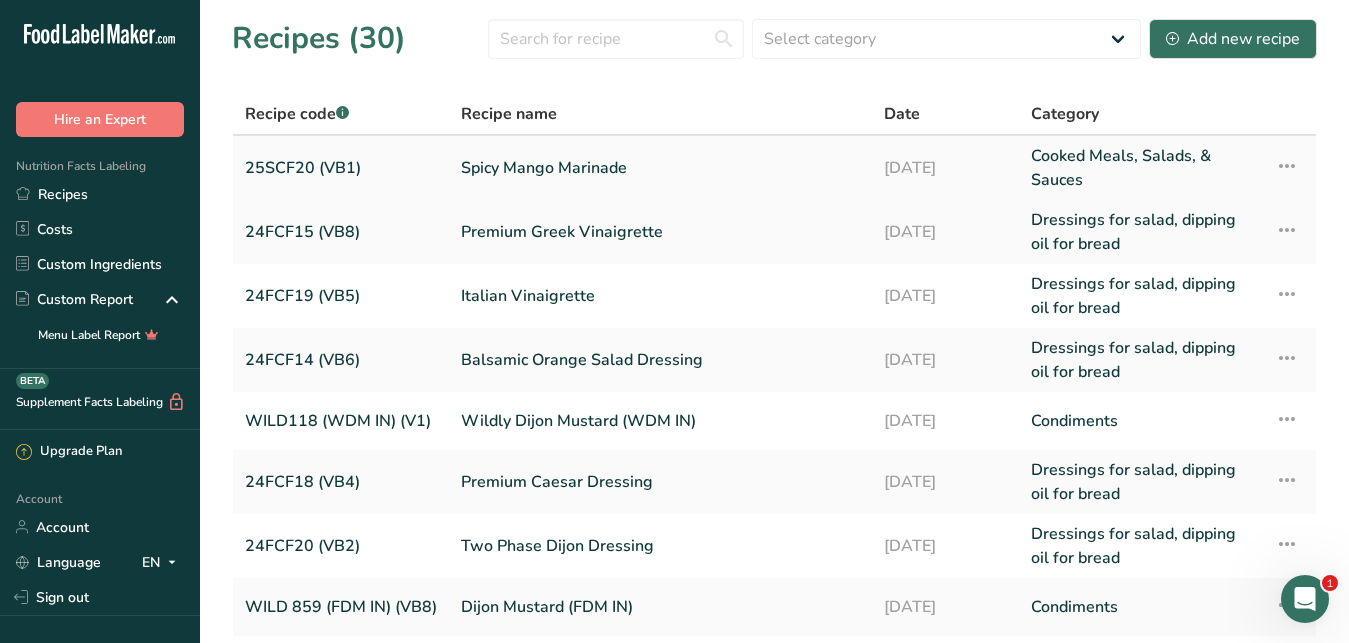 click on "Spicy Mango Marinade" at bounding box center (660, 168) 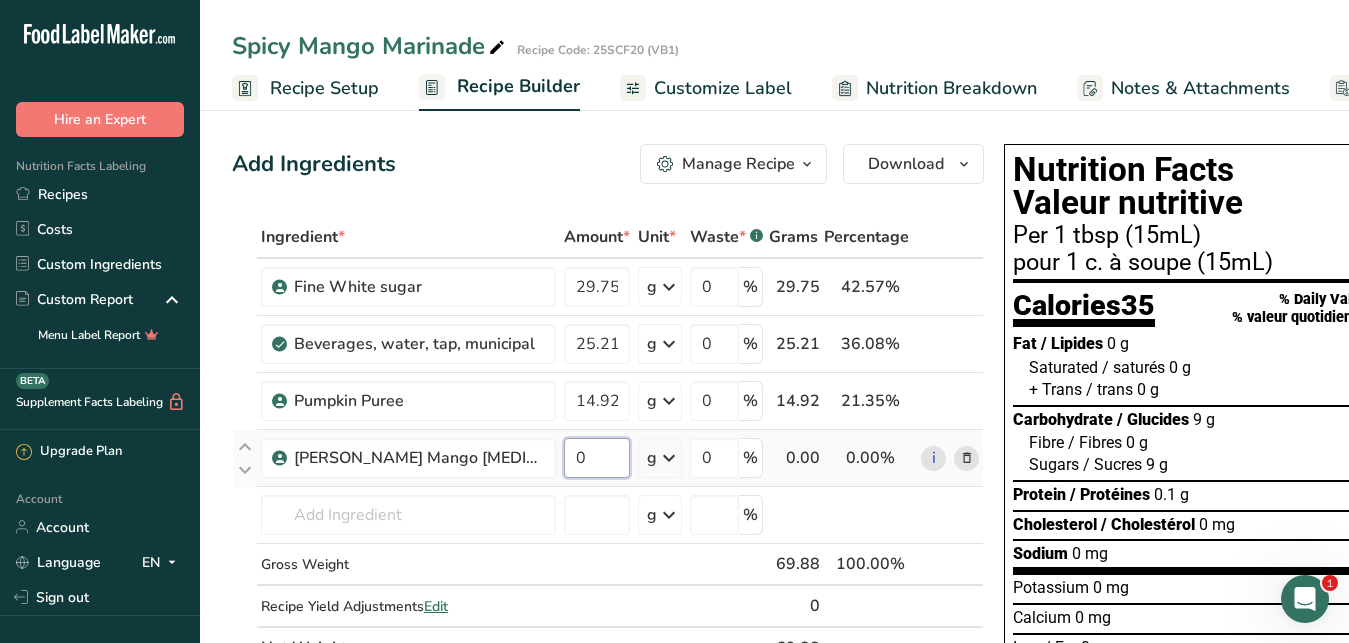 click on "0" at bounding box center (597, 458) 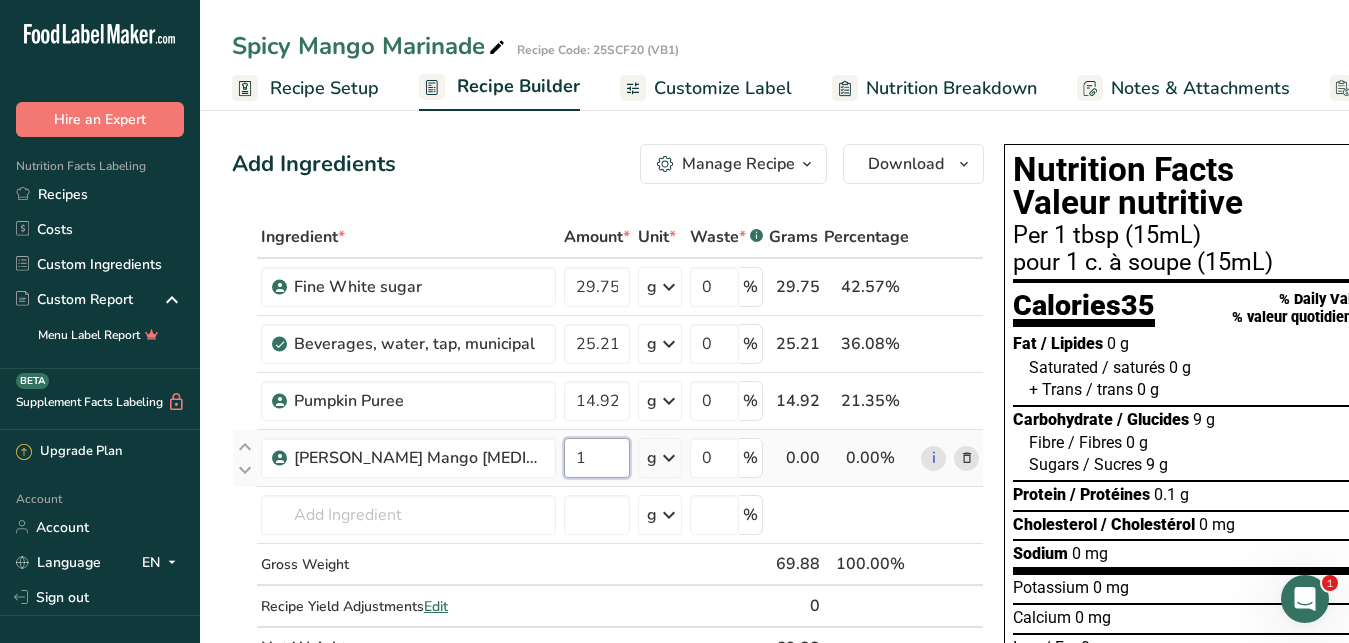 type on "14" 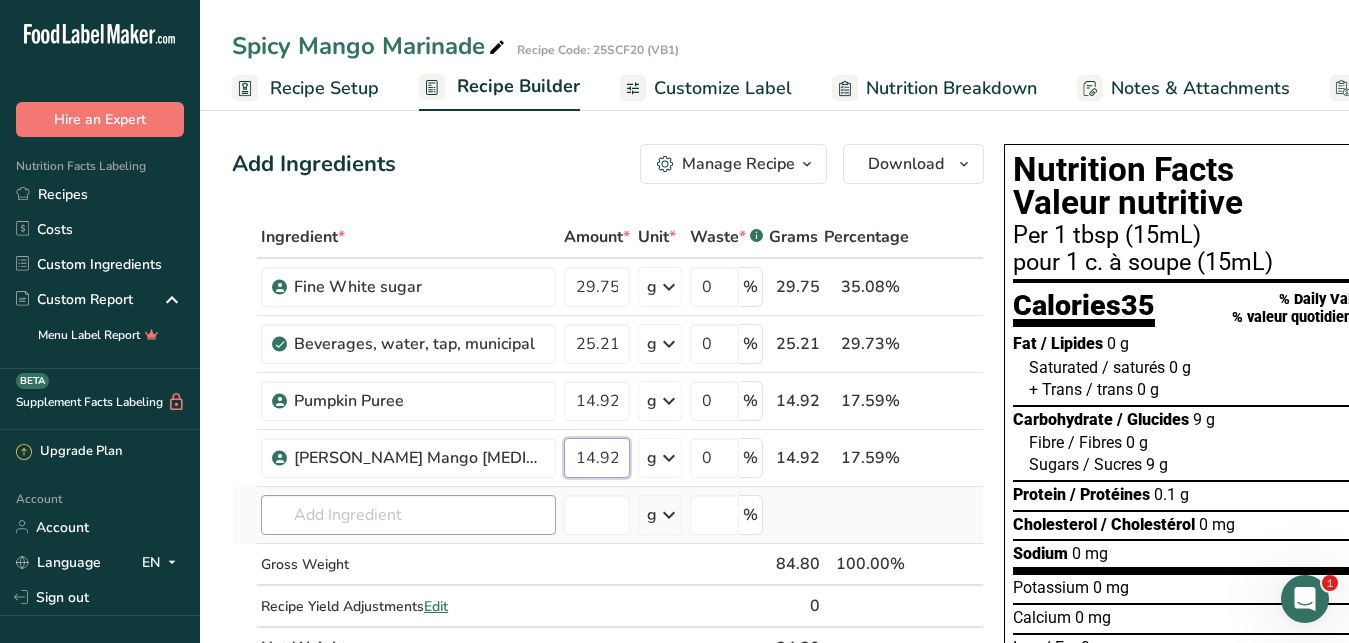 type on "14.92" 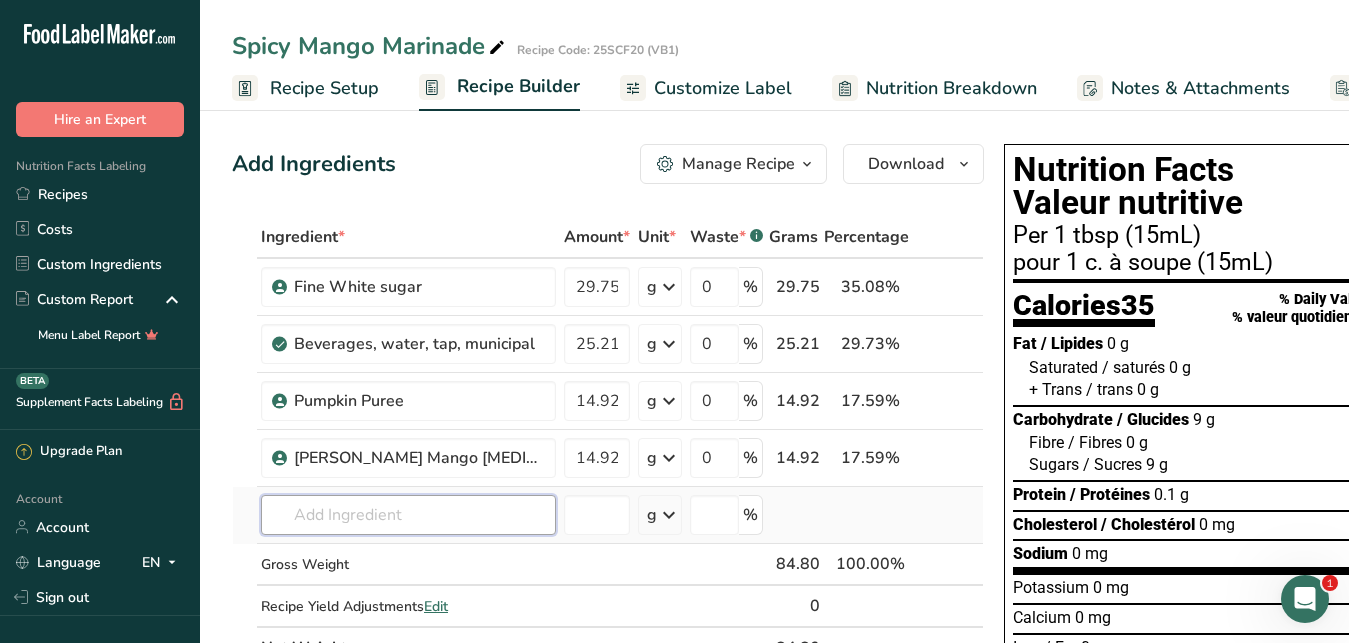 click at bounding box center (408, 515) 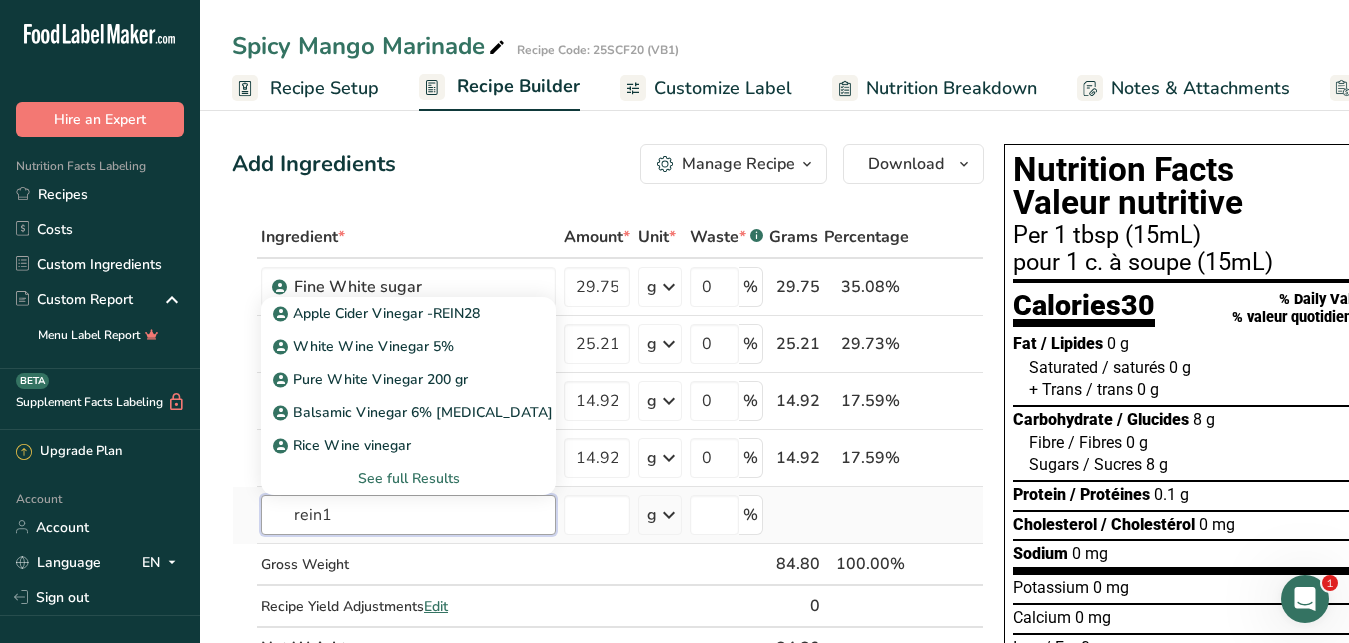 type on "rein17" 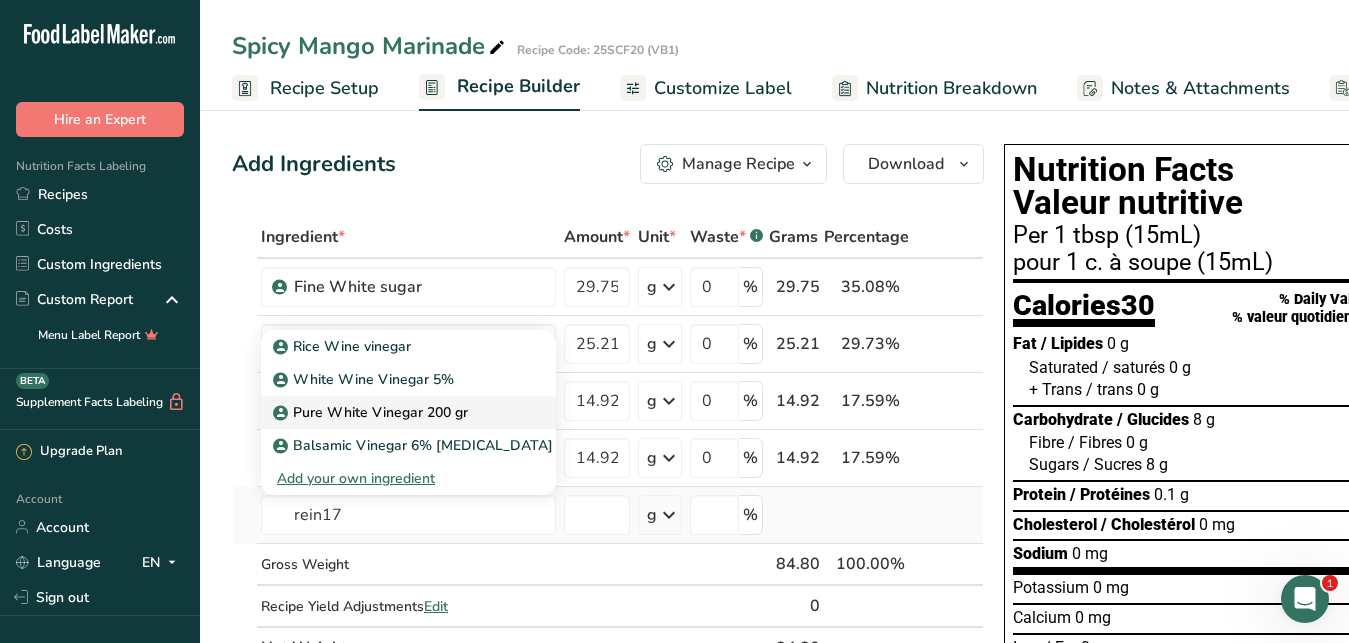click on "Pure White Vinegar 200 gr" at bounding box center [372, 412] 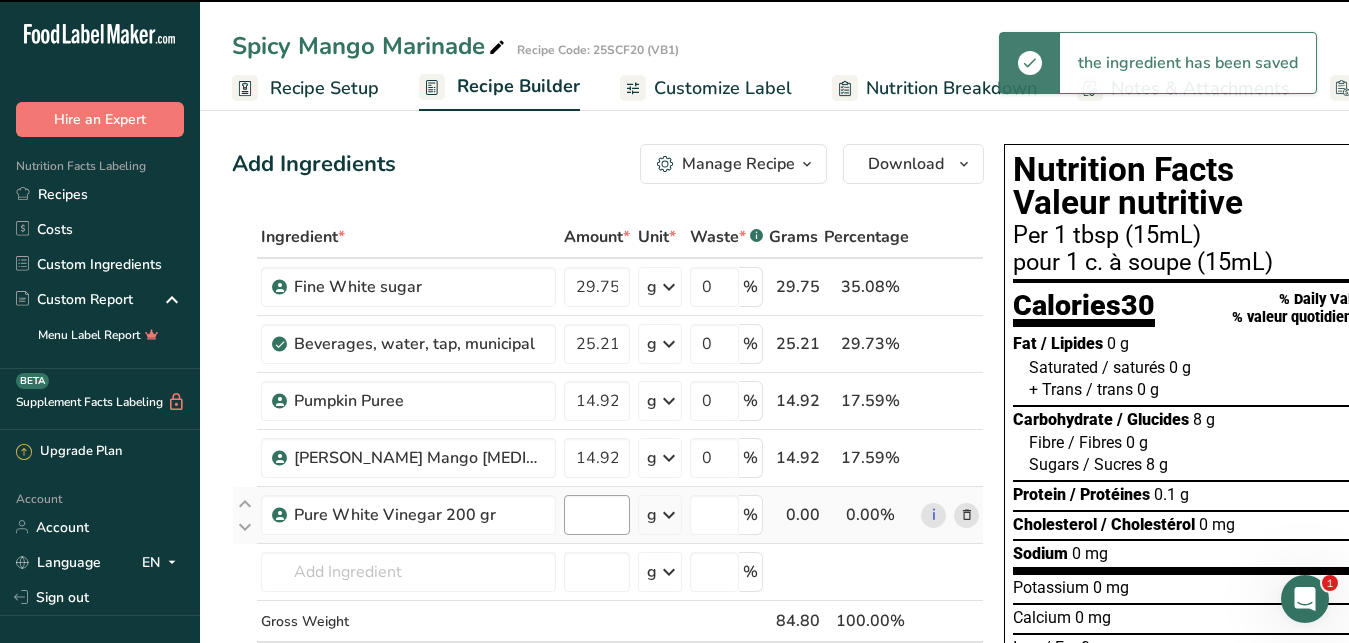 type on "0" 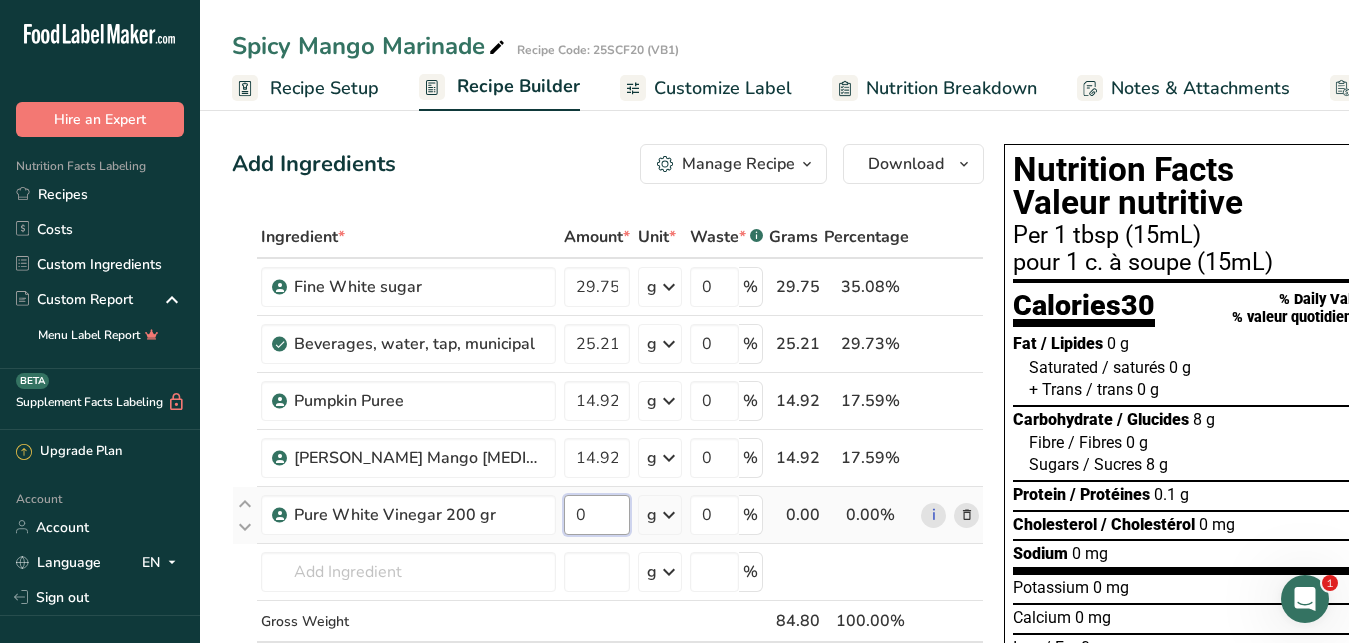drag, startPoint x: 594, startPoint y: 519, endPoint x: 556, endPoint y: 522, distance: 38.118237 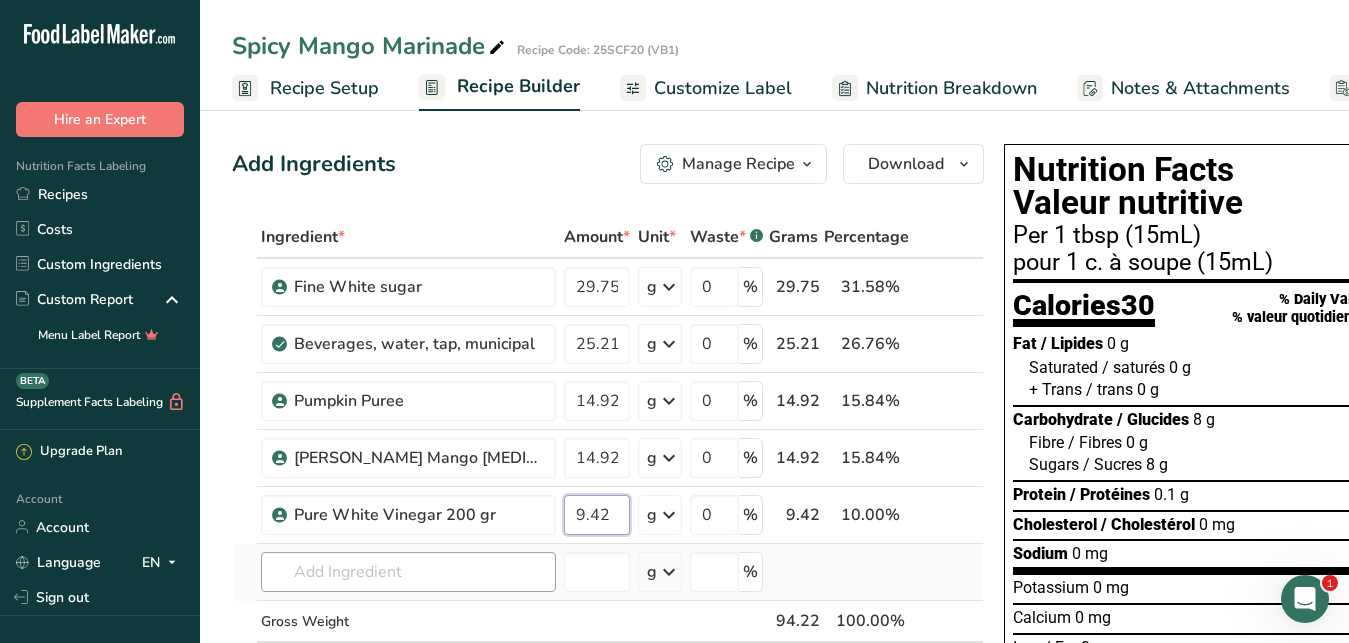 type on "9.42" 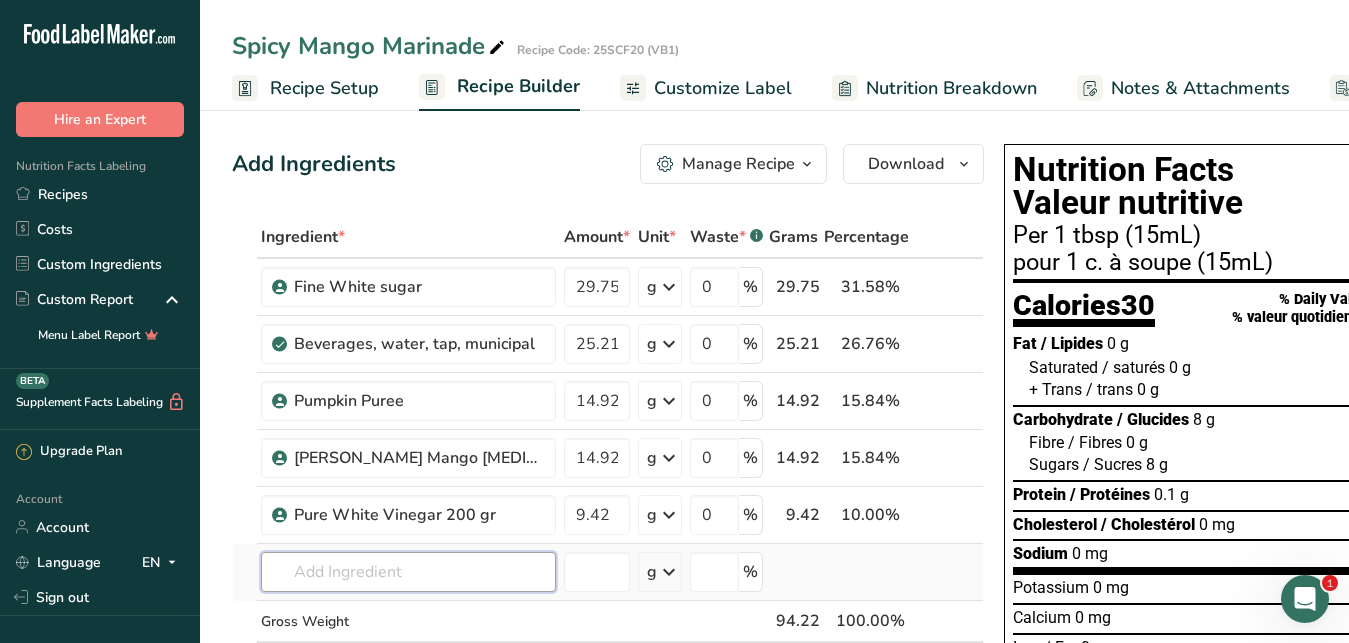 click at bounding box center (408, 572) 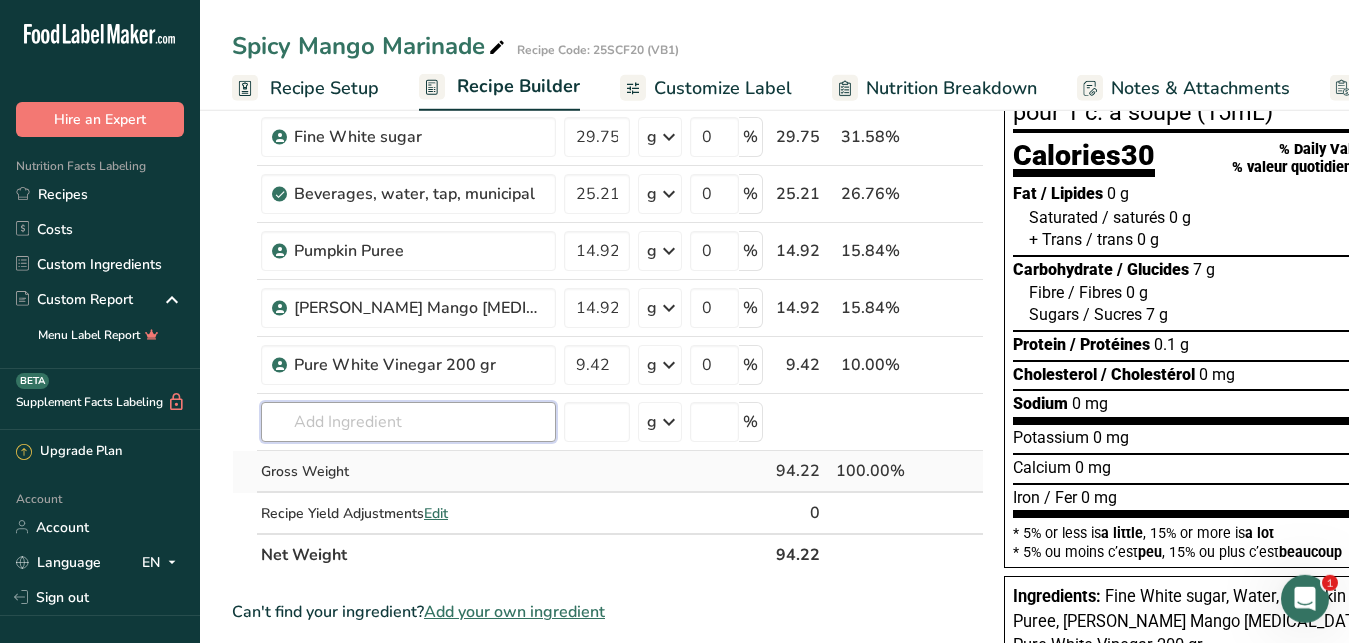 scroll, scrollTop: 153, scrollLeft: 0, axis: vertical 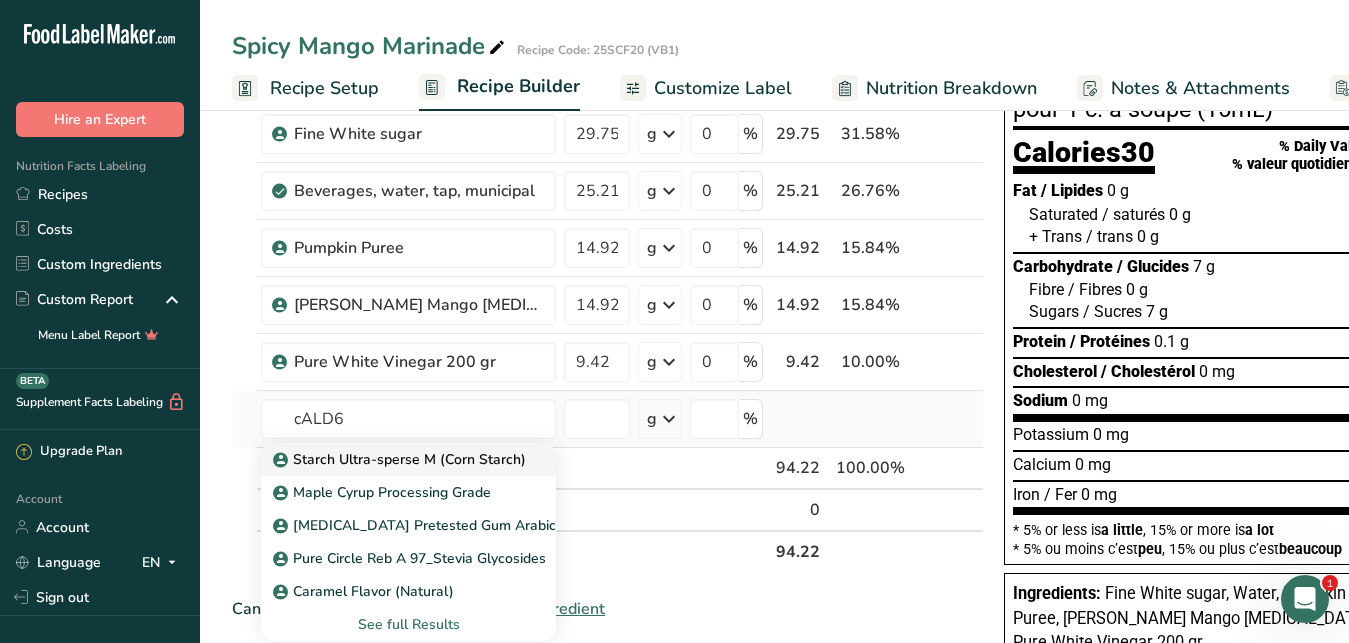 click on "Starch Ultra-sperse M (Corn Starch)" at bounding box center [401, 459] 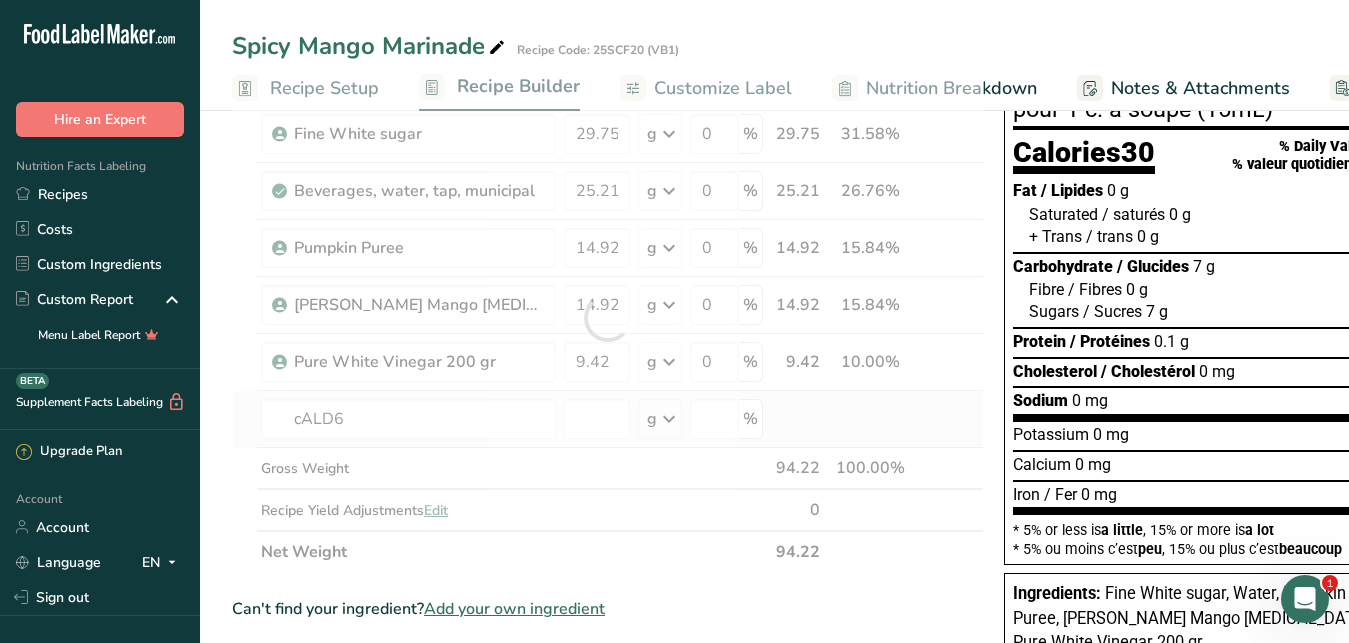 type on "Starch Ultra-sperse M (Corn Starch)" 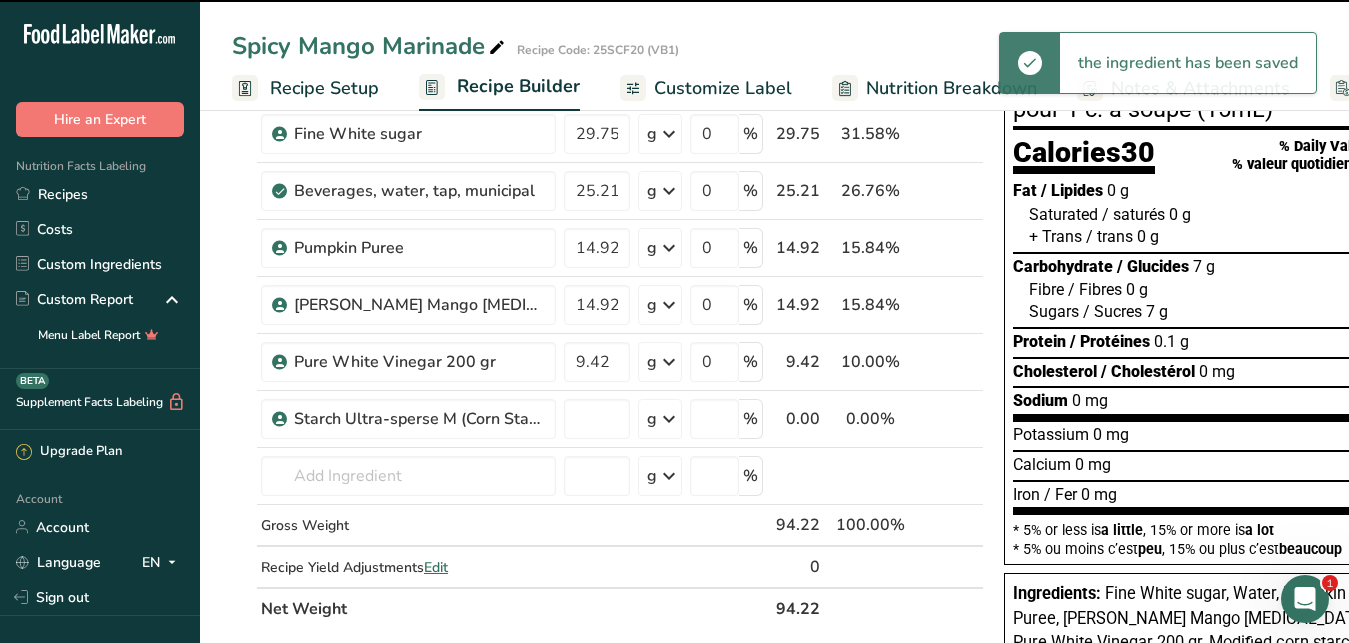 type on "0" 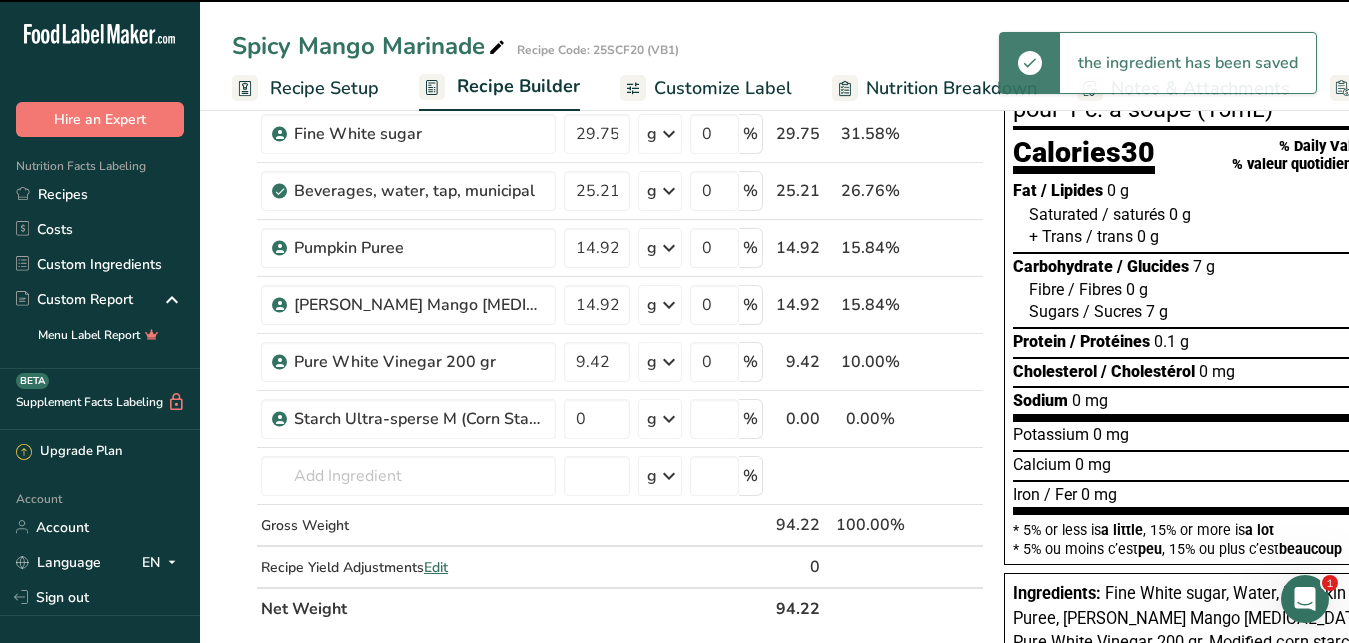 type on "0" 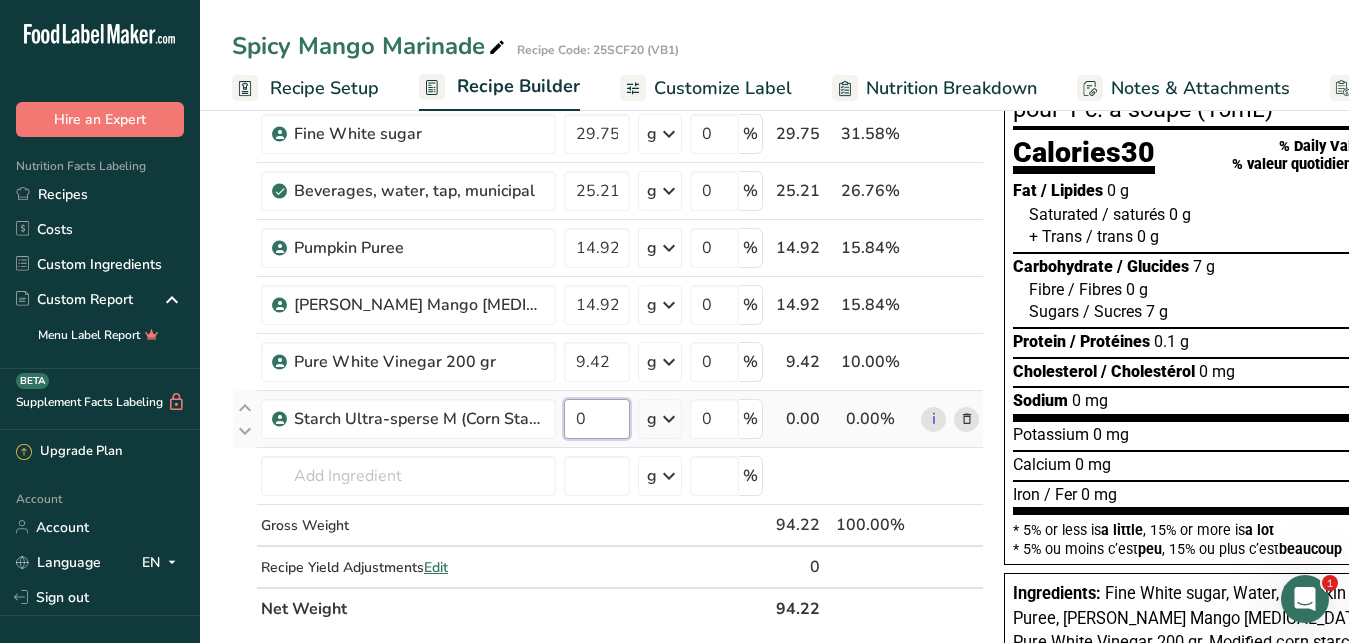 drag, startPoint x: 603, startPoint y: 419, endPoint x: 566, endPoint y: 422, distance: 37.12142 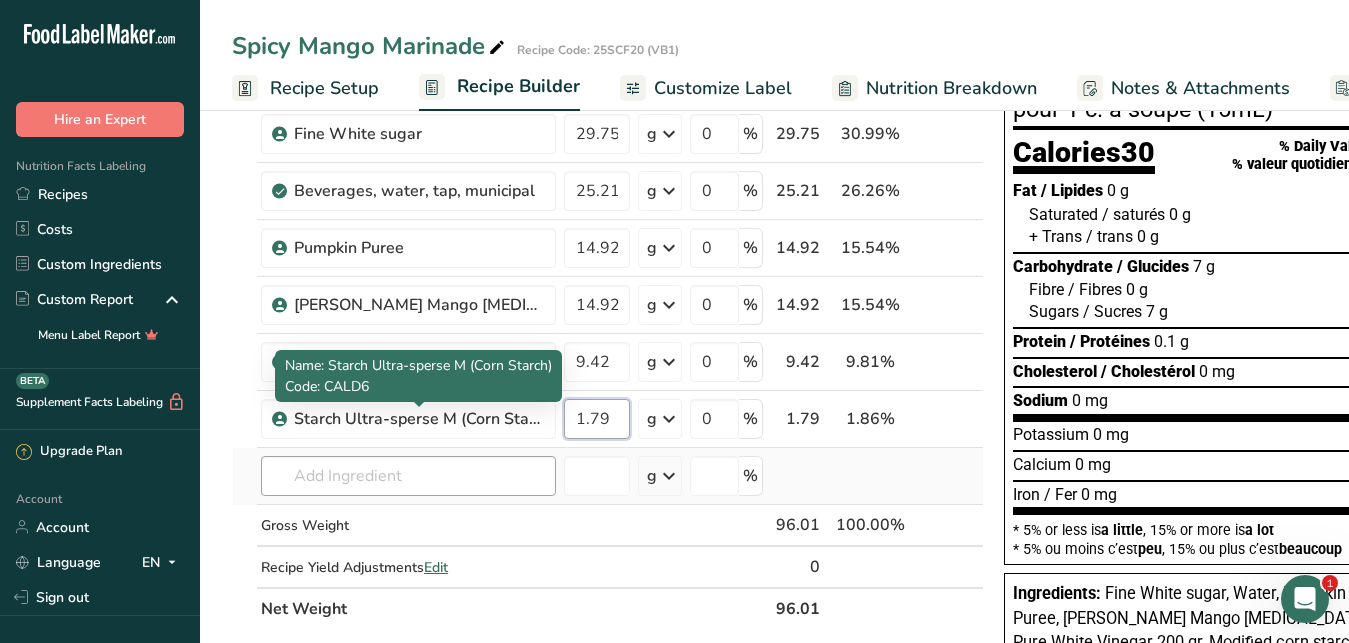 type on "1.79" 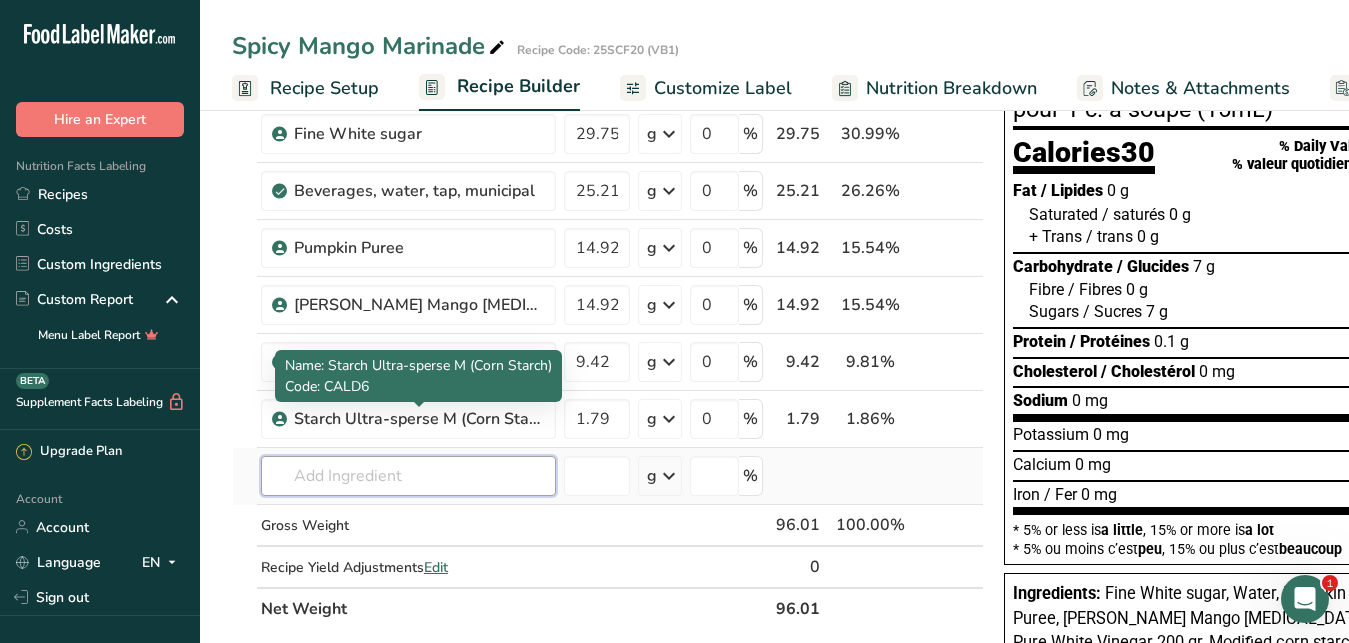 click at bounding box center (408, 476) 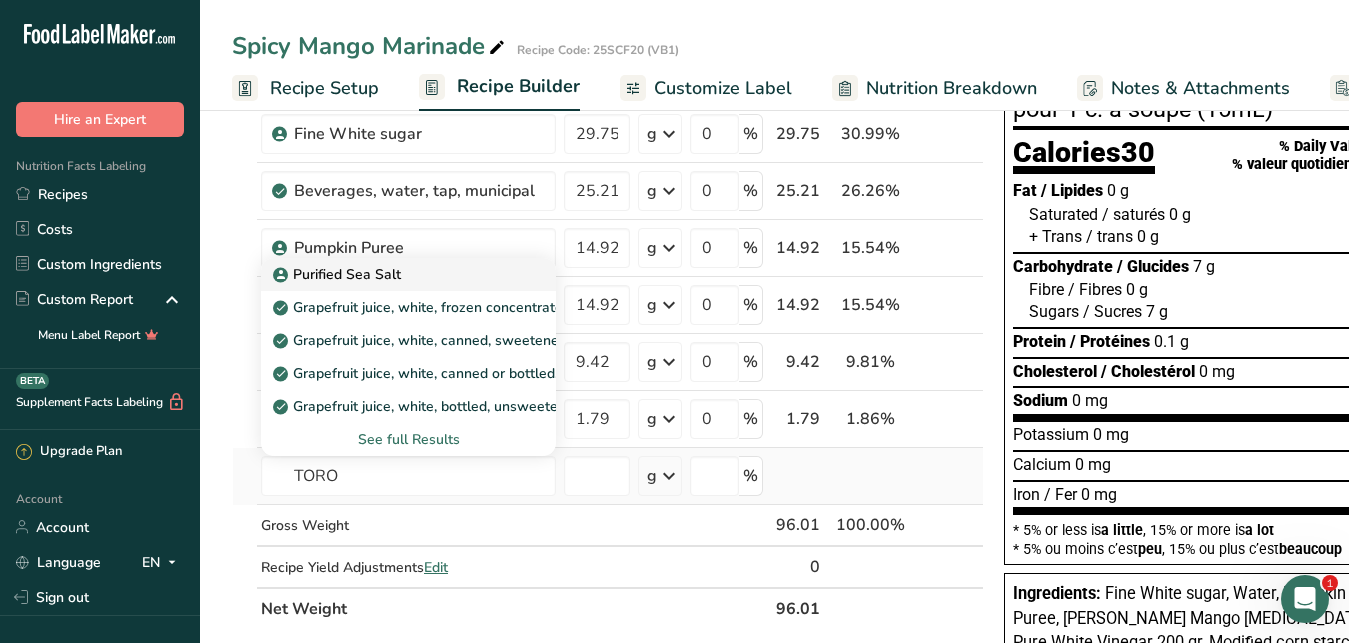 click on "Purified Sea Salt" at bounding box center [392, 274] 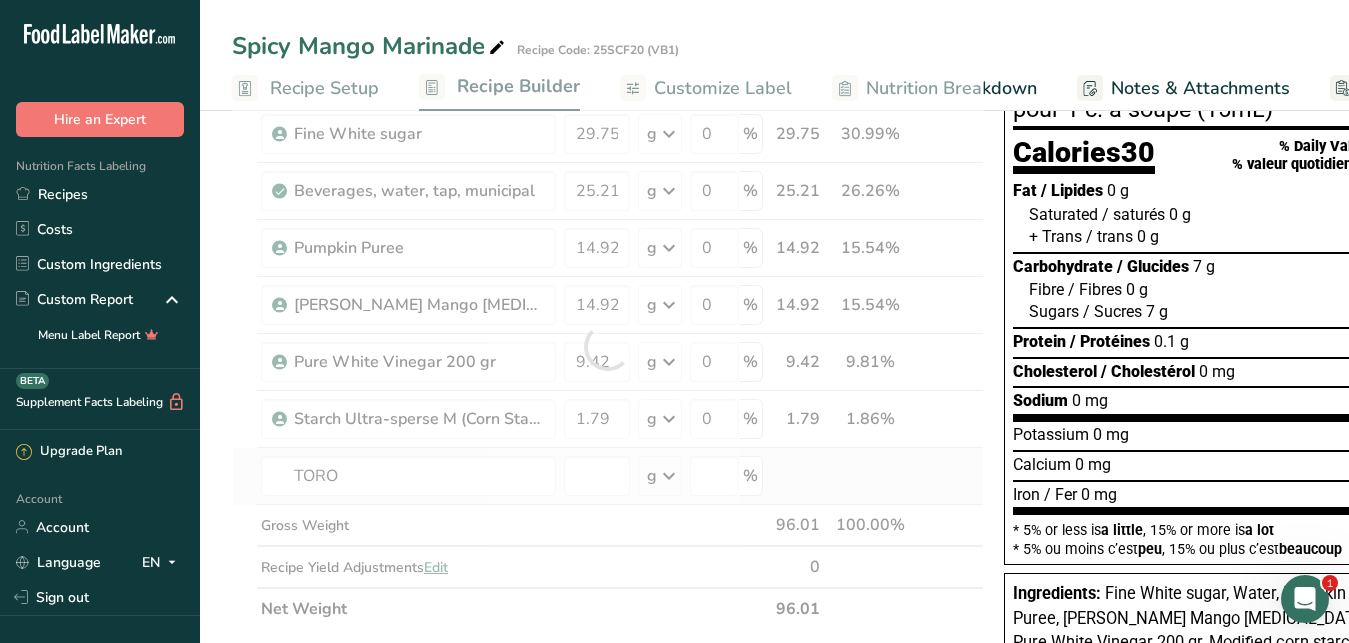 type on "Purified Sea Salt" 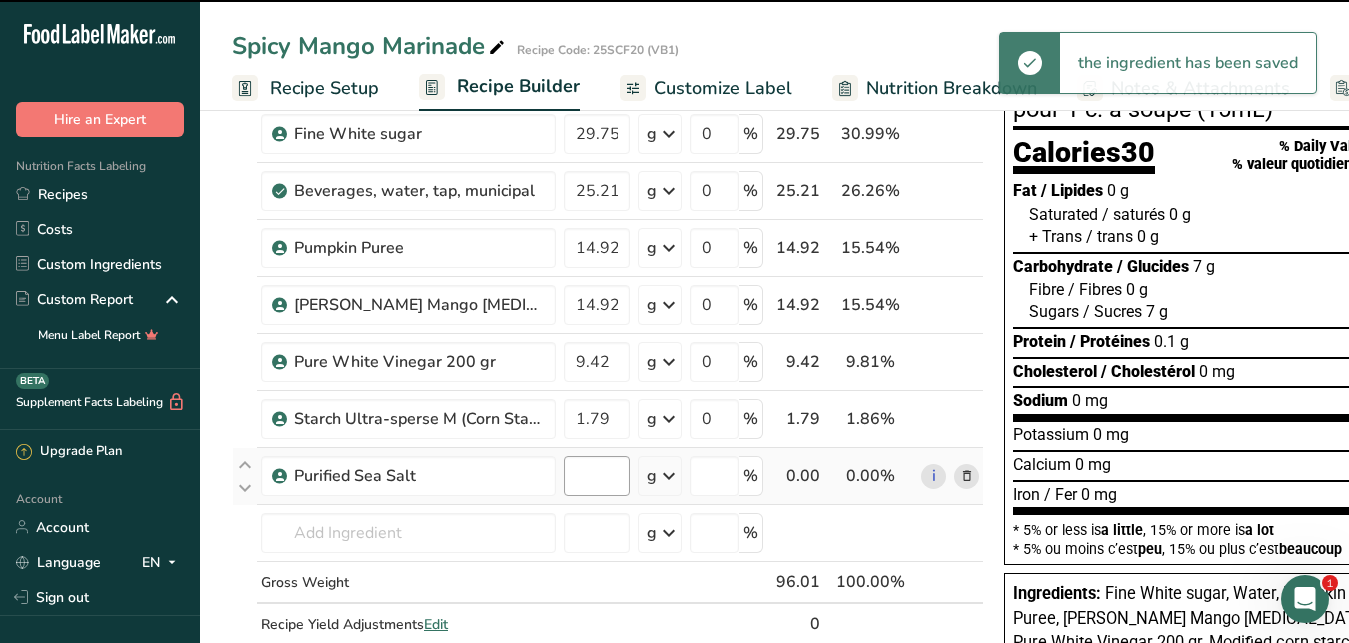 type on "0" 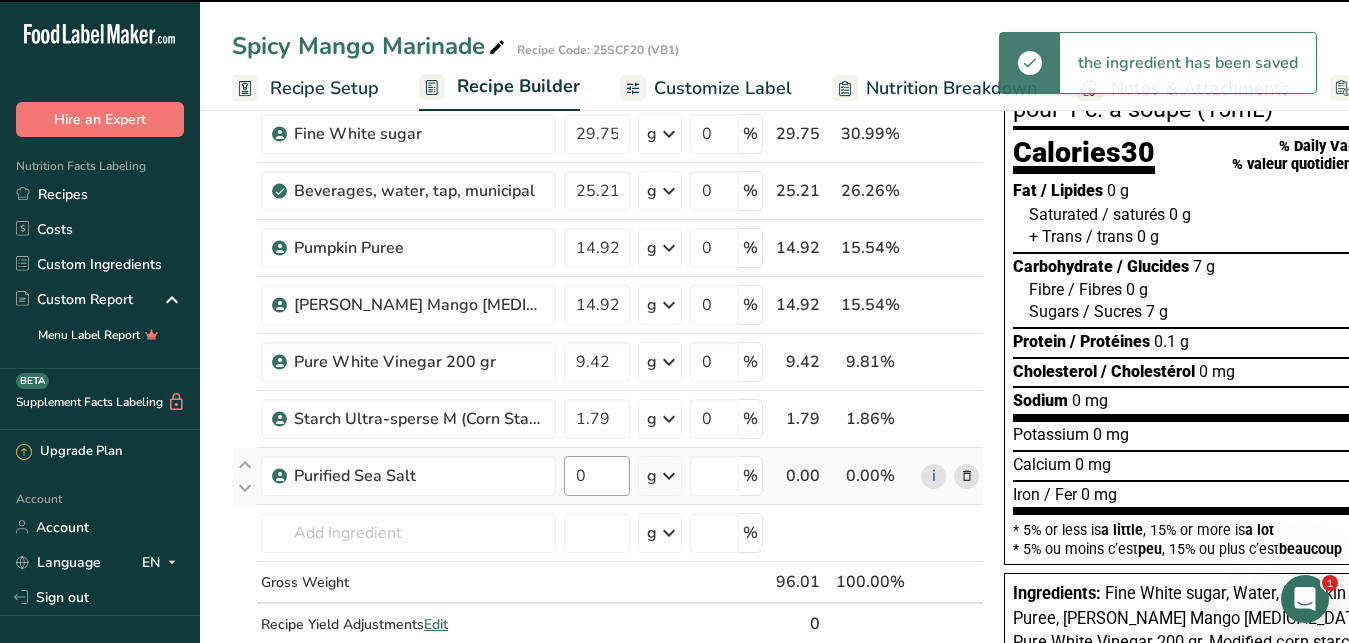 type on "0" 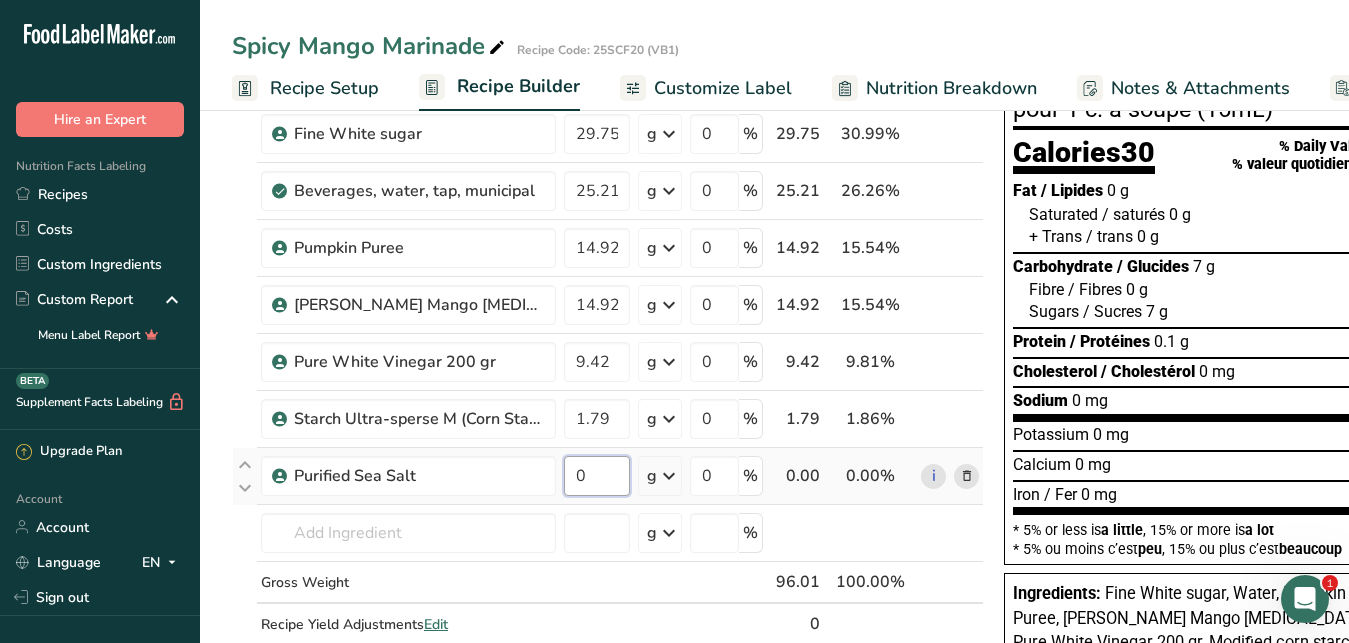 drag, startPoint x: 593, startPoint y: 478, endPoint x: 546, endPoint y: 476, distance: 47.042534 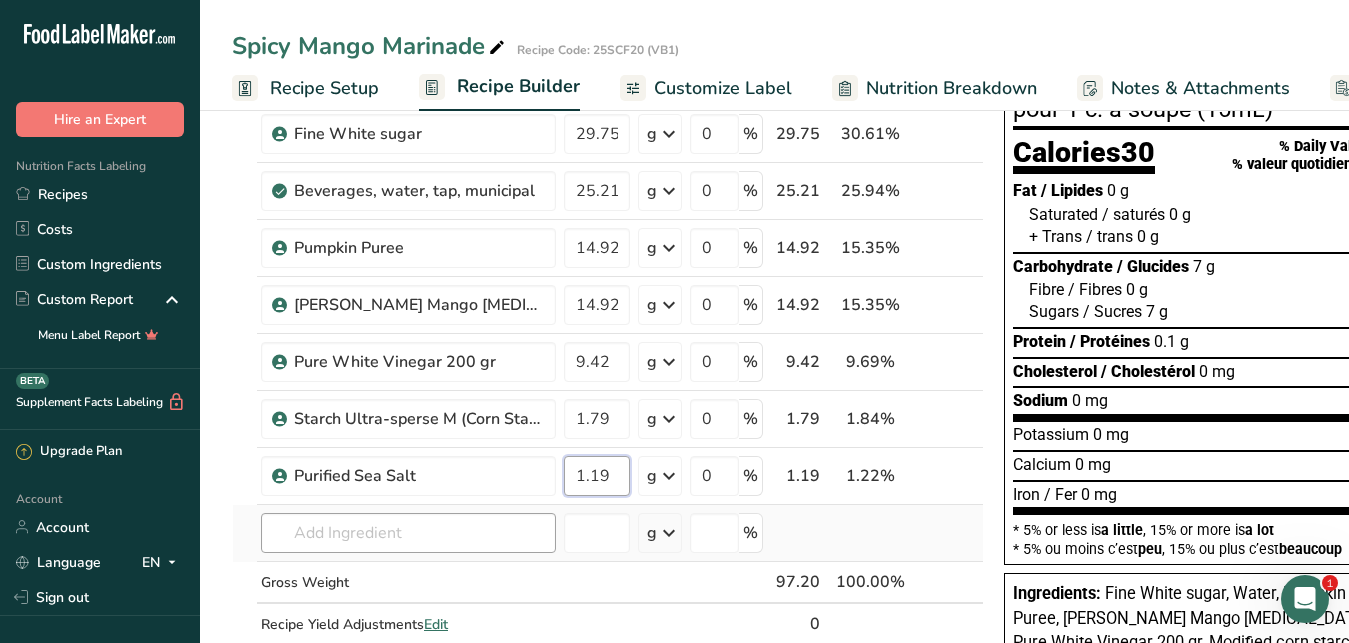 type on "1.19" 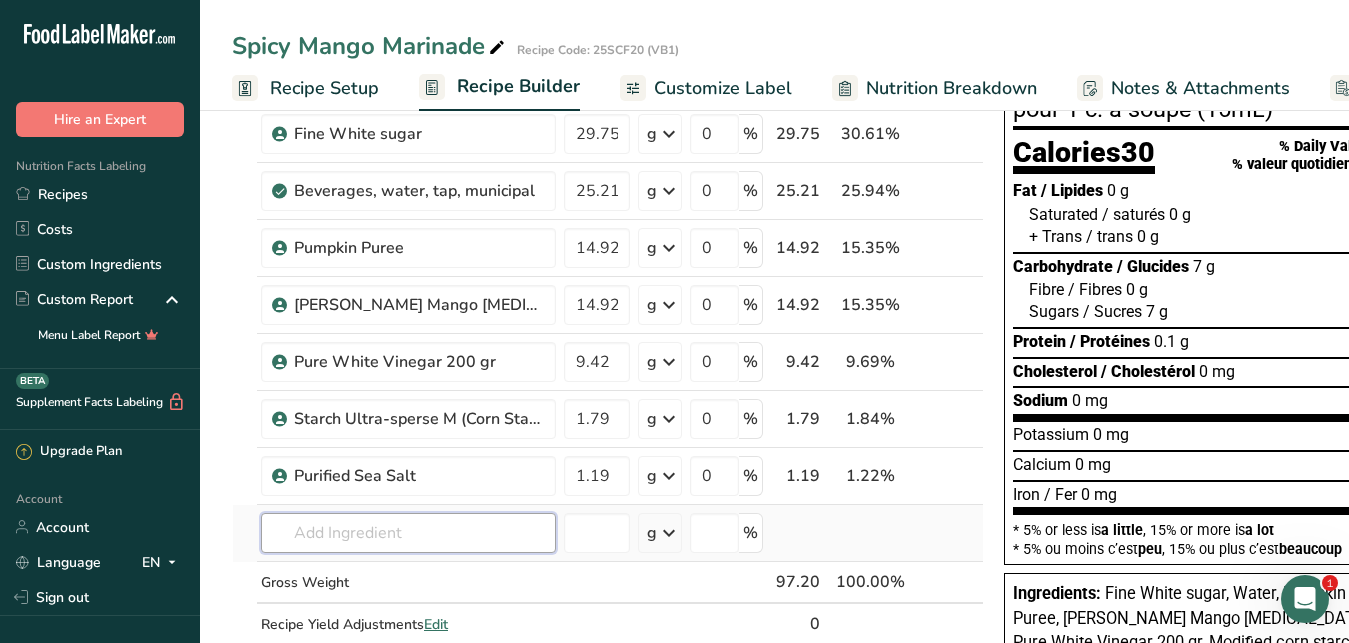 click at bounding box center (408, 533) 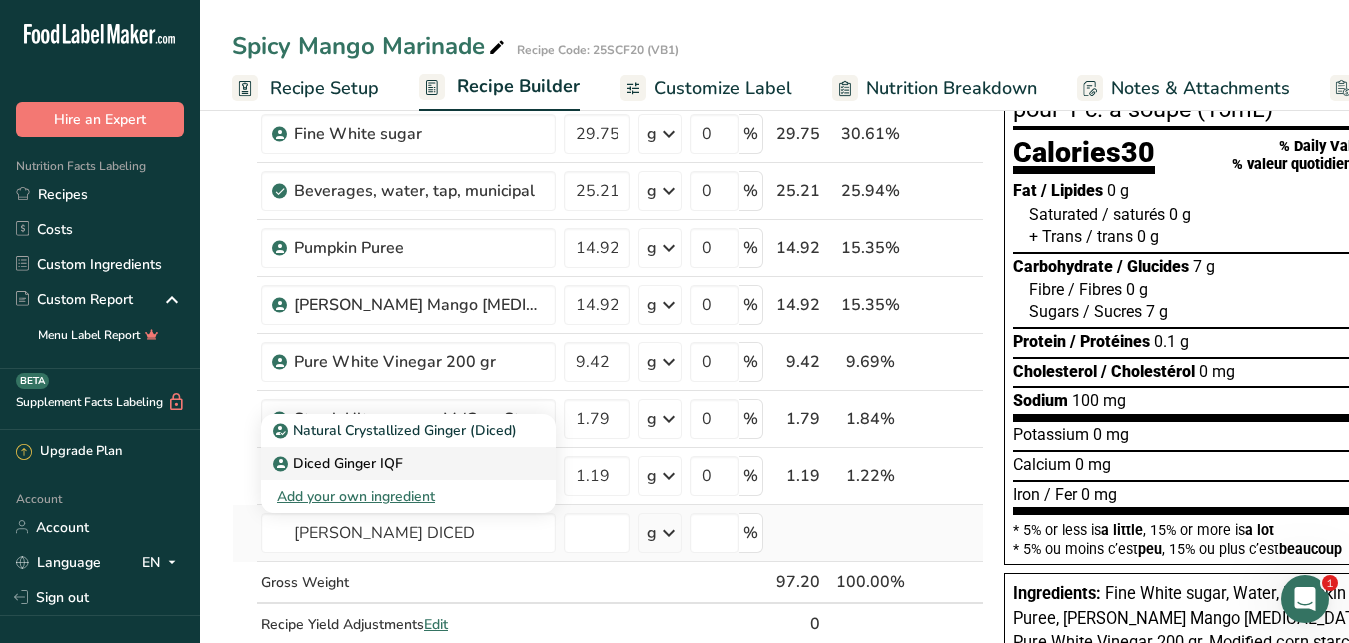 click on "Diced Ginger IQF" at bounding box center [340, 463] 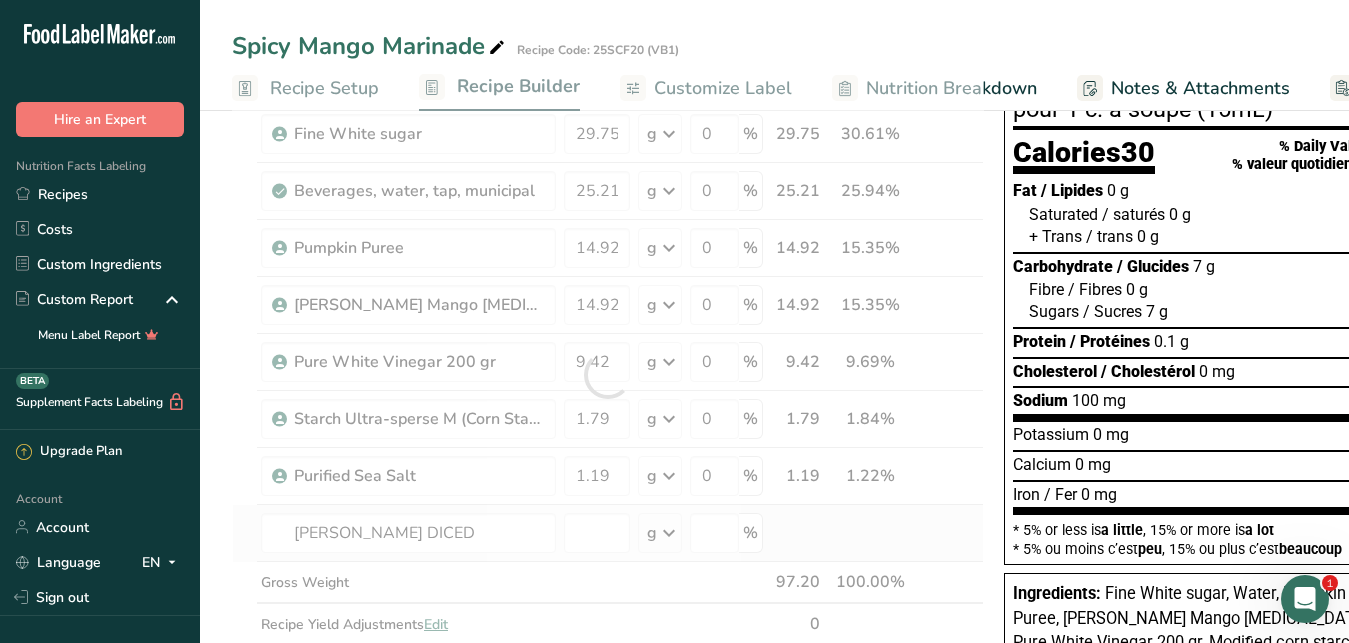 type on "Diced Ginger IQF" 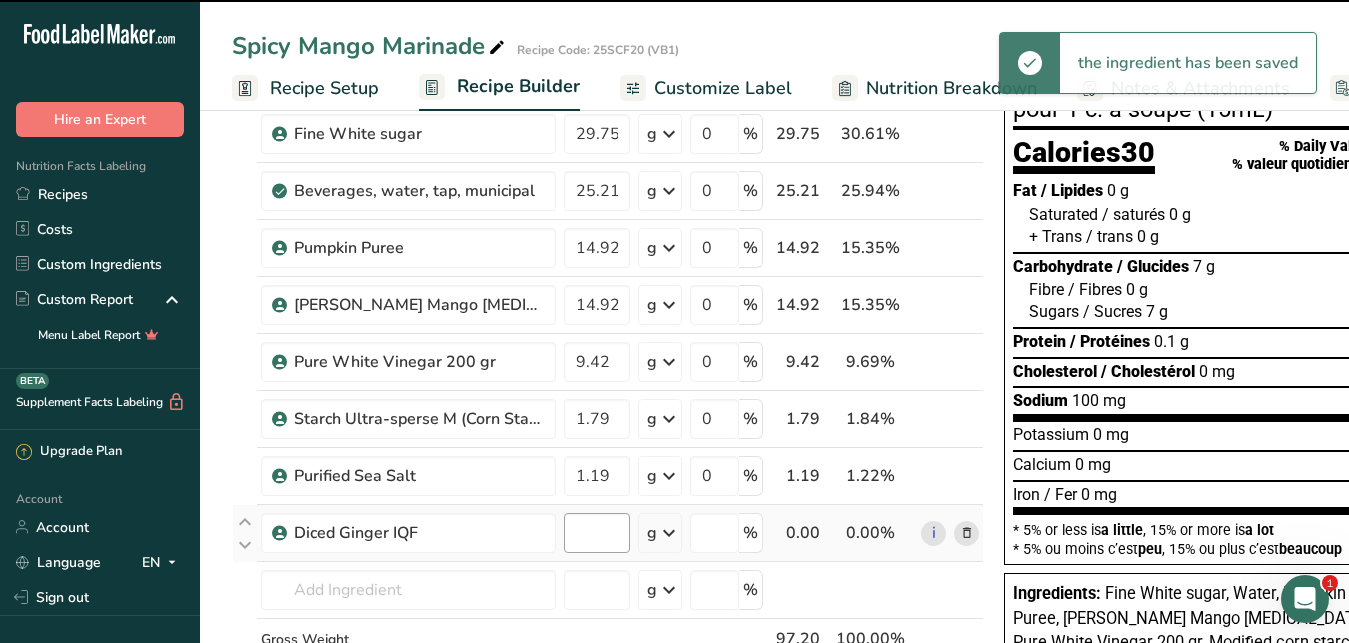 type on "0" 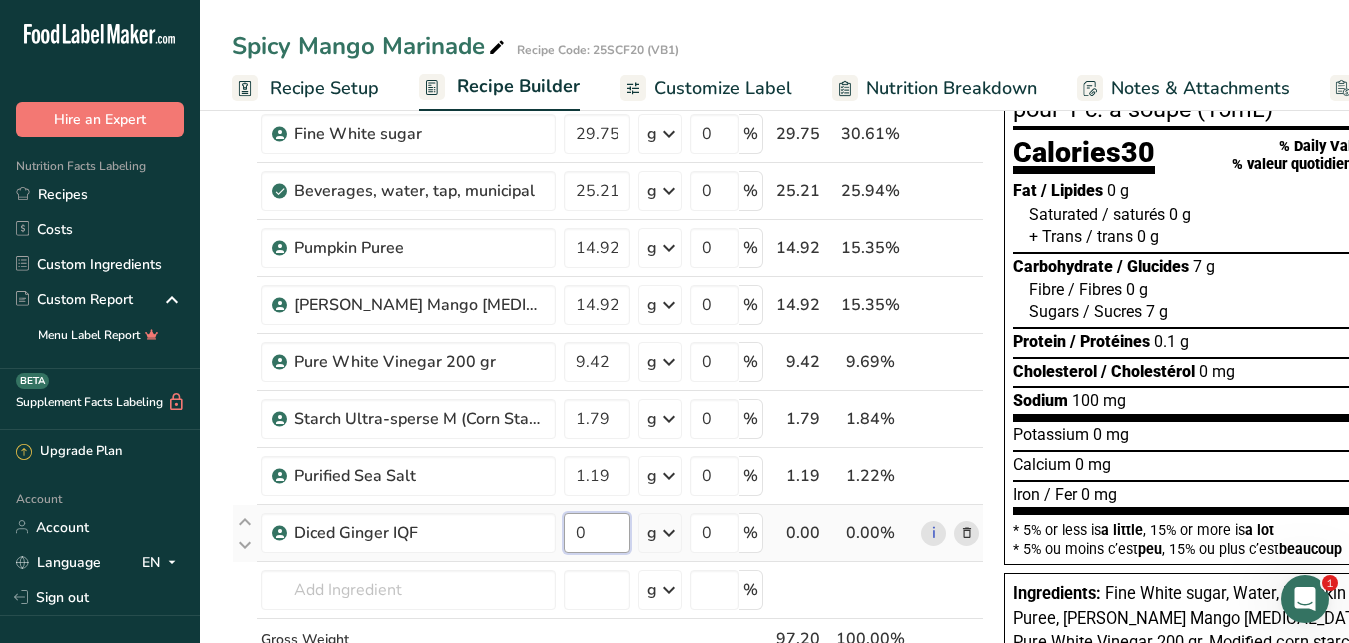 click on "0" at bounding box center (597, 533) 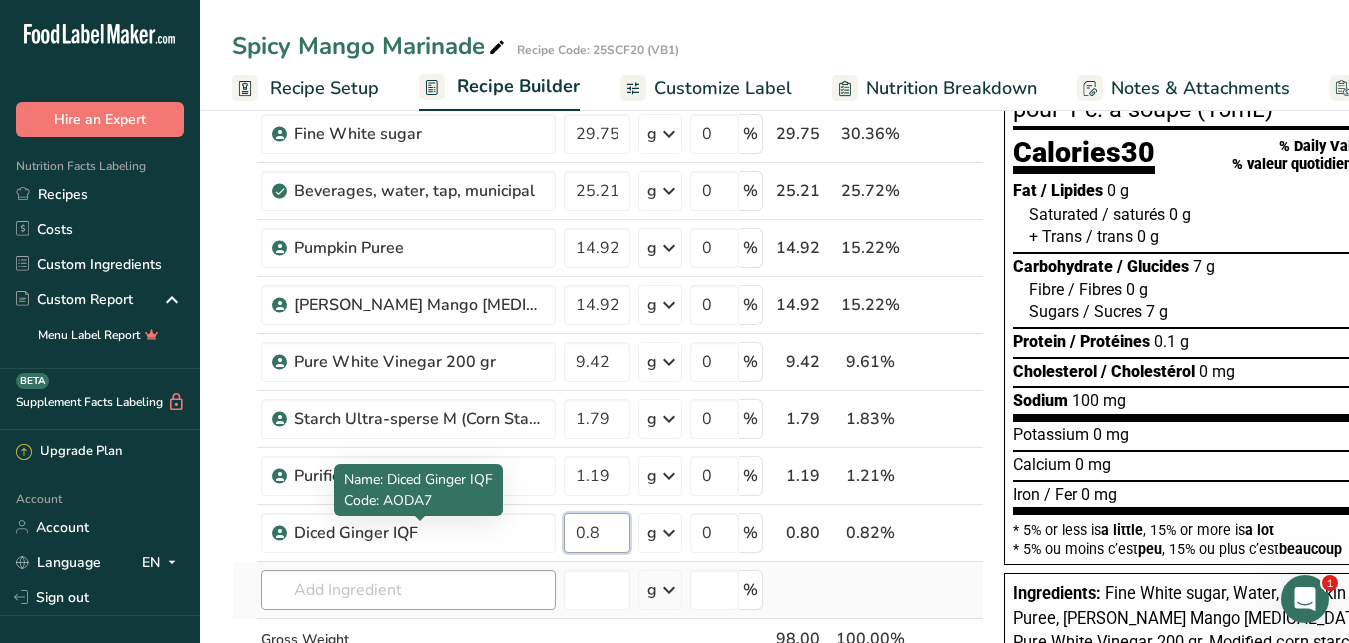 type on "0.8" 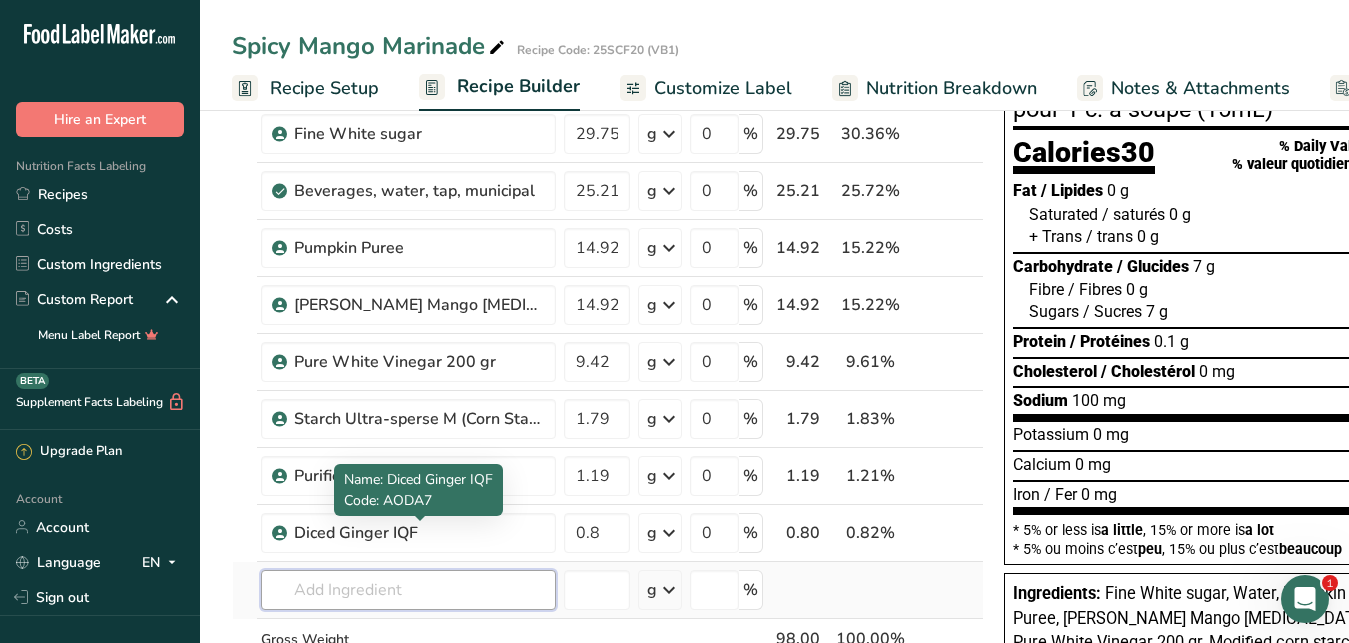 click at bounding box center [408, 590] 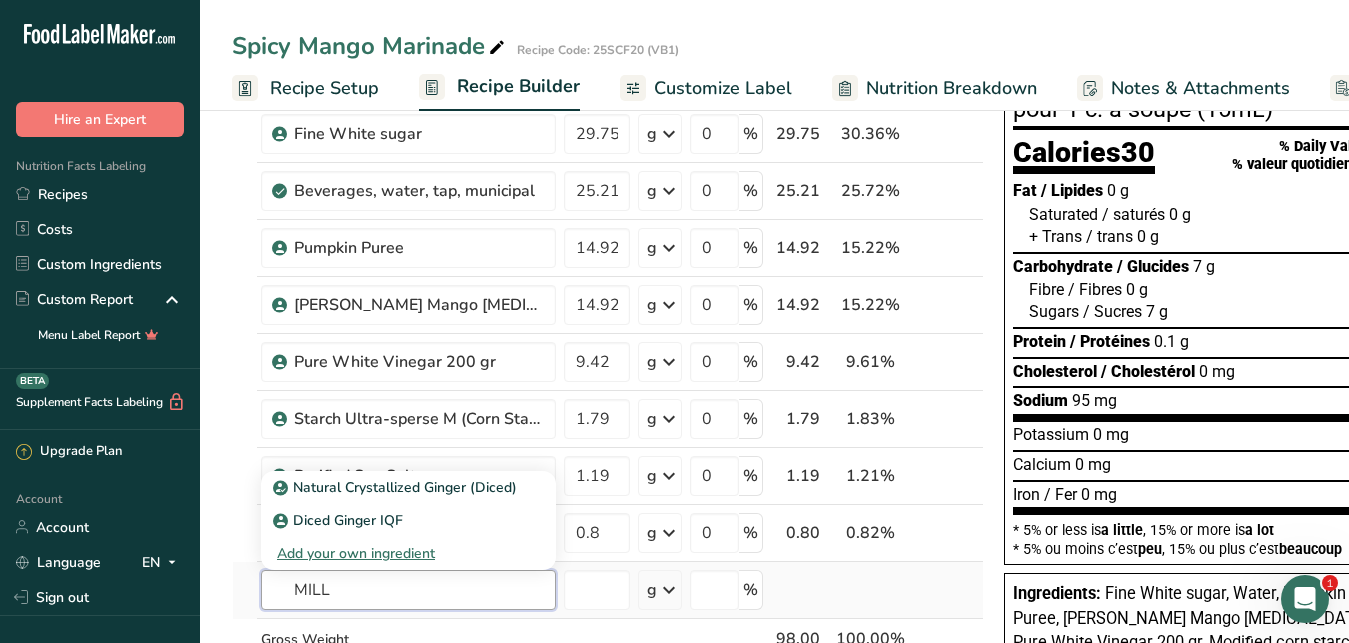 type on "MILL9" 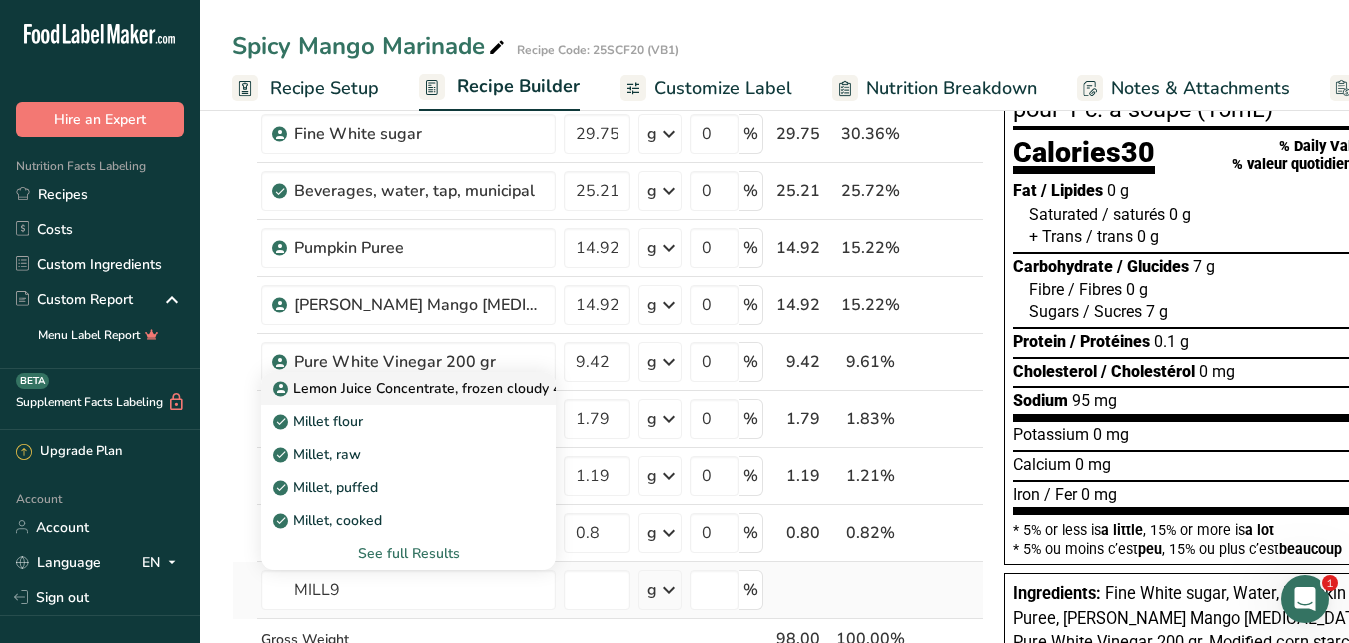 click on "Lemon Juice Concentrate, frozen cloudy 400GPL" at bounding box center [440, 388] 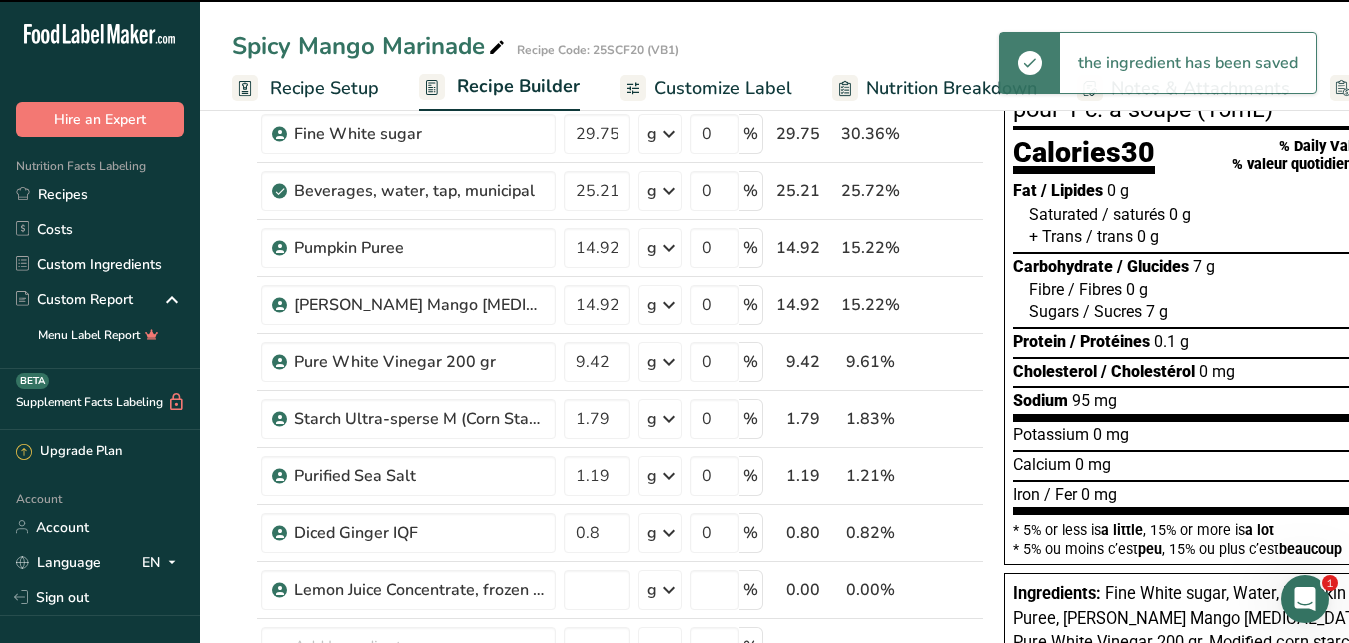 type on "0" 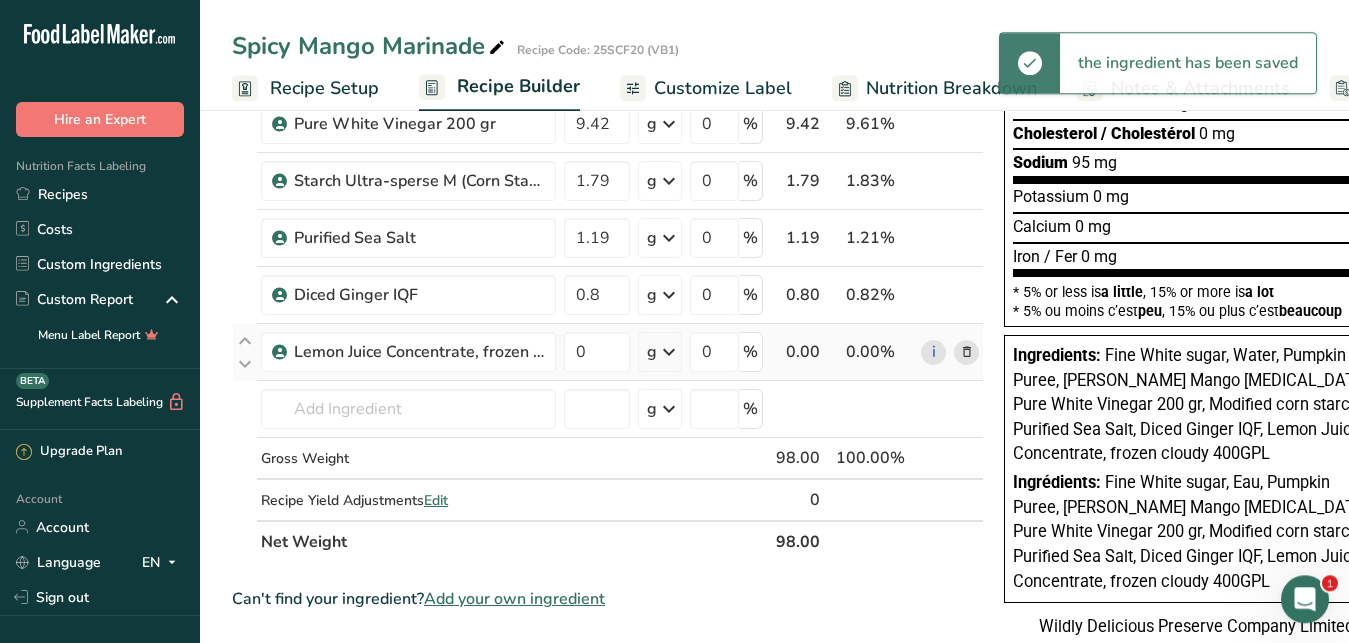 scroll, scrollTop: 459, scrollLeft: 0, axis: vertical 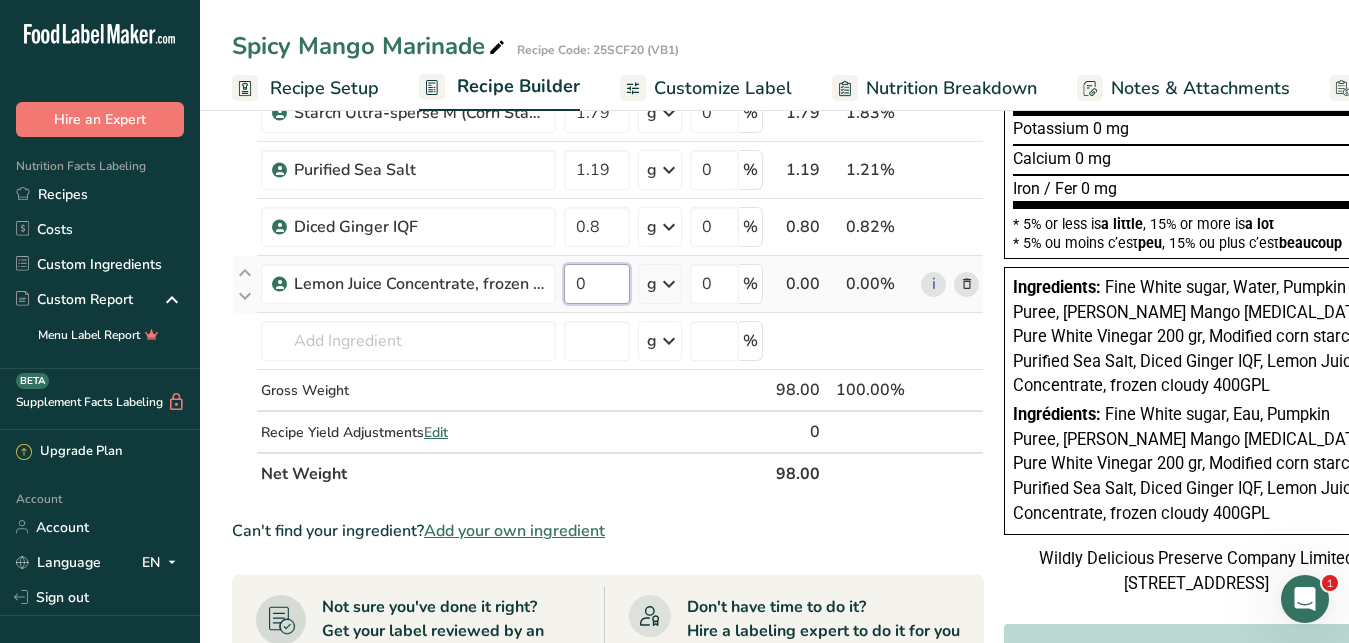 drag, startPoint x: 594, startPoint y: 278, endPoint x: 559, endPoint y: 279, distance: 35.014282 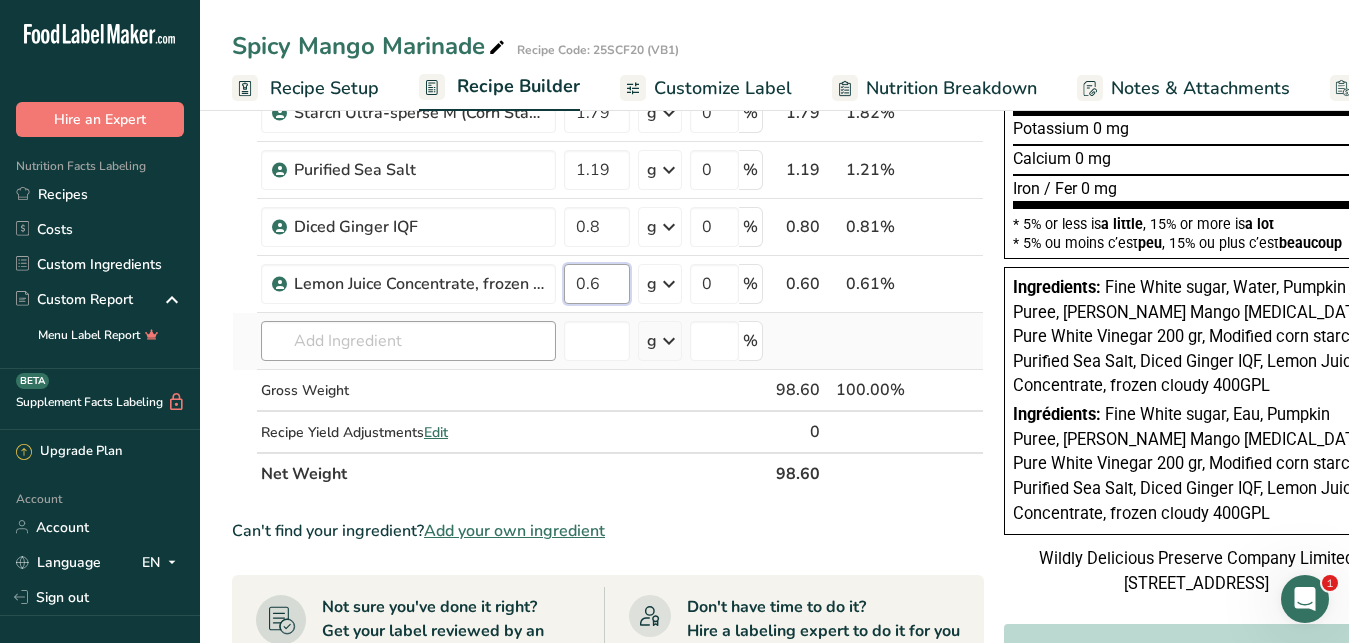 type on "0.6" 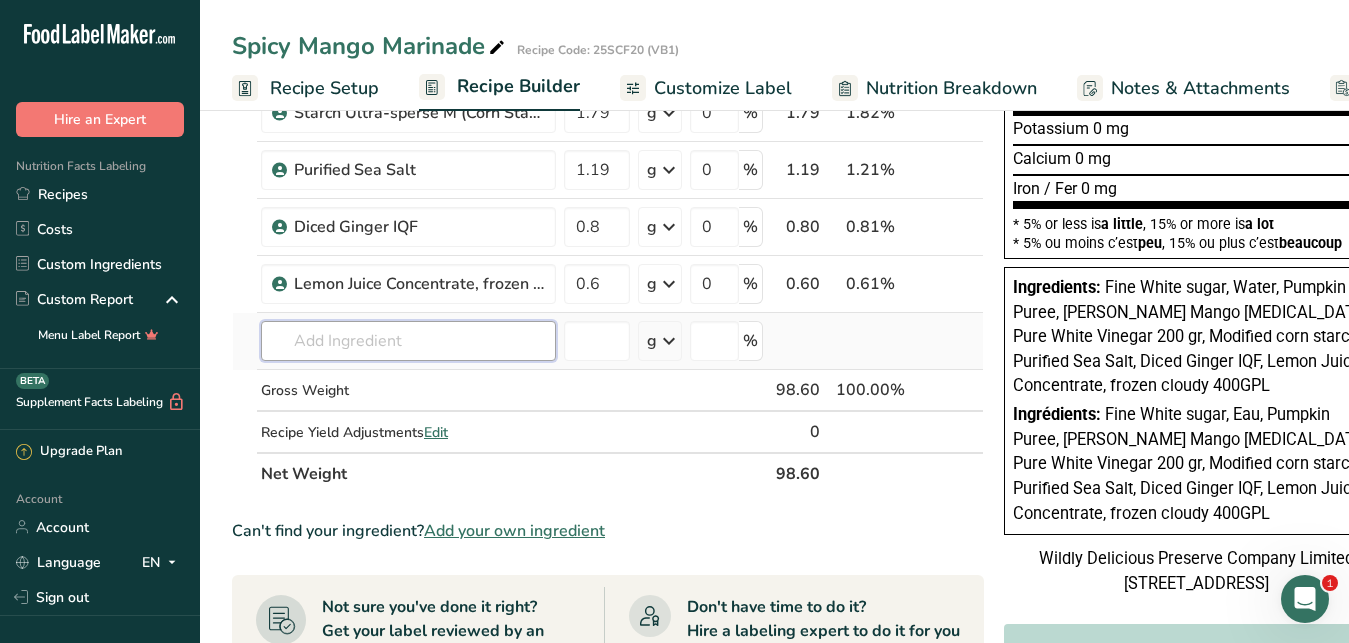 click at bounding box center [408, 341] 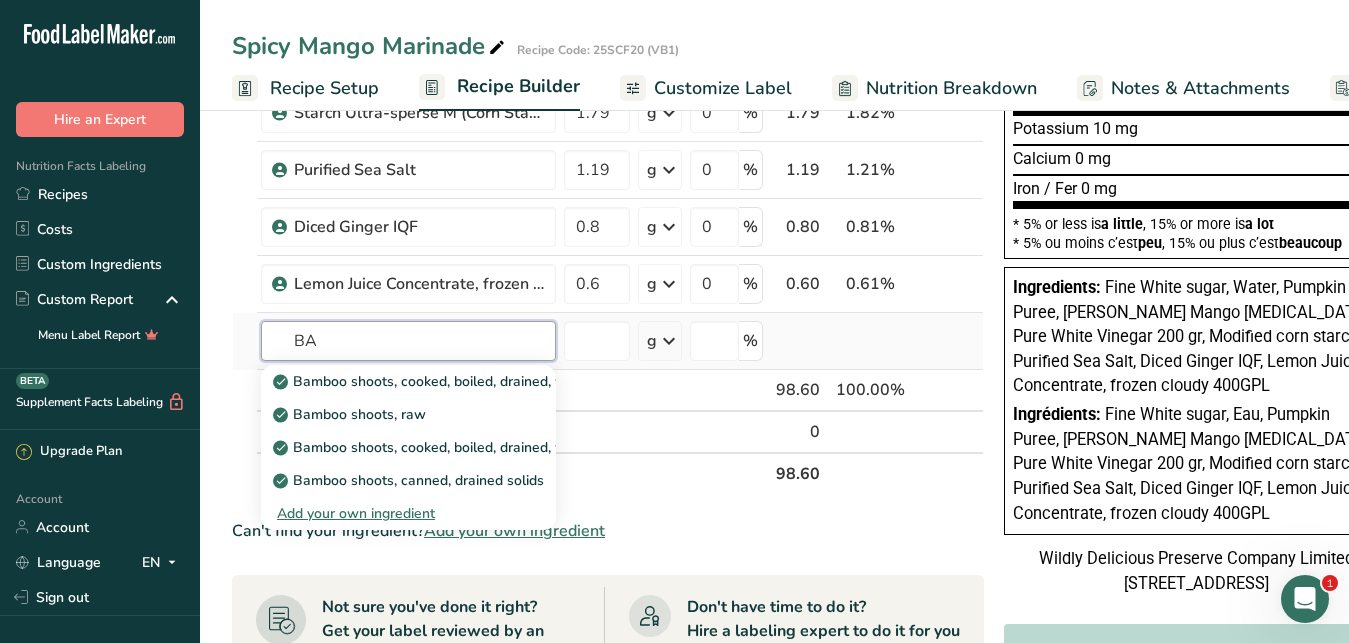 type on "B" 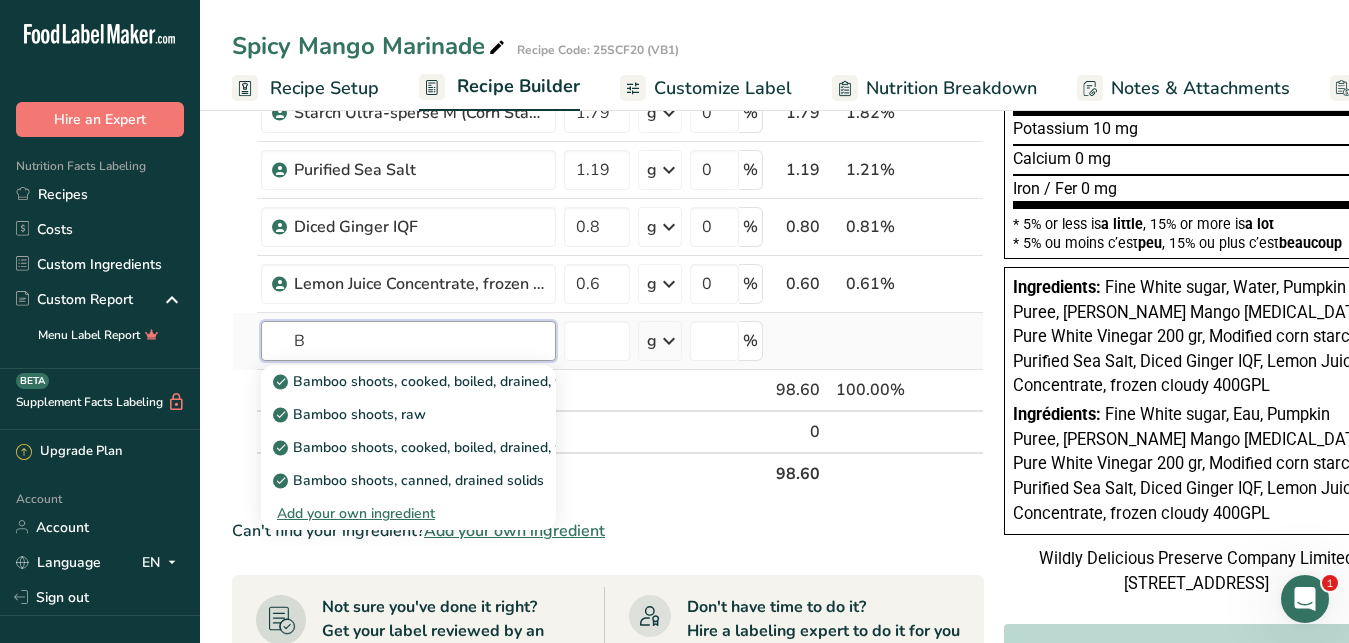 type 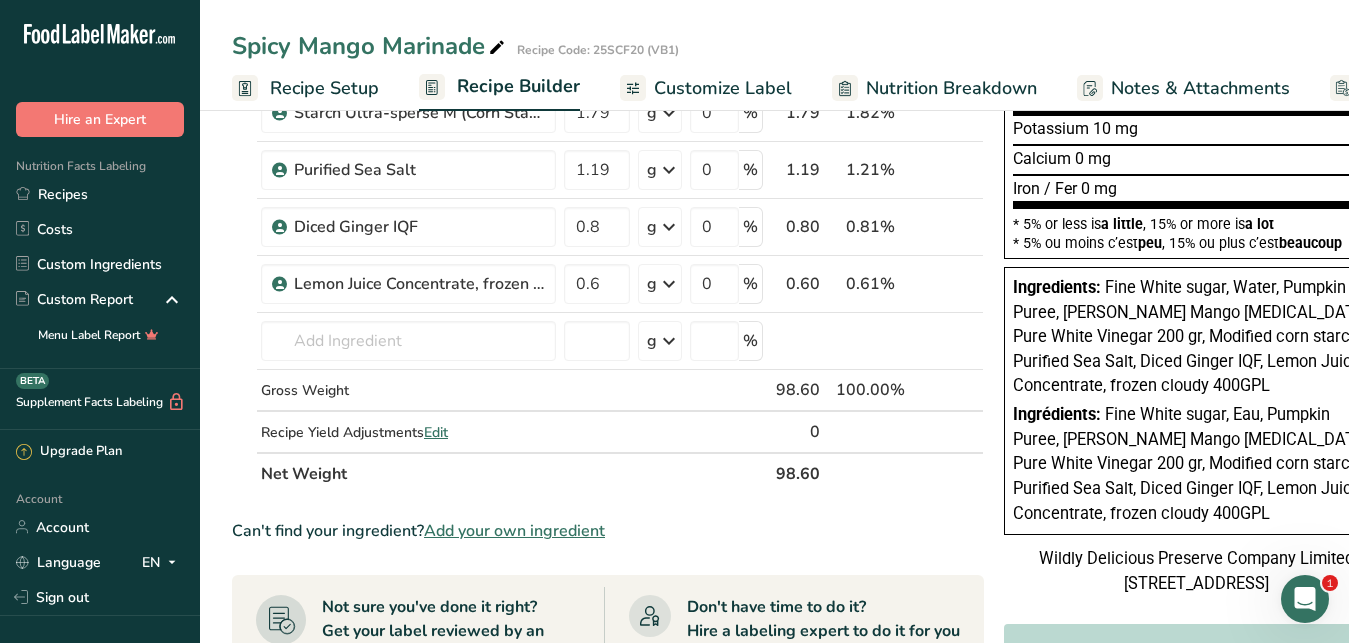 click on "Add your own ingredient" at bounding box center [514, 531] 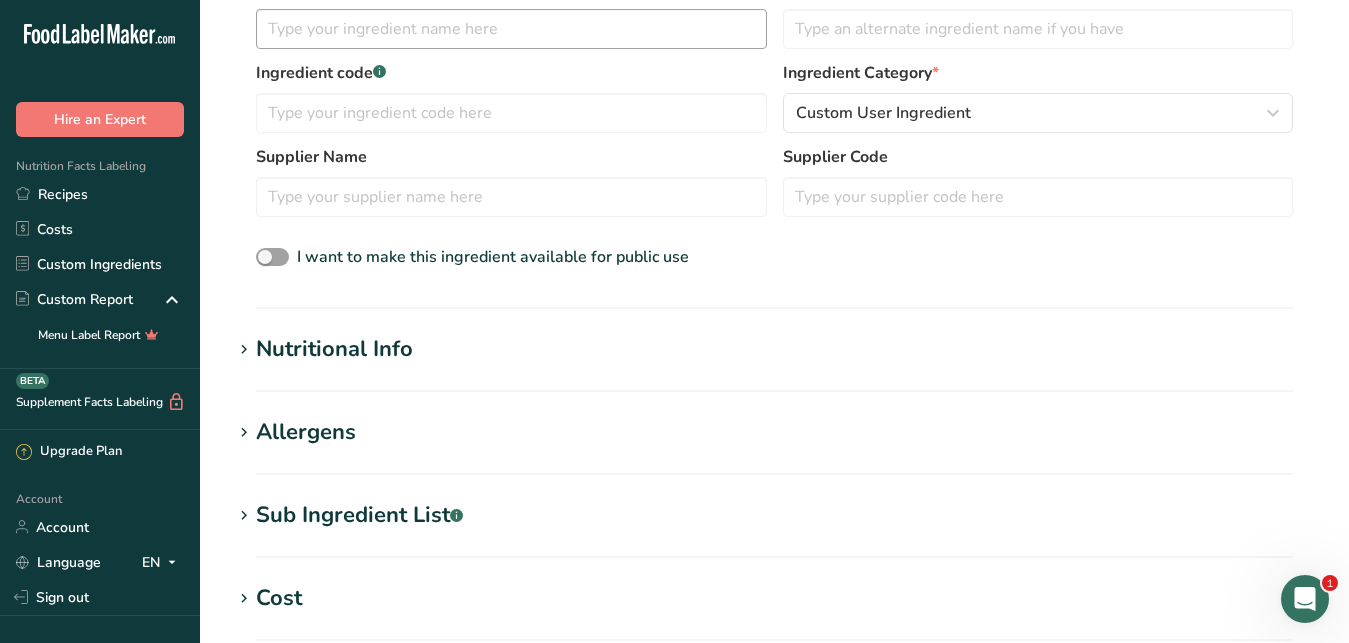 click at bounding box center [511, 29] 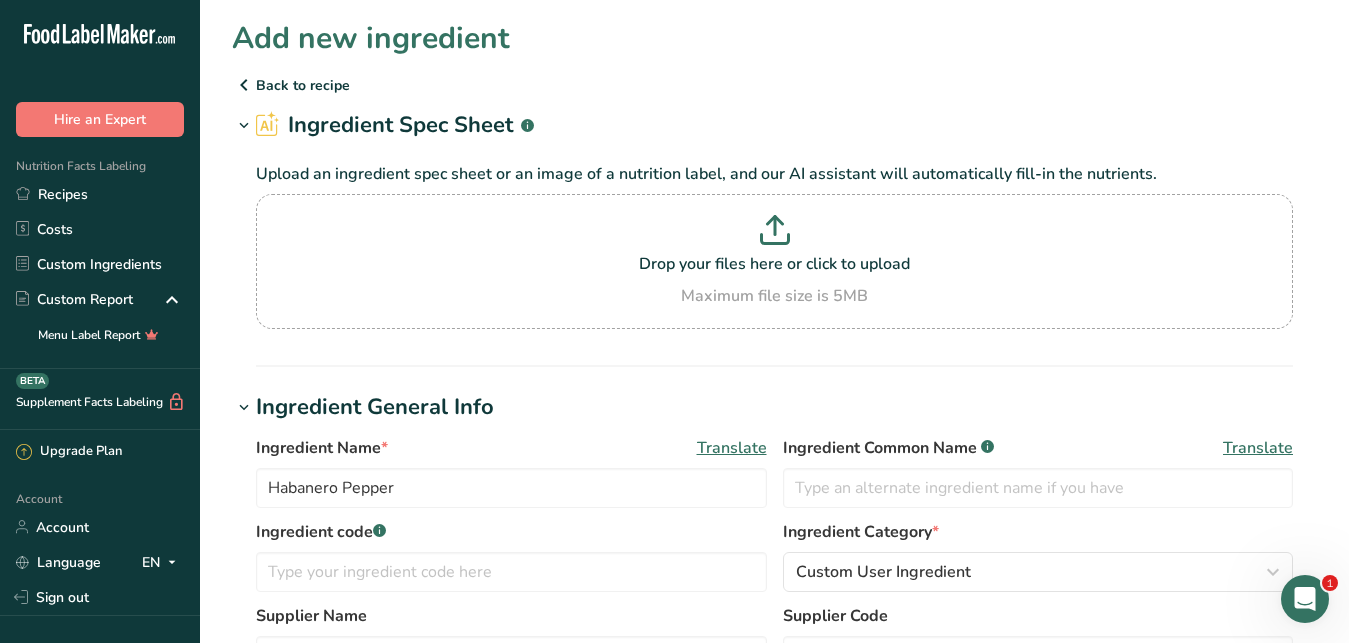 scroll, scrollTop: 51, scrollLeft: 0, axis: vertical 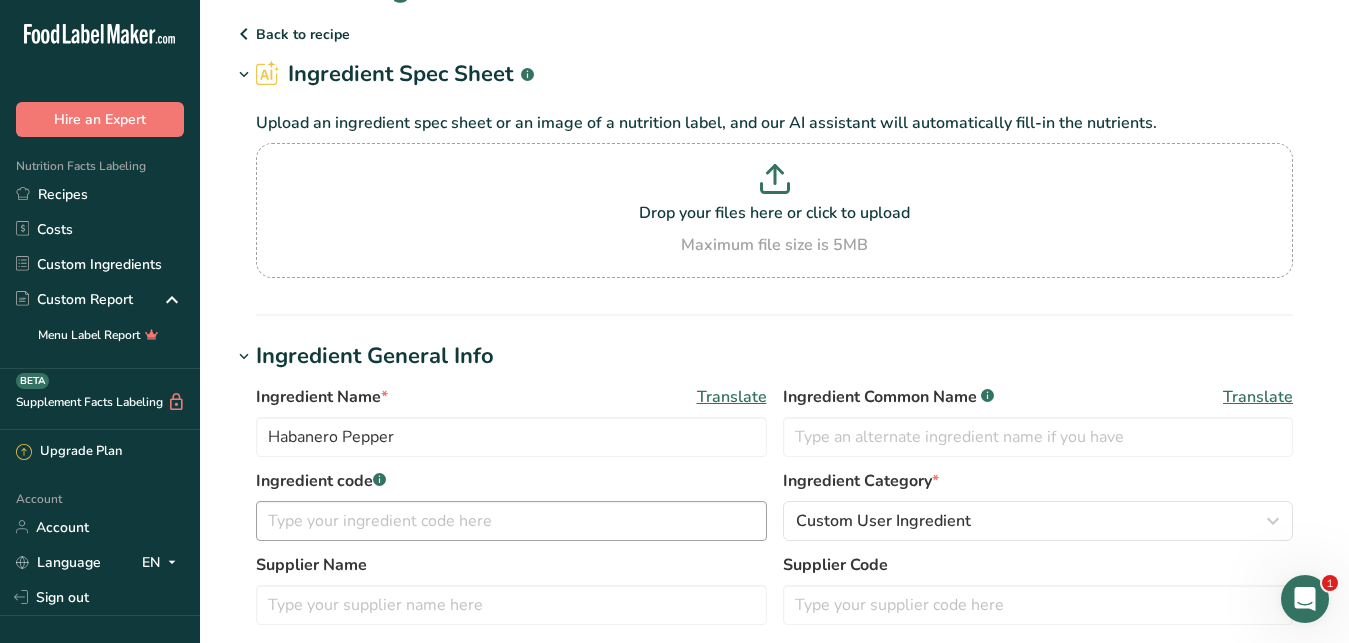 type on "Habanero Pepper" 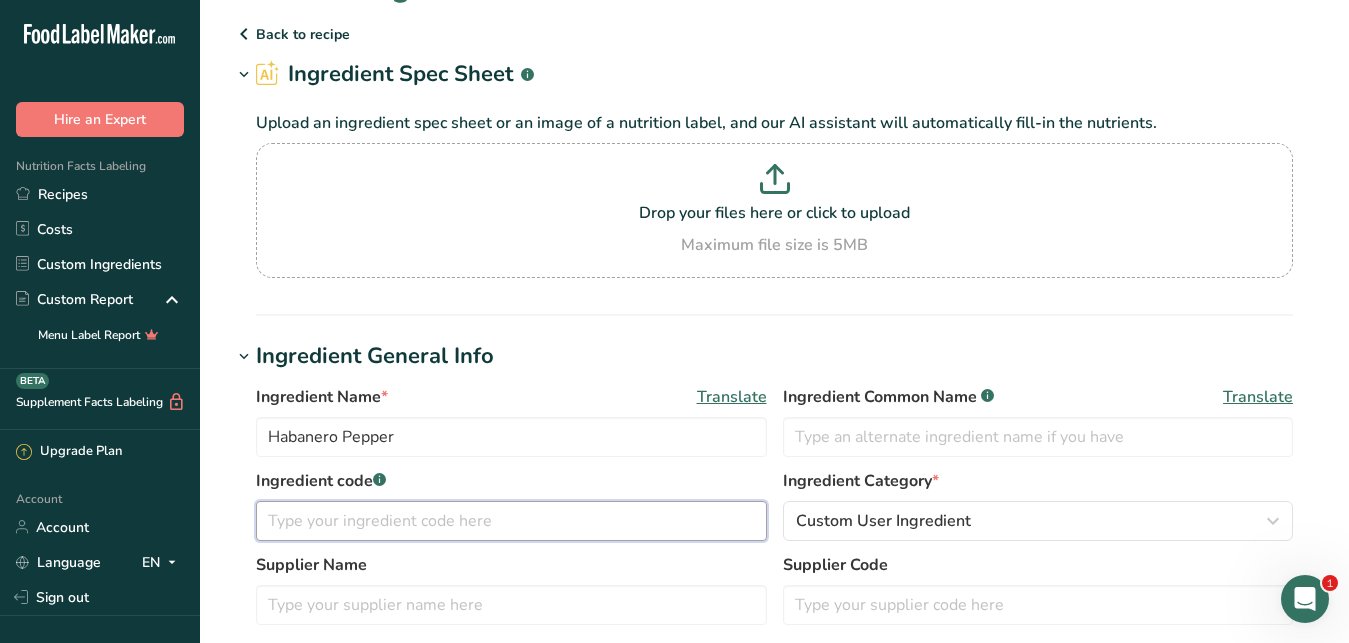 click at bounding box center [511, 521] 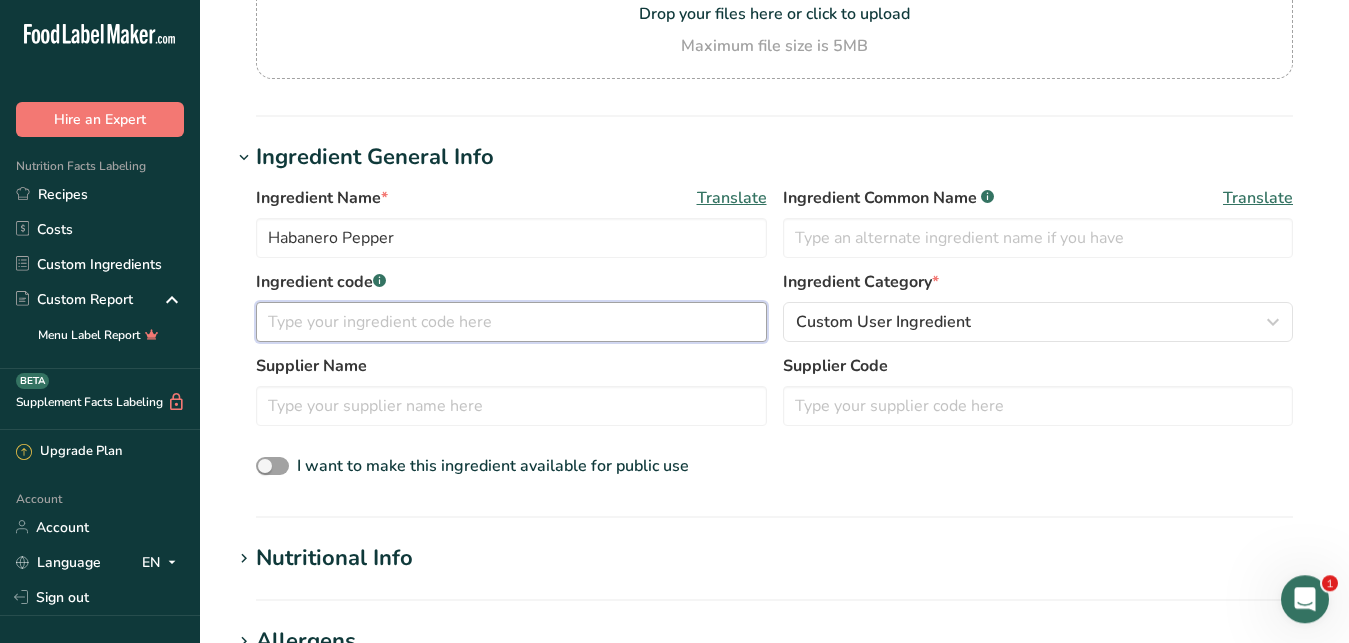 scroll, scrollTop: 255, scrollLeft: 0, axis: vertical 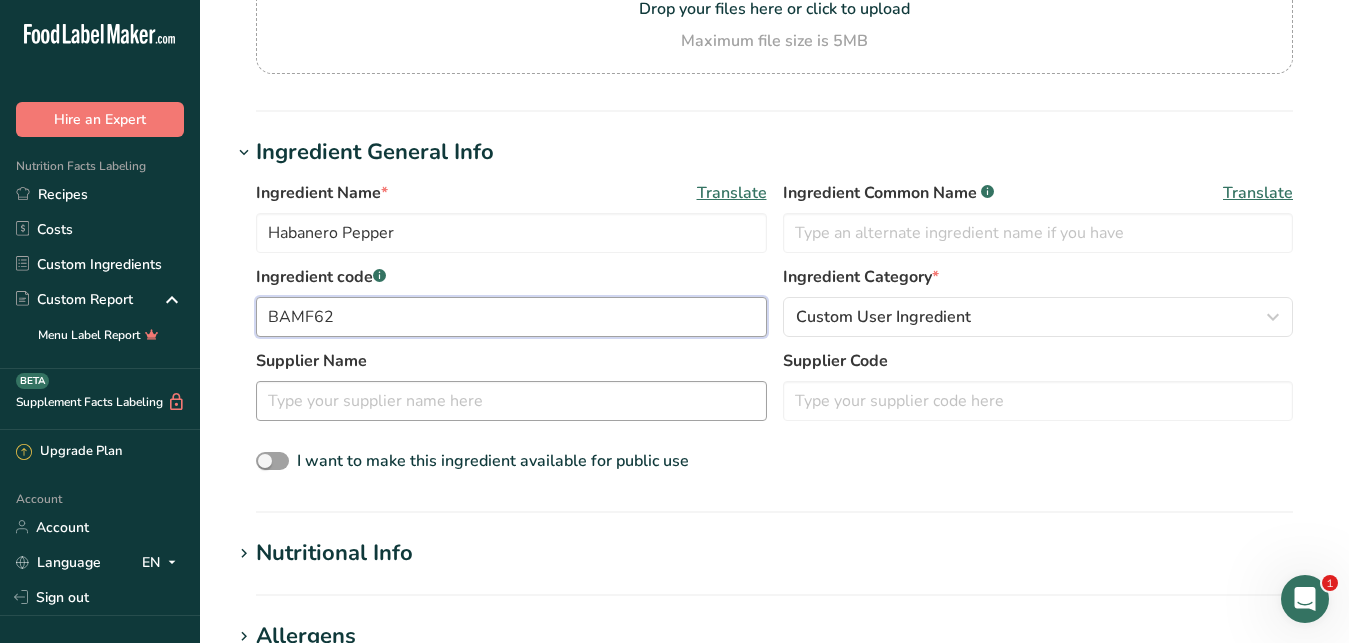 type on "BAMF62" 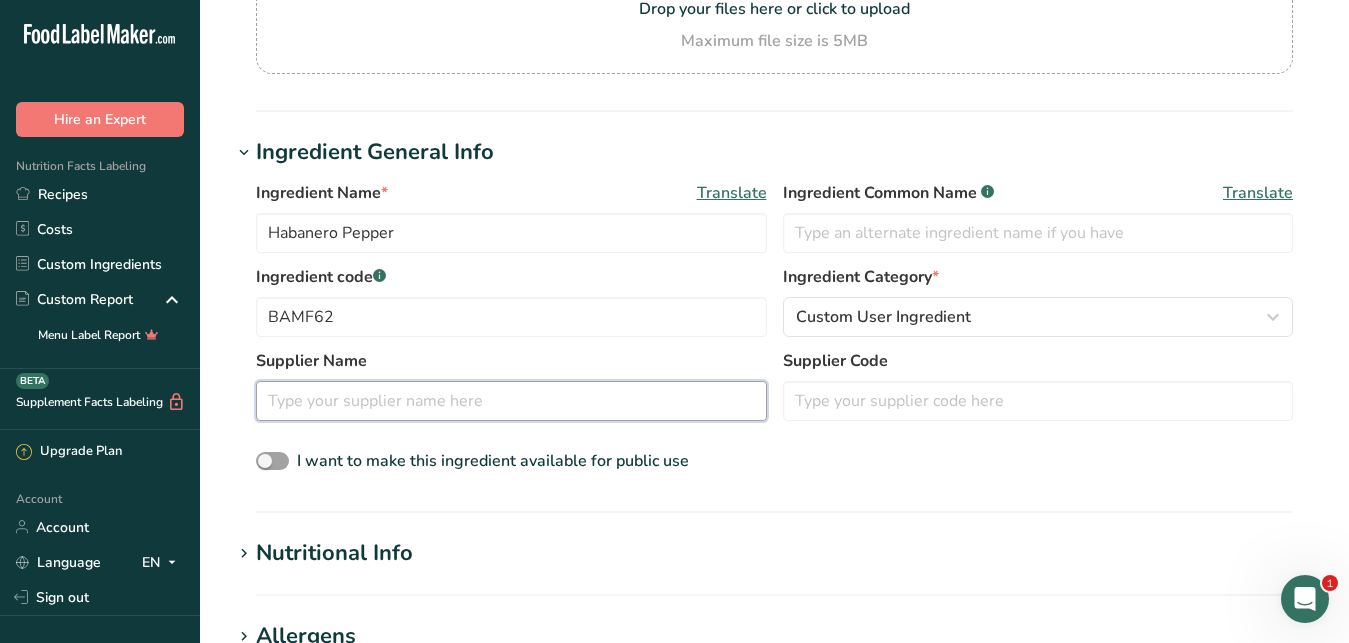 click at bounding box center [511, 401] 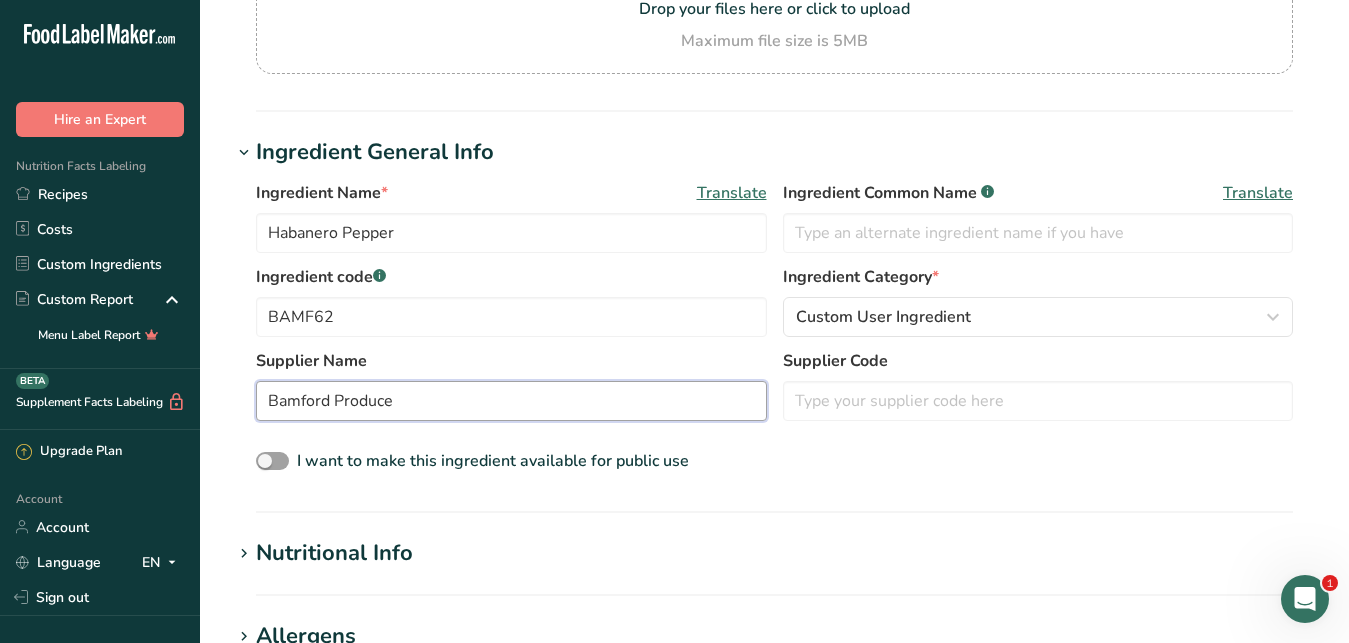 type on "Bamford Produce" 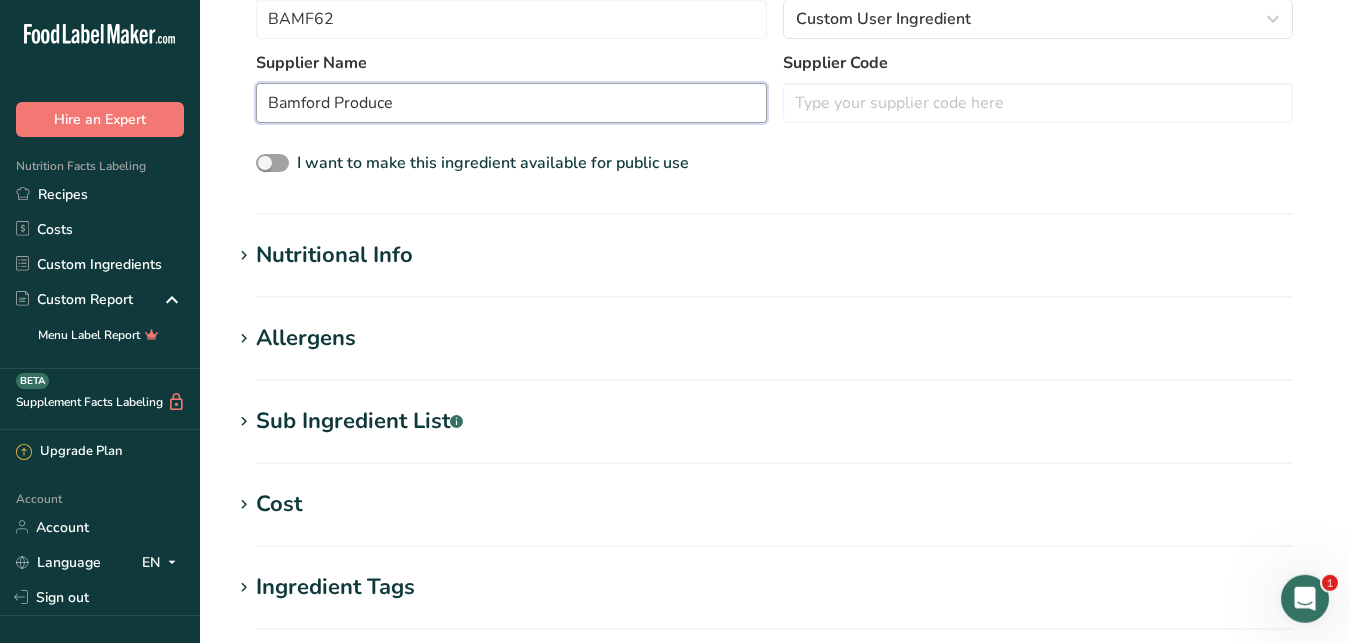 scroll, scrollTop: 561, scrollLeft: 0, axis: vertical 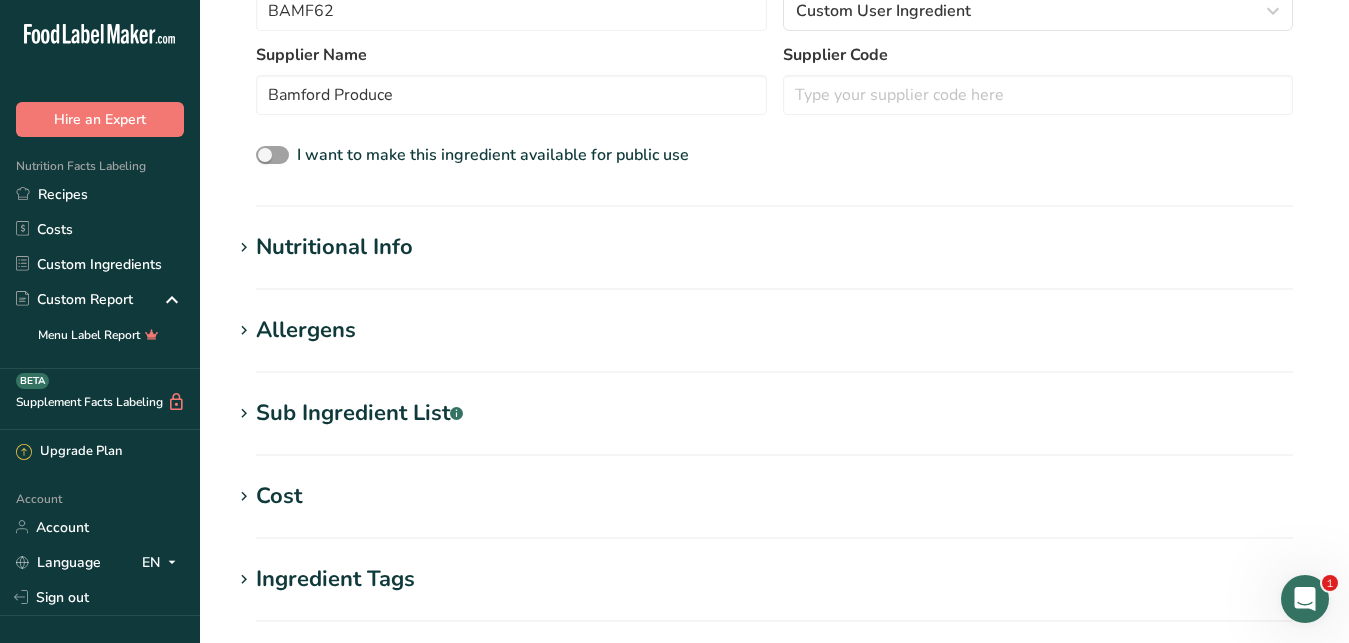 click on "Nutritional Info
Serving Size
.a-a{fill:#347362;}.b-a{fill:#fff;}
Add ingredient serving size *
g
kg
mg
mcg
lb
oz
l
mL
fl oz
tbsp
tsp
cup
qt
gallon
Required Components Vitamins Minerals Other Nutrients Amino Acid Profile
Calories
(kcal) *
Energy KJ
(kj) *
Total Fat
(g) *     *     *     *     *     *" at bounding box center (774, 260) 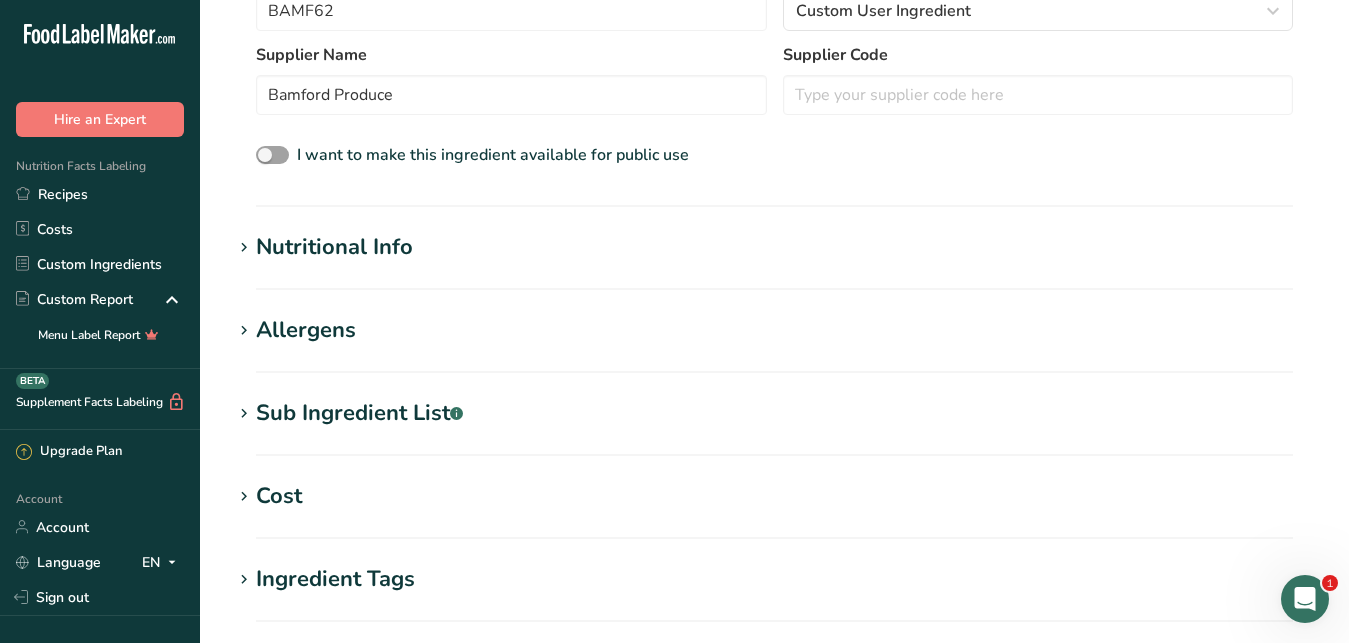 click on "Nutritional Info" at bounding box center [334, 247] 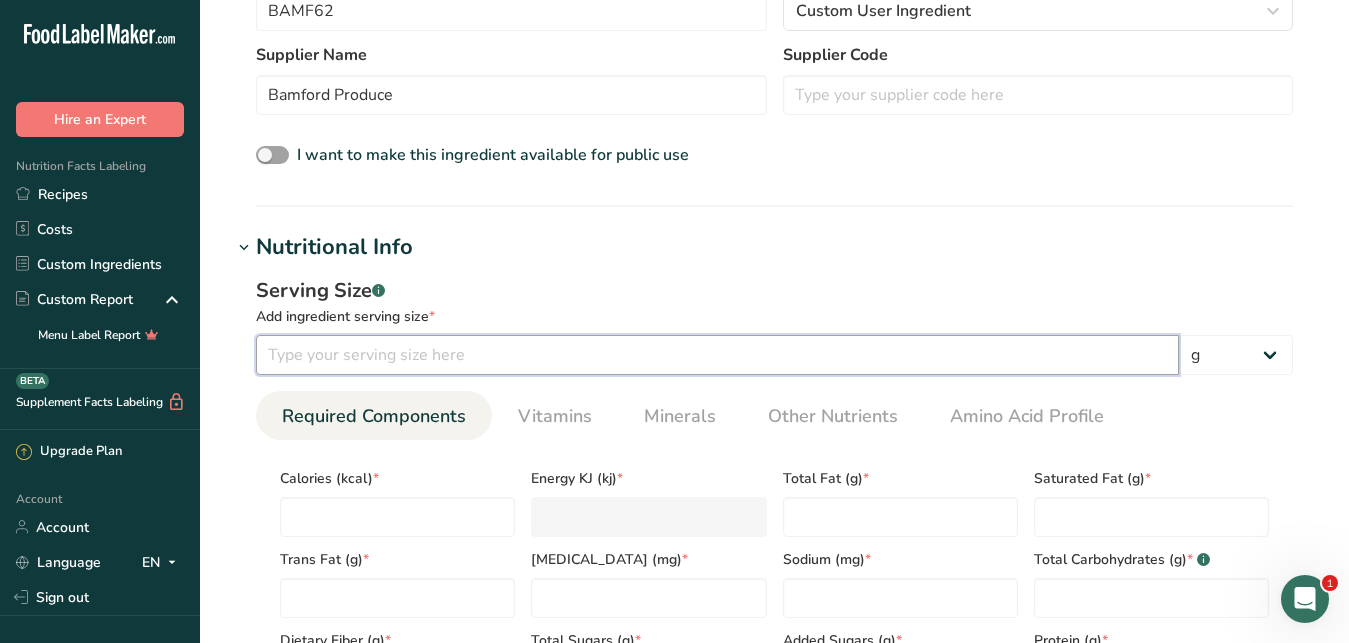 click at bounding box center (717, 355) 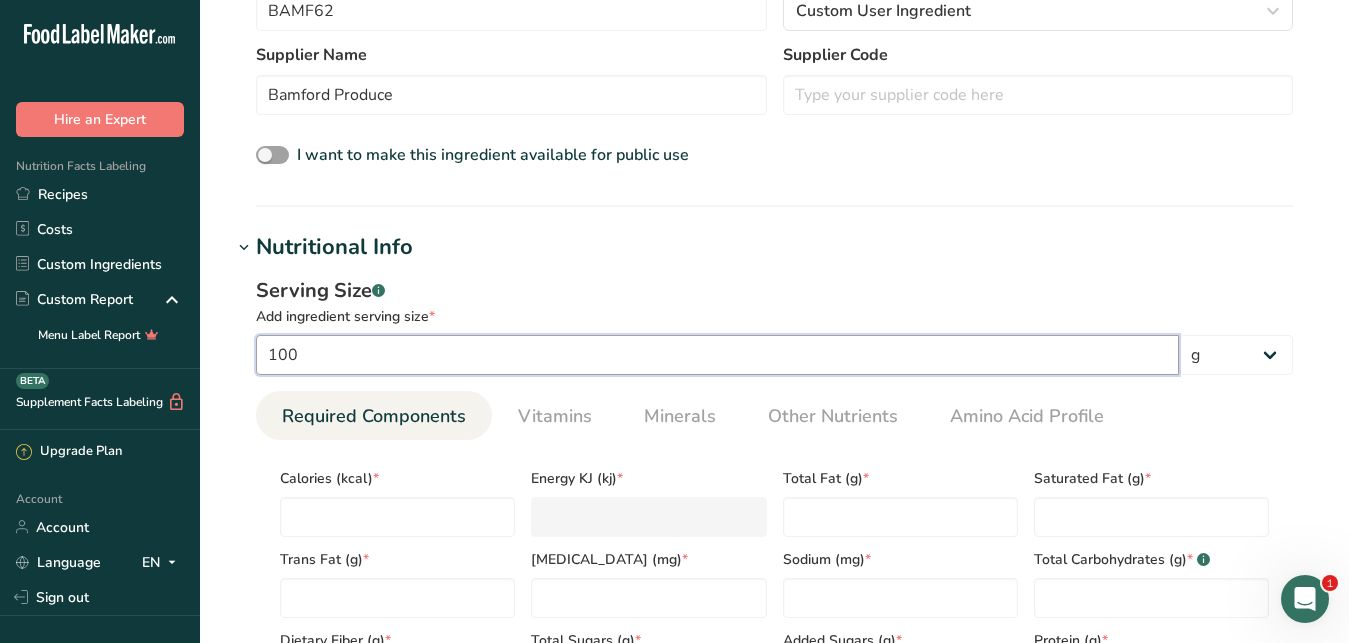 type on "100" 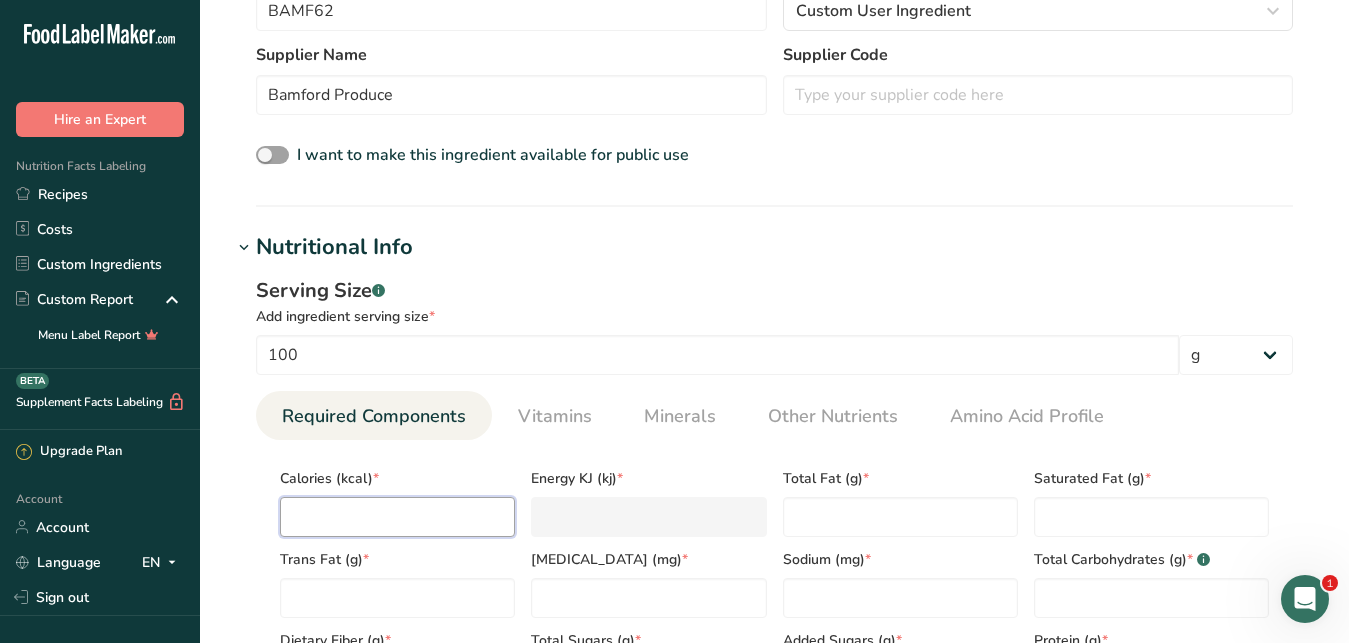 click at bounding box center [397, 517] 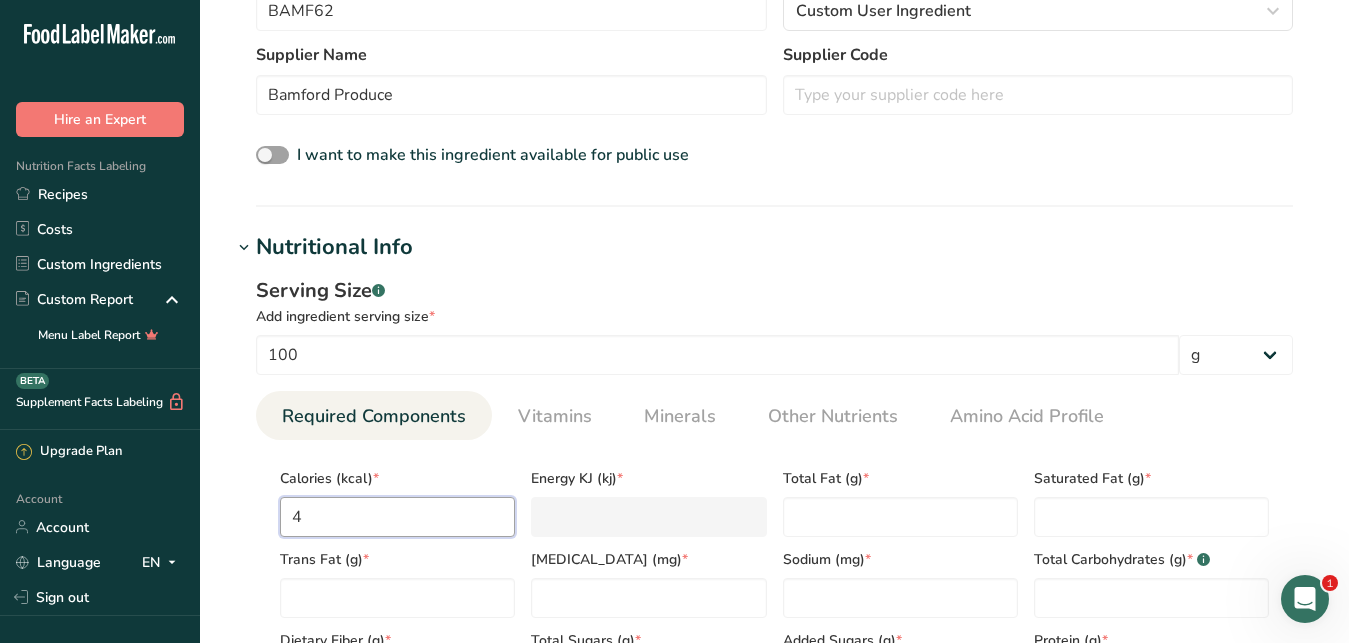 type on "16.7" 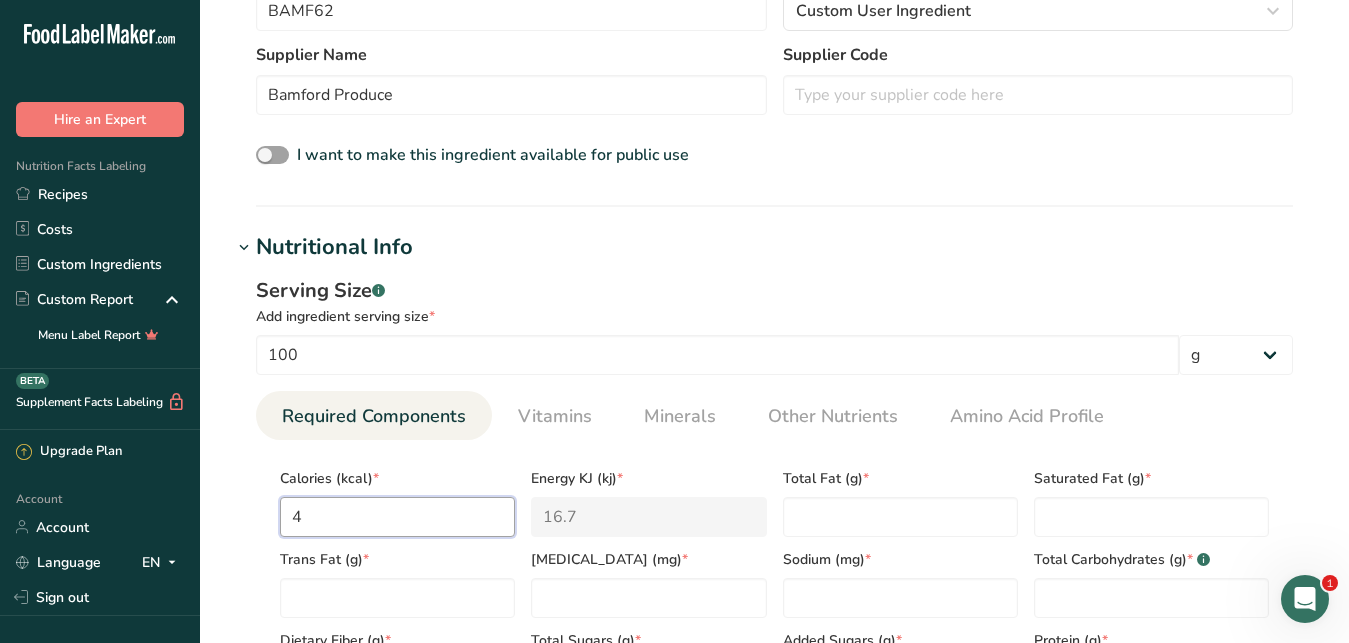 type on "40" 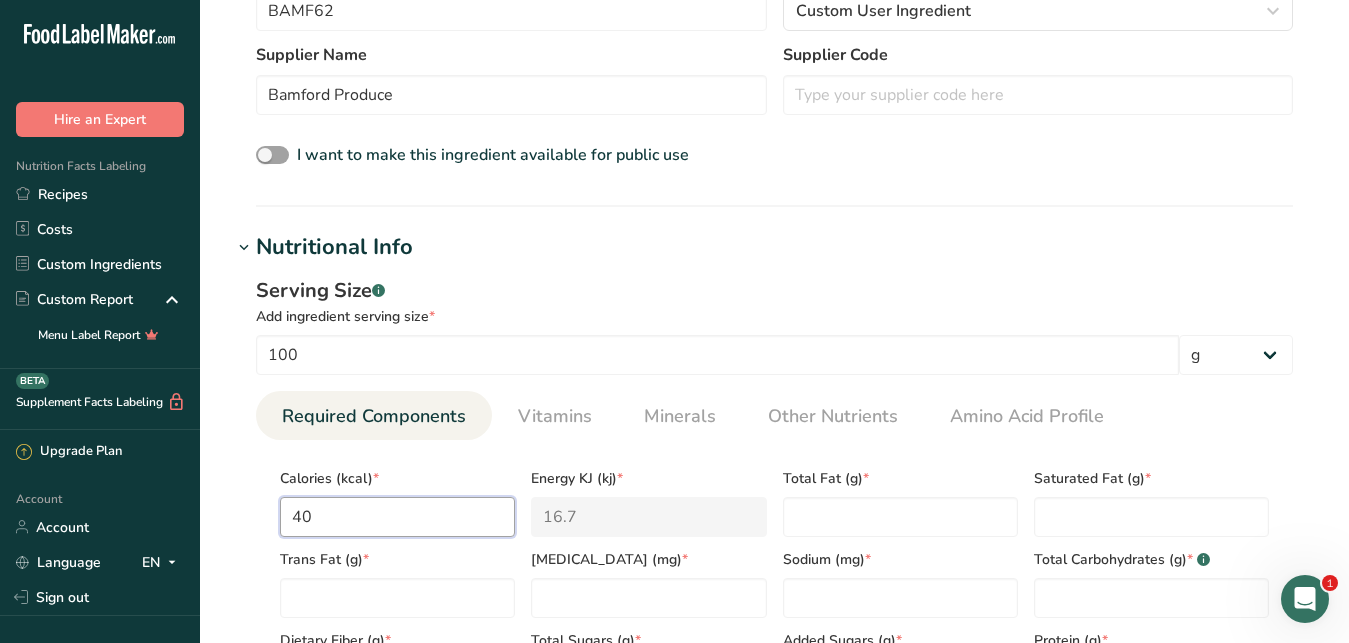 type on "167.4" 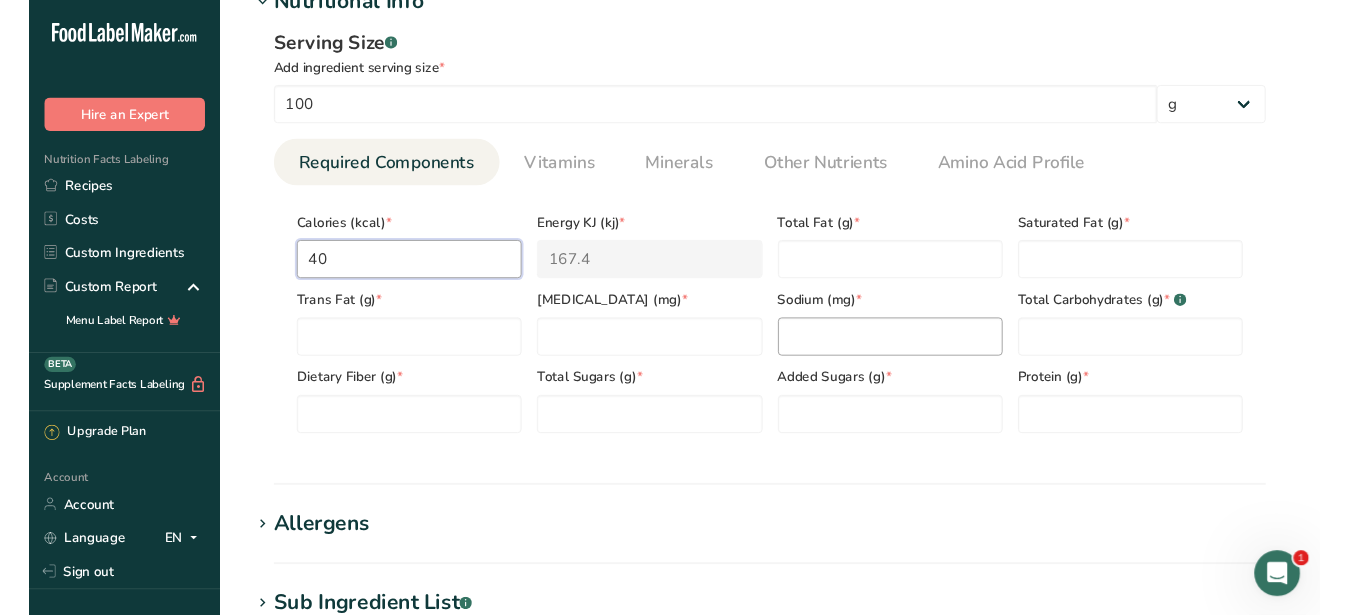 scroll, scrollTop: 816, scrollLeft: 0, axis: vertical 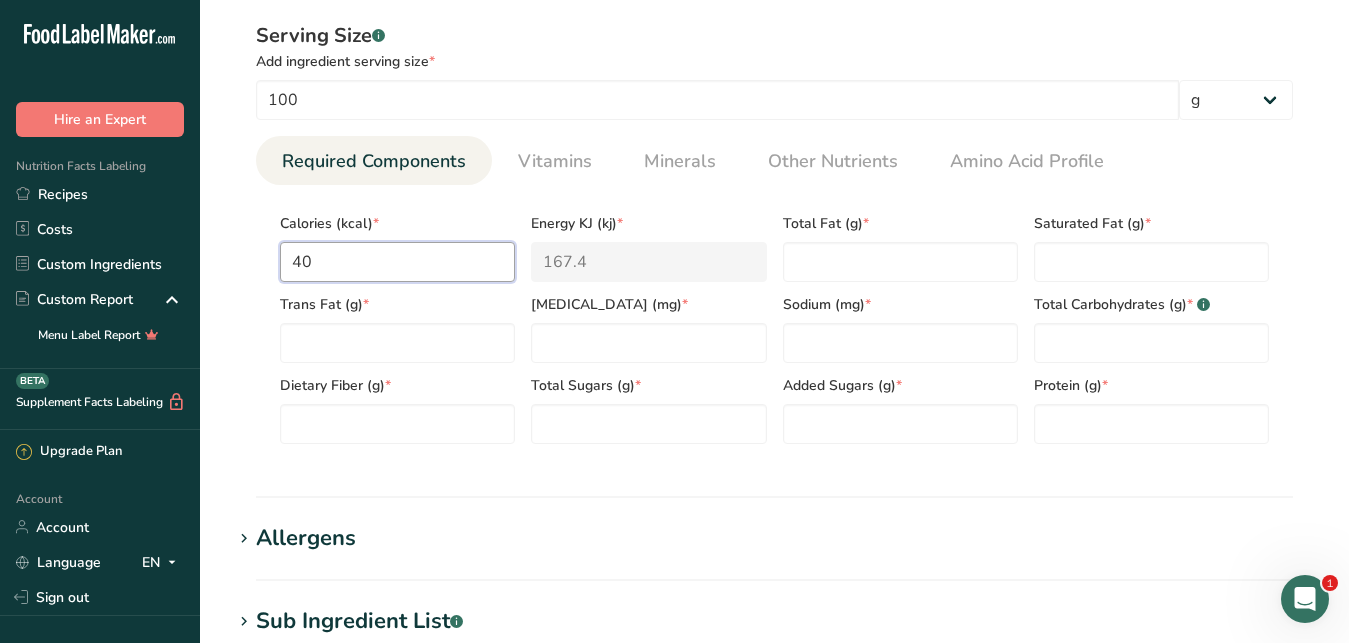 type on "40" 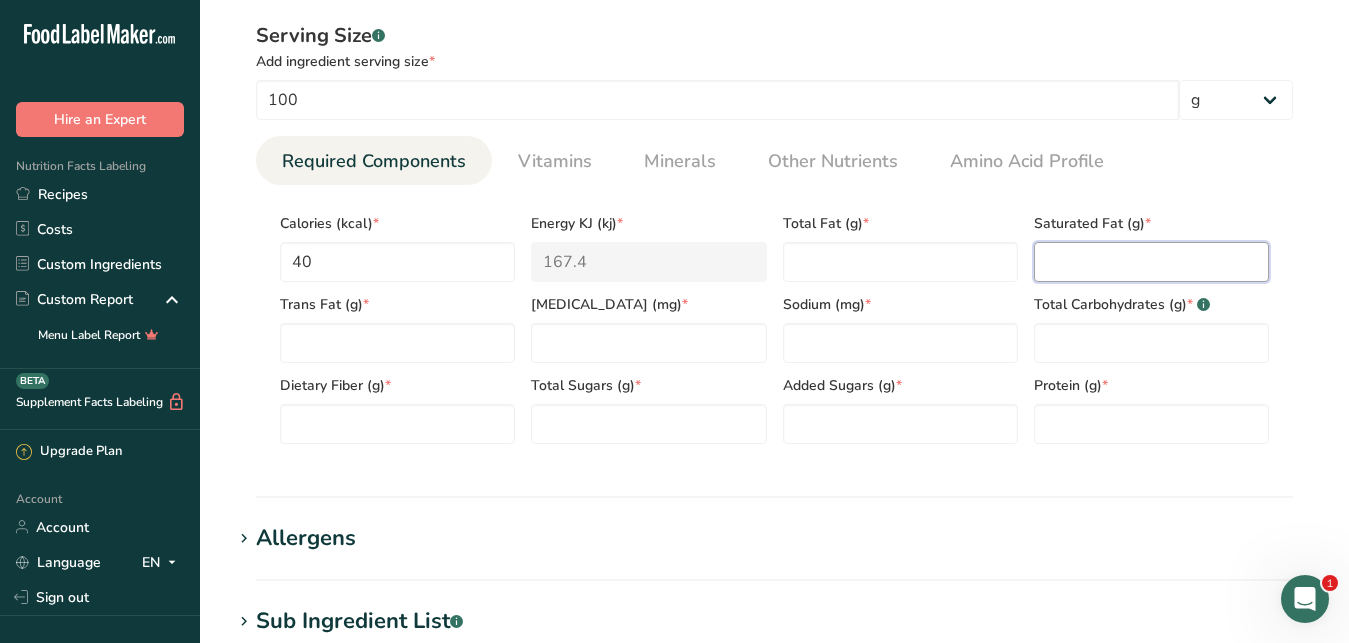 click at bounding box center (1151, 262) 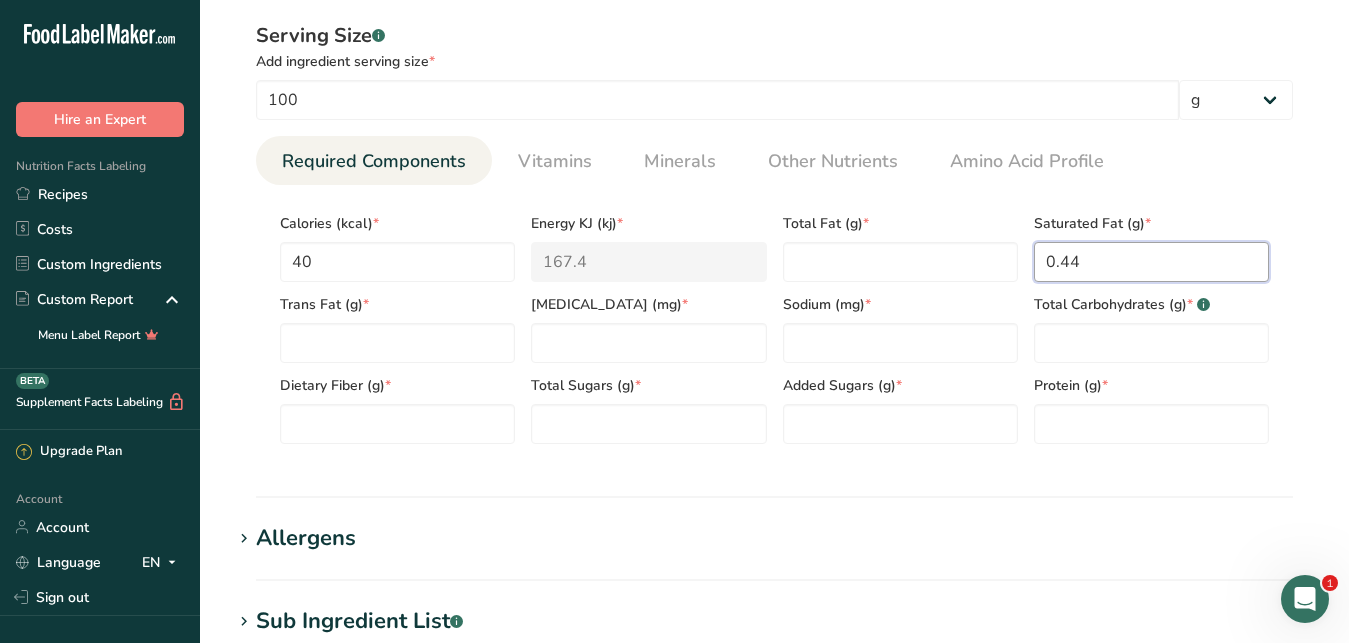 type on "0.44" 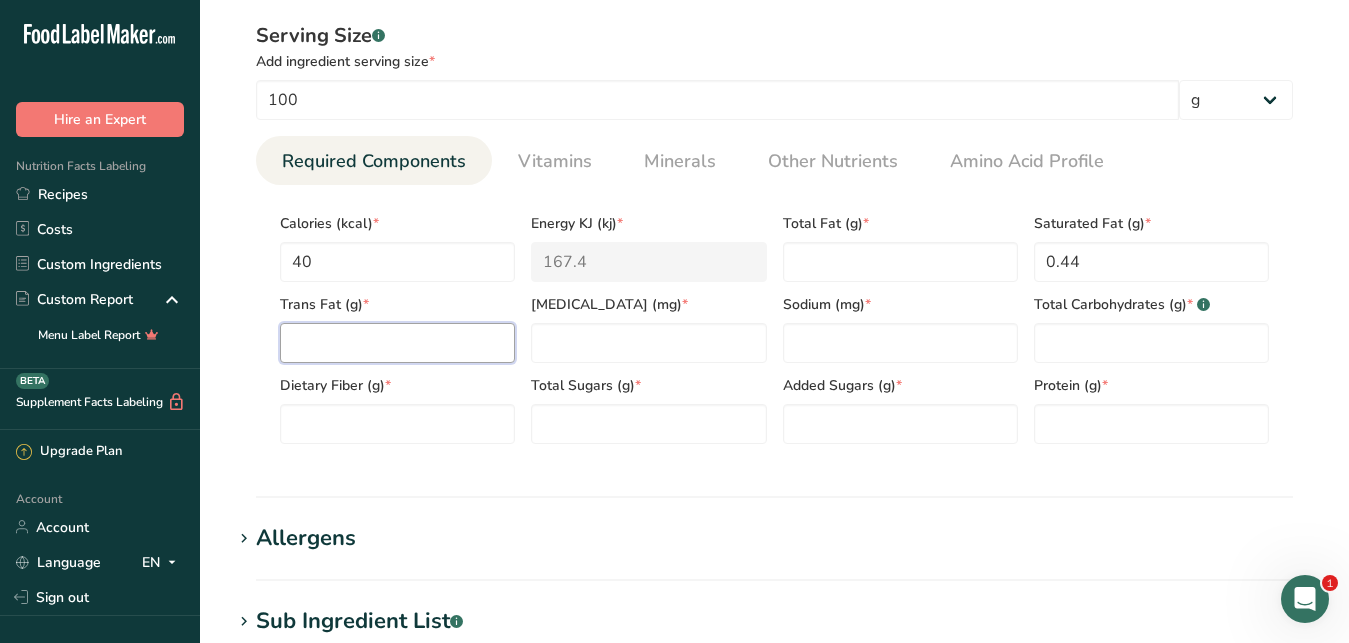 click at bounding box center [397, 343] 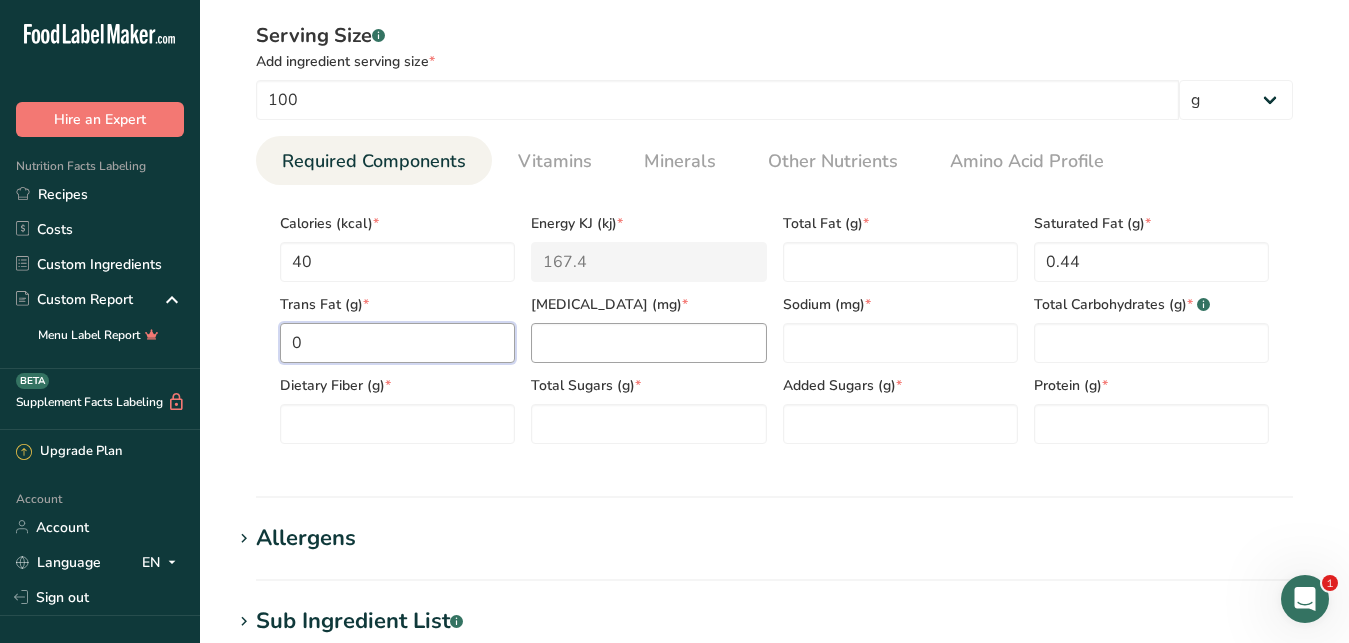 type on "0" 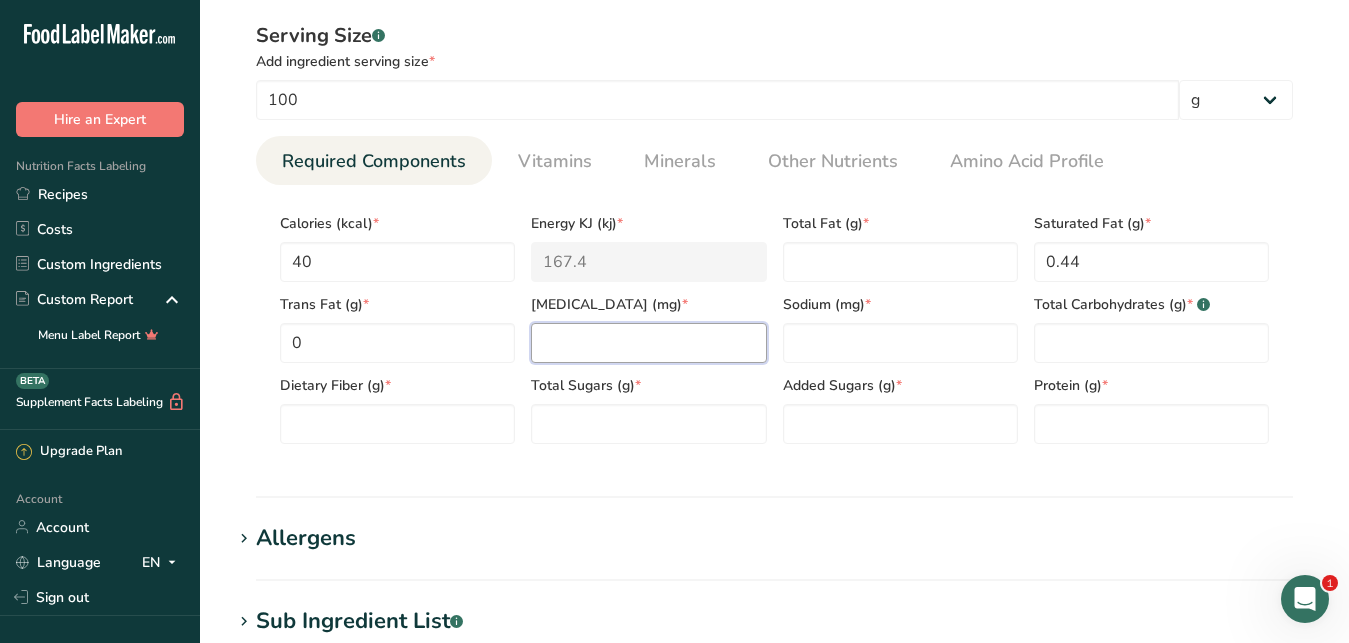 click at bounding box center (648, 343) 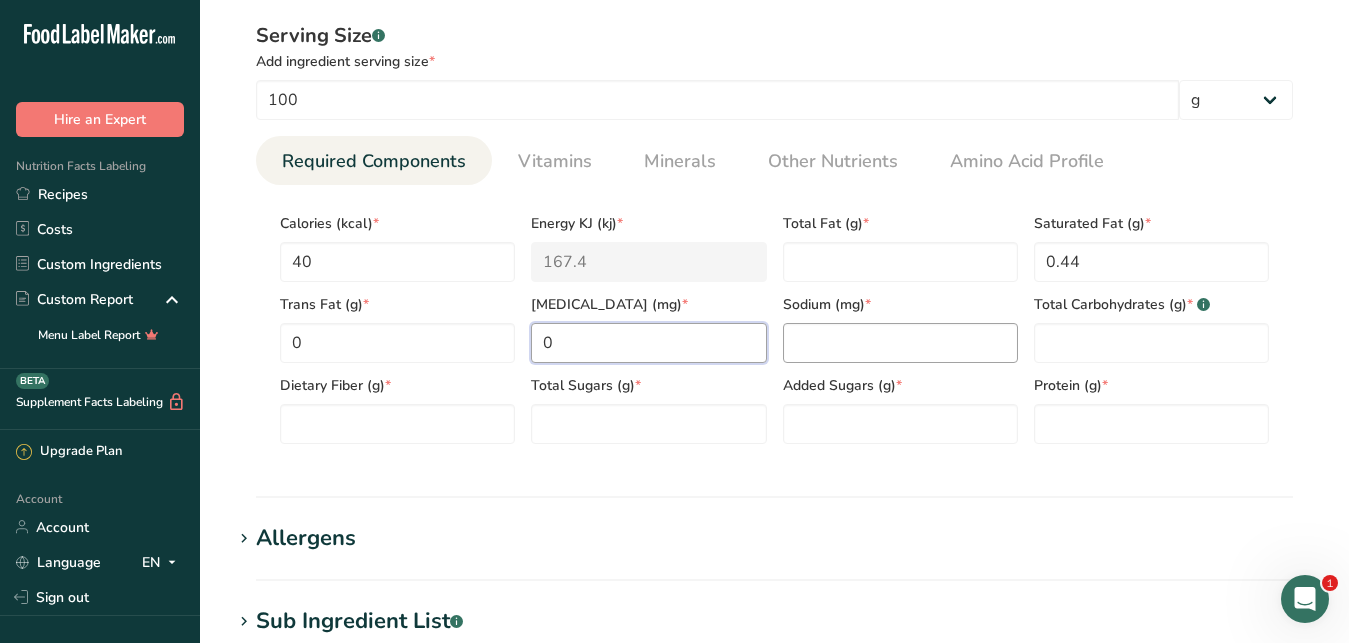 type on "0" 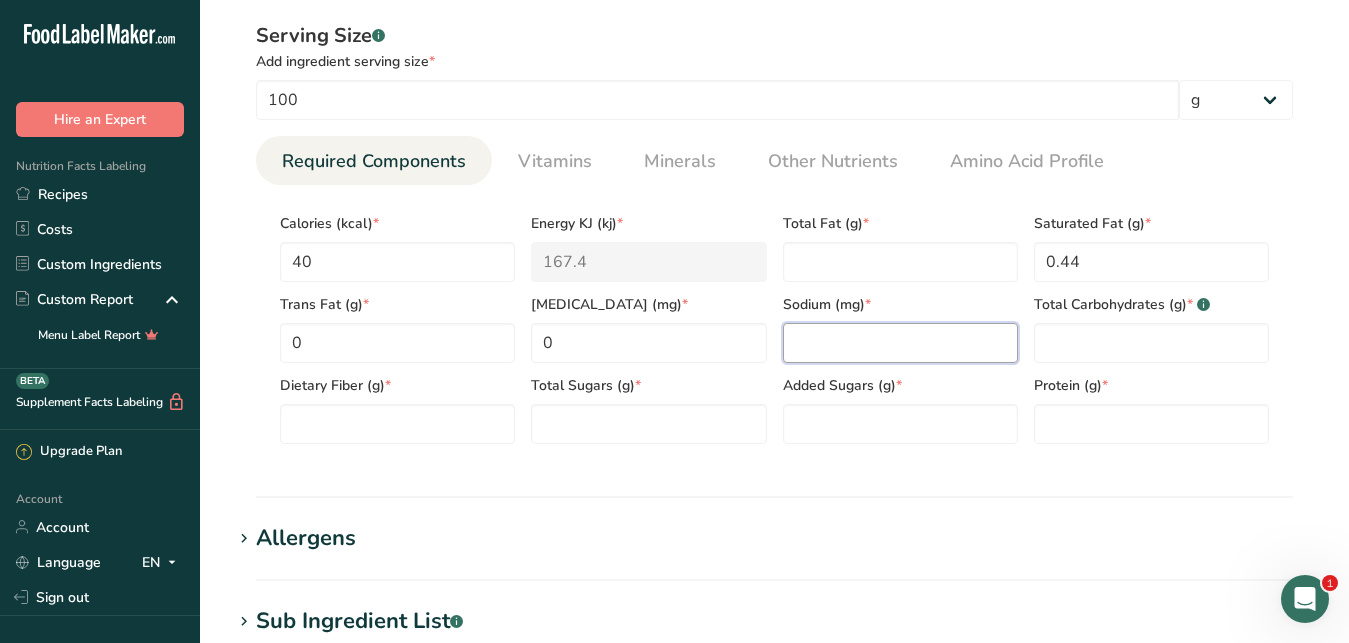 click at bounding box center (900, 343) 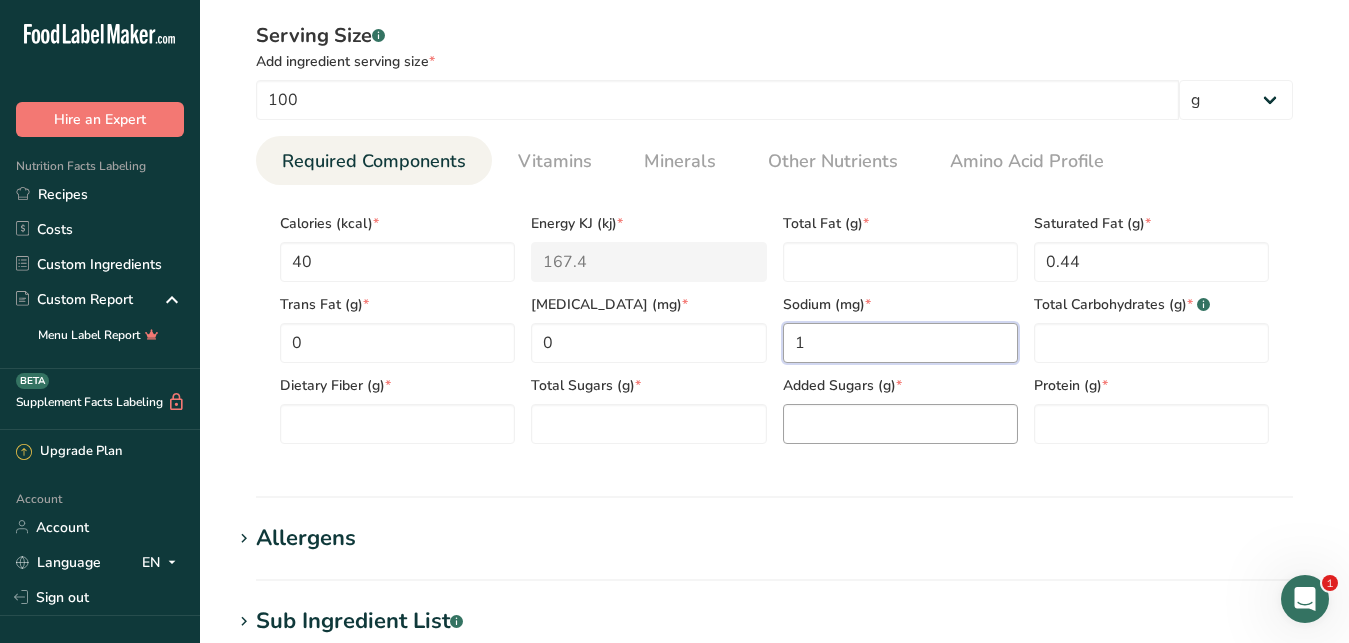 type on "0" 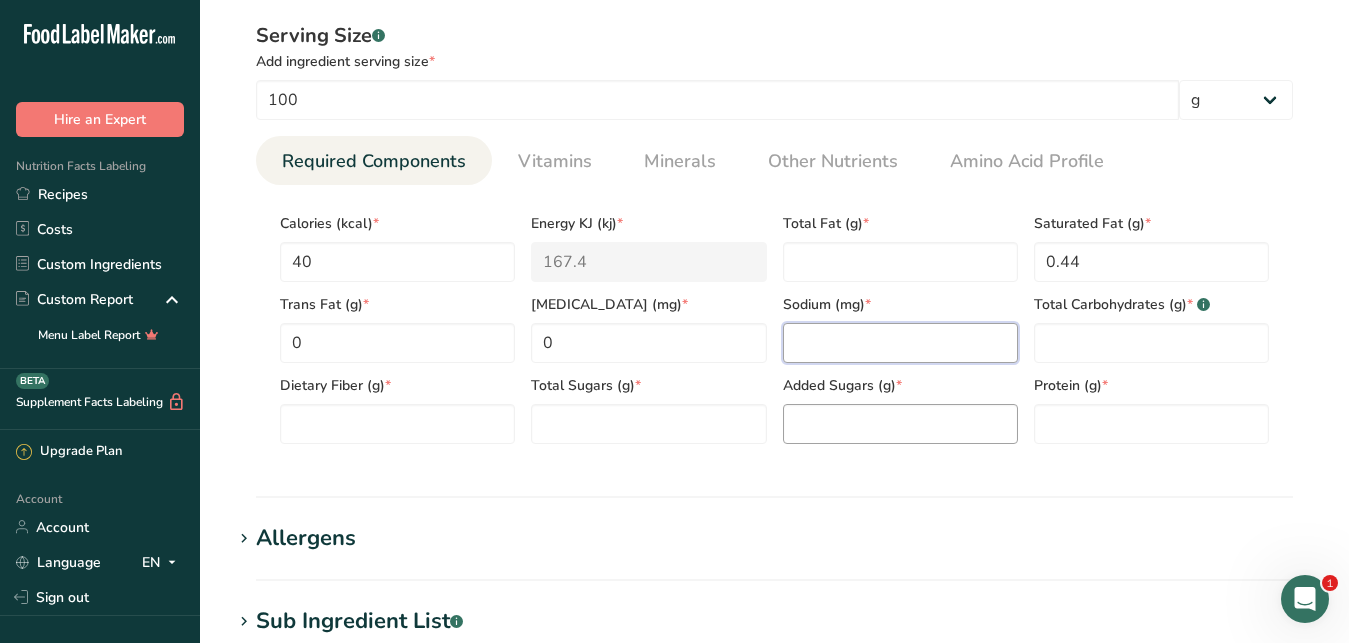 type on "0" 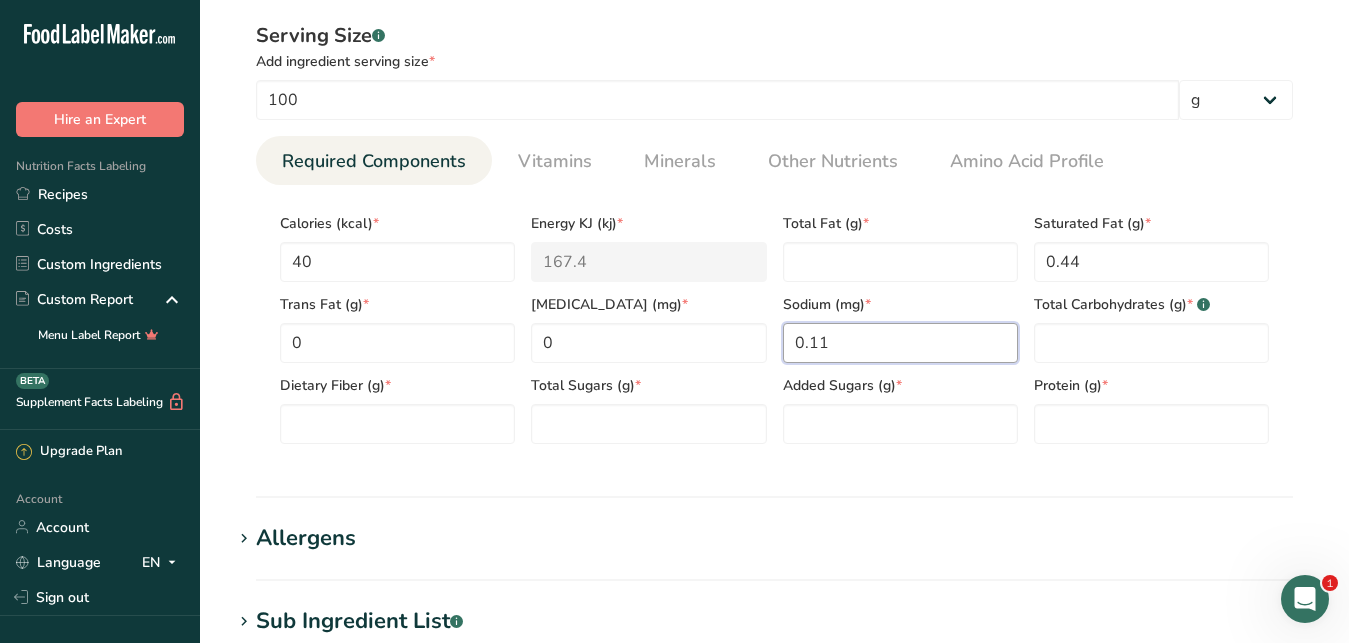 click on "0.11" at bounding box center (900, 343) 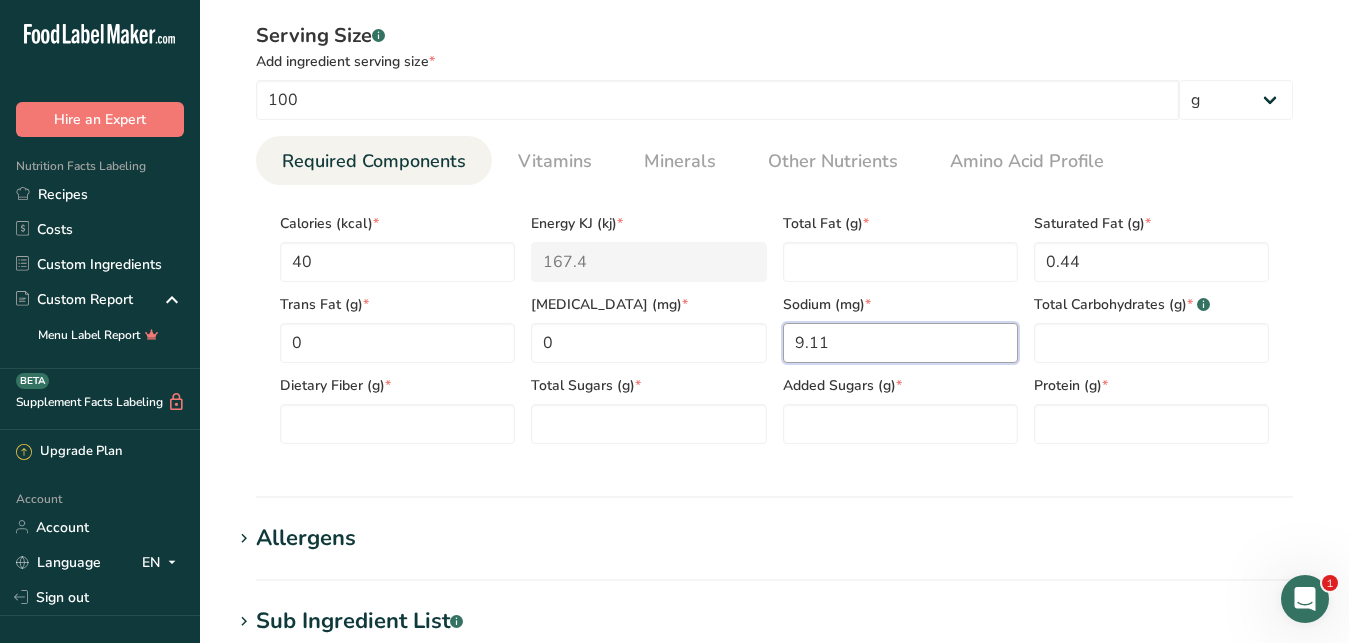 type on "9.11" 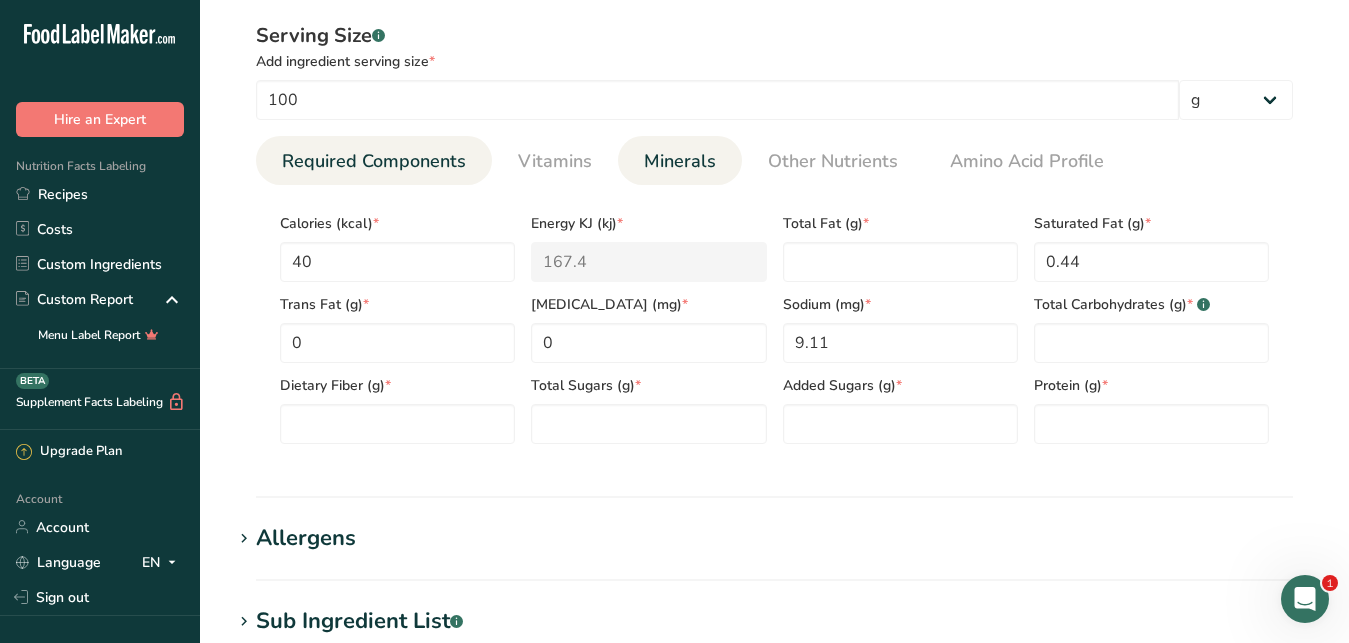 click on "Minerals" at bounding box center [680, 161] 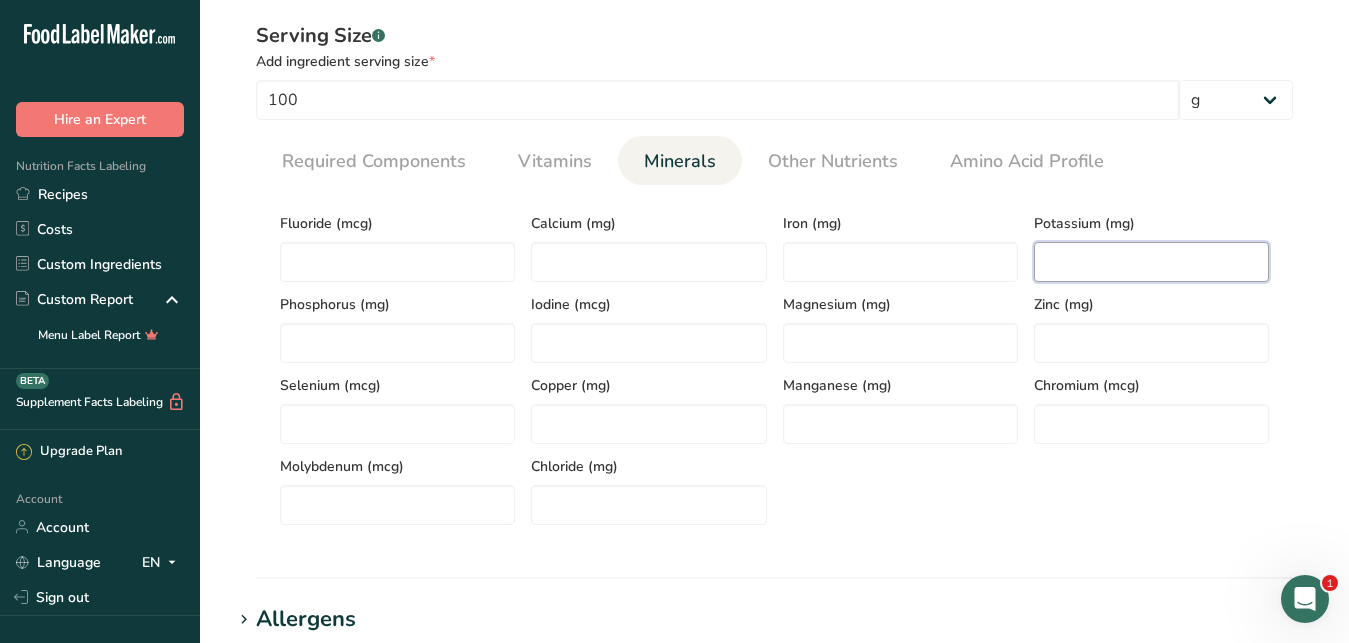 click at bounding box center (1151, 262) 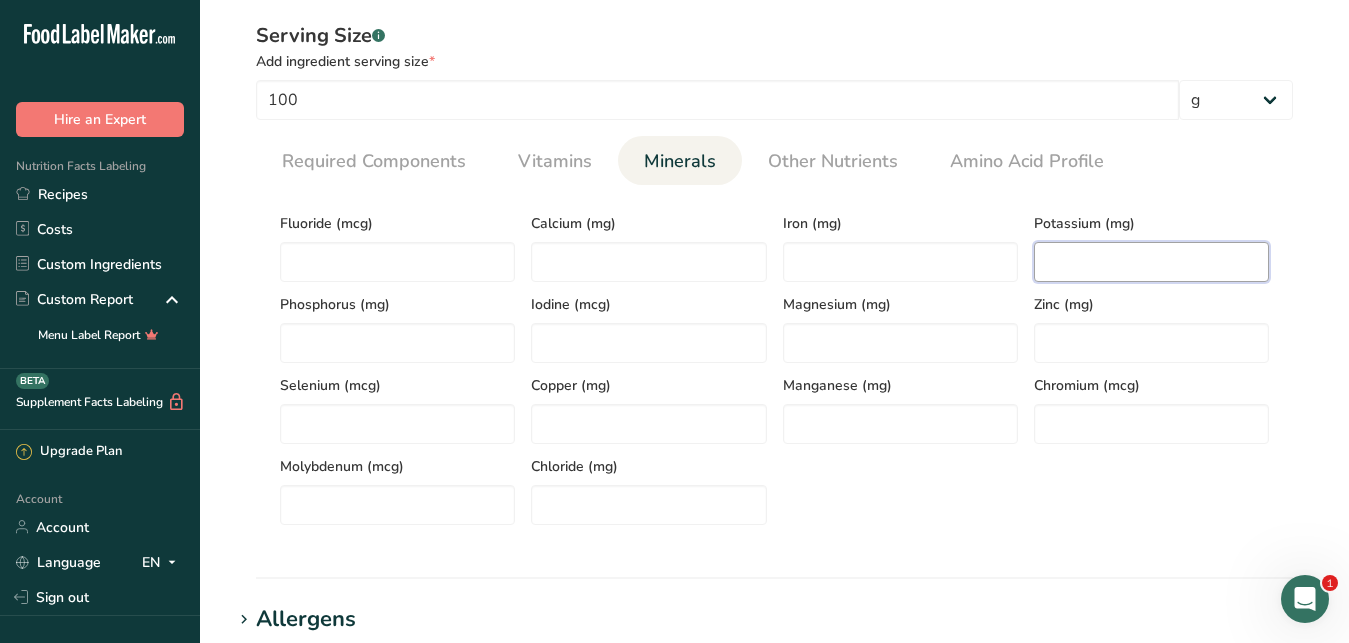 type on "0" 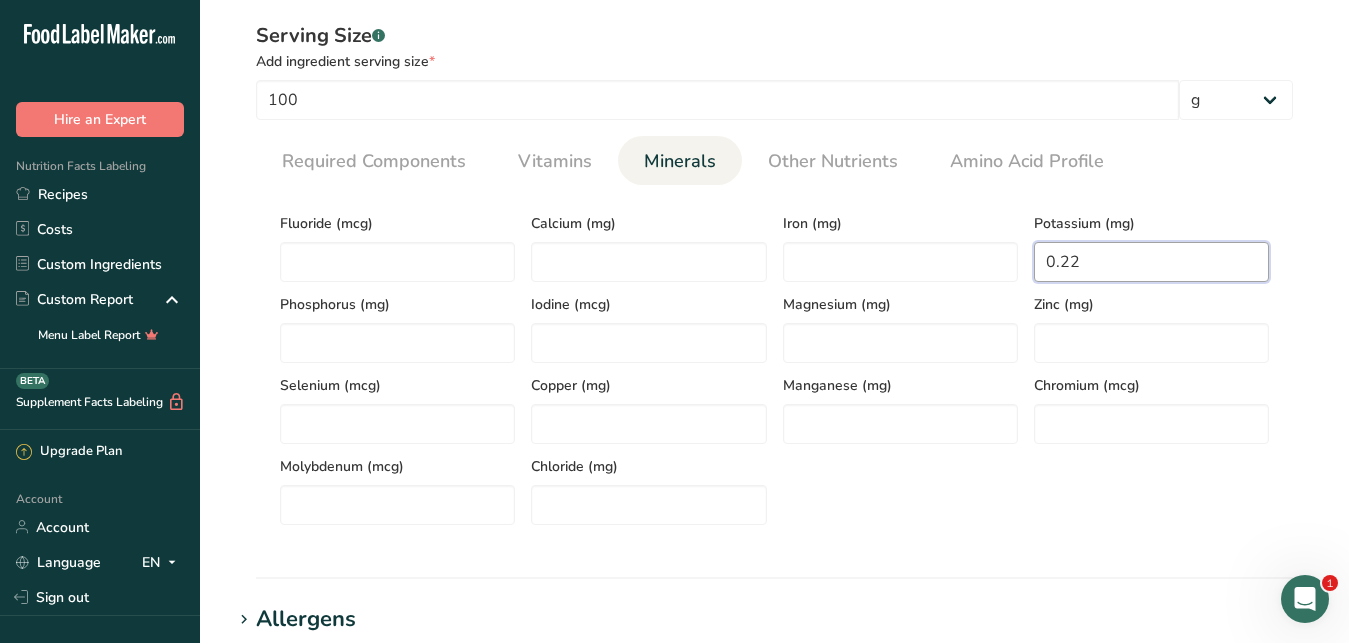 click on "0.22" at bounding box center [1151, 262] 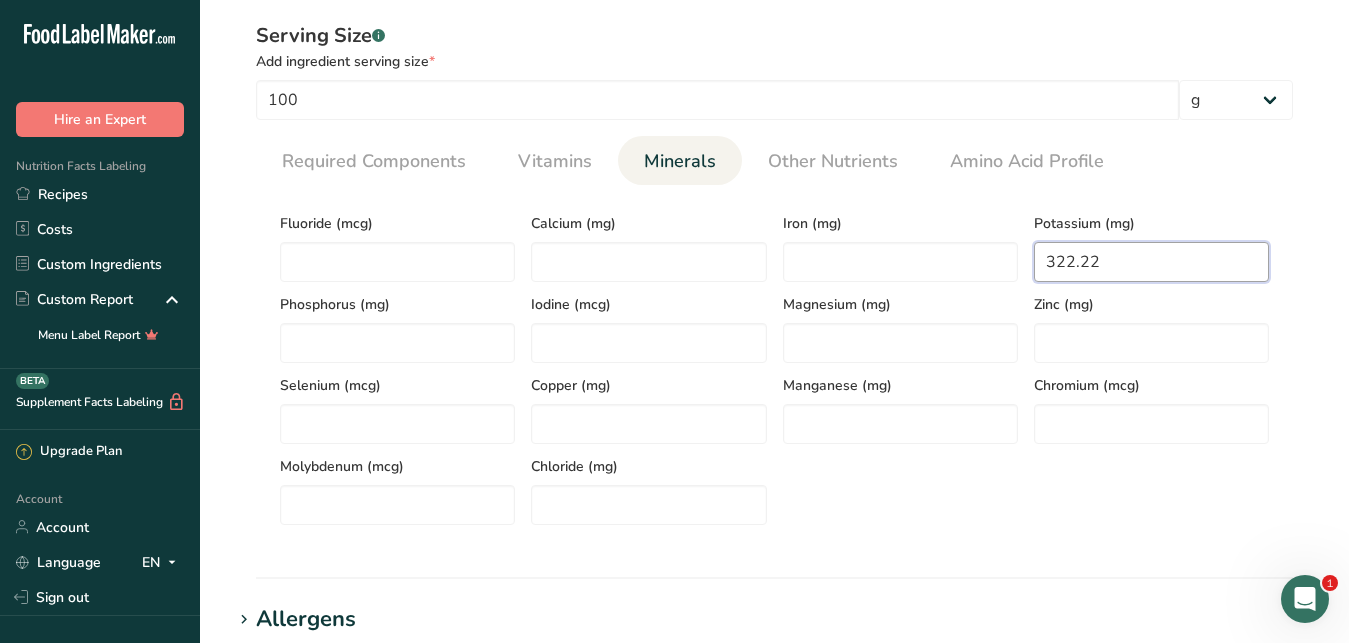 type on "322.22" 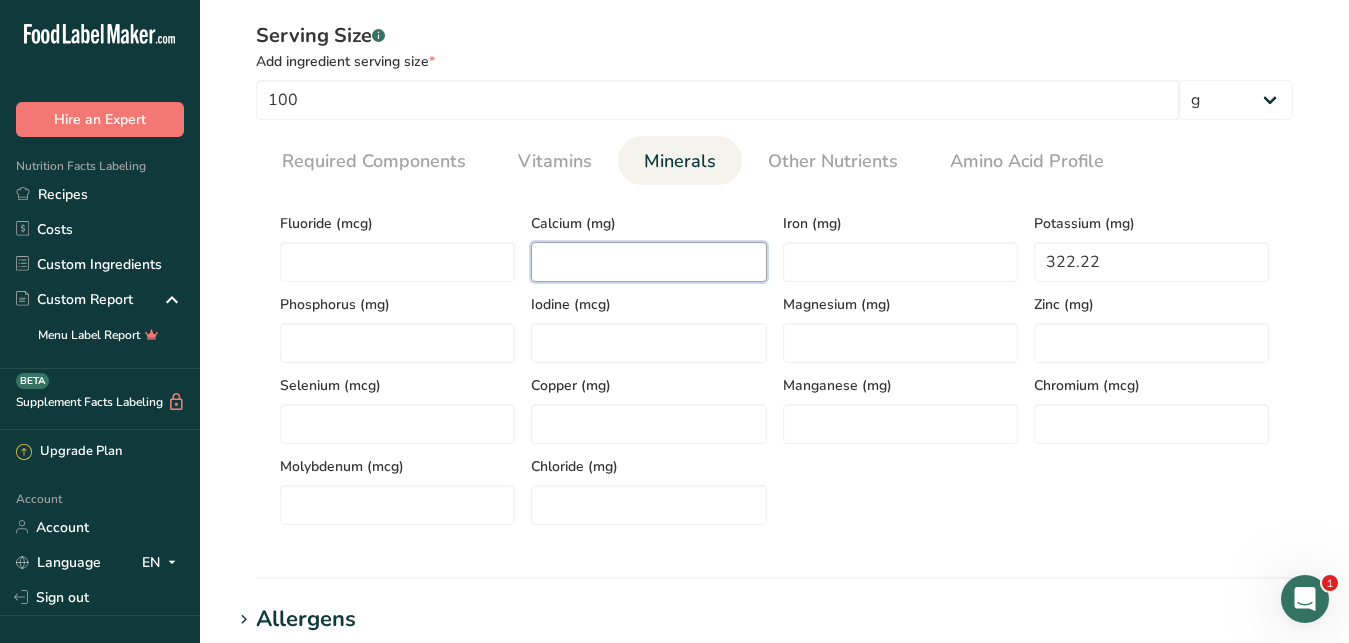 click at bounding box center (648, 262) 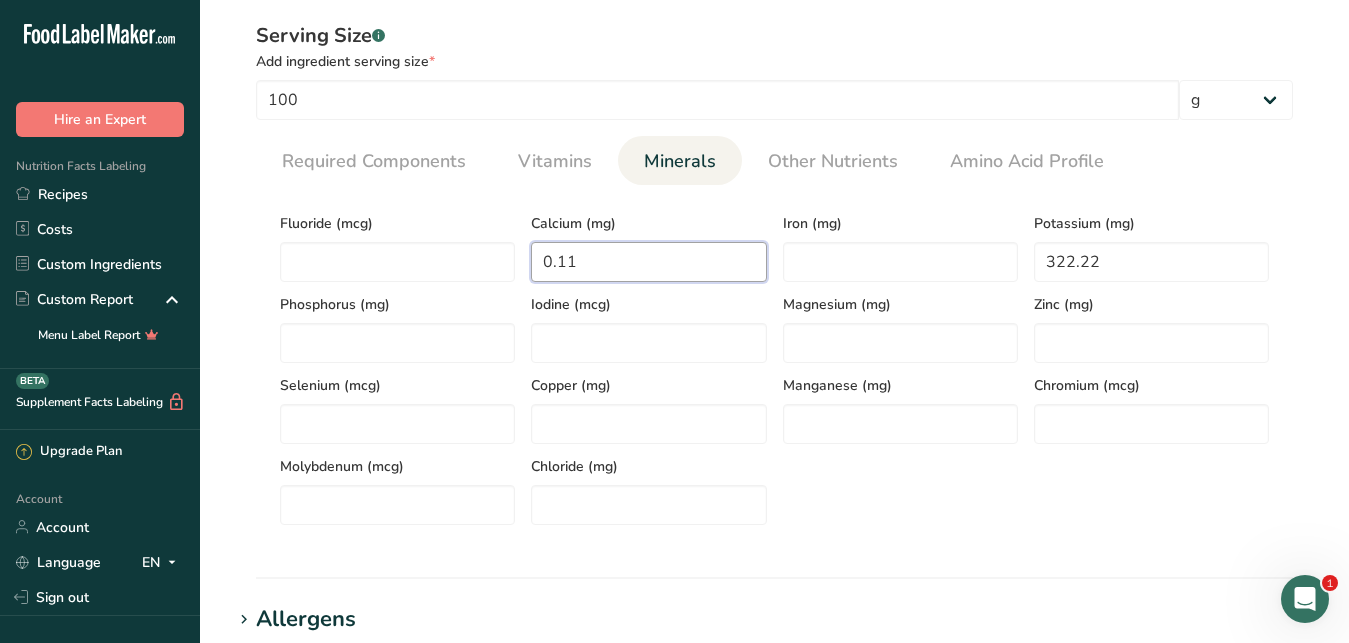click on "0.11" at bounding box center [648, 262] 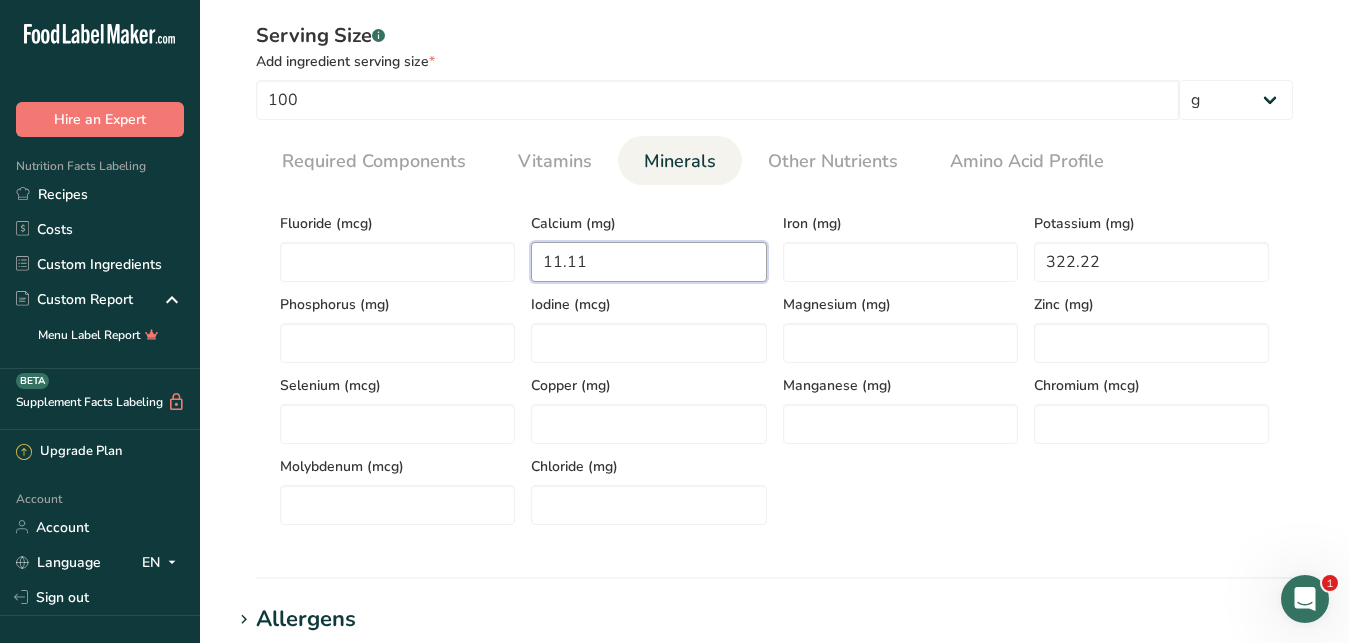type on "11.11" 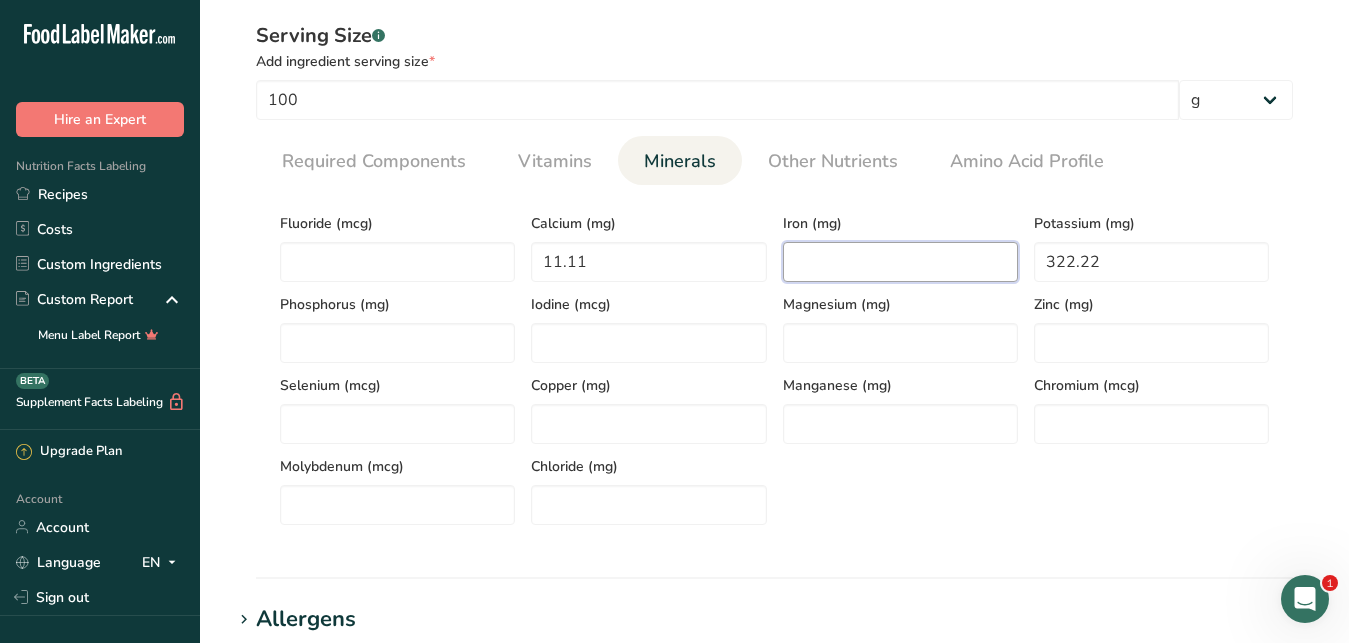 click at bounding box center [900, 262] 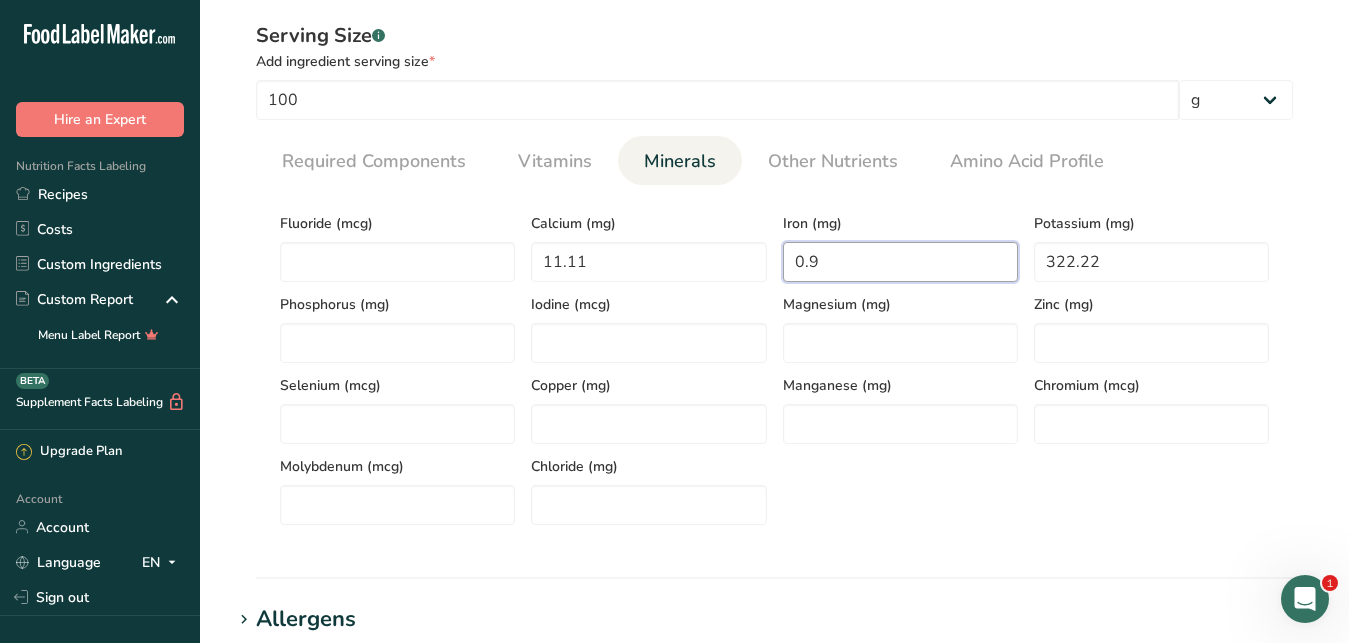 type on "0.9" 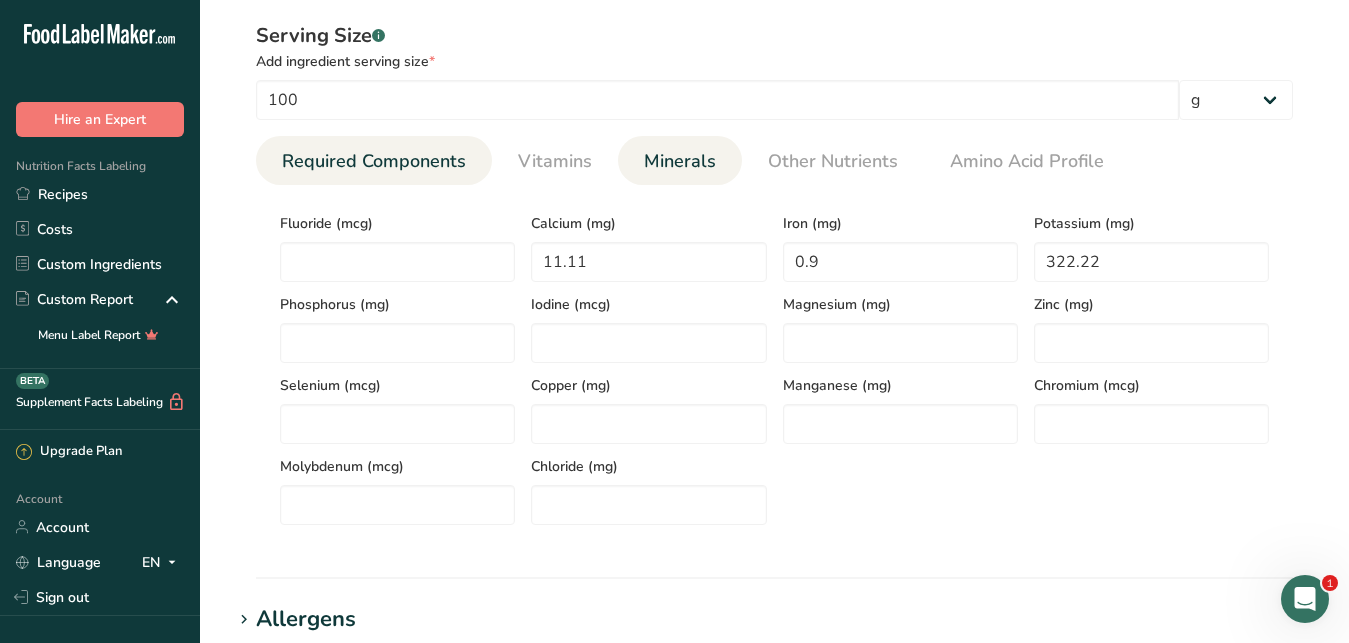 click on "Required Components" at bounding box center [374, 160] 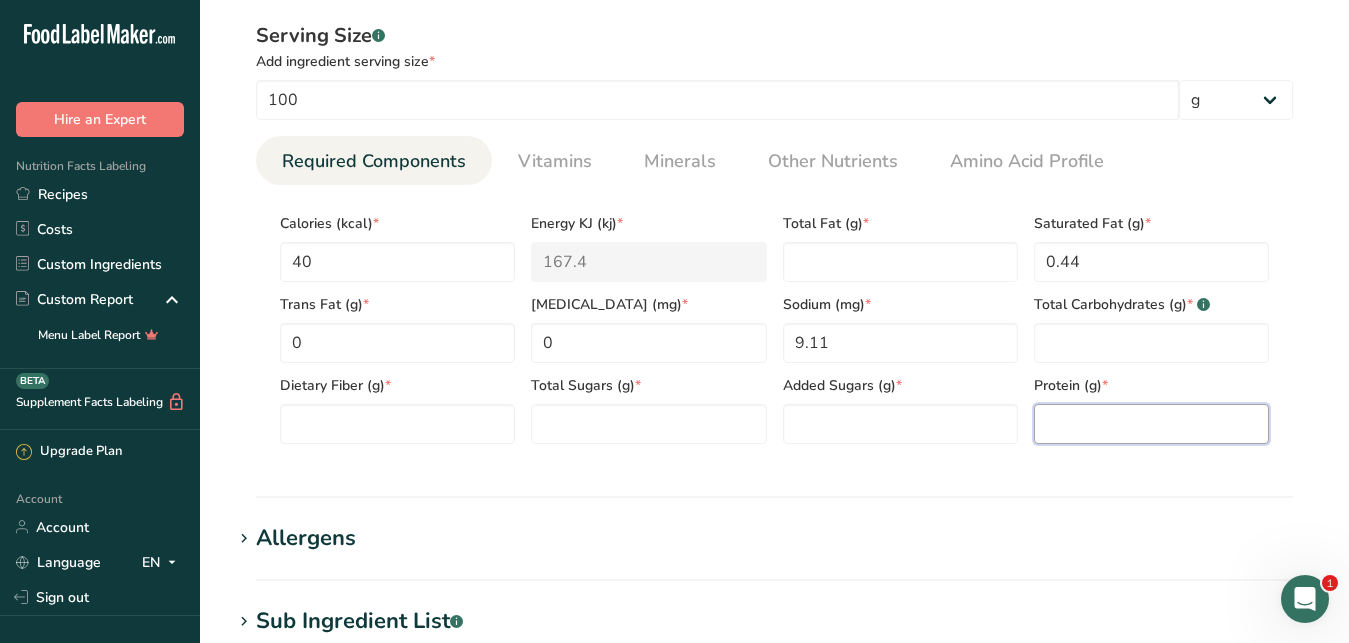 click at bounding box center (1151, 424) 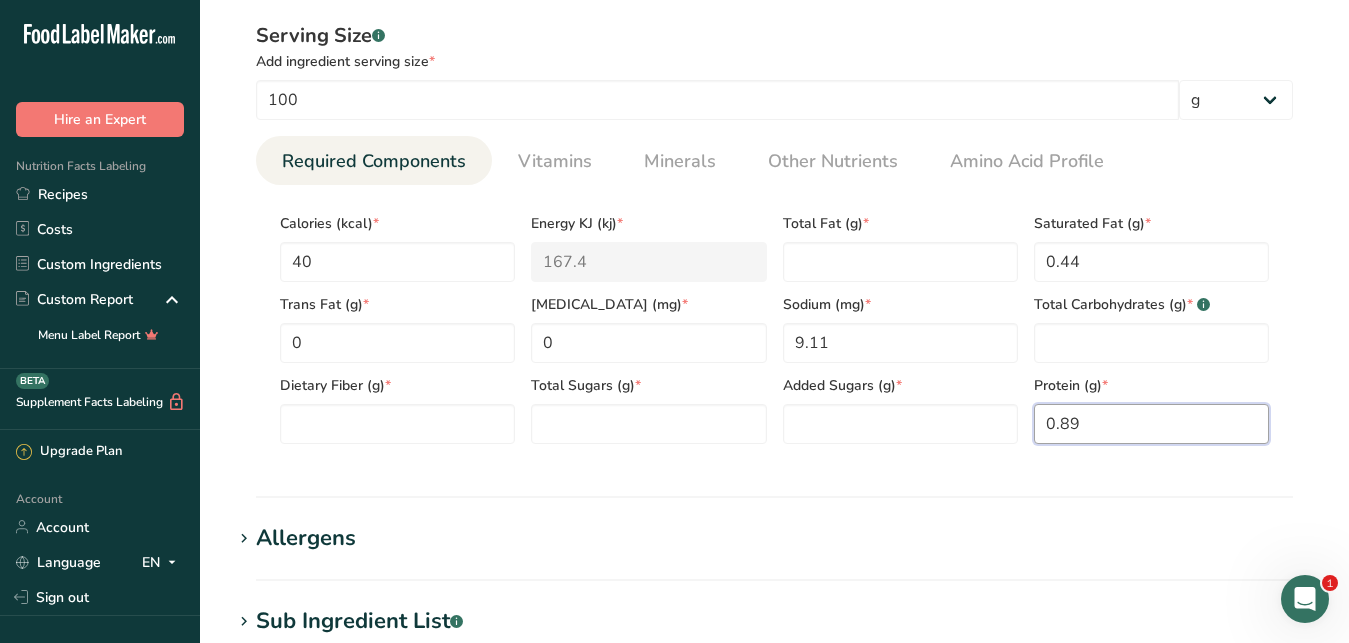 click on "0.89" at bounding box center [1151, 424] 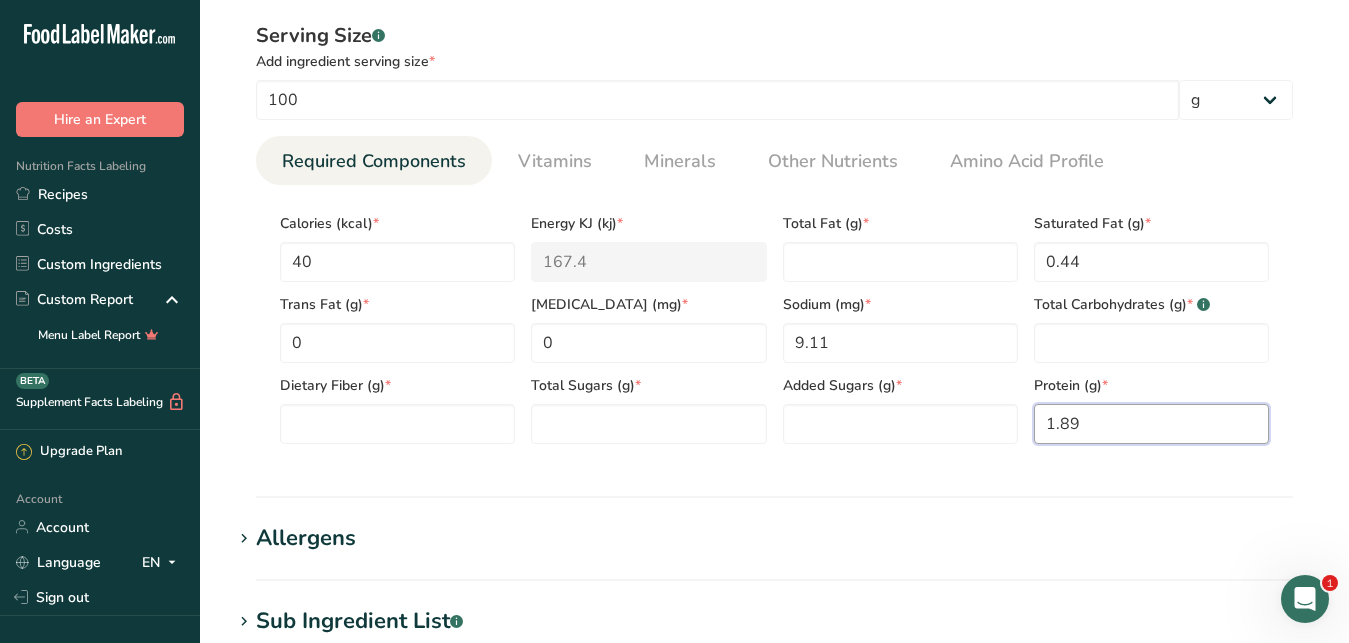 type on "1.89" 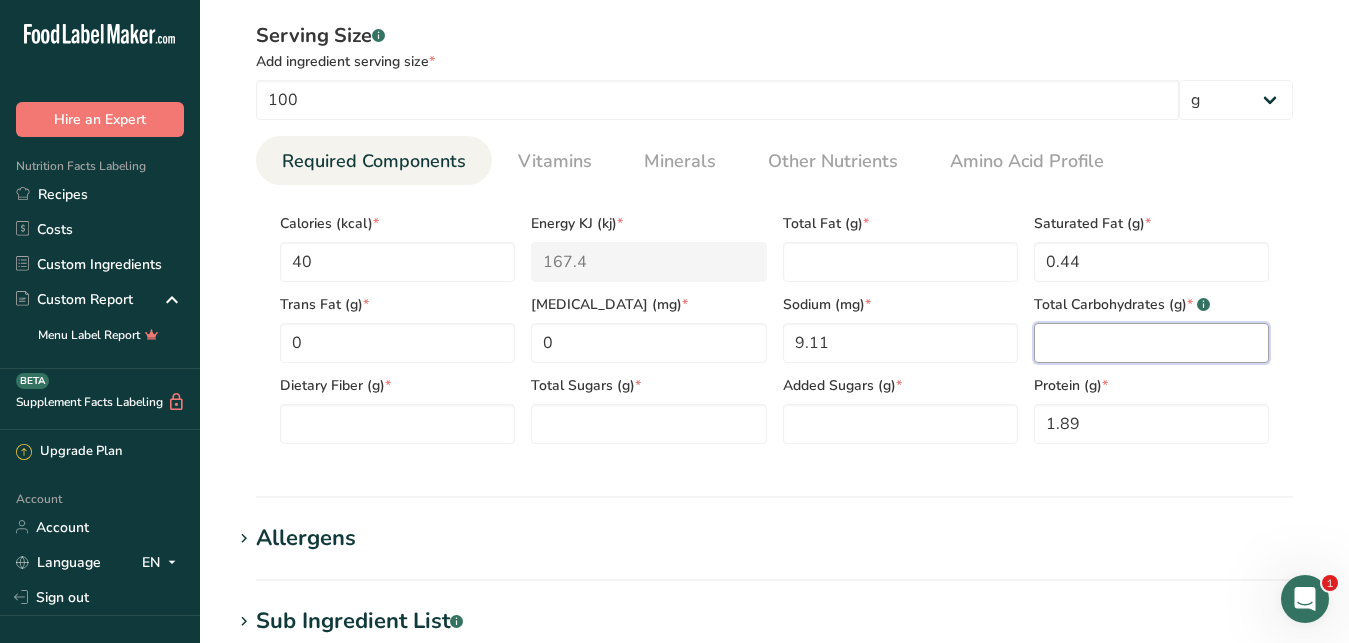click at bounding box center (1151, 343) 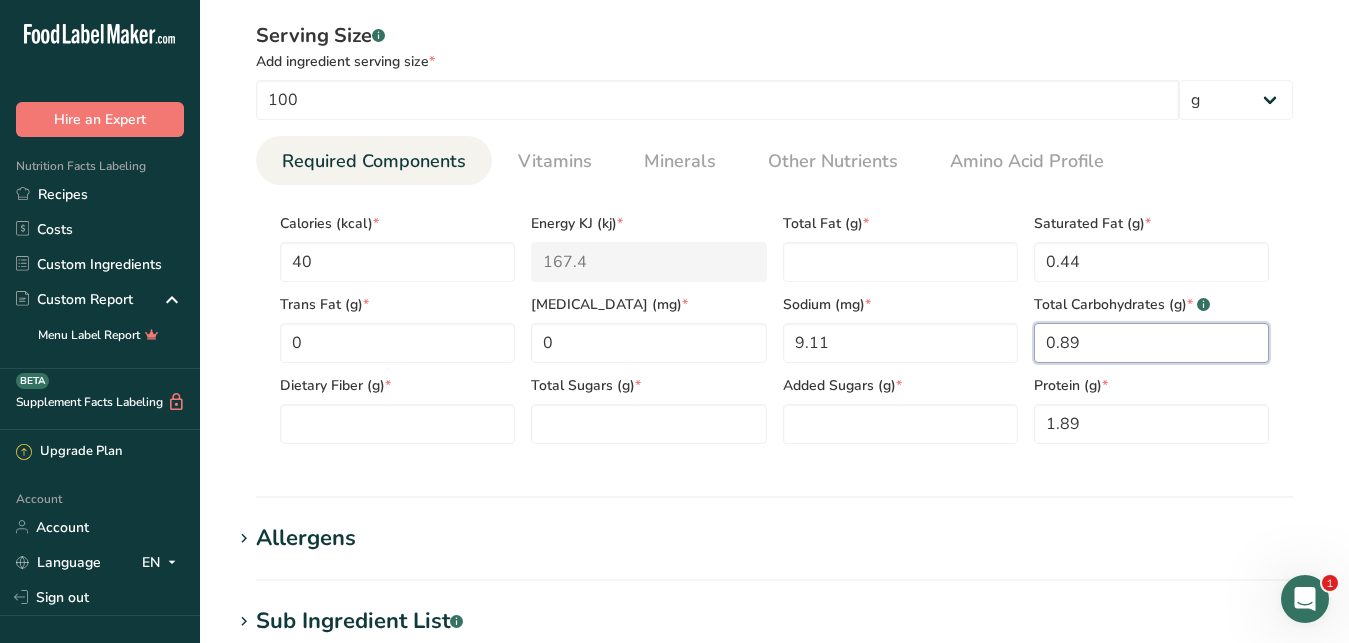 click on "0.89" at bounding box center [1151, 343] 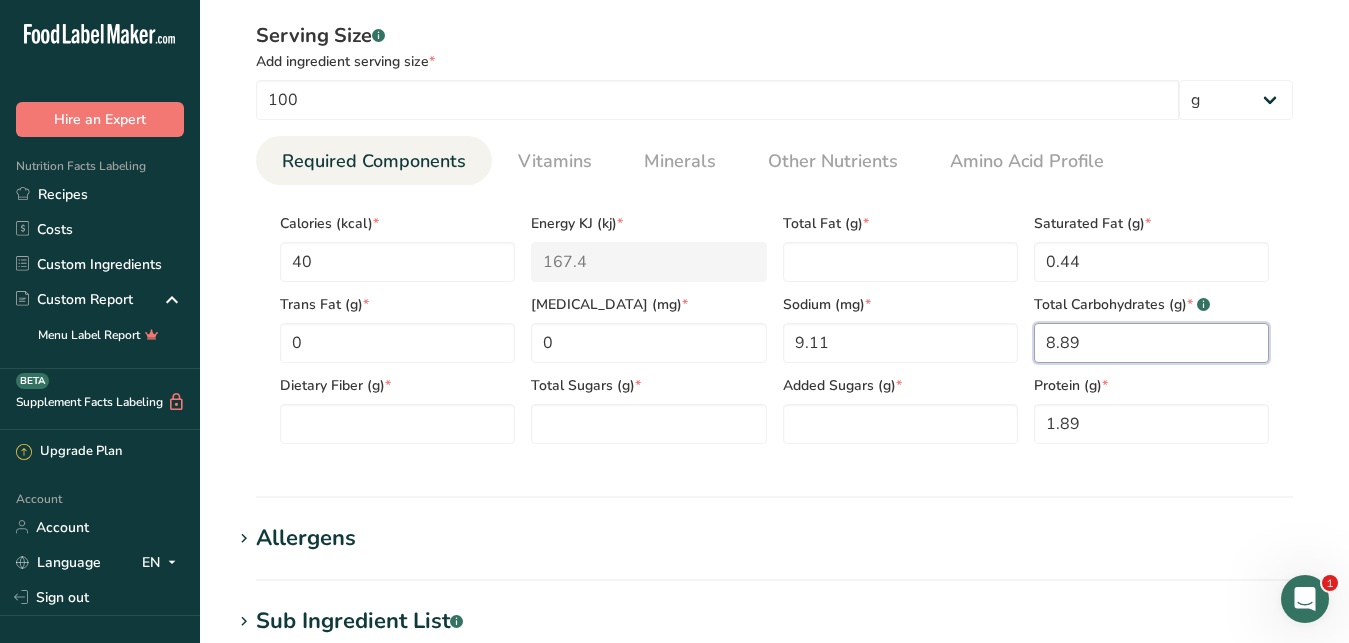 type on "8.89" 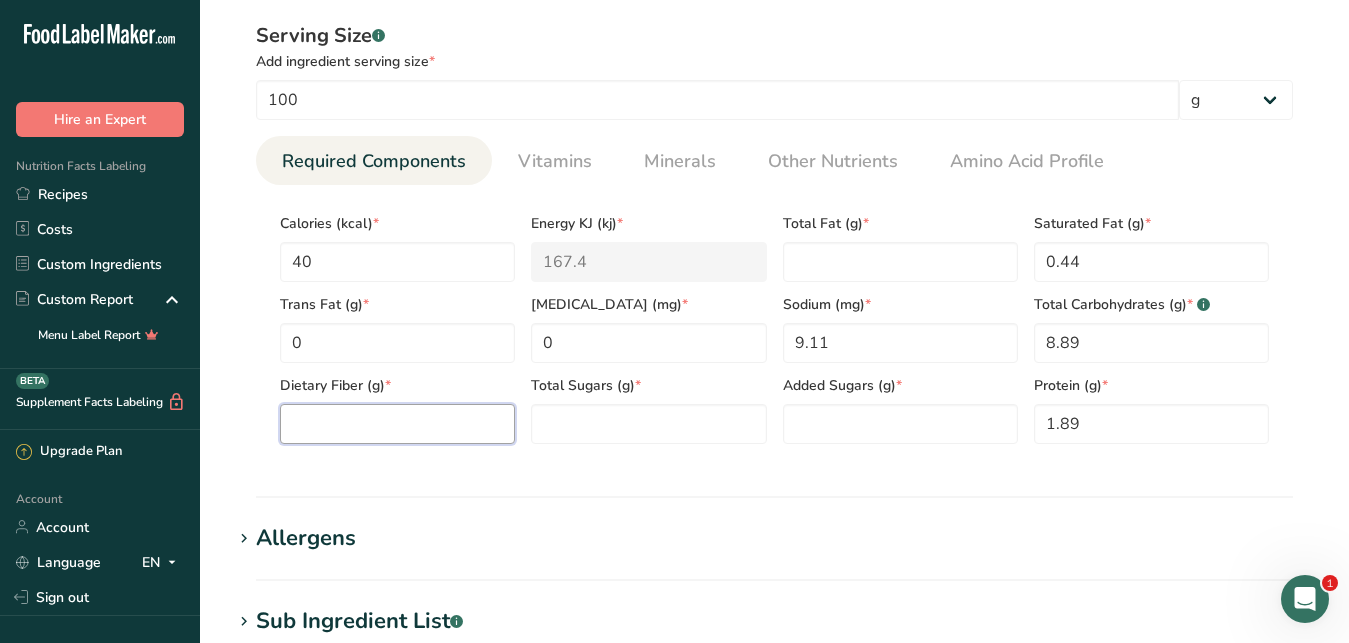 click at bounding box center (397, 424) 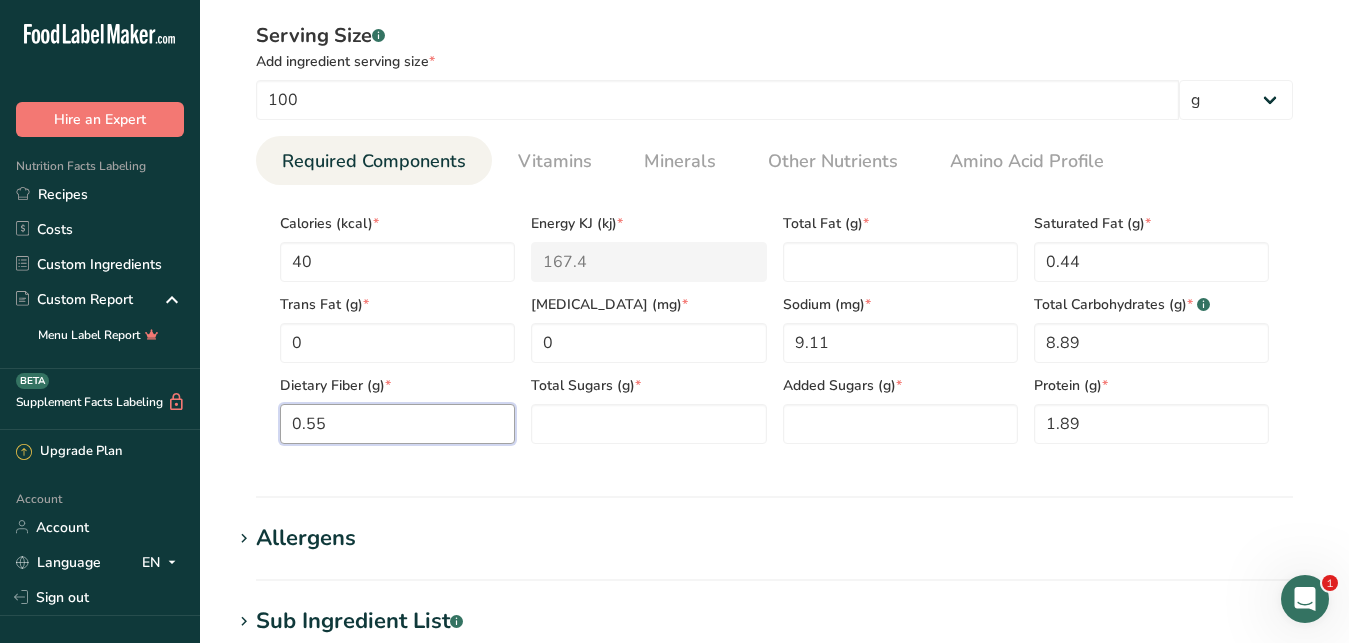 click on "0.55" at bounding box center (397, 424) 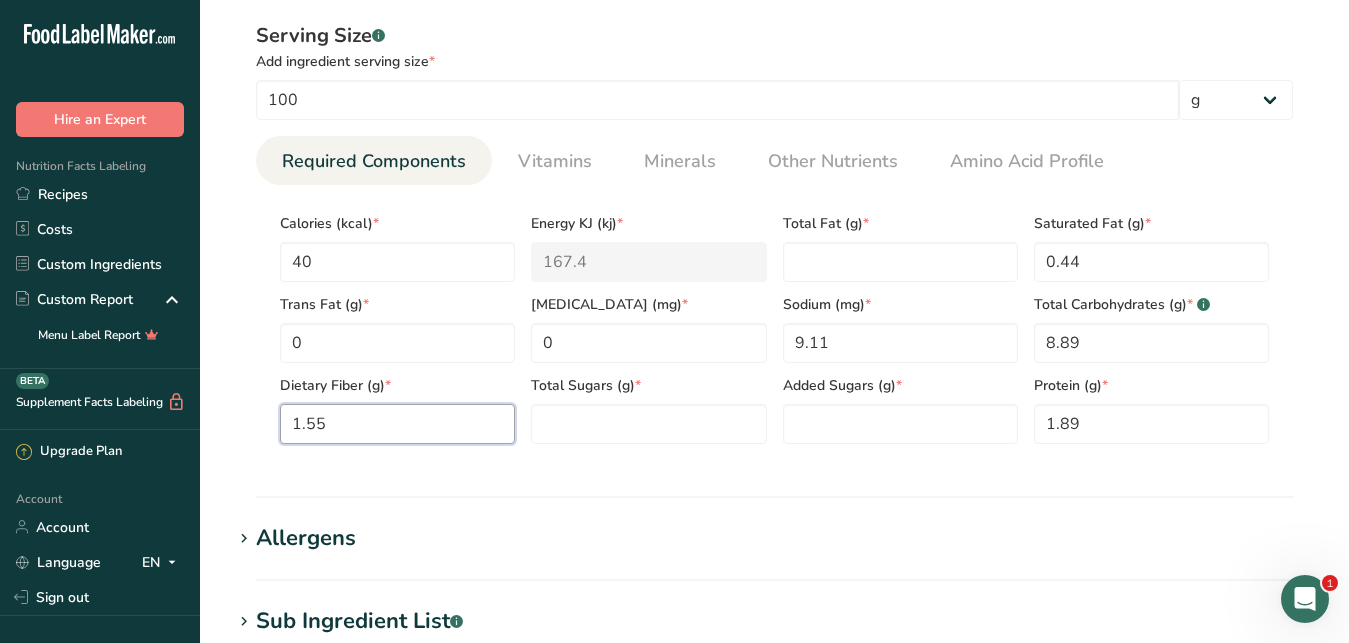 type on "1.55" 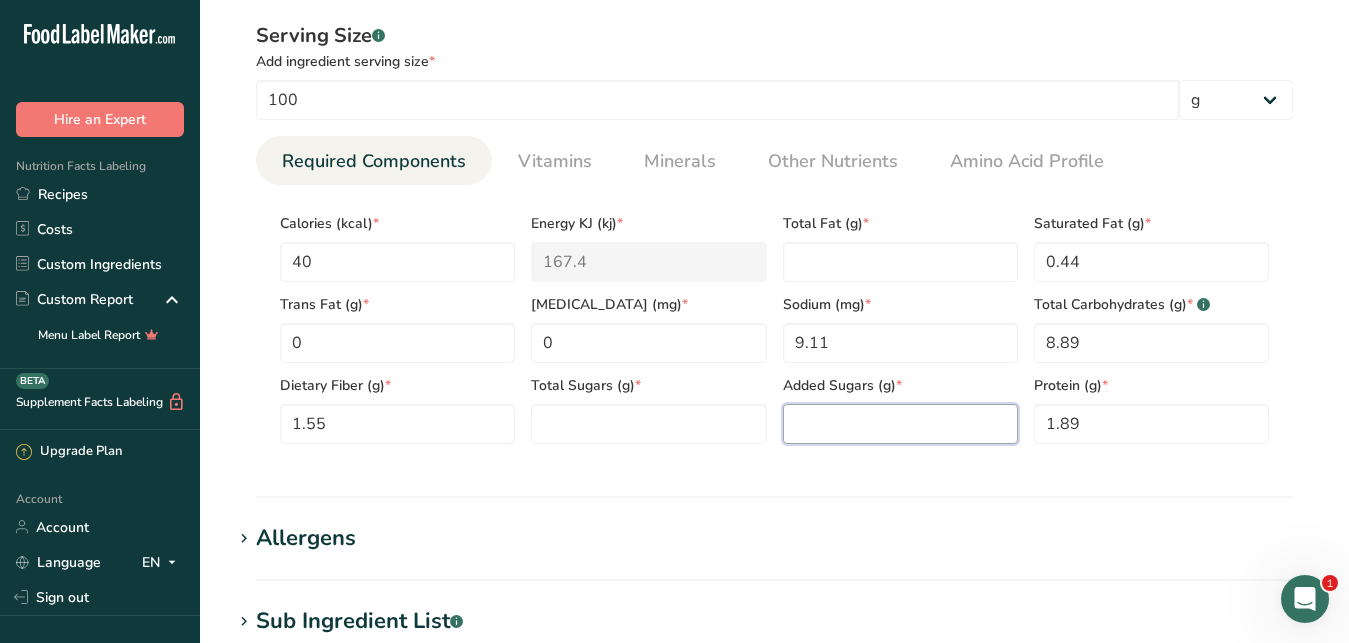 click at bounding box center [900, 424] 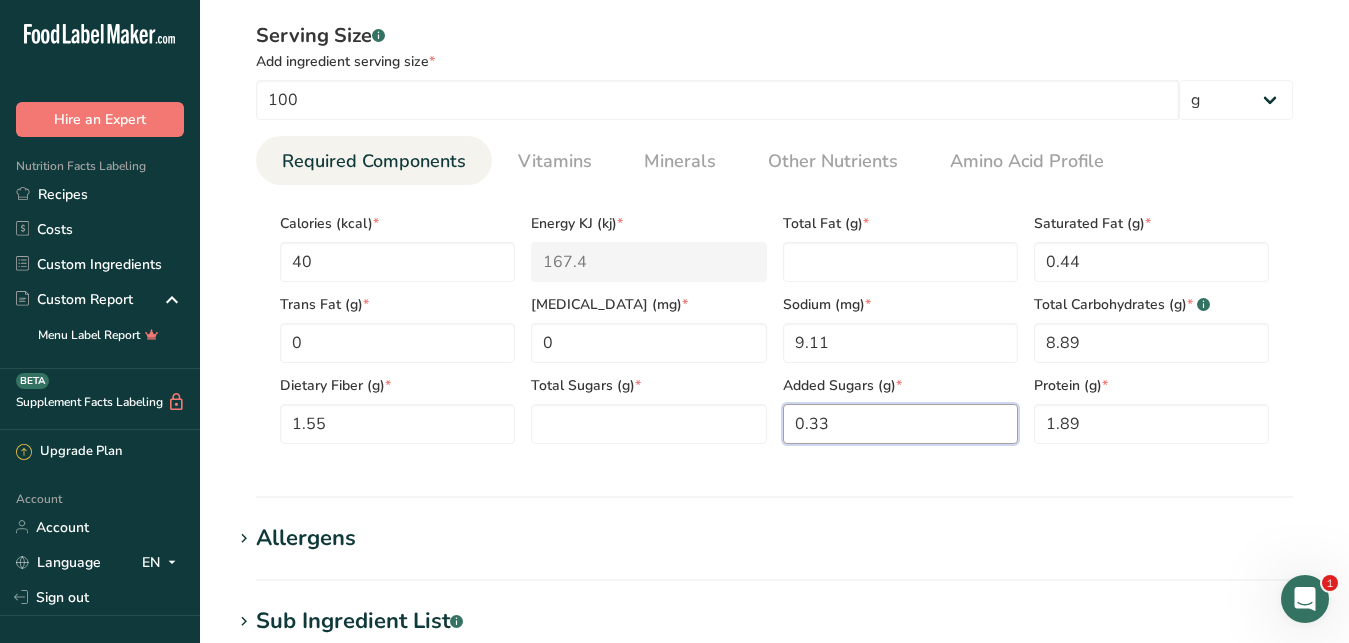click on "0.33" at bounding box center (900, 424) 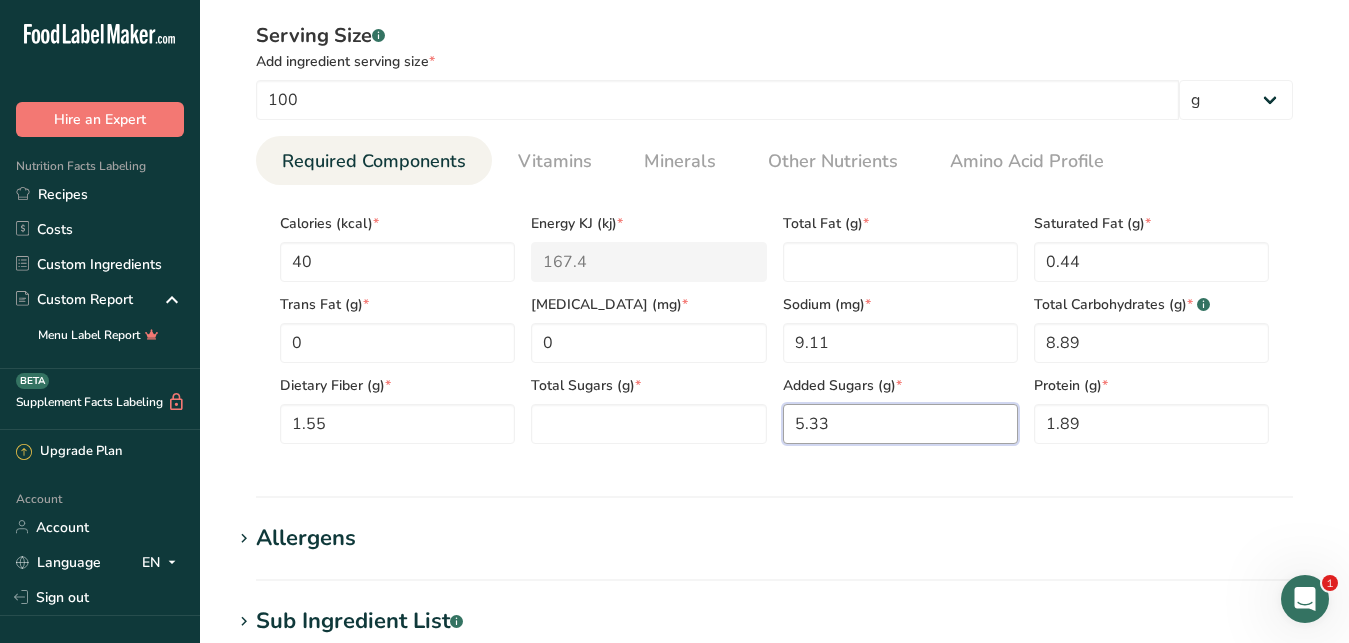 drag, startPoint x: 835, startPoint y: 426, endPoint x: 782, endPoint y: 422, distance: 53.15073 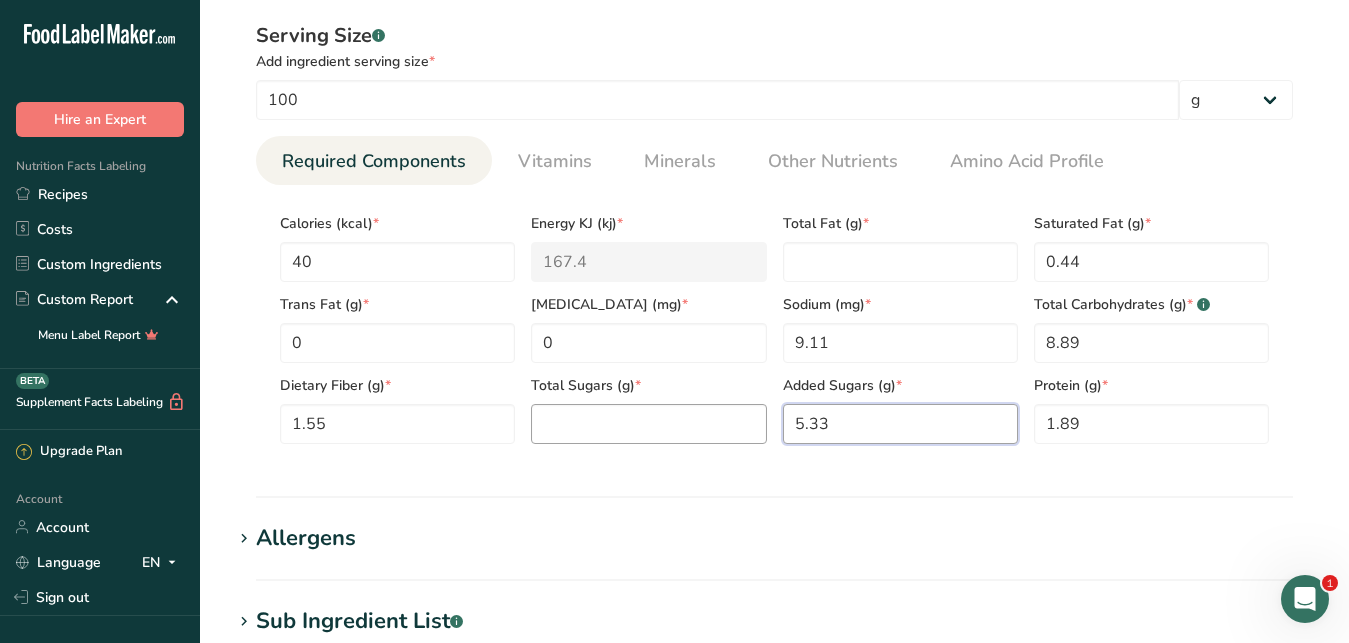 type on "0" 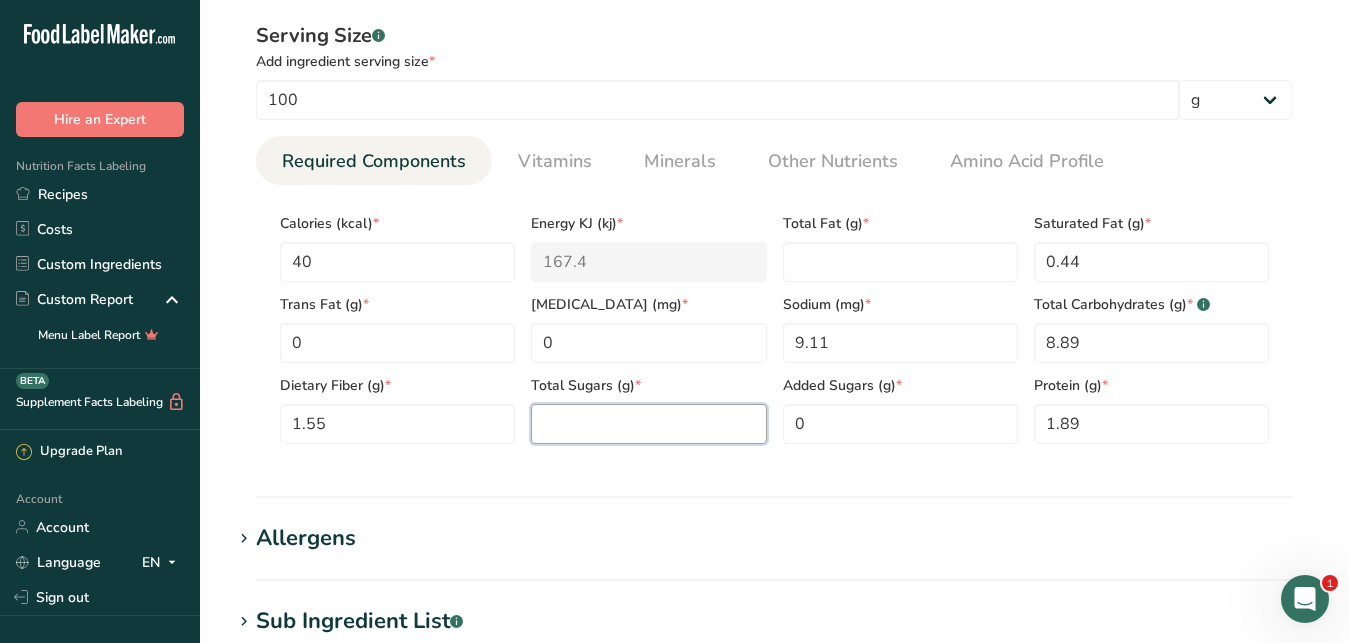click at bounding box center (648, 424) 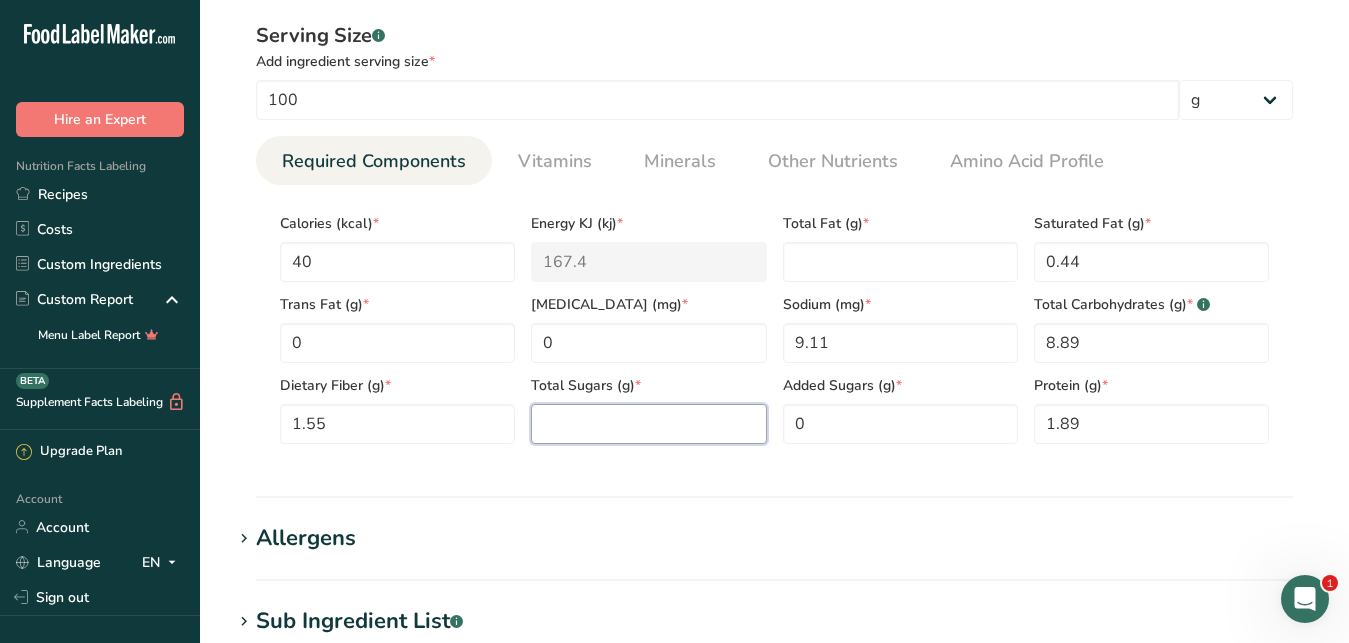 paste on "5.33" 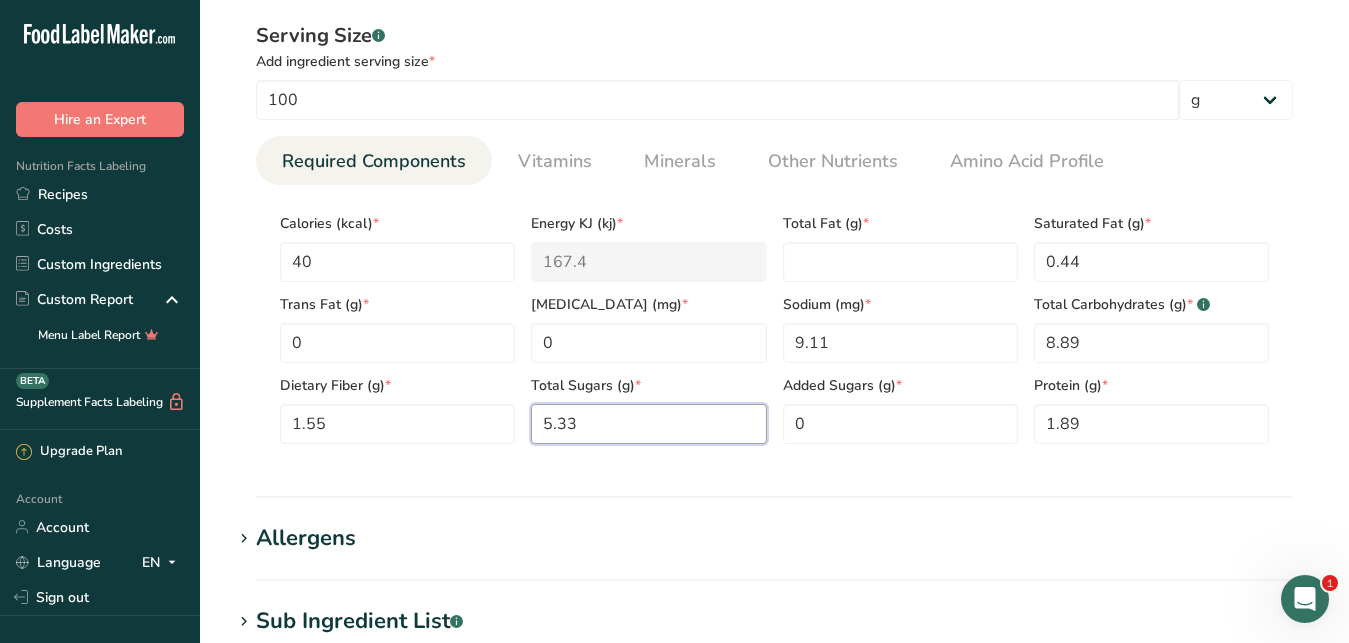 type on "5.33" 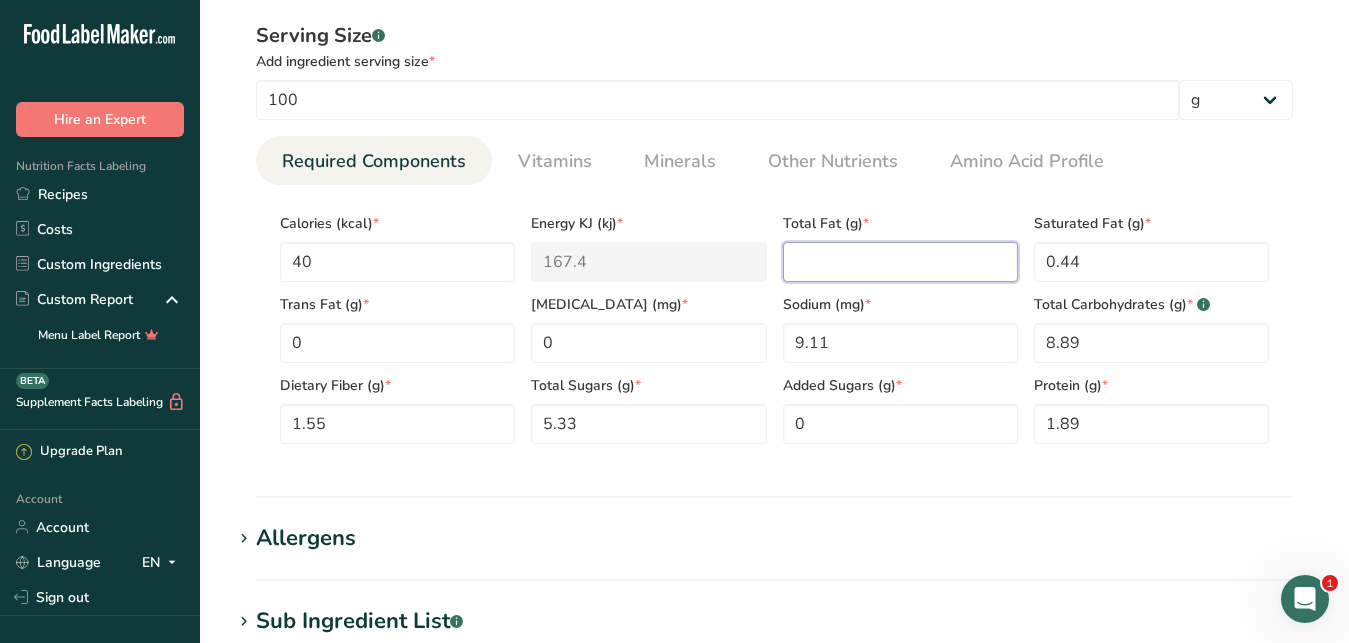 click at bounding box center [900, 262] 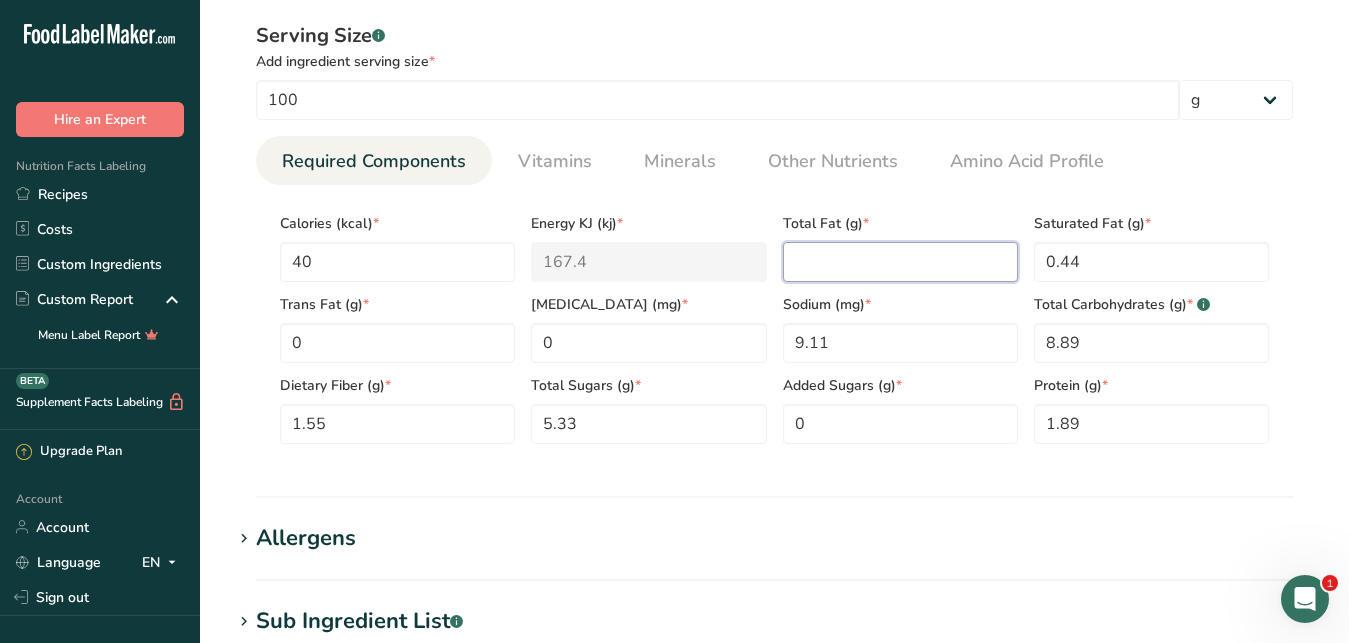 type on "0" 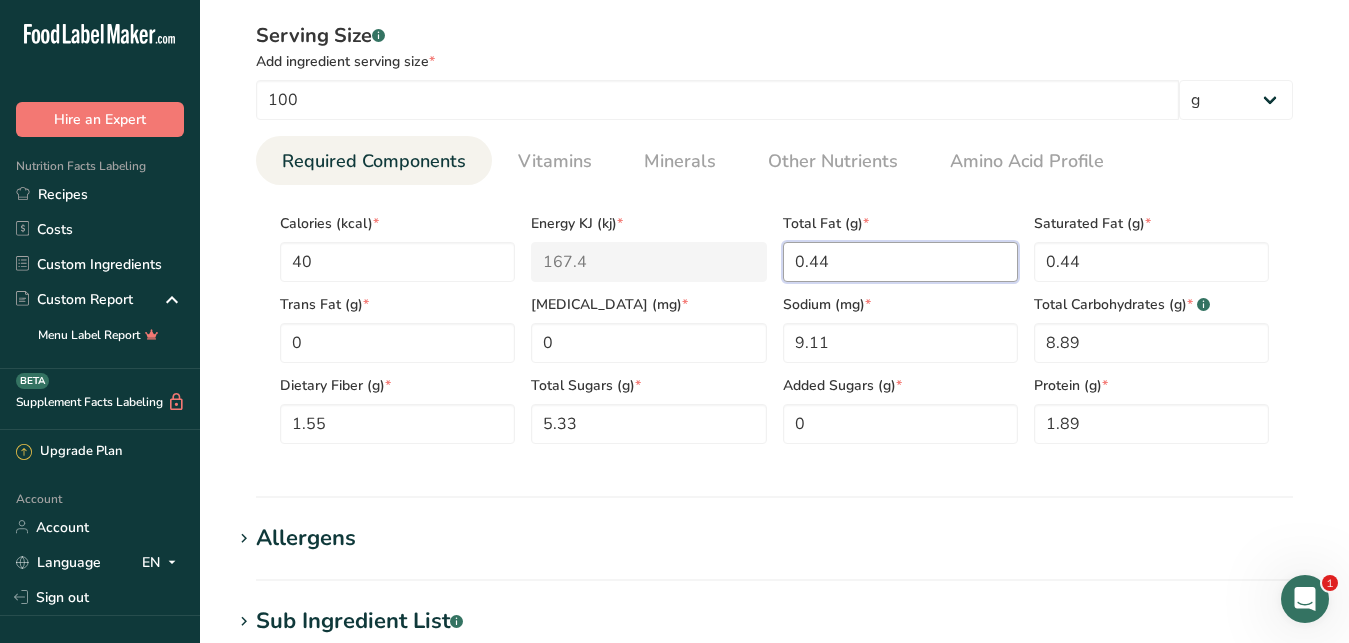 type on "0.44" 